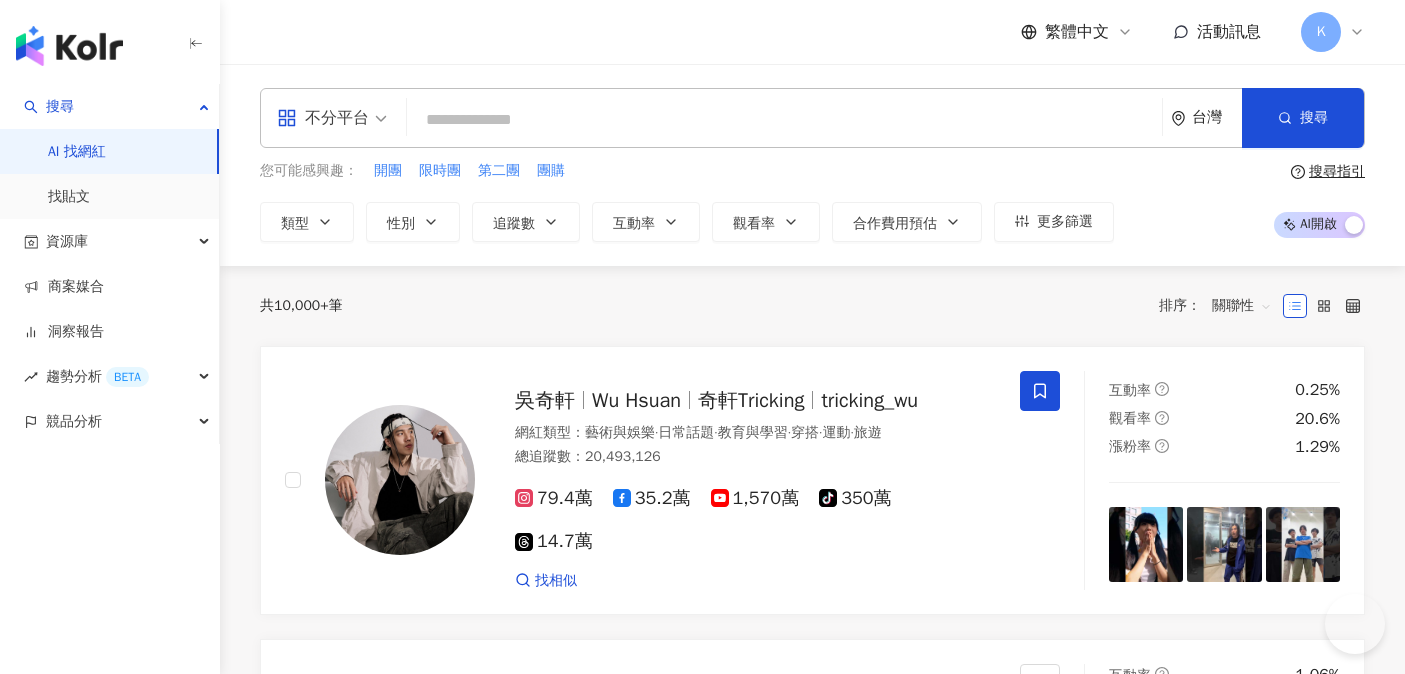 scroll, scrollTop: 0, scrollLeft: 0, axis: both 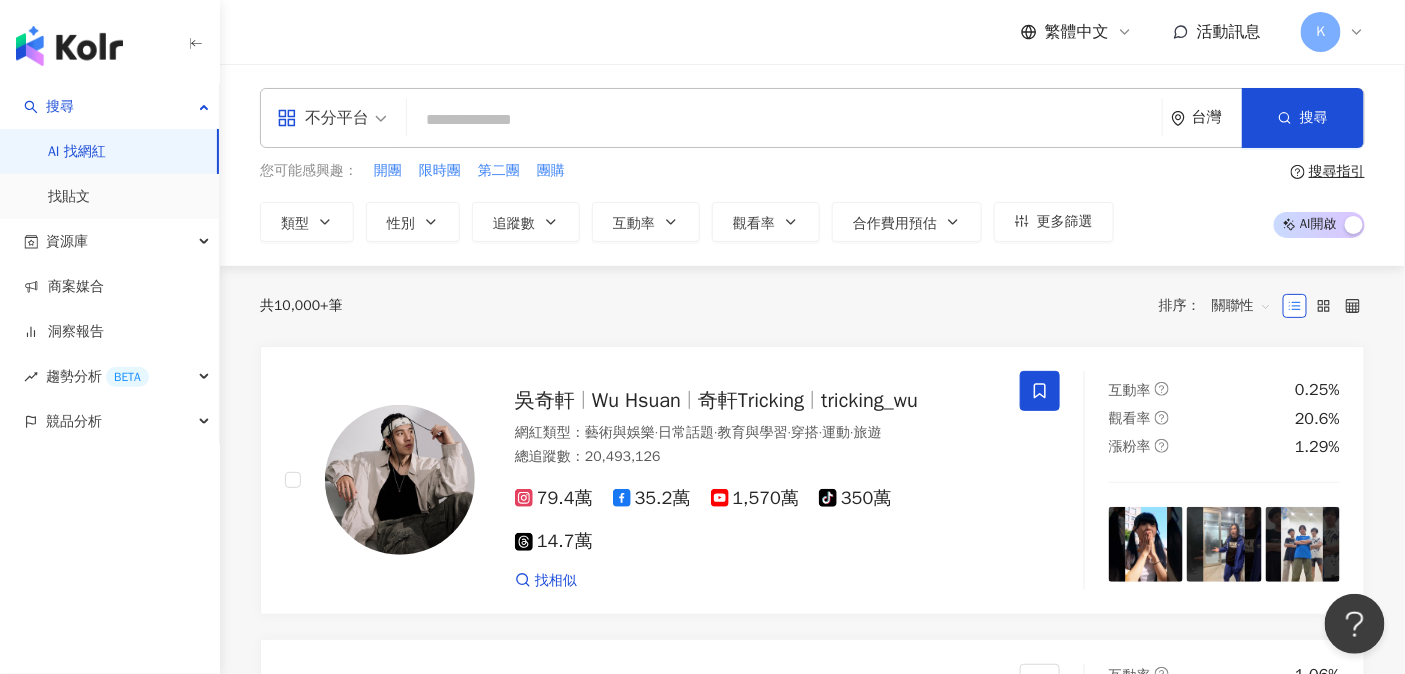 click on "台灣" at bounding box center [1217, 117] 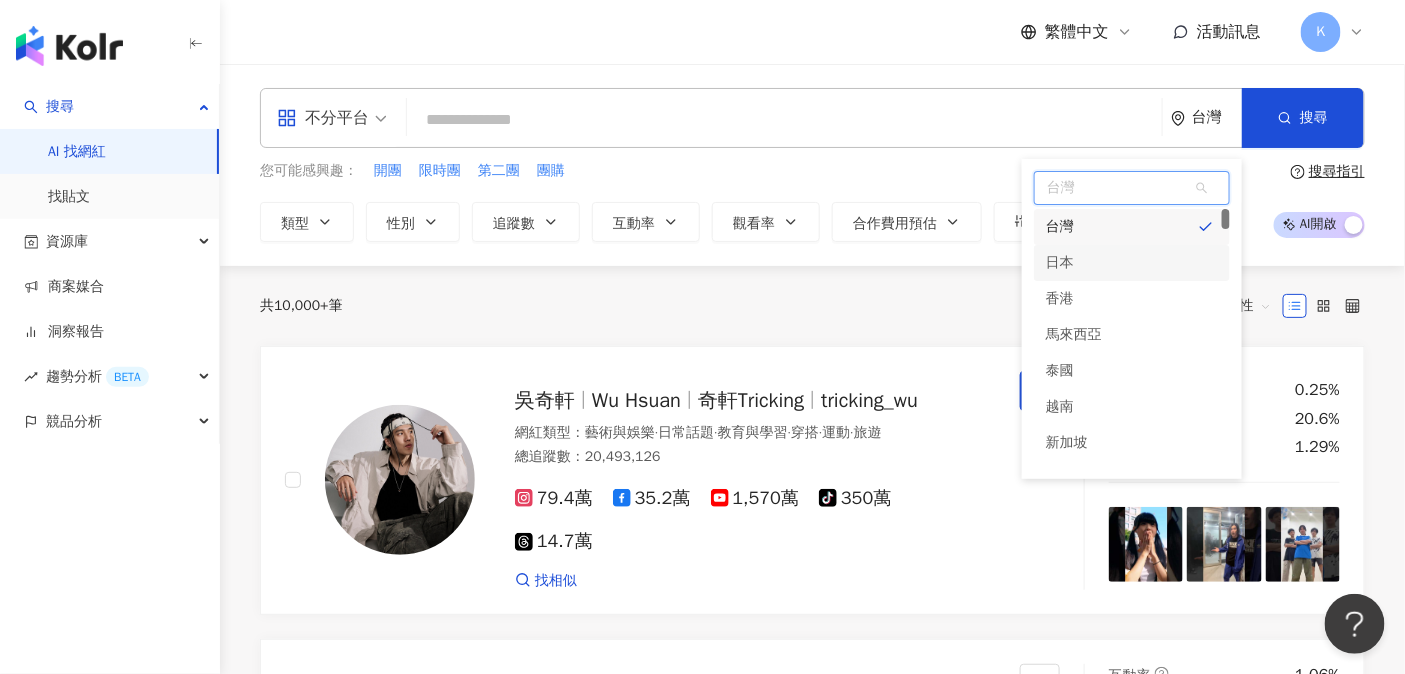 click on "日本" at bounding box center [1132, 263] 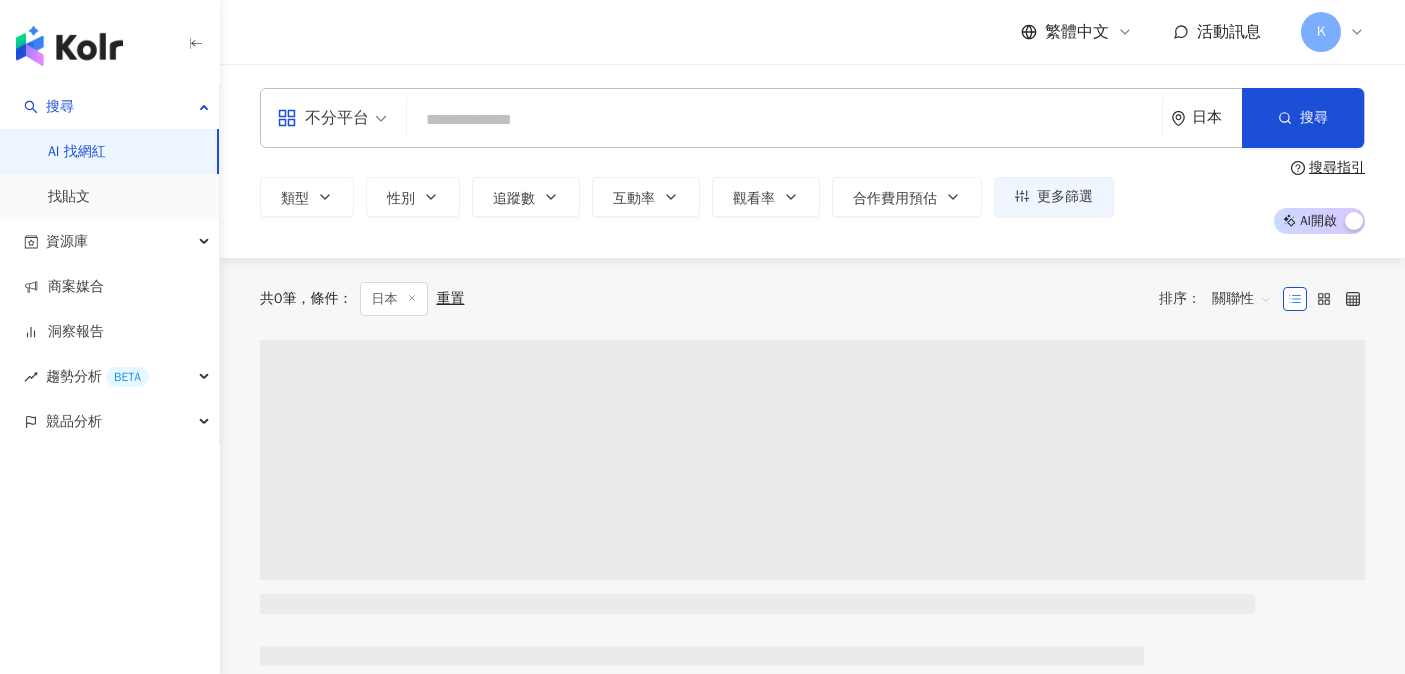 scroll, scrollTop: 0, scrollLeft: 0, axis: both 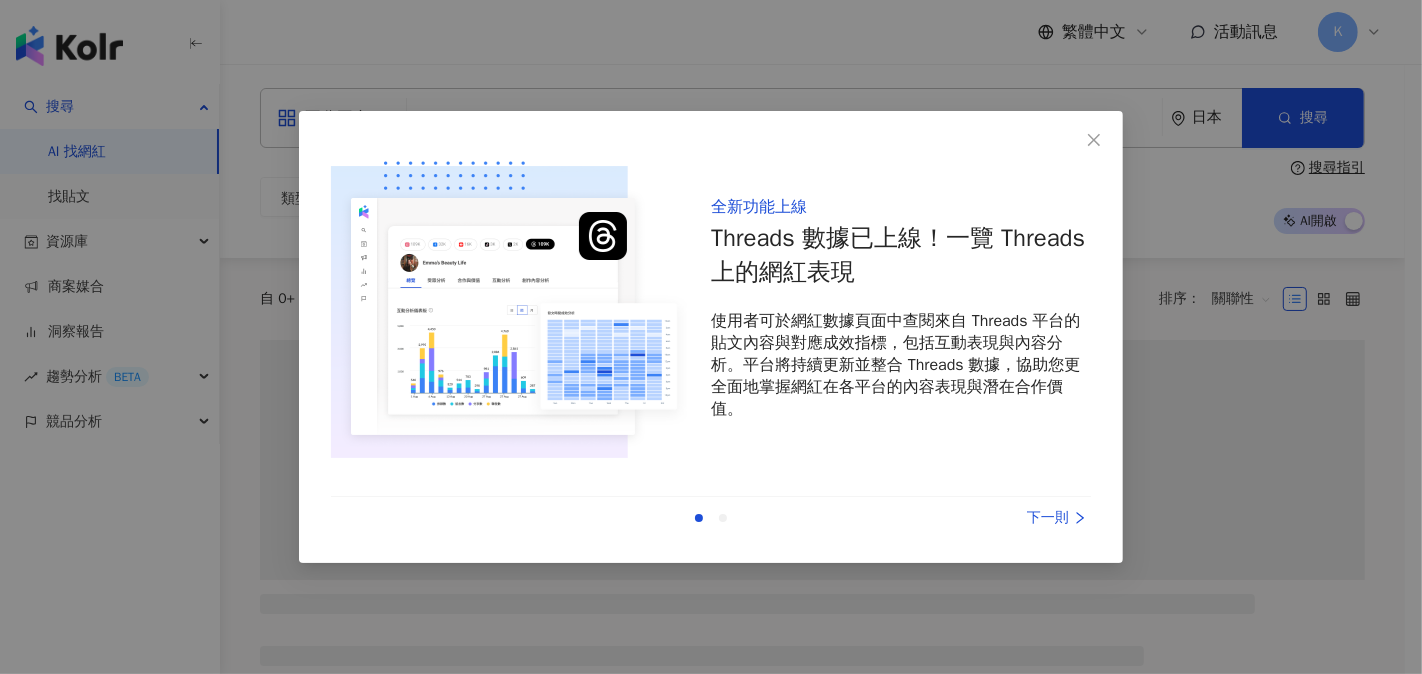 click on "全新功能上線 Threads 數據已上線！一覽 Threads 上的網紅表現 使用者可於網紅數據頁面中查閱來自 Threads 平台的貼文內容與對應成效指標，包括互動表現與內容分析。平台將持續更新並整合 Threads 數據，協助您更全面地掌握網紅在各平台的內容表現與潛在合作價值。 上一則 下一則" at bounding box center [711, 337] 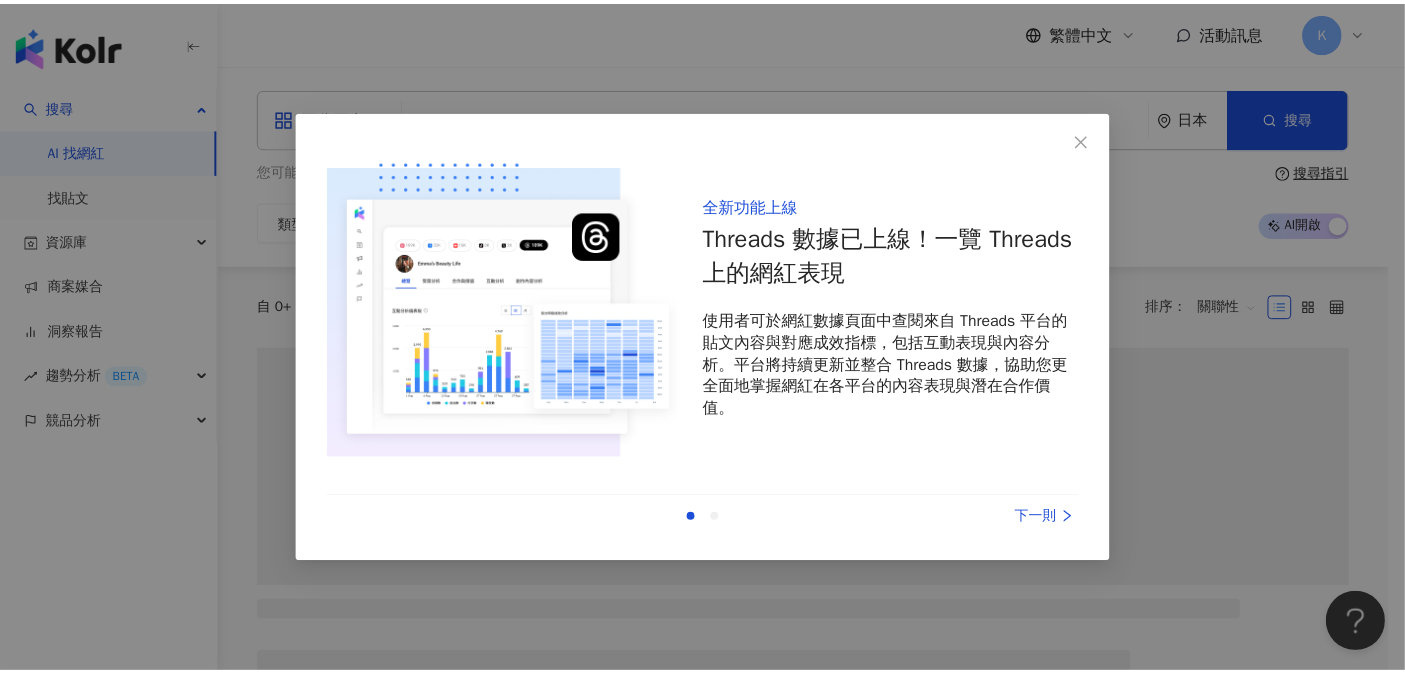 scroll, scrollTop: 0, scrollLeft: 0, axis: both 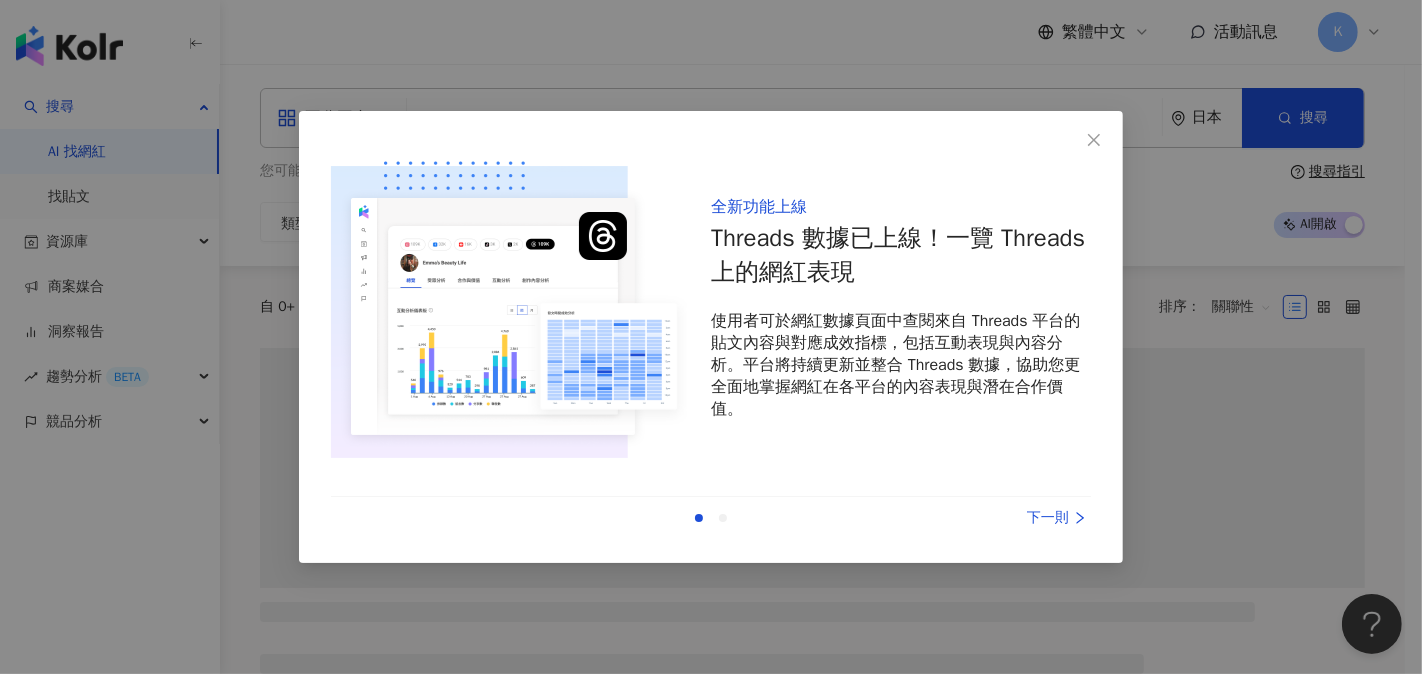 drag, startPoint x: 1078, startPoint y: 146, endPoint x: 1089, endPoint y: 144, distance: 11.18034 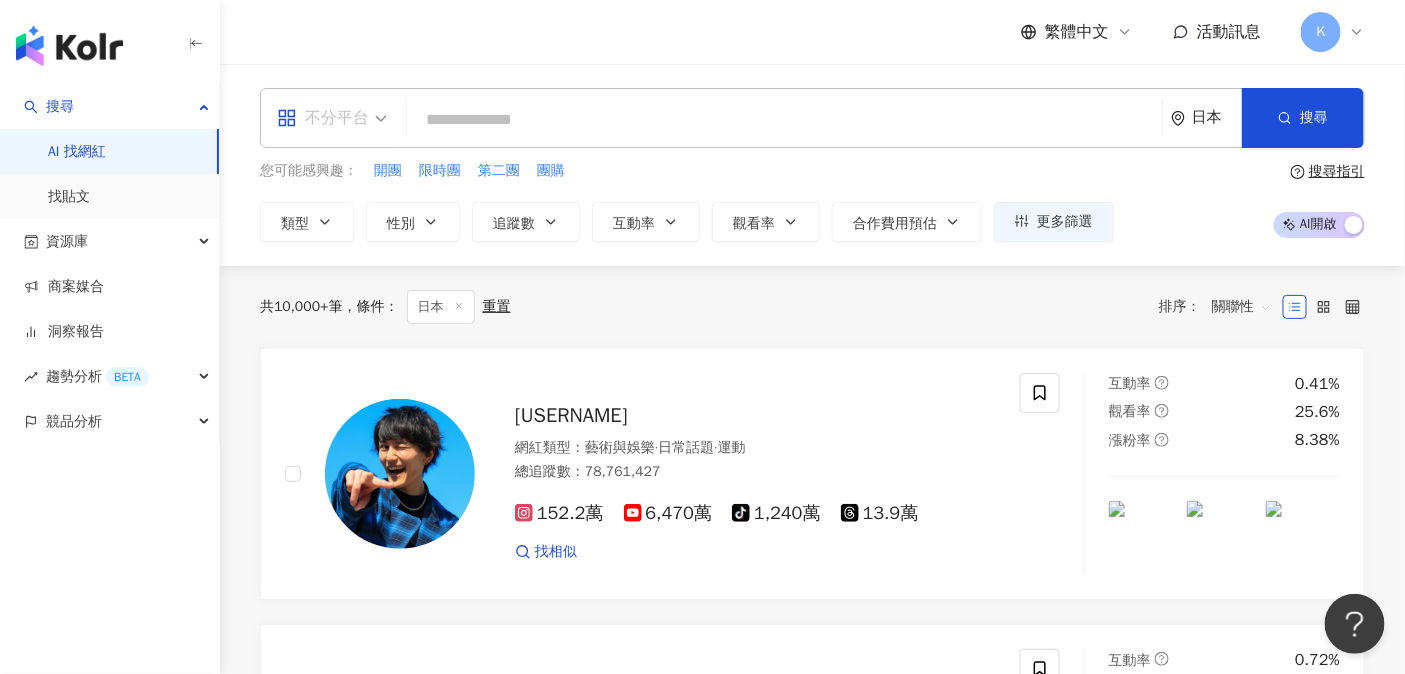 click on "不分平台" at bounding box center (323, 118) 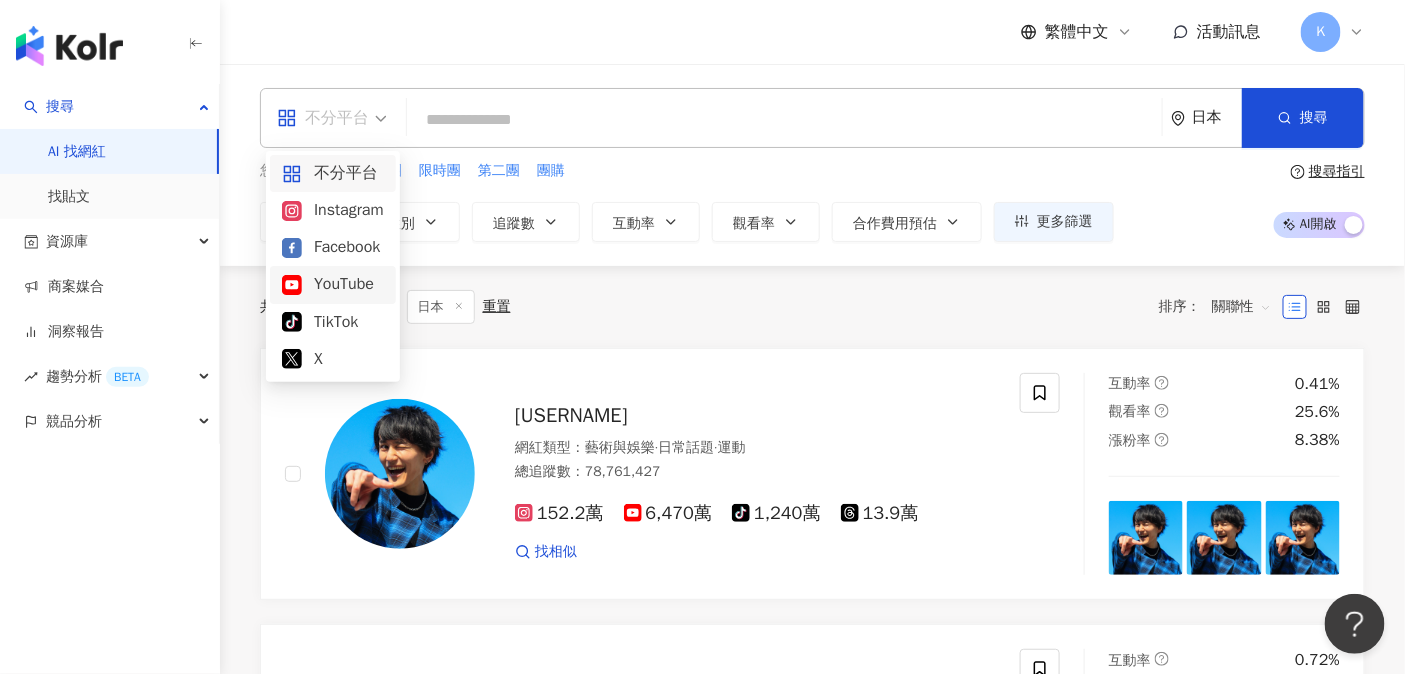 click on "YouTube" at bounding box center [333, 284] 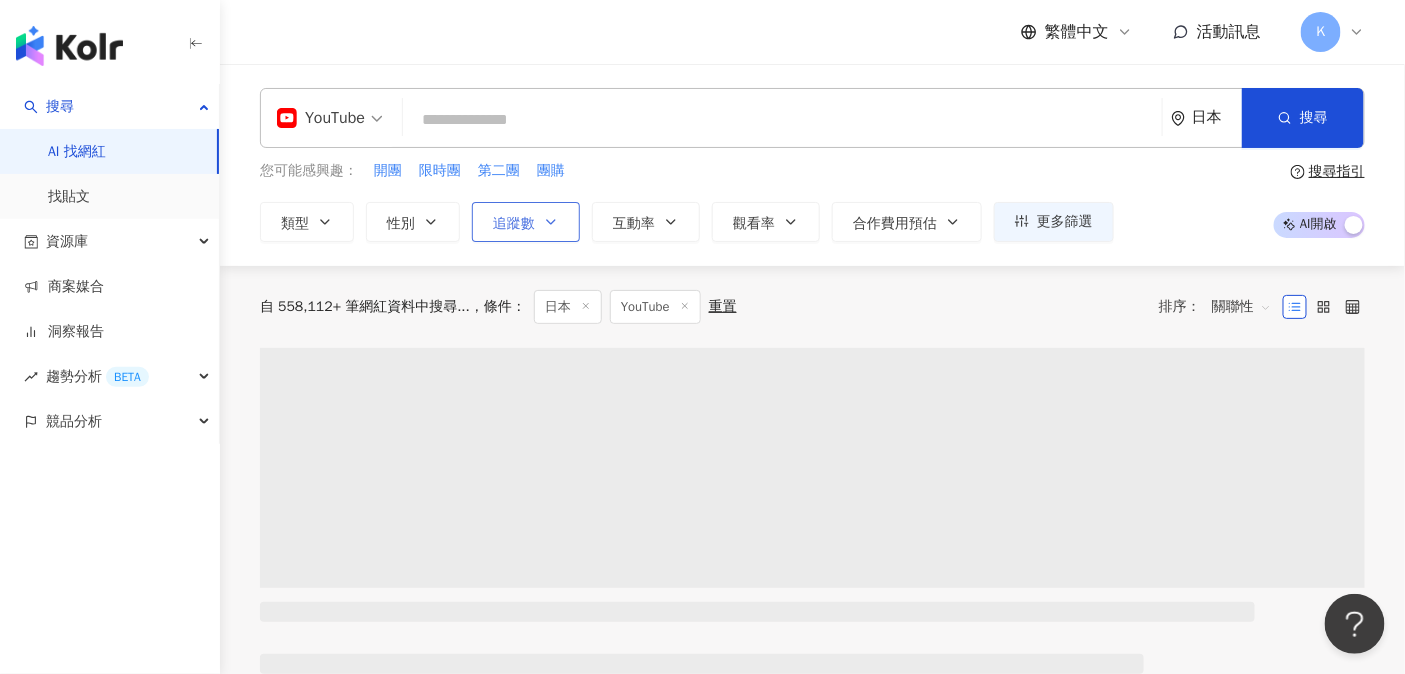 click on "追蹤數" at bounding box center (526, 222) 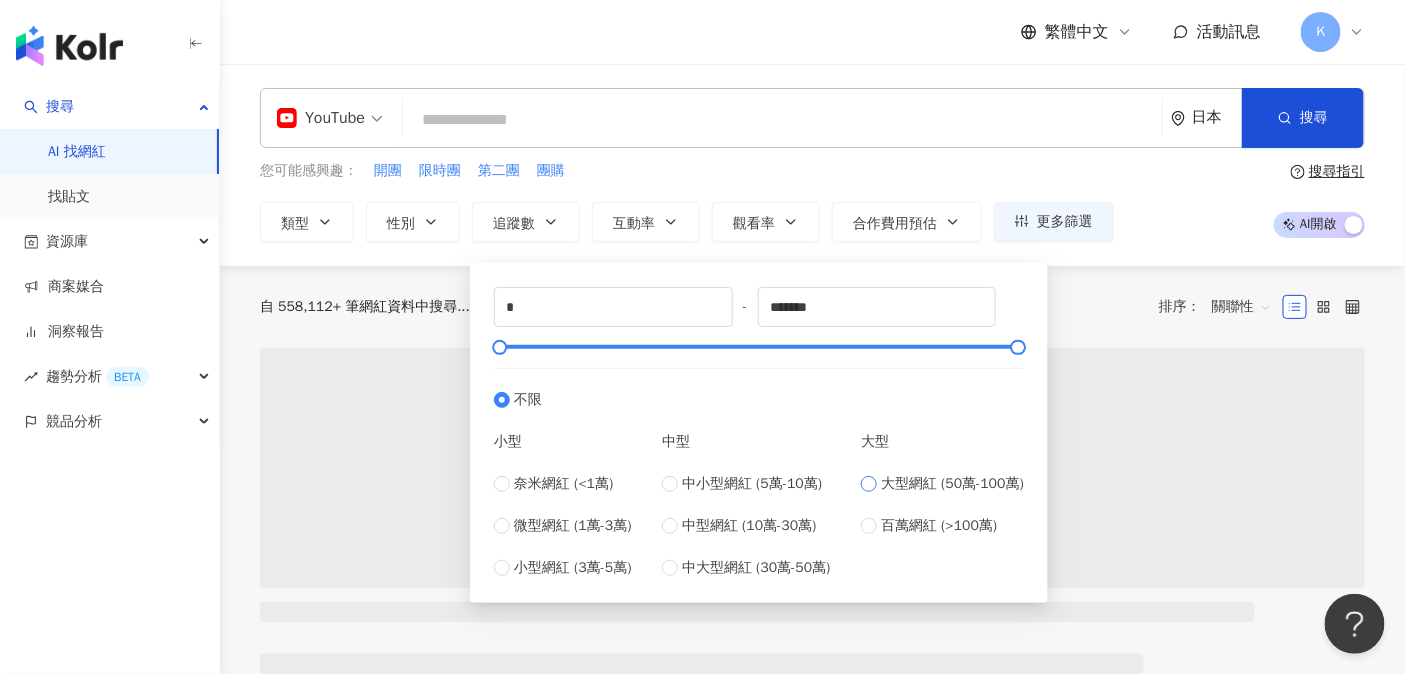 click on "大型網紅 (50萬-100萬)" at bounding box center [952, 484] 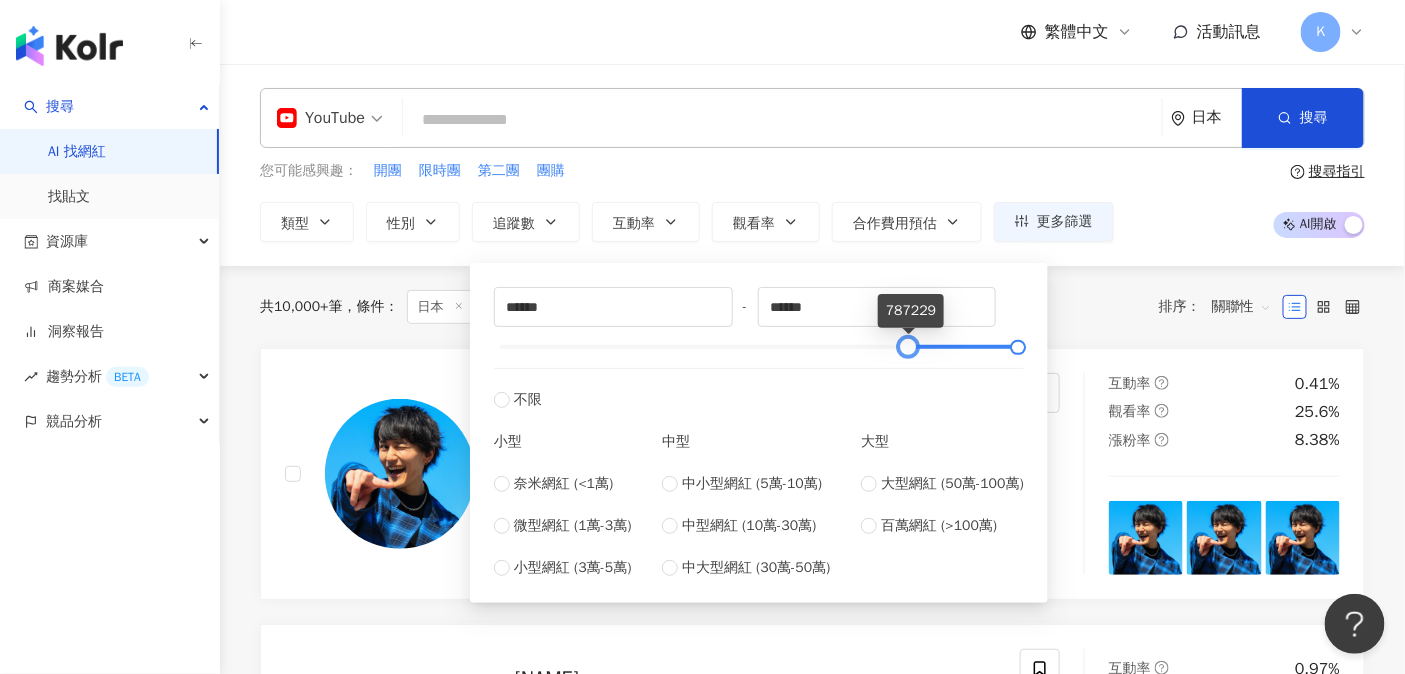 type on "******" 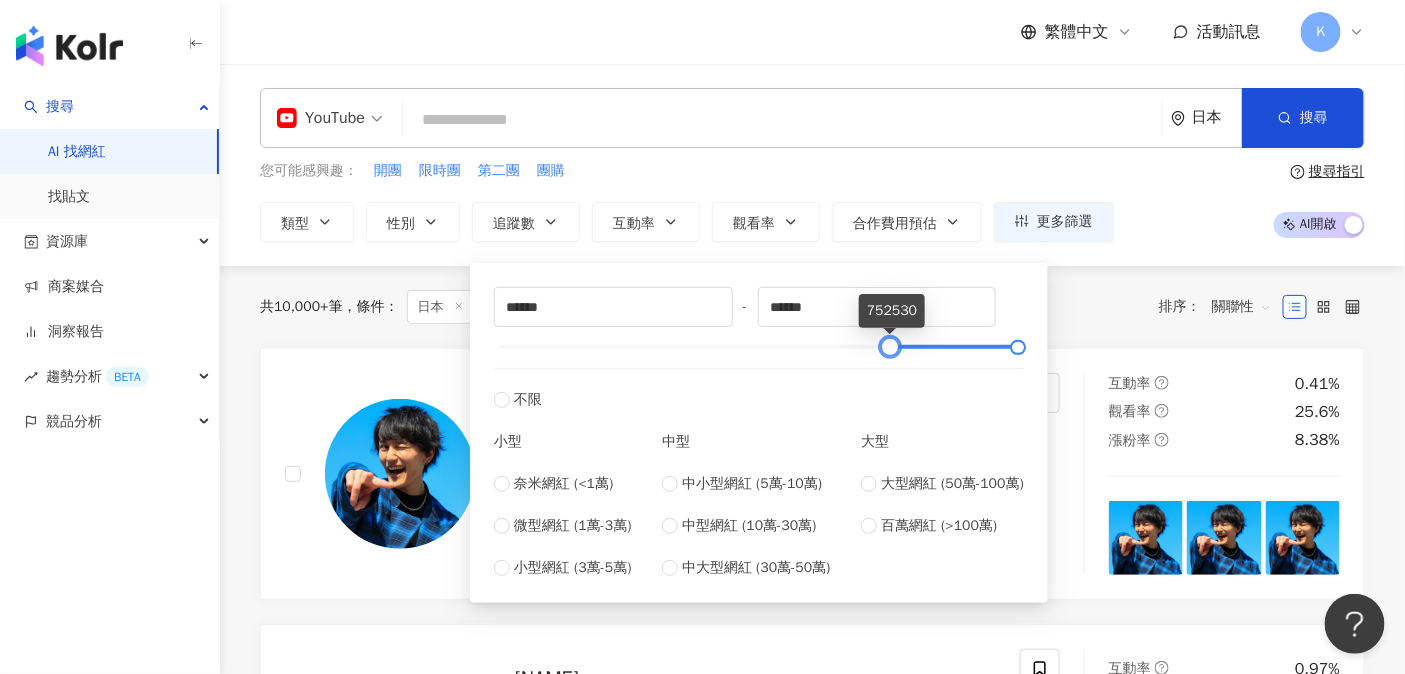 drag, startPoint x: 813, startPoint y: 343, endPoint x: 898, endPoint y: 359, distance: 86.492775 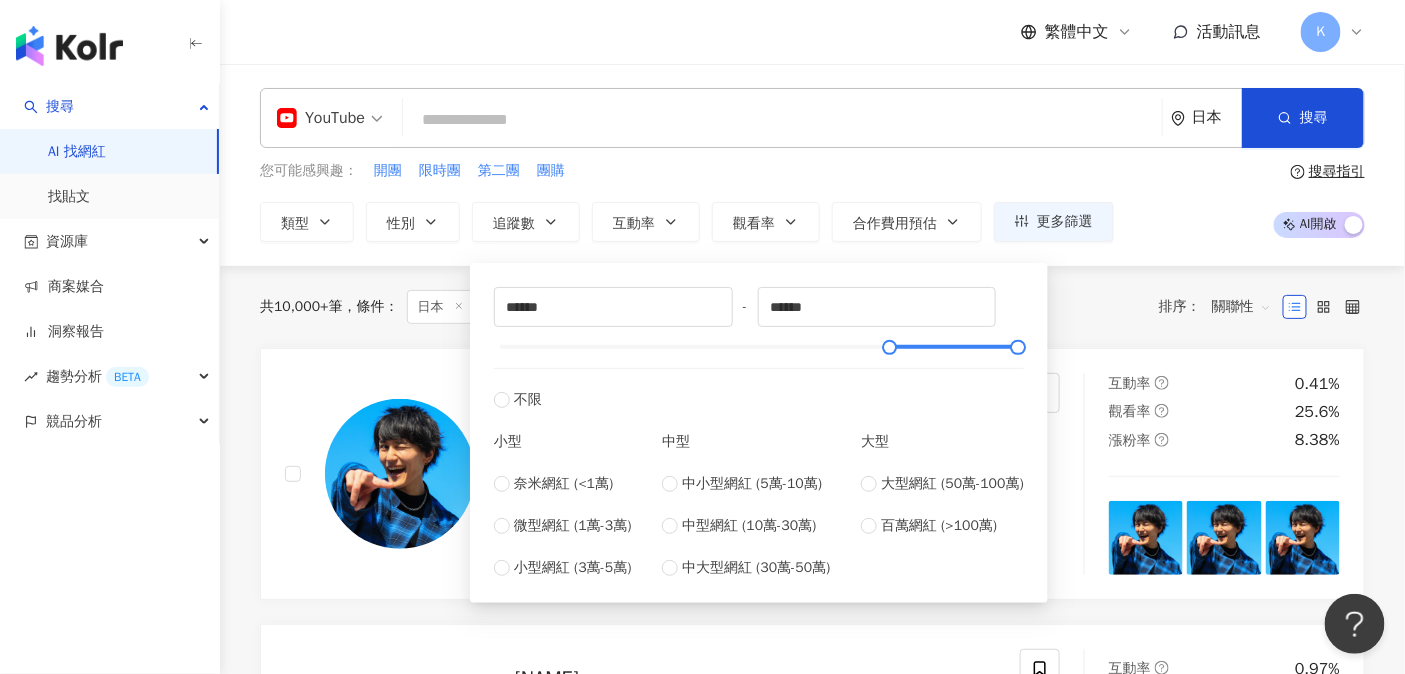 click on "您可能感興趣： 開團  限時團  第二團  團購  類型 性別 追蹤數 互動率 觀看率 合作費用預估  更多篩選 ******  -  ****** 不限 小型 奈米網紅 (<1萬) 微型網紅 (1萬-3萬) 小型網紅 (3萬-5萬) 中型 中小型網紅 (5萬-10萬) 中型網紅 (10萬-30萬) 中大型網紅 (30萬-50萬) 大型 大型網紅 (50萬-100萬) 百萬網紅 (>100萬) 搜尋指引 AI  開啟 AI  關閉" at bounding box center (812, 201) 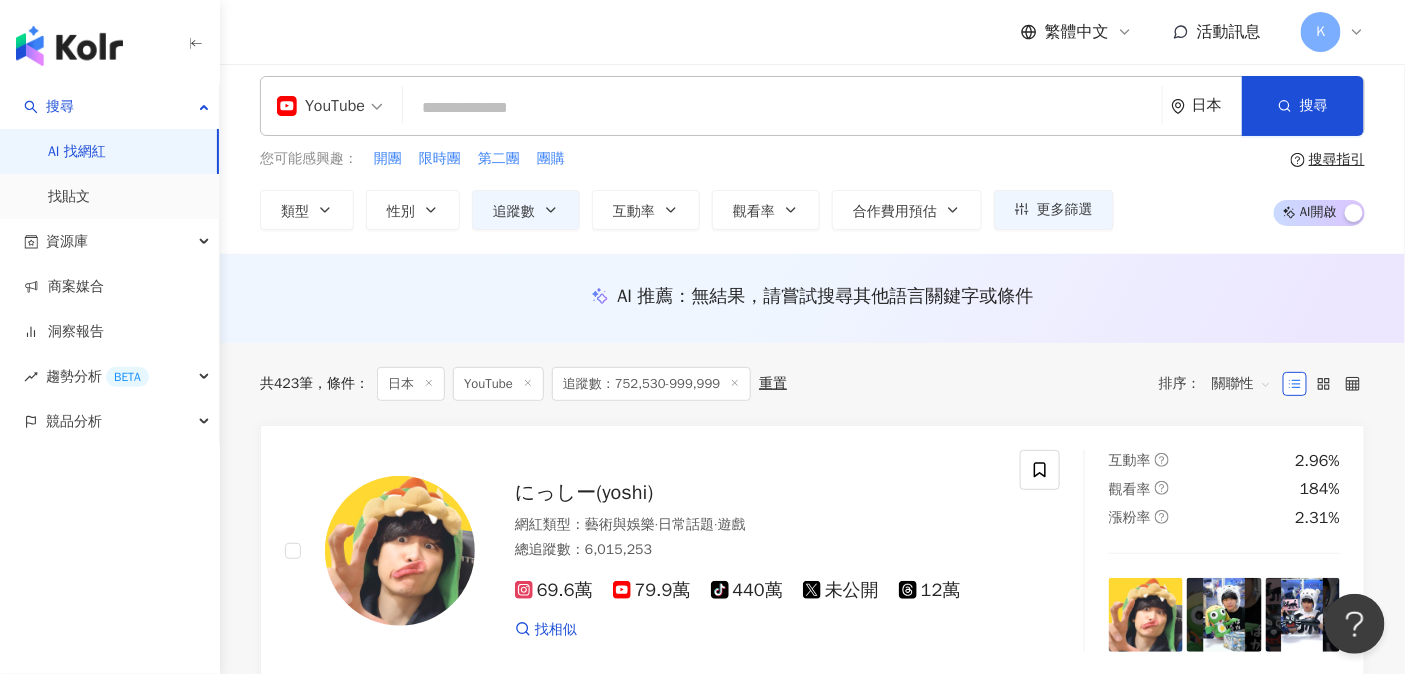 scroll, scrollTop: 0, scrollLeft: 0, axis: both 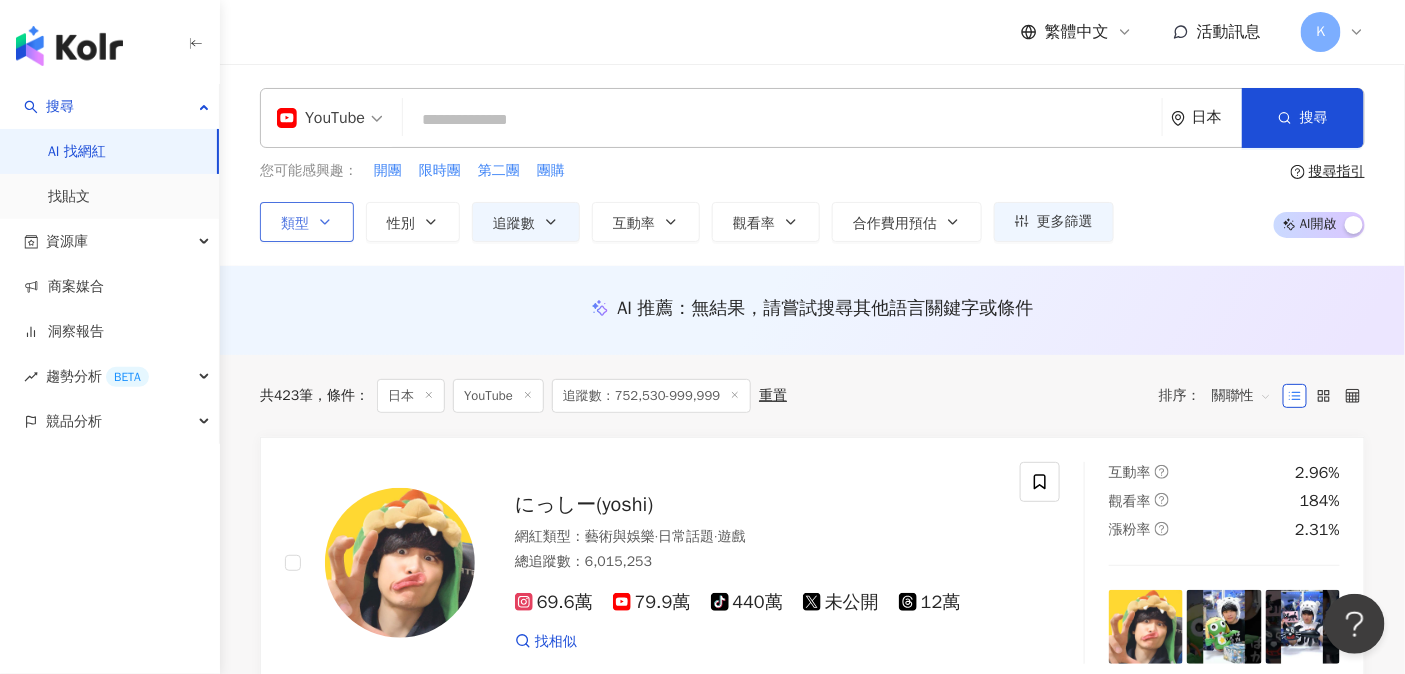 click on "類型" at bounding box center (307, 222) 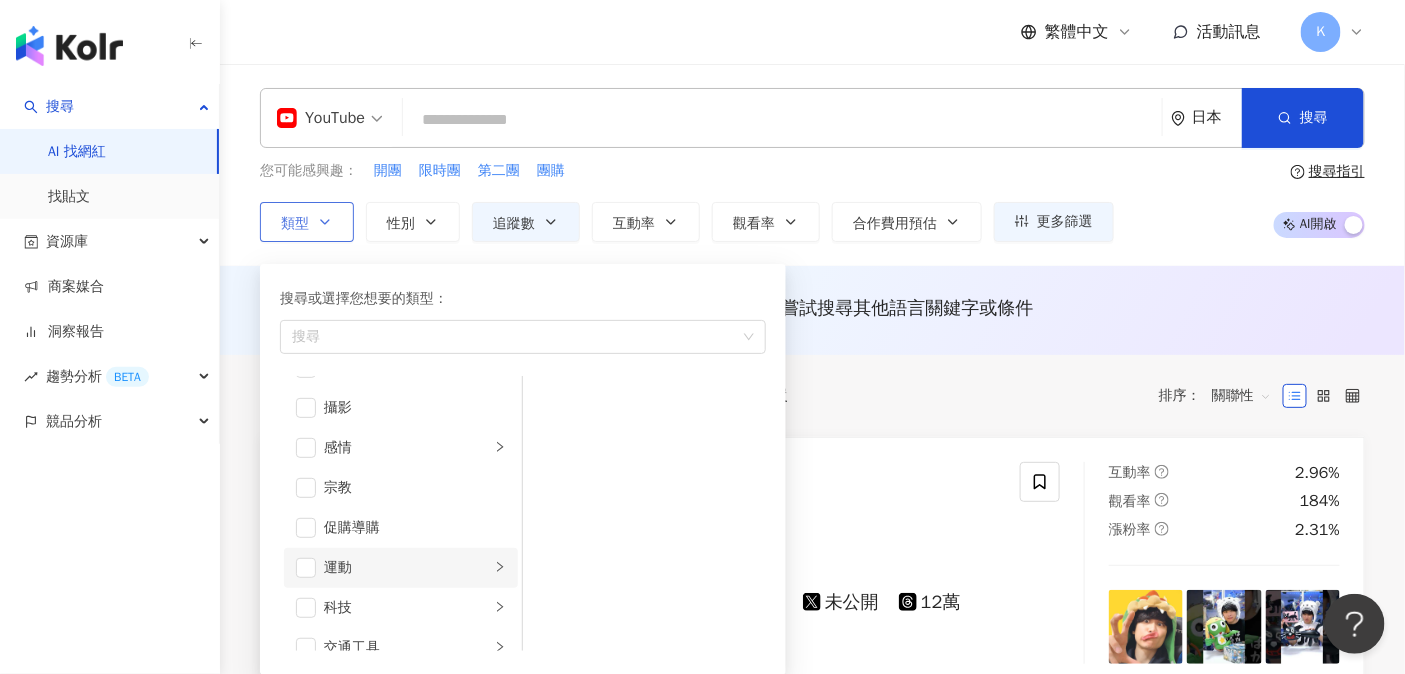 scroll, scrollTop: 692, scrollLeft: 0, axis: vertical 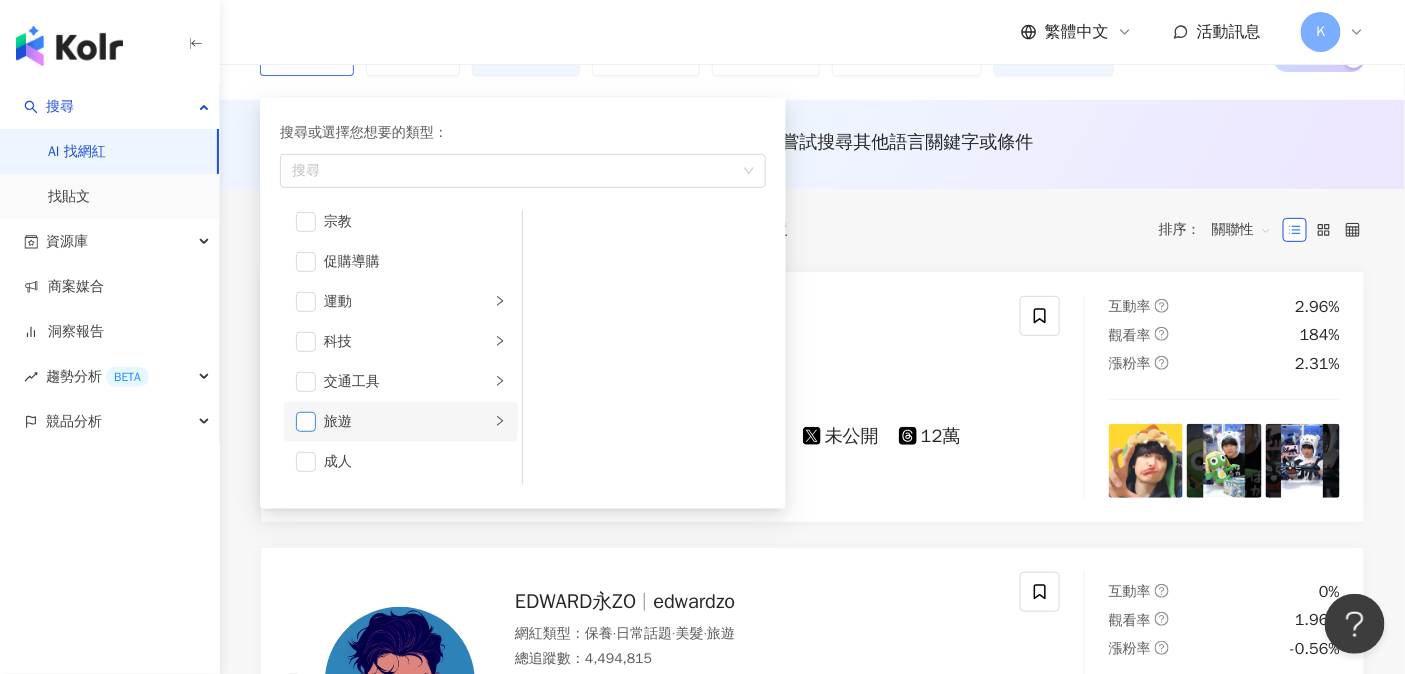 click at bounding box center (306, 422) 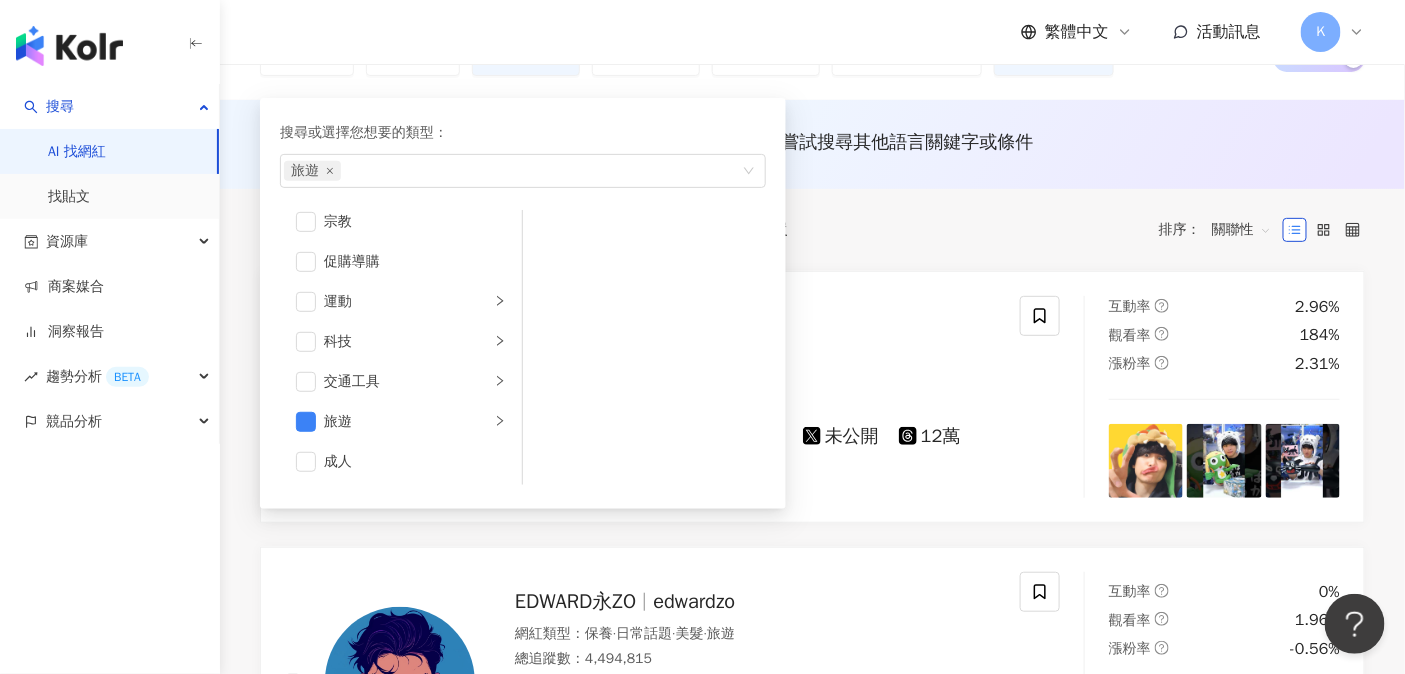 click on "AI 推薦 ： 無結果，請嘗試搜尋其他語言關鍵字或條件" at bounding box center [812, 142] 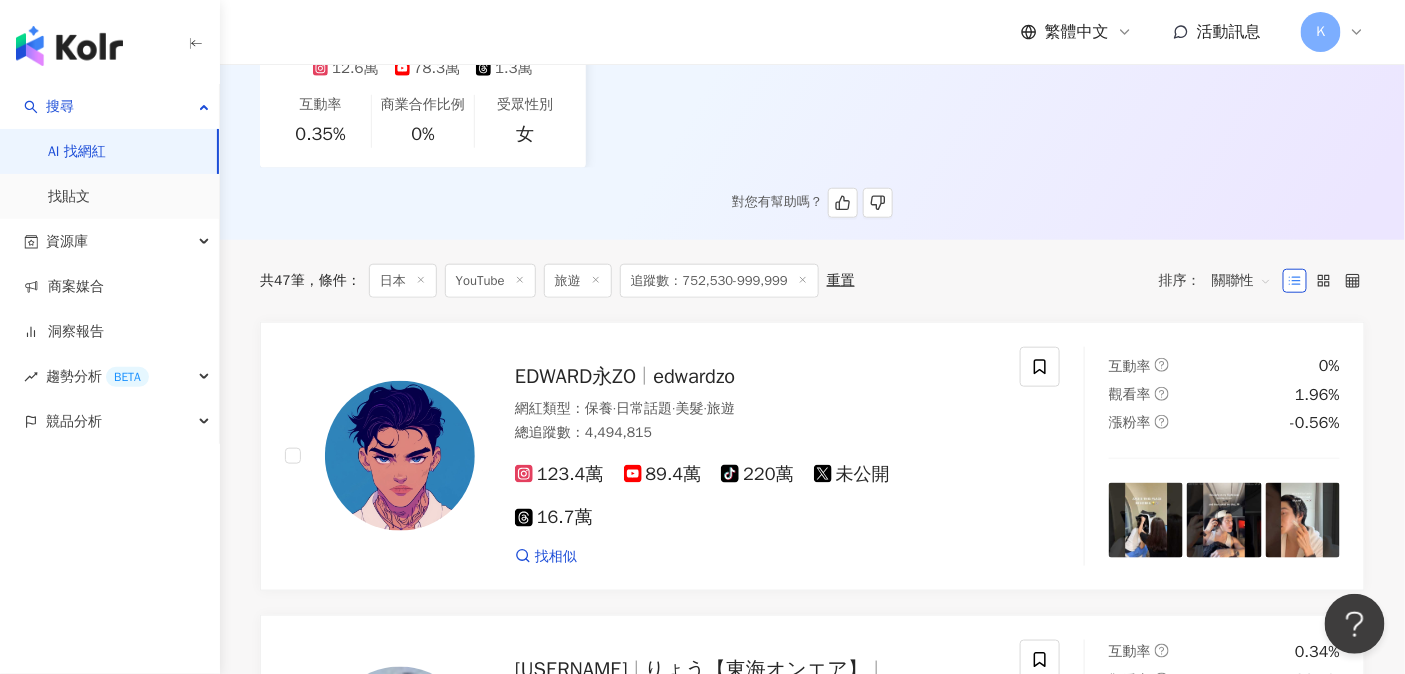 scroll, scrollTop: 577, scrollLeft: 0, axis: vertical 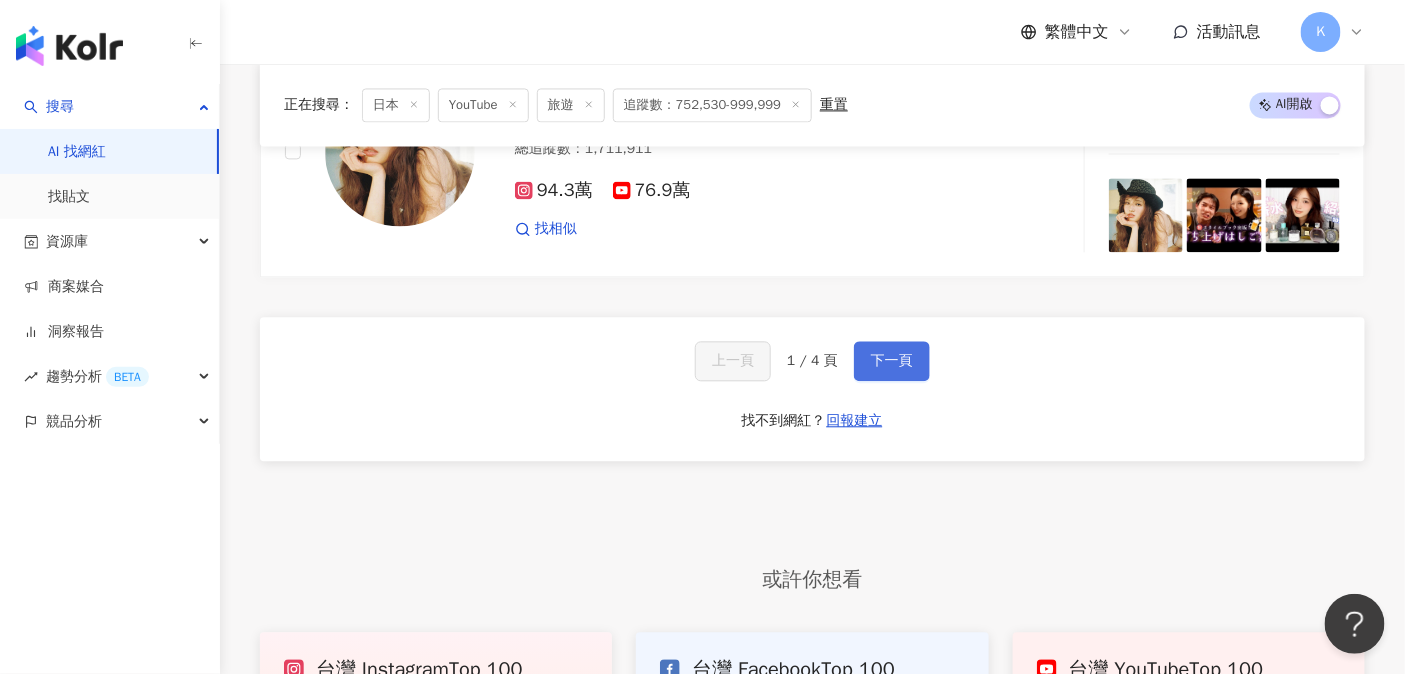 click on "下一頁" at bounding box center [892, 361] 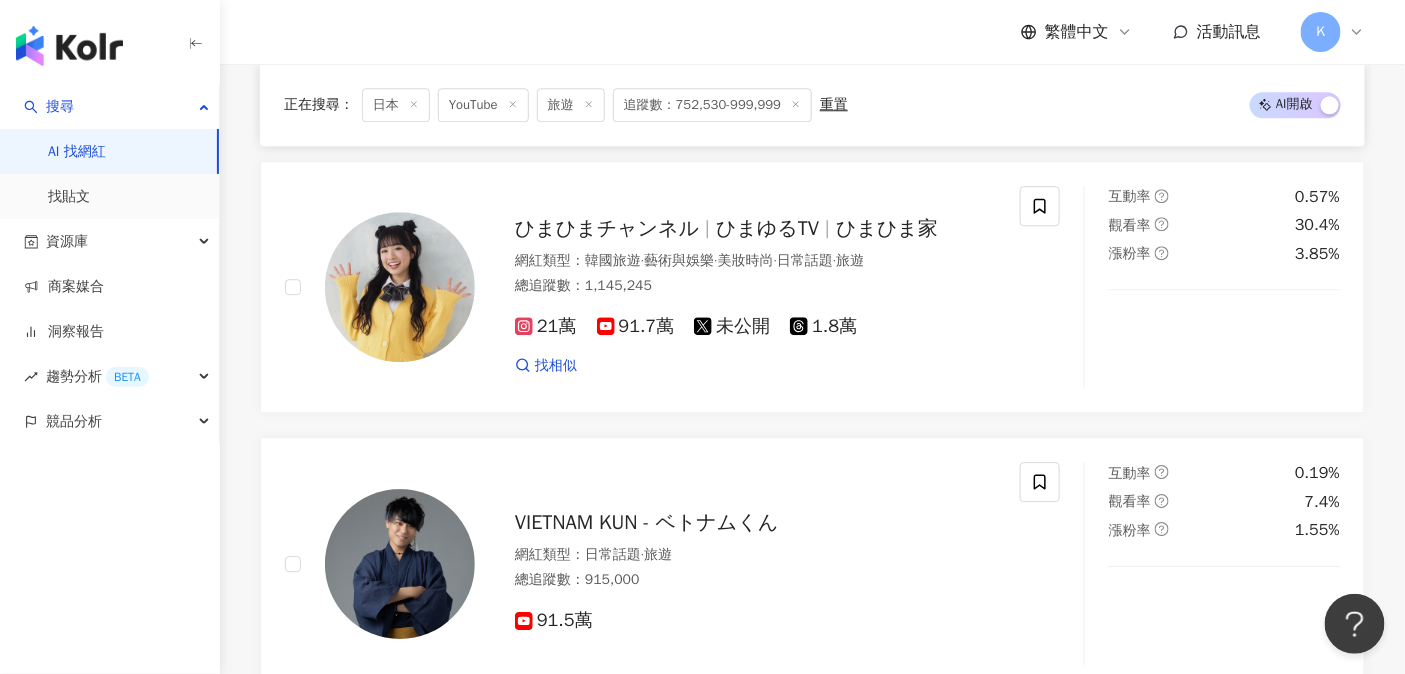 scroll, scrollTop: 3851, scrollLeft: 0, axis: vertical 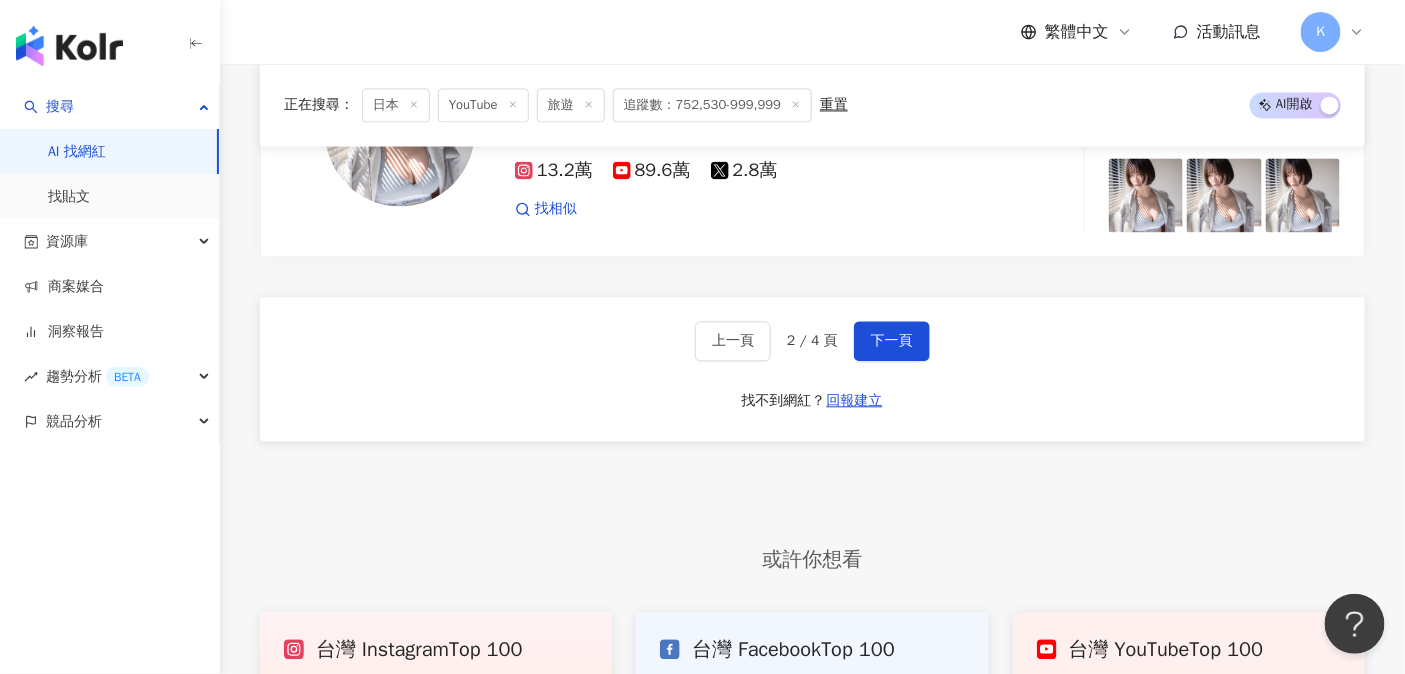 click at bounding box center [69, 46] 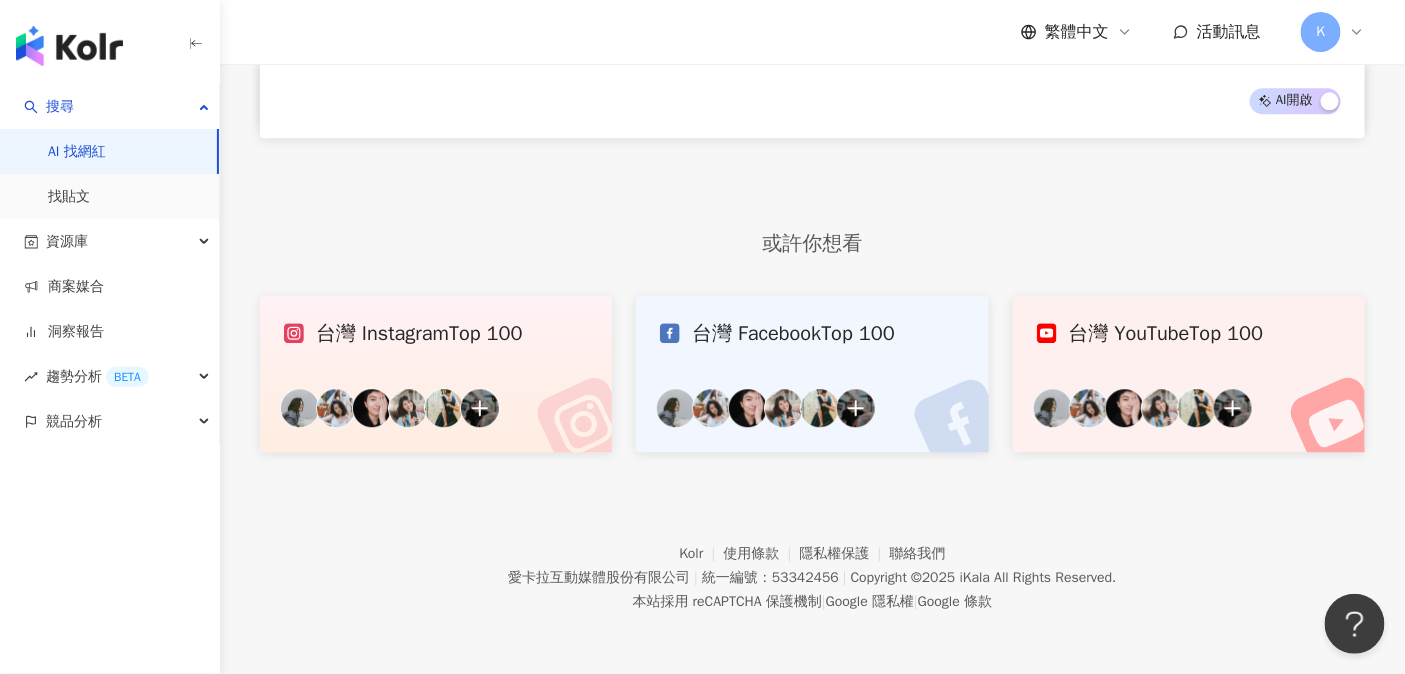 scroll, scrollTop: 0, scrollLeft: 0, axis: both 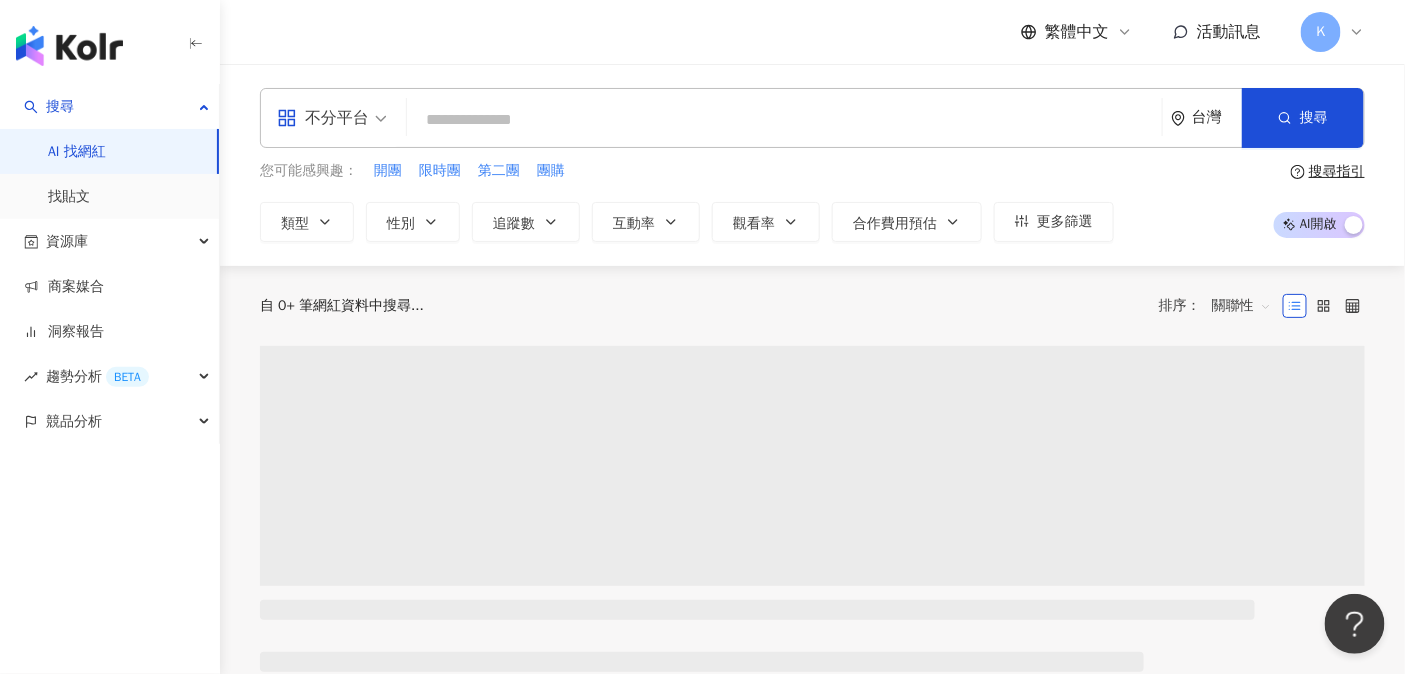 click at bounding box center (784, 120) 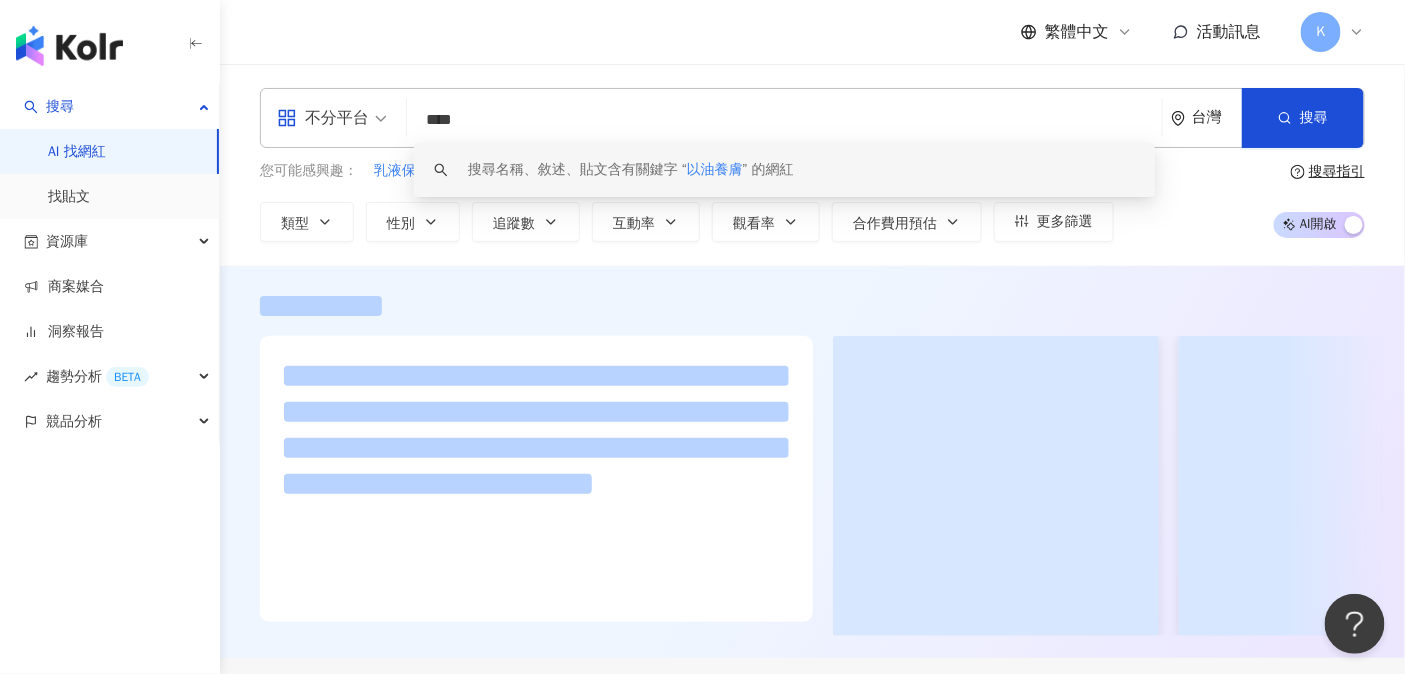type on "****" 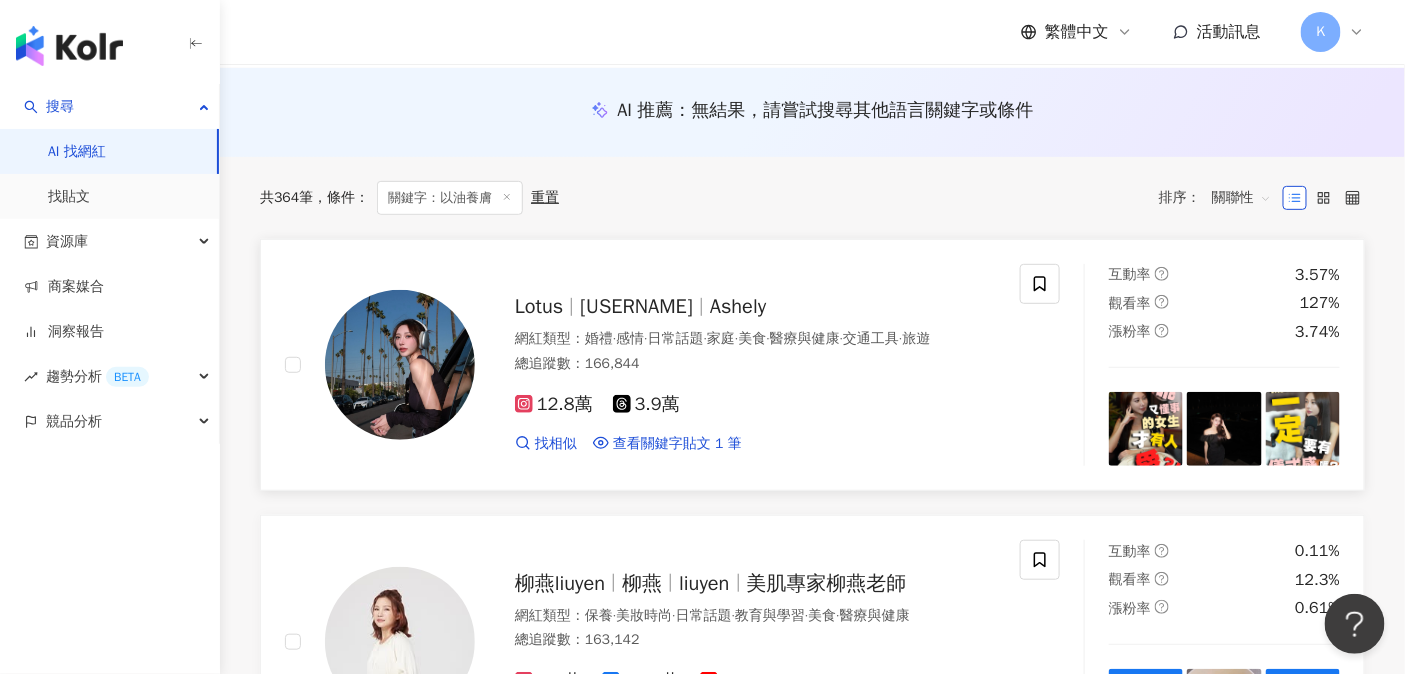 scroll, scrollTop: 398, scrollLeft: 0, axis: vertical 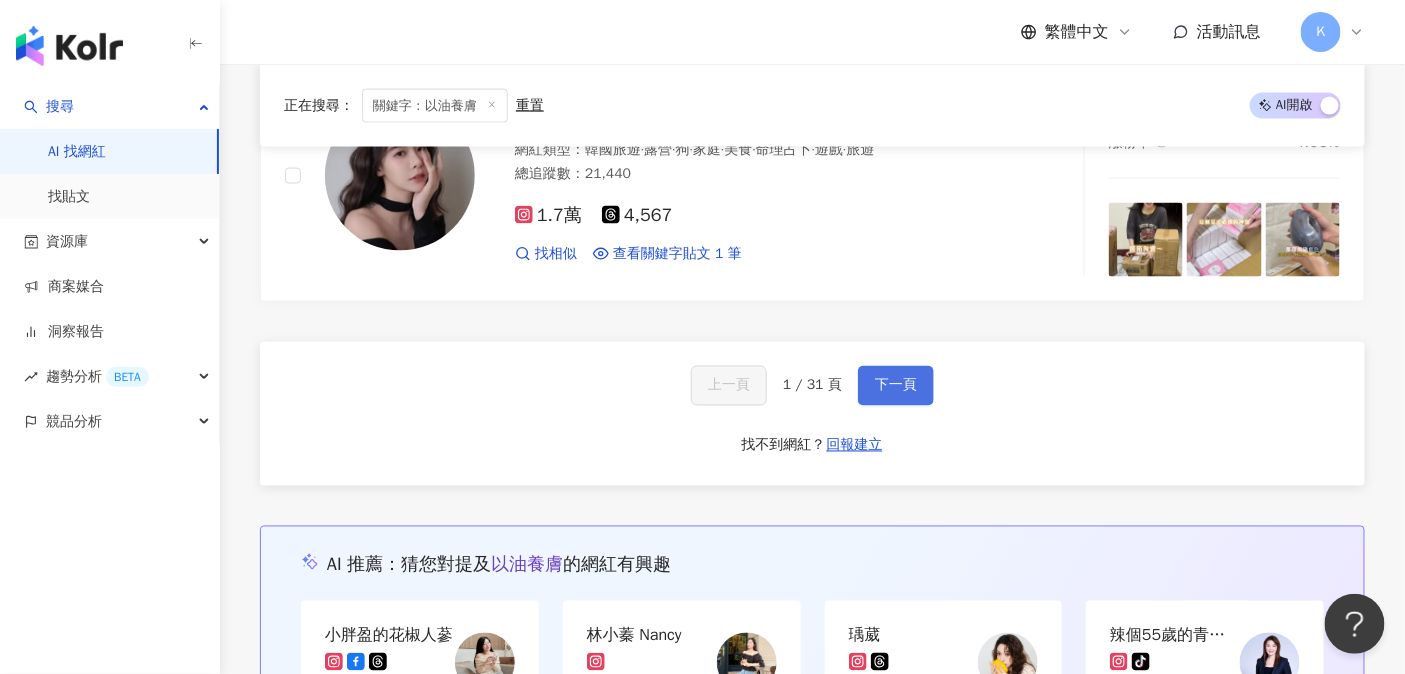 click on "下一頁" at bounding box center [896, 386] 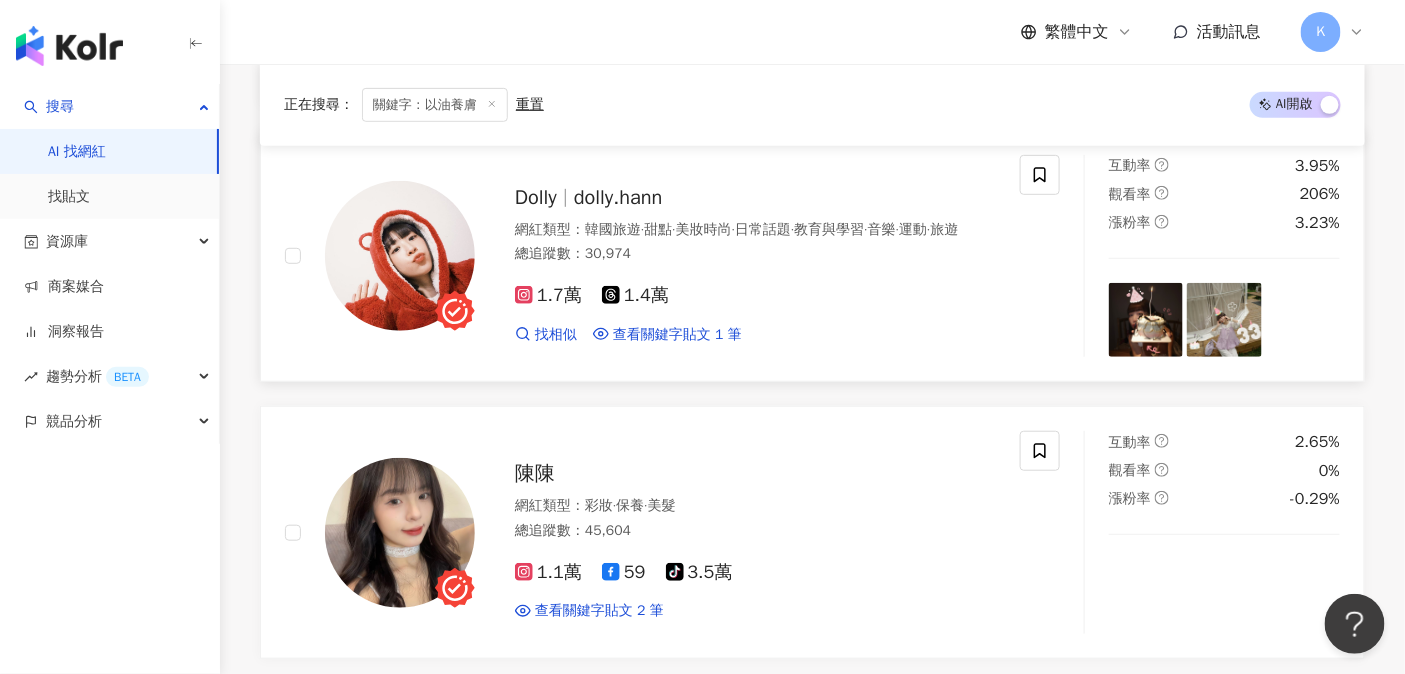 scroll, scrollTop: 2622, scrollLeft: 0, axis: vertical 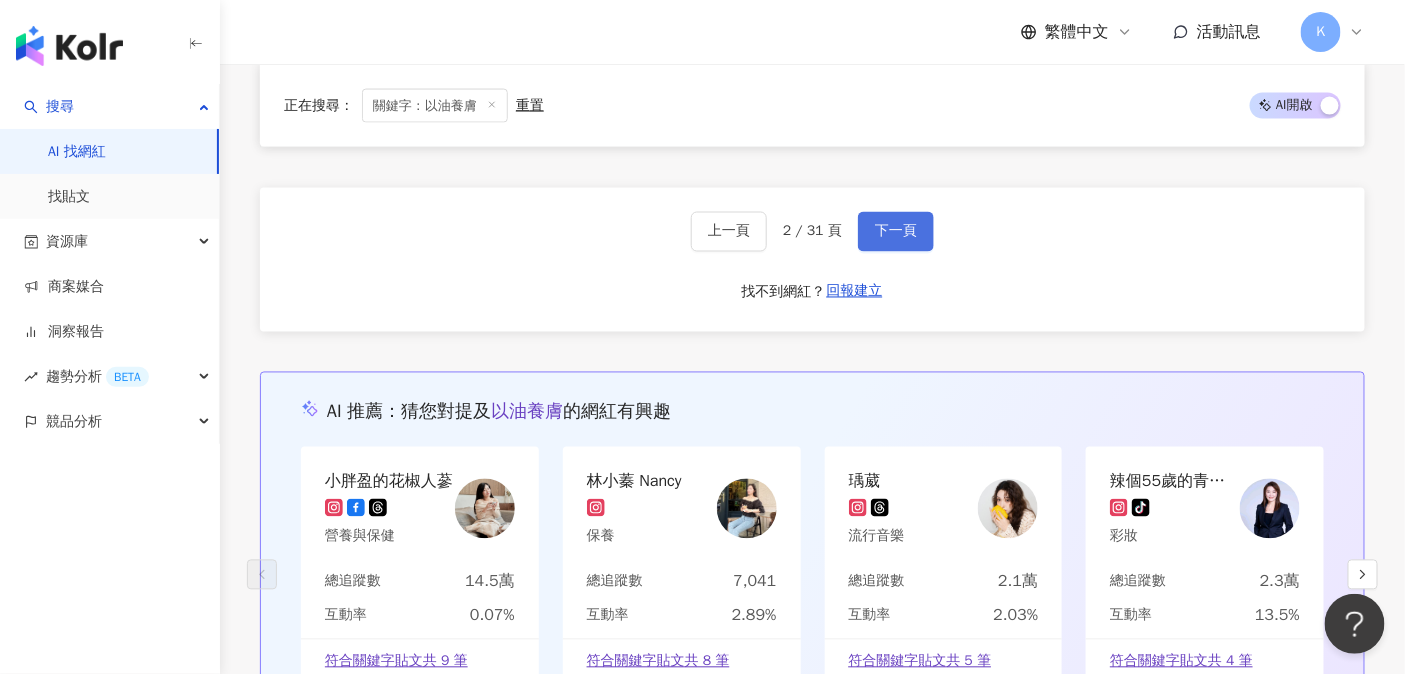 click on "下一頁" at bounding box center (896, 232) 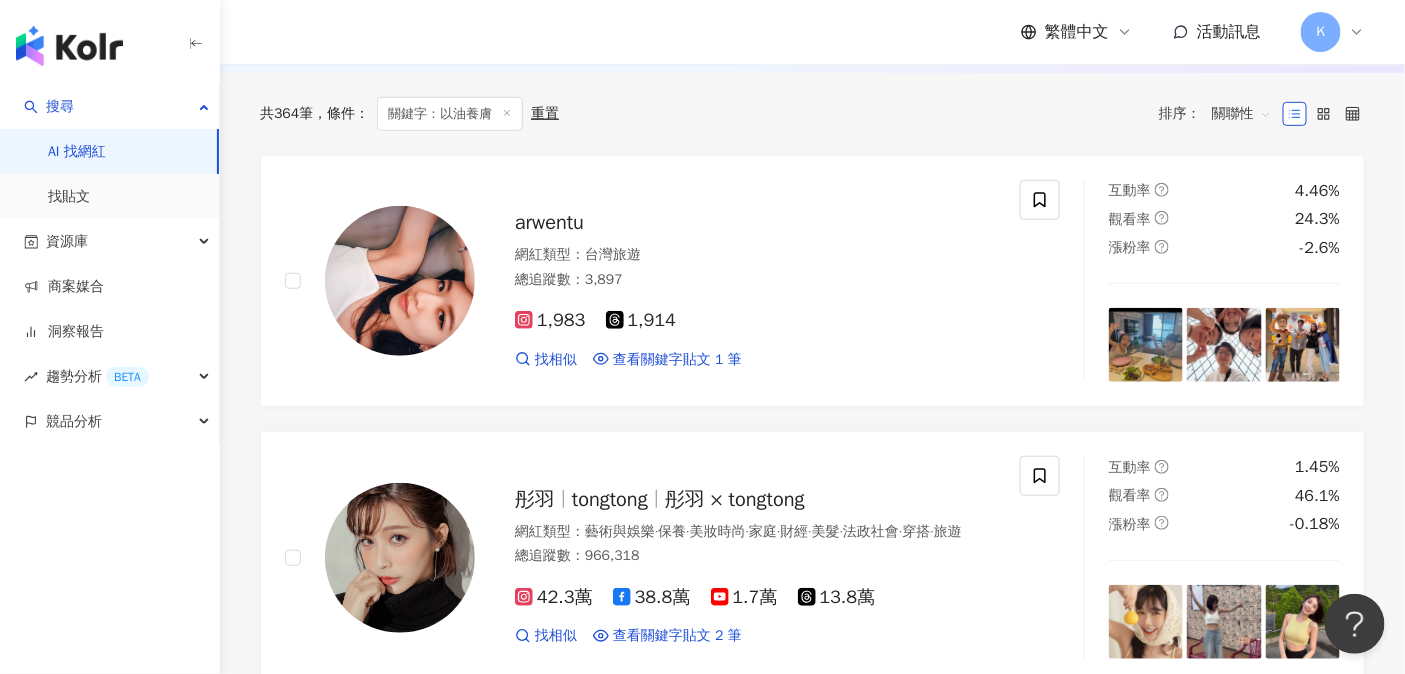 scroll, scrollTop: 271, scrollLeft: 0, axis: vertical 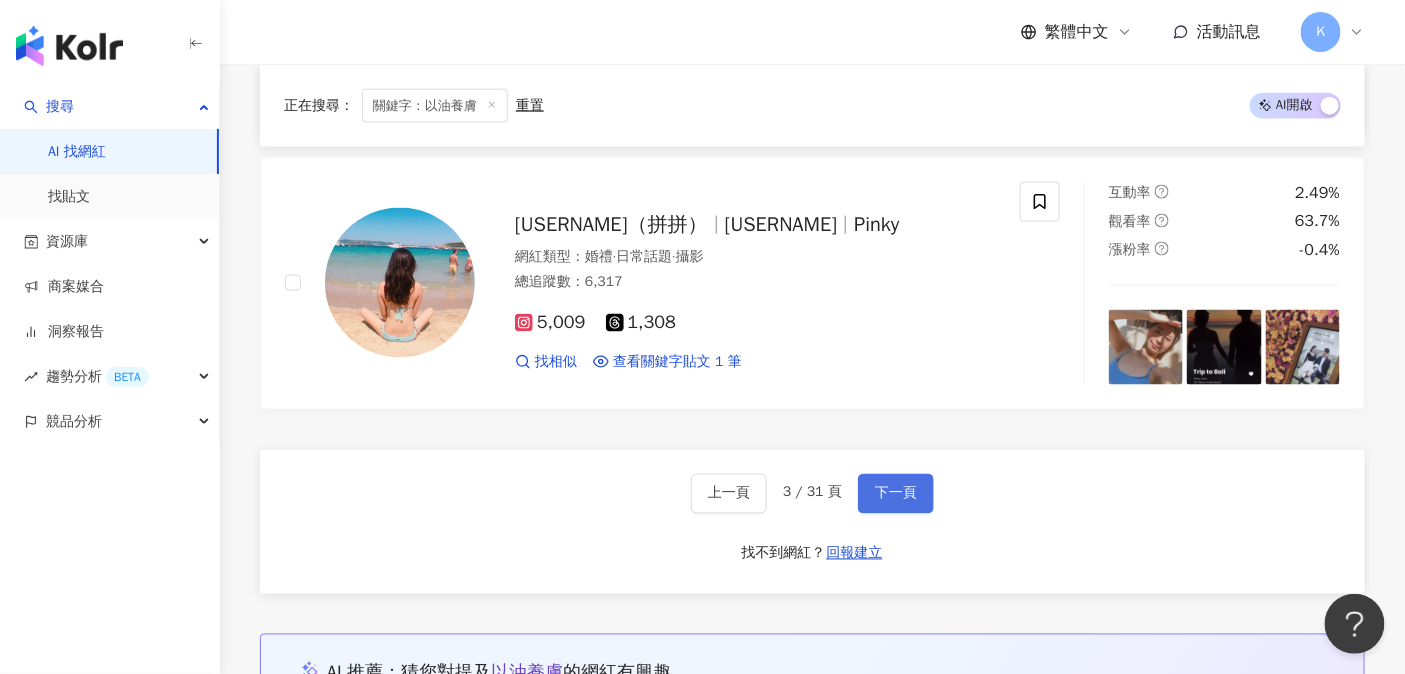 click on "下一頁" at bounding box center (896, 494) 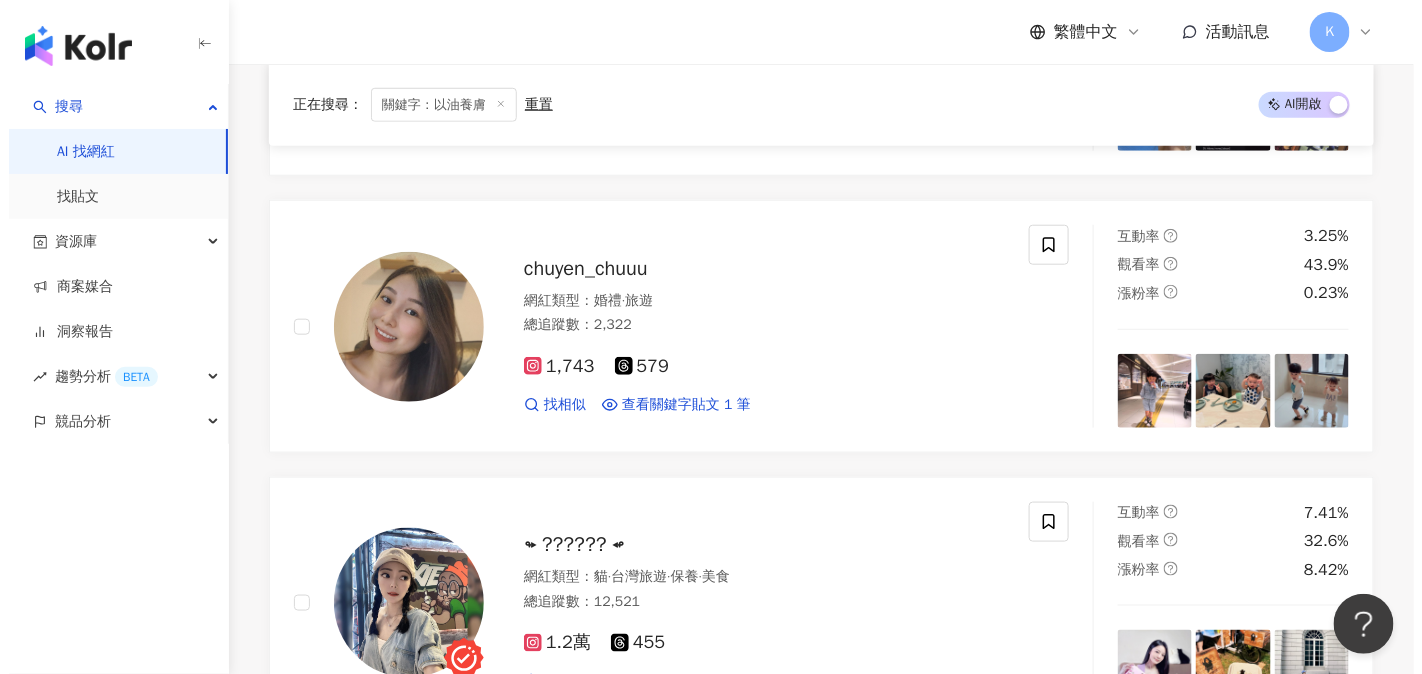 scroll, scrollTop: 0, scrollLeft: 0, axis: both 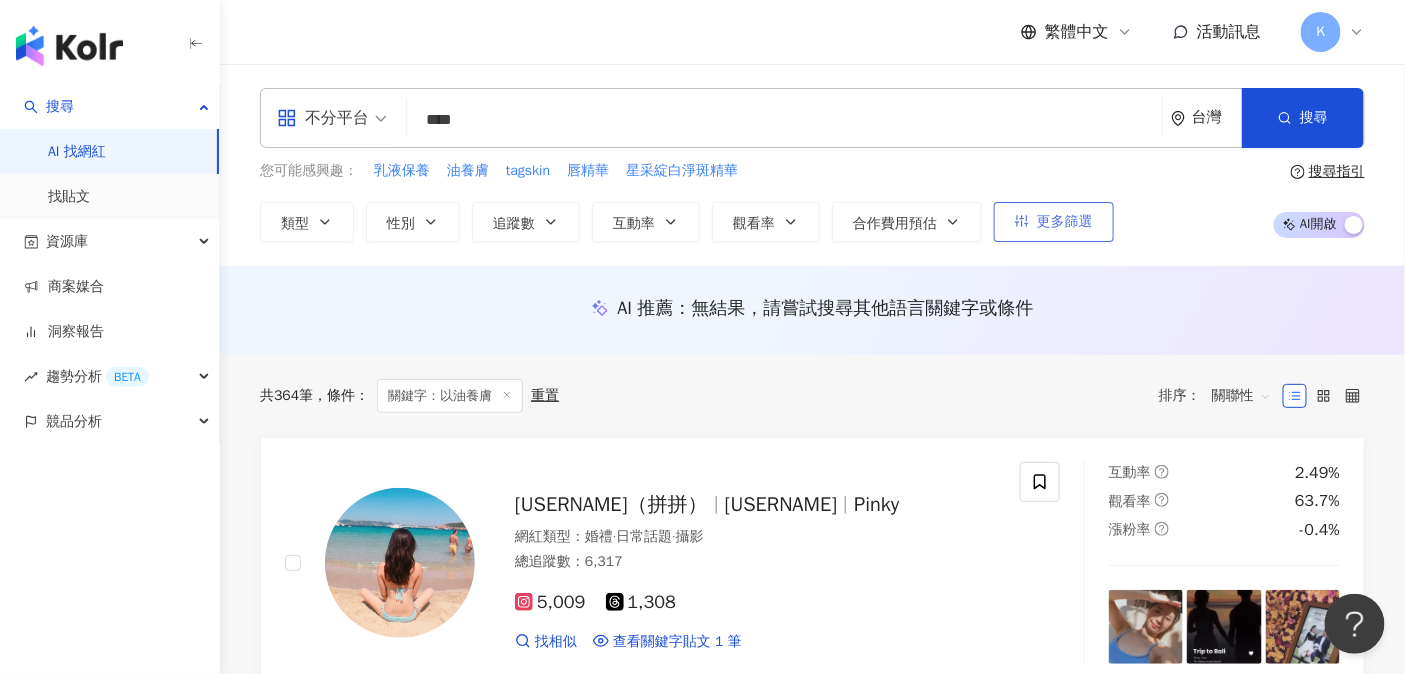 click 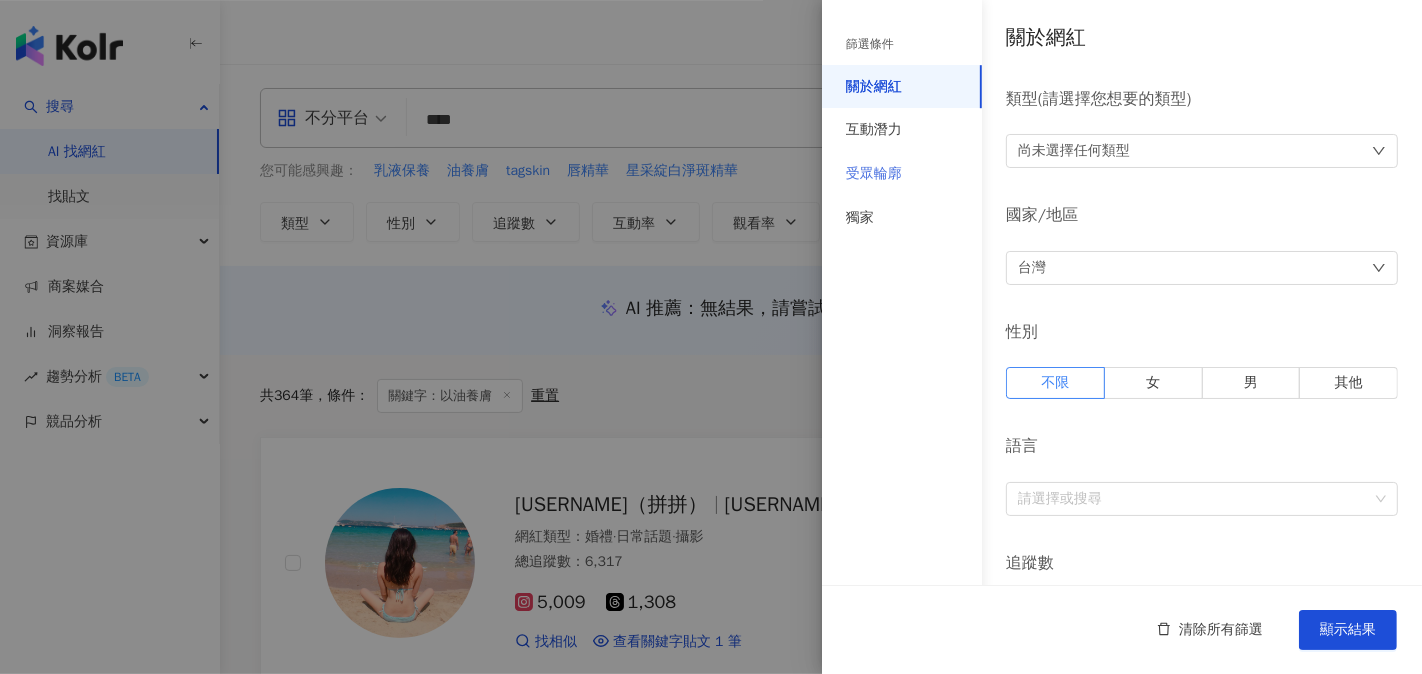 click on "受眾輪廓" at bounding box center [902, 174] 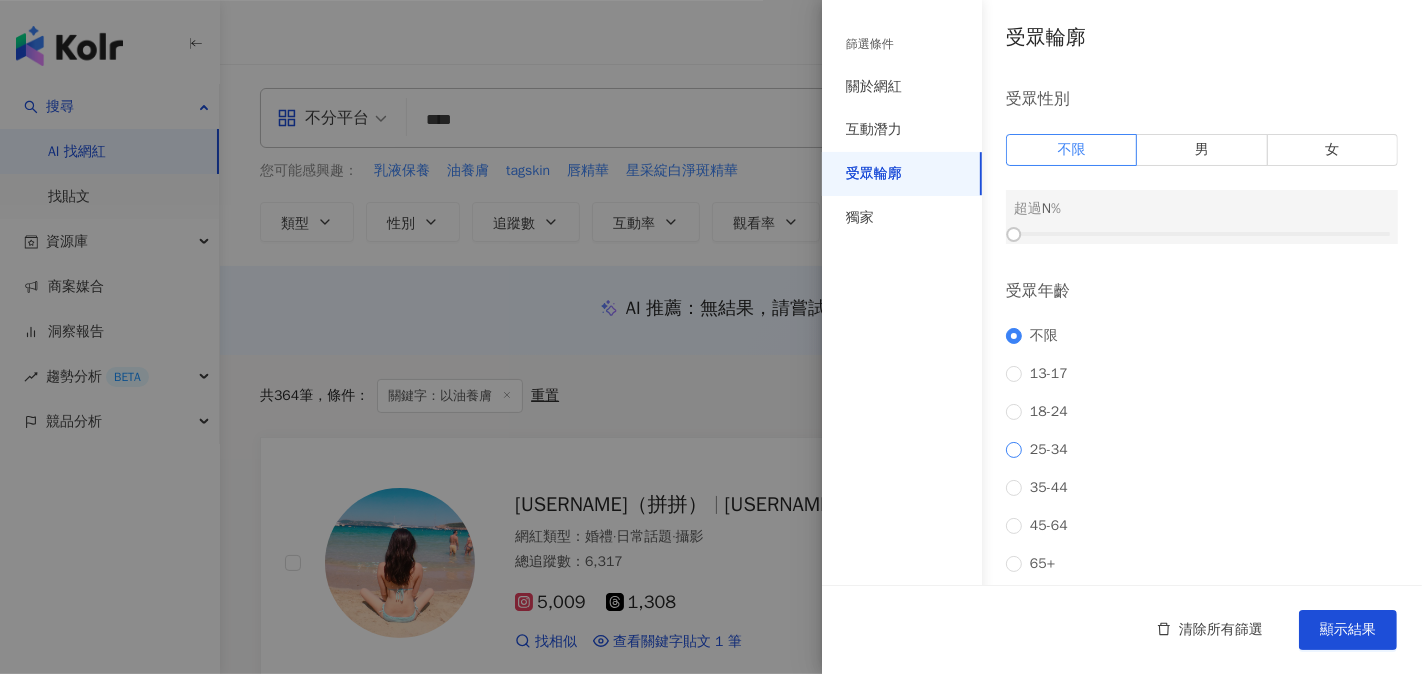 click on "25-34" at bounding box center [1049, 450] 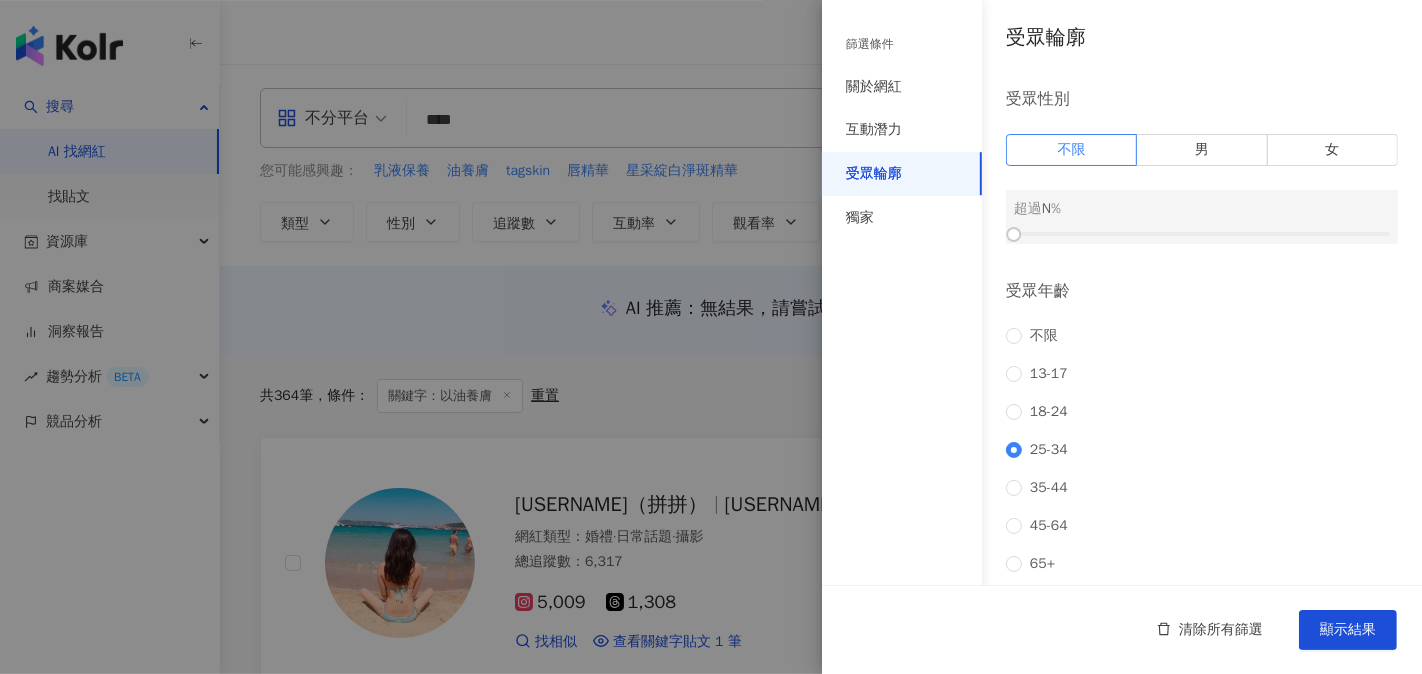 click at bounding box center [1202, 234] 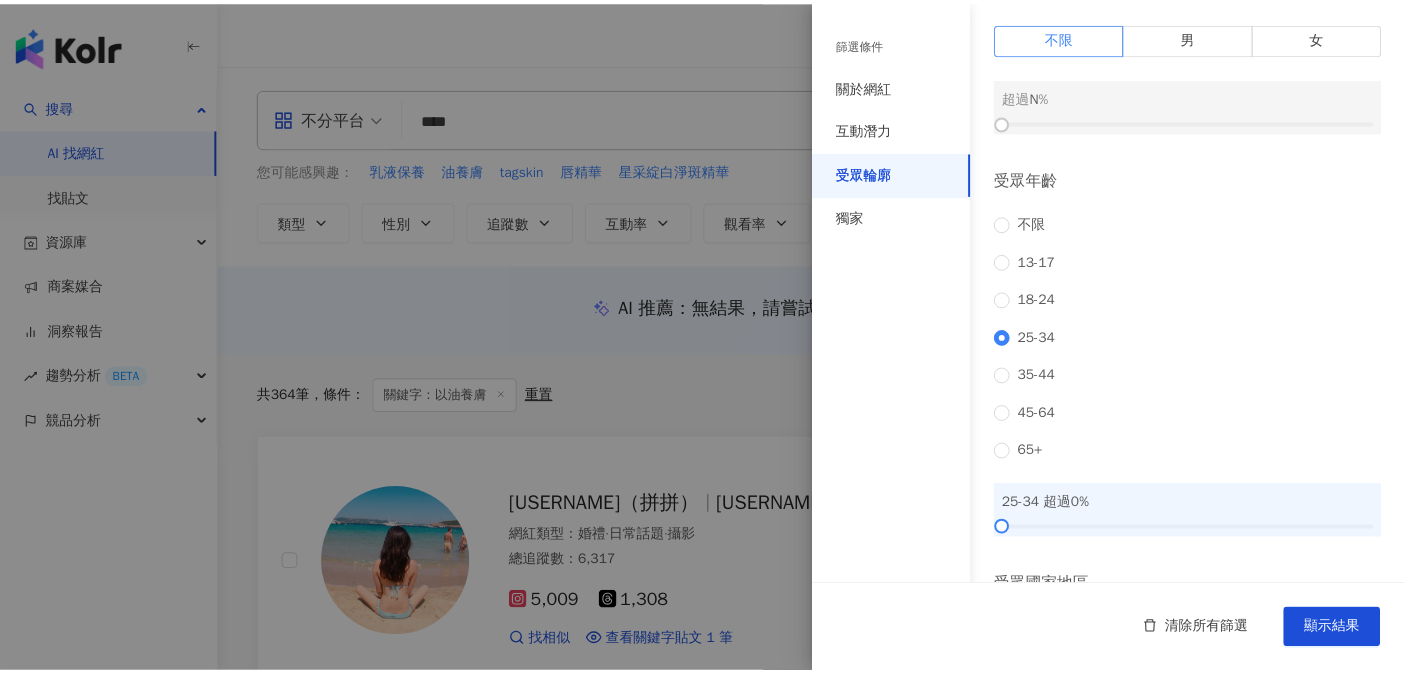 scroll, scrollTop: 129, scrollLeft: 0, axis: vertical 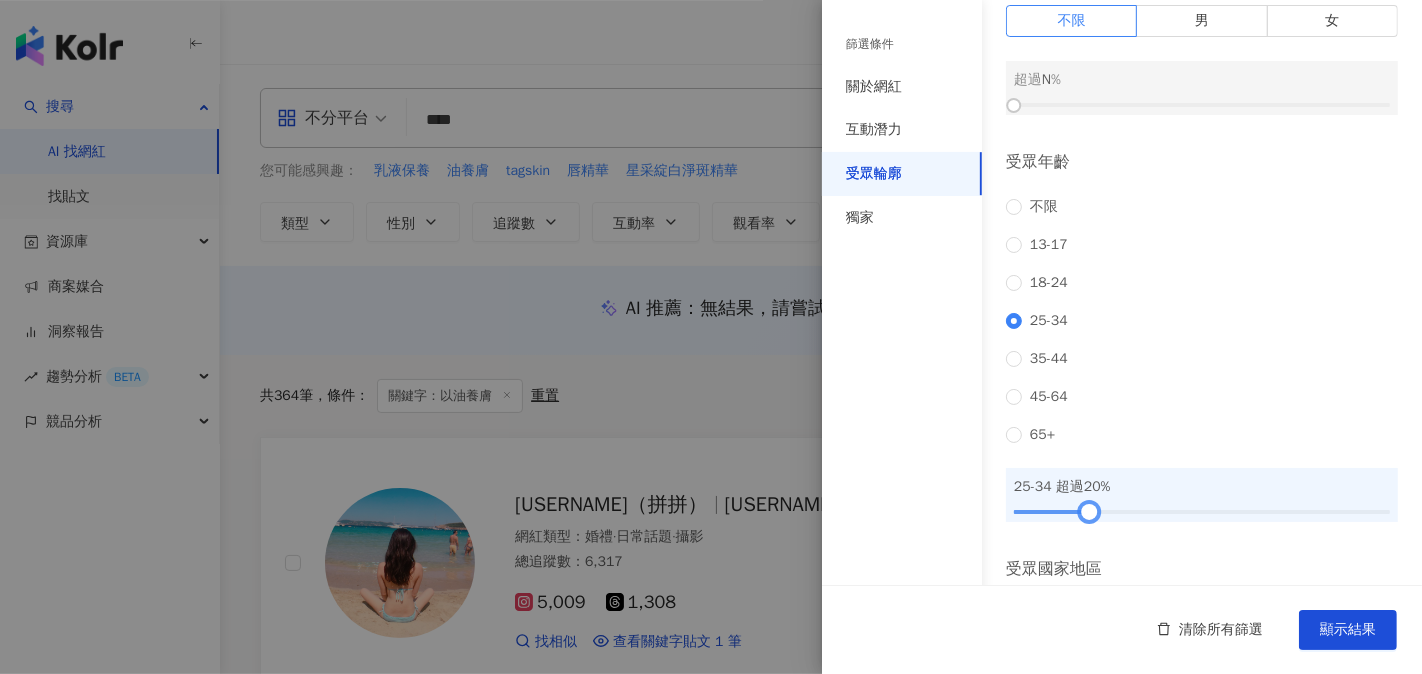 click at bounding box center (1202, 512) 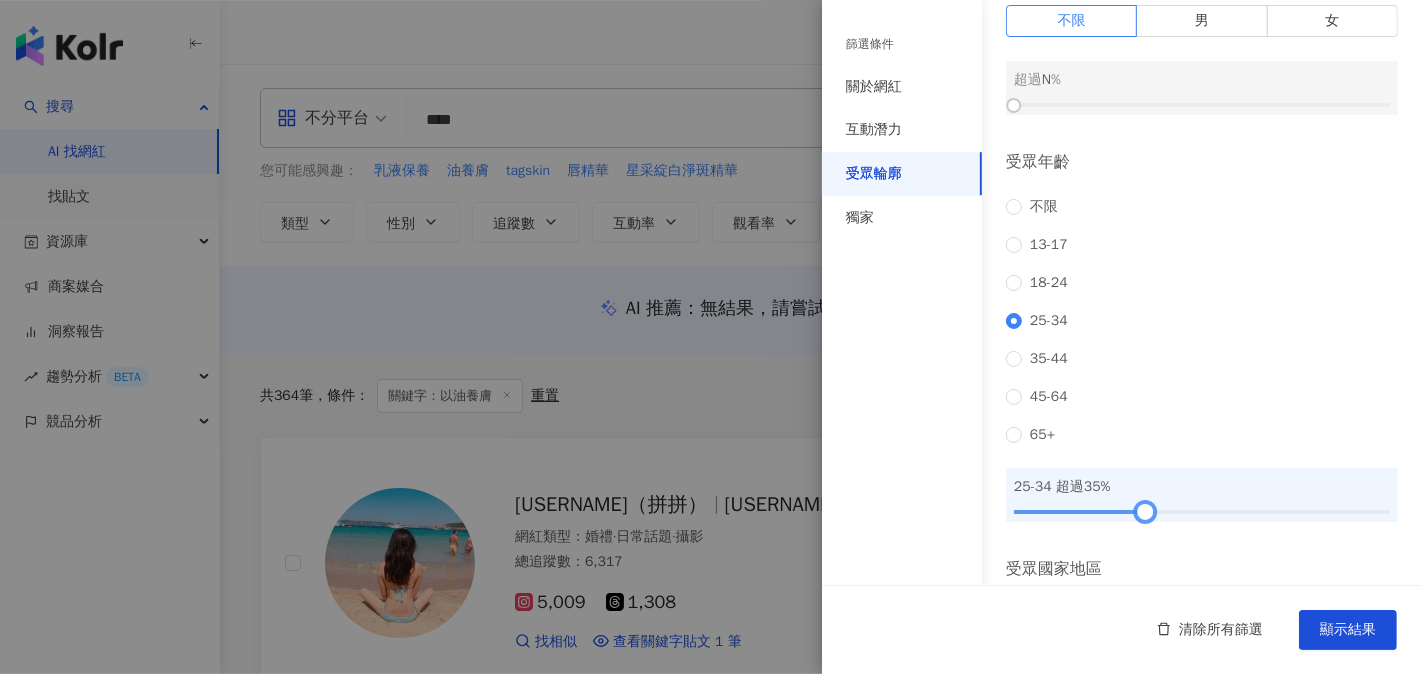 click at bounding box center [1202, 512] 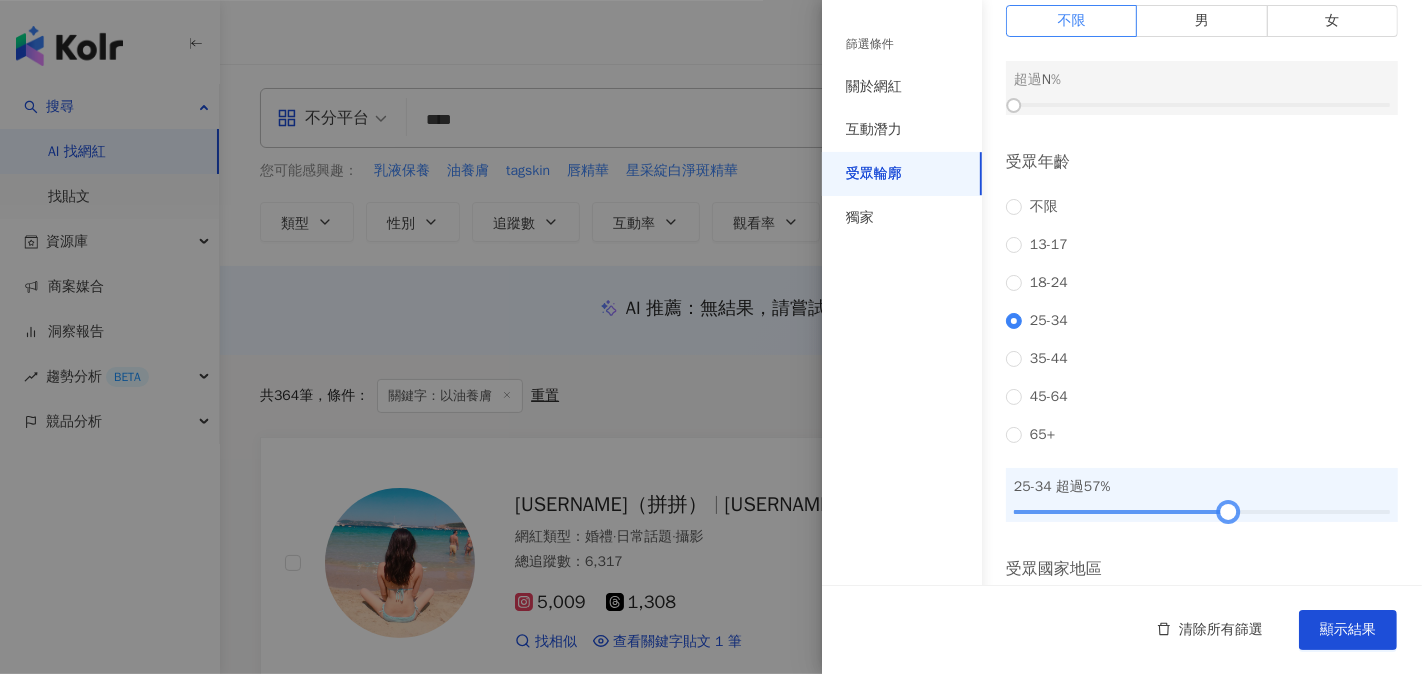 click at bounding box center (1202, 512) 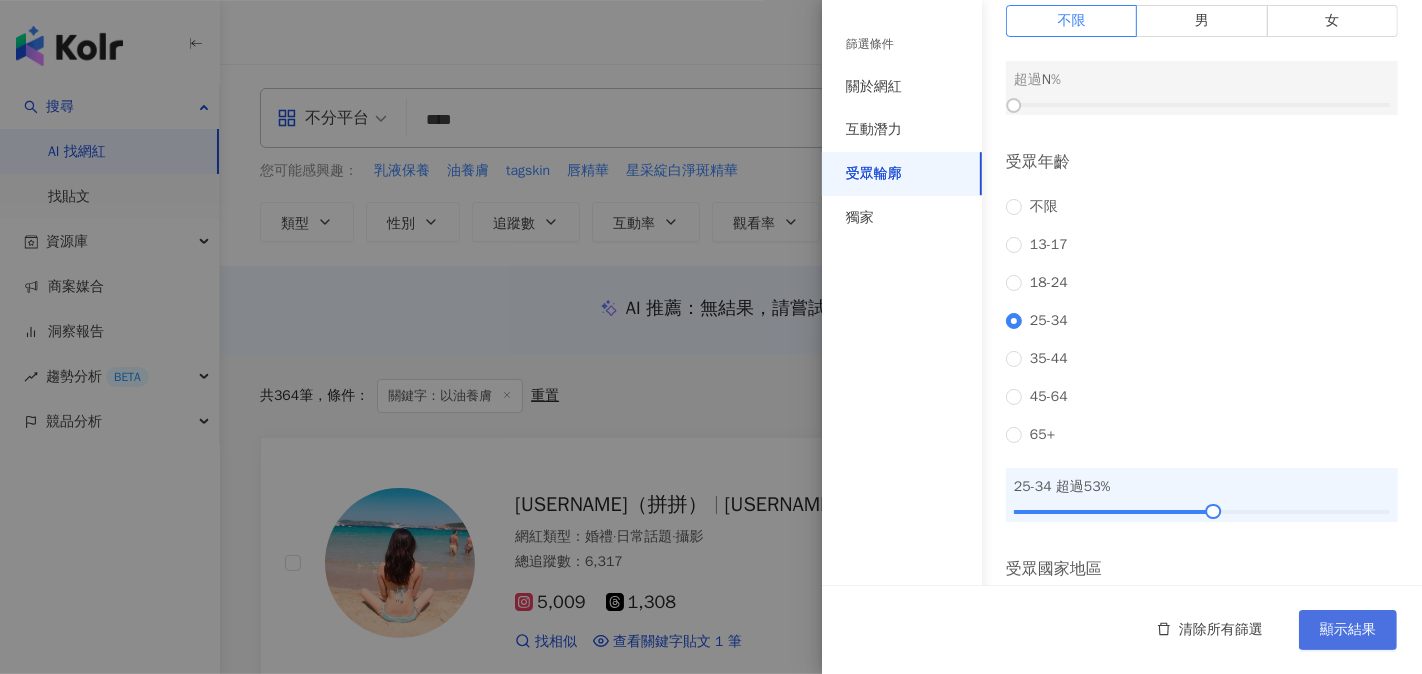 click on "顯示結果" at bounding box center (1348, 630) 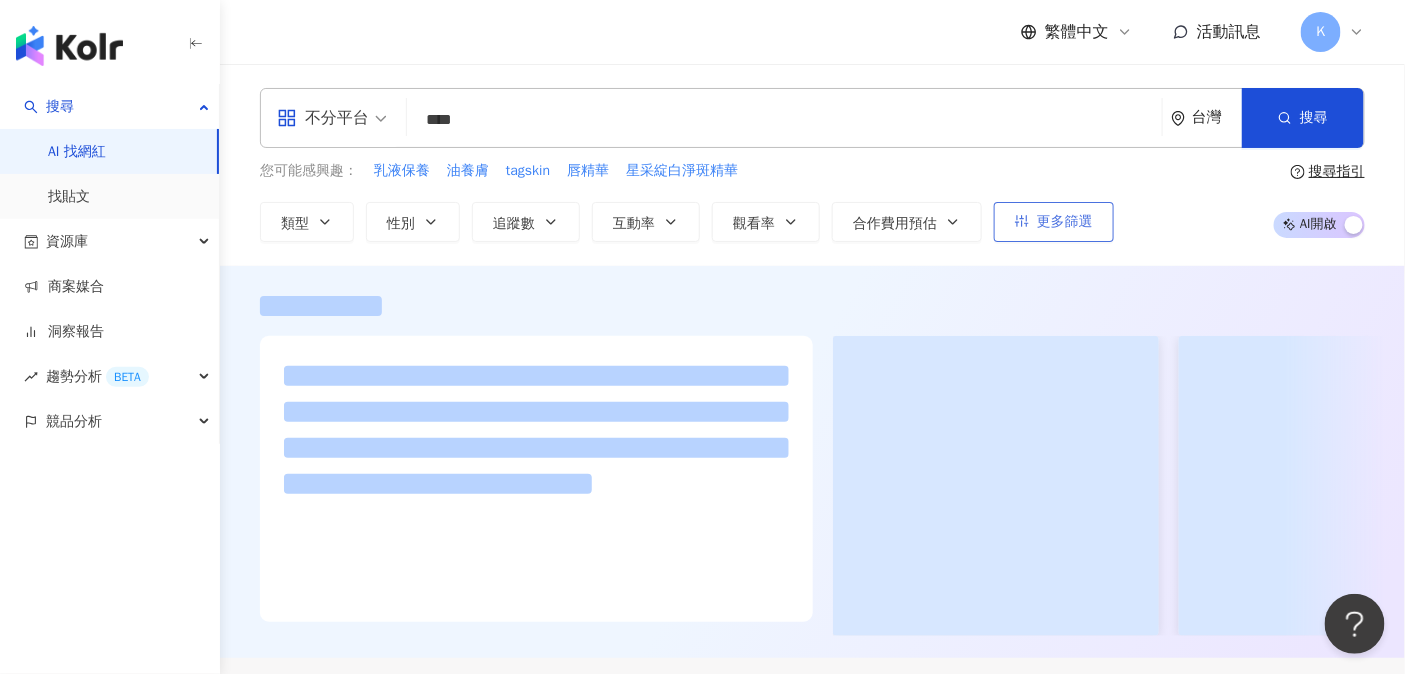 click on "更多篩選" at bounding box center [1065, 222] 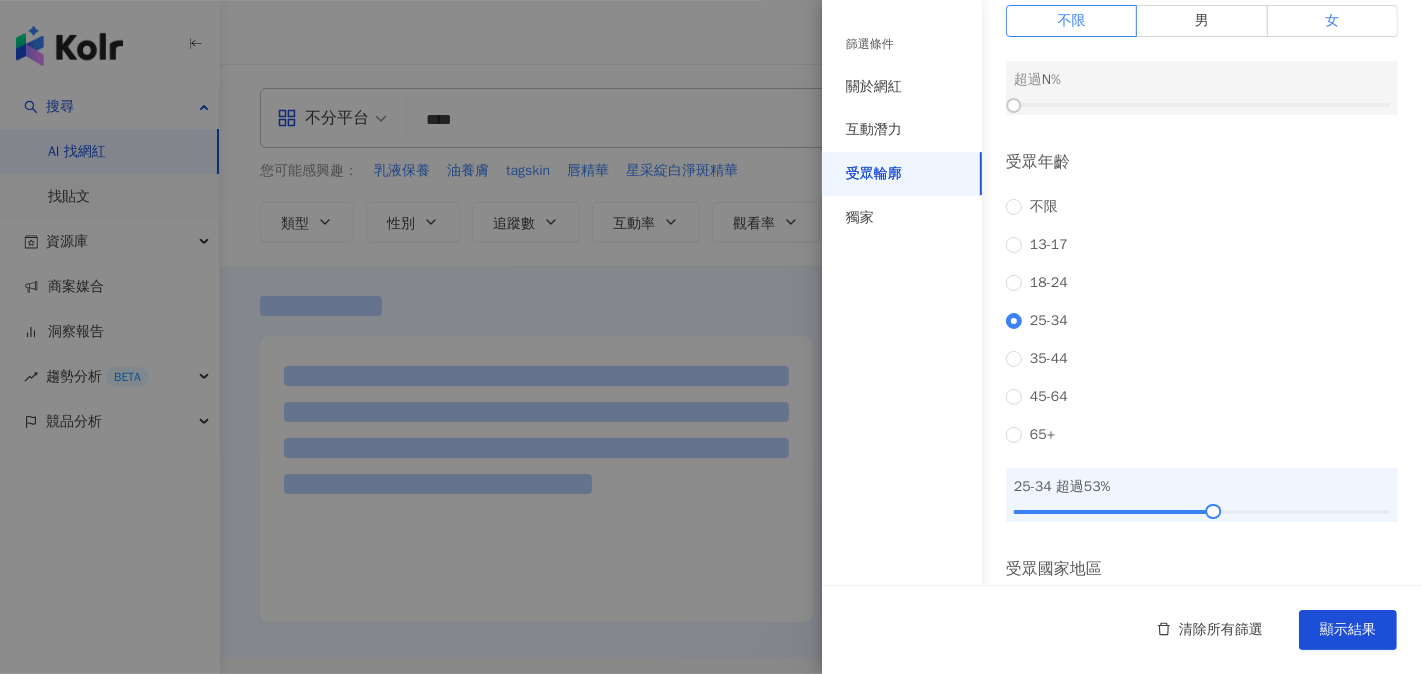 click on "女" at bounding box center [1333, 21] 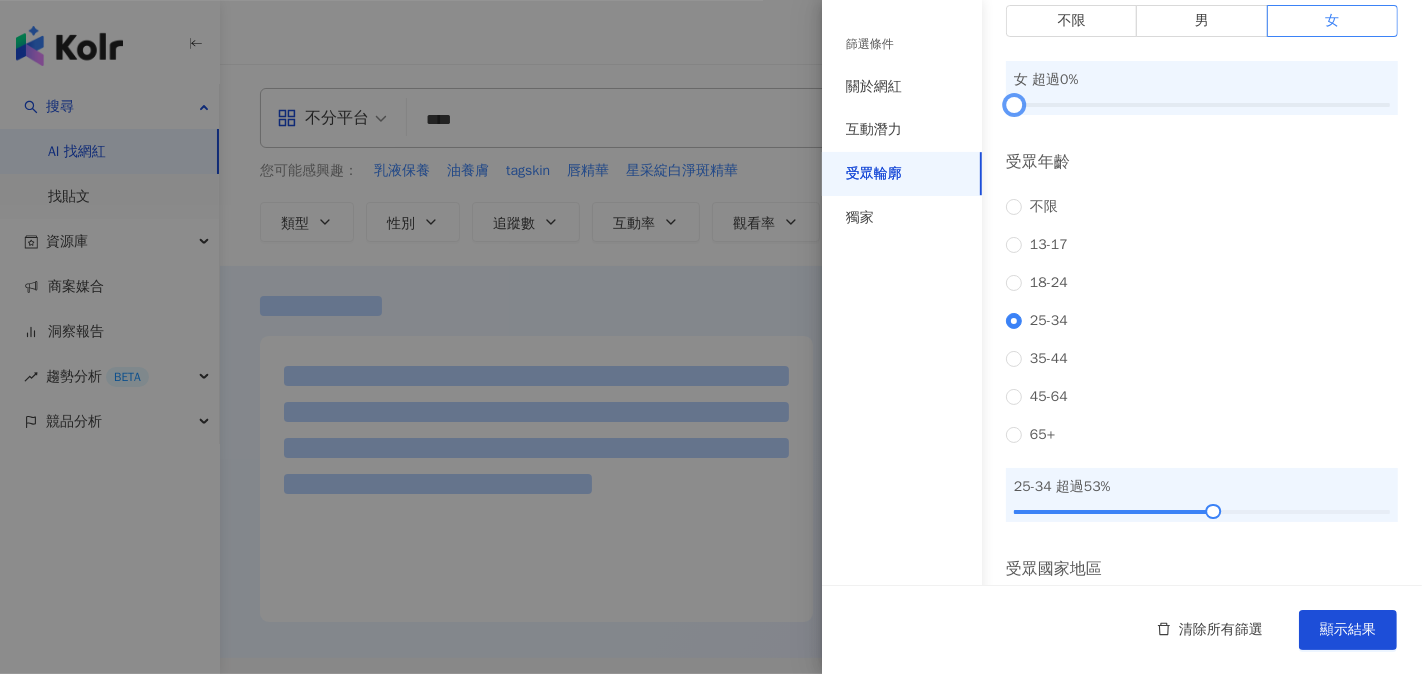 click at bounding box center [1202, 105] 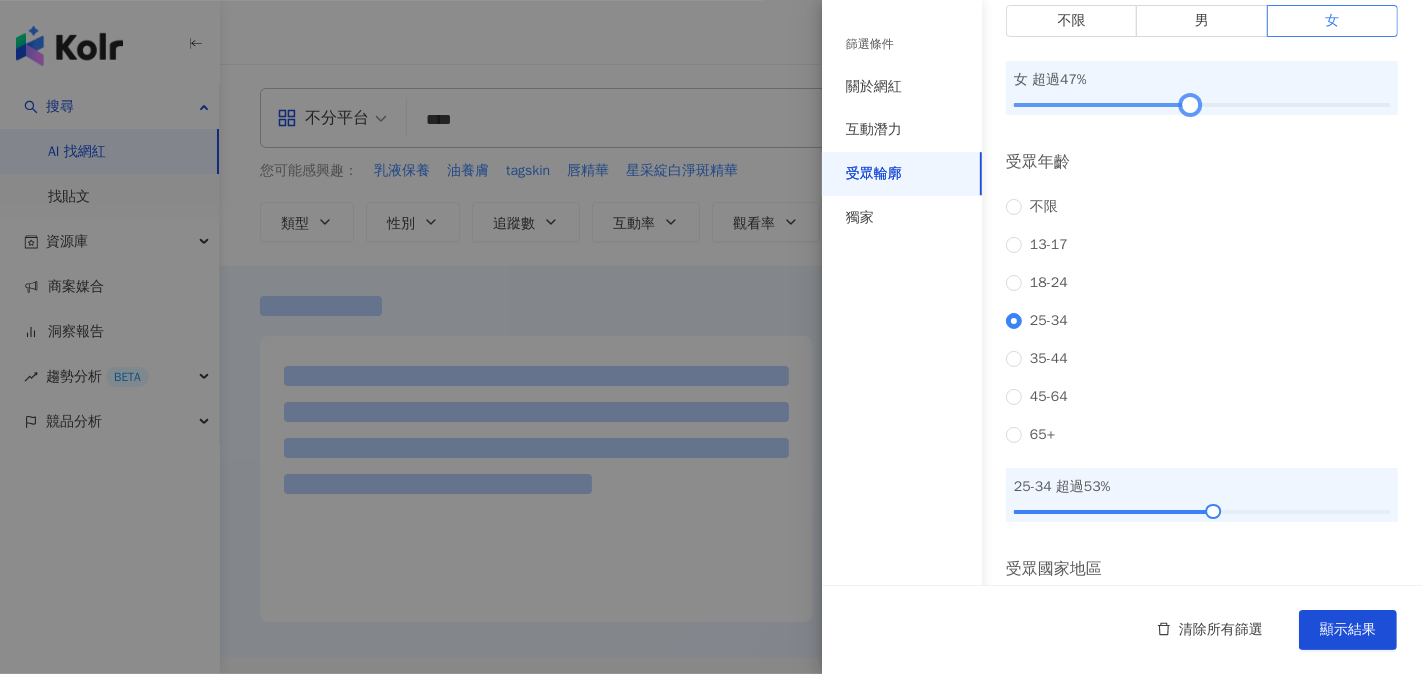 click at bounding box center [1202, 105] 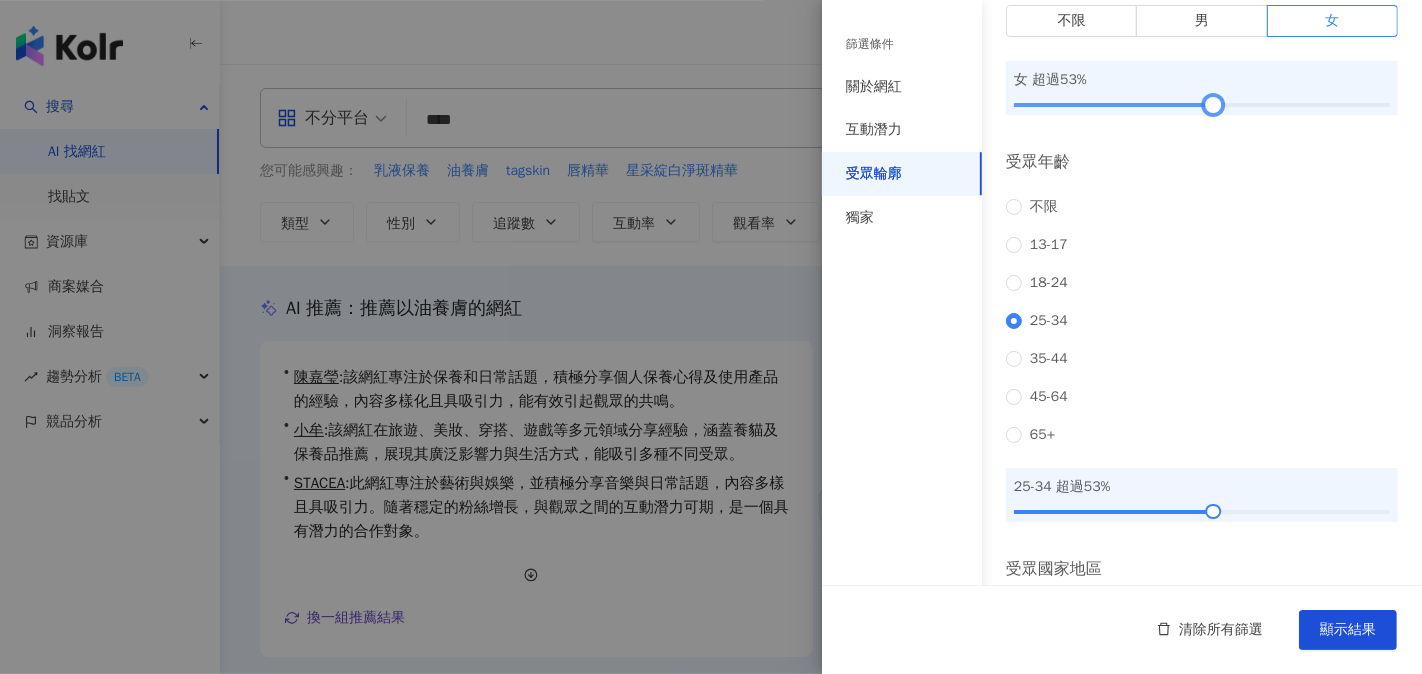 click at bounding box center [1202, 105] 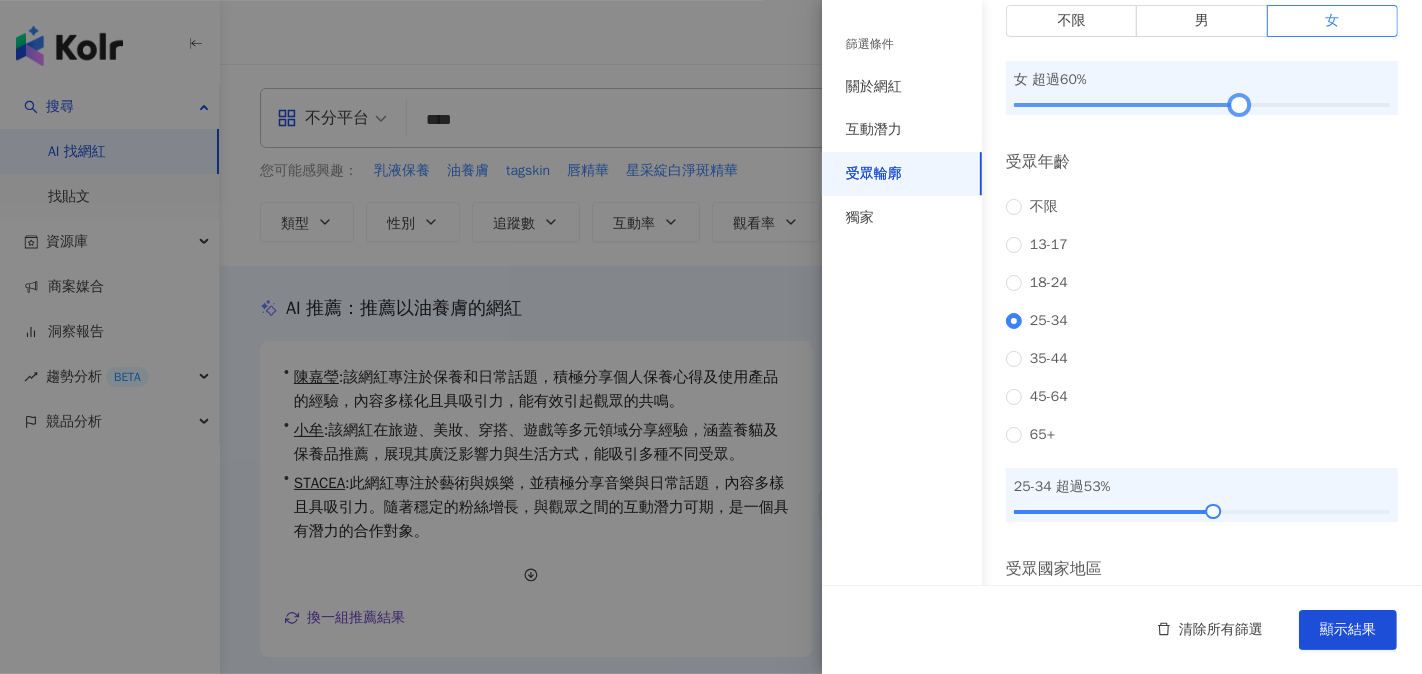 click at bounding box center (1239, 105) 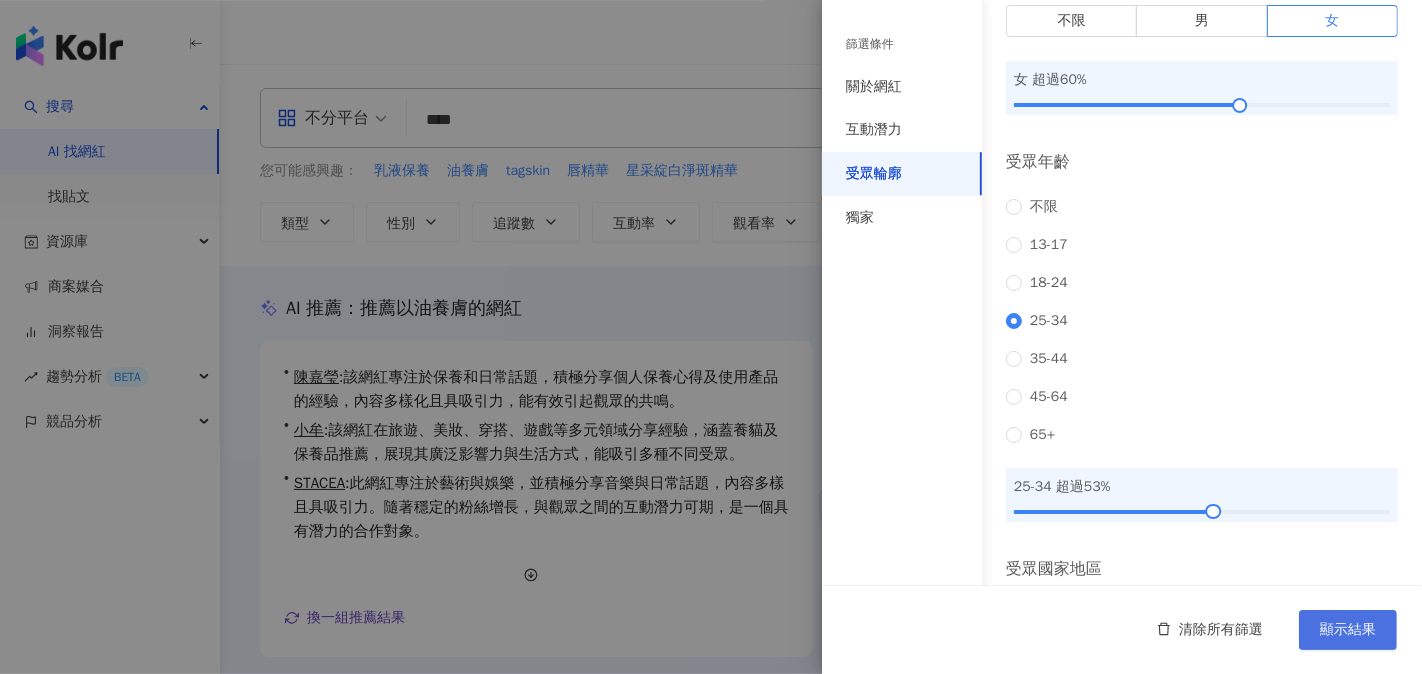 click on "顯示結果" at bounding box center [1348, 630] 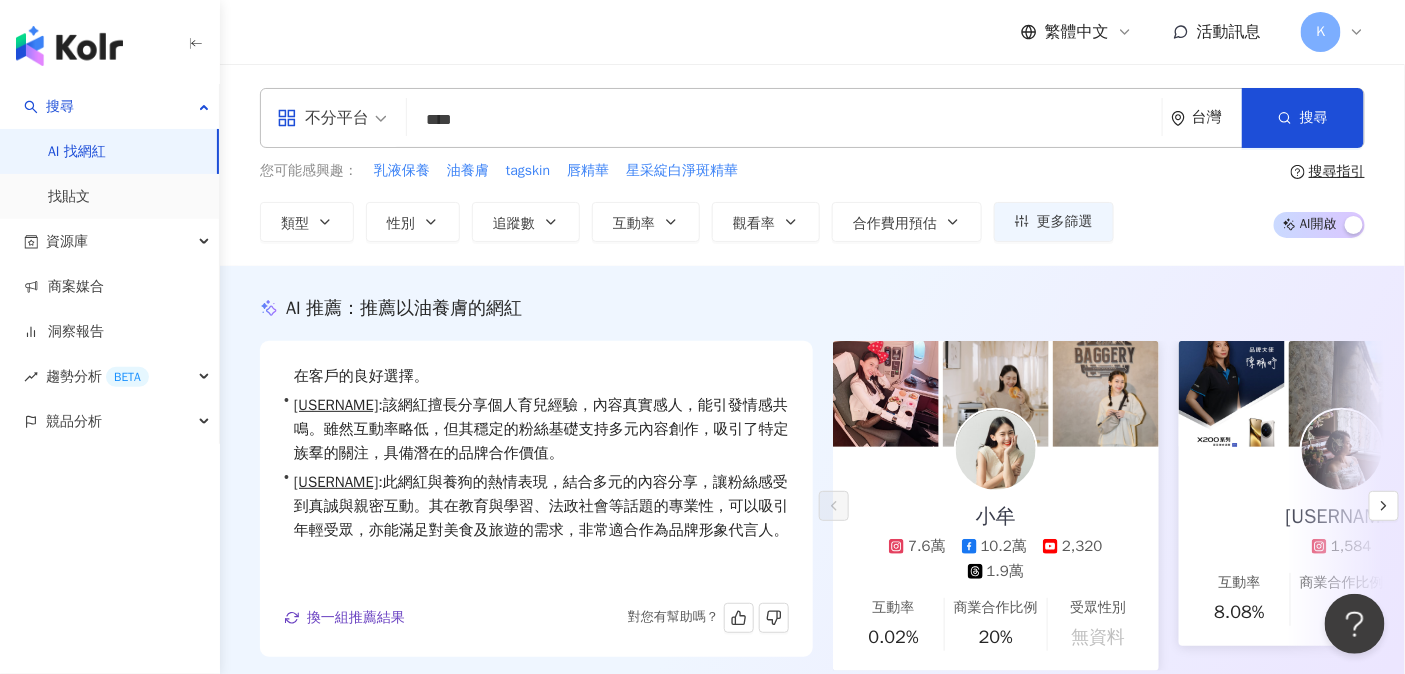 scroll, scrollTop: 72, scrollLeft: 0, axis: vertical 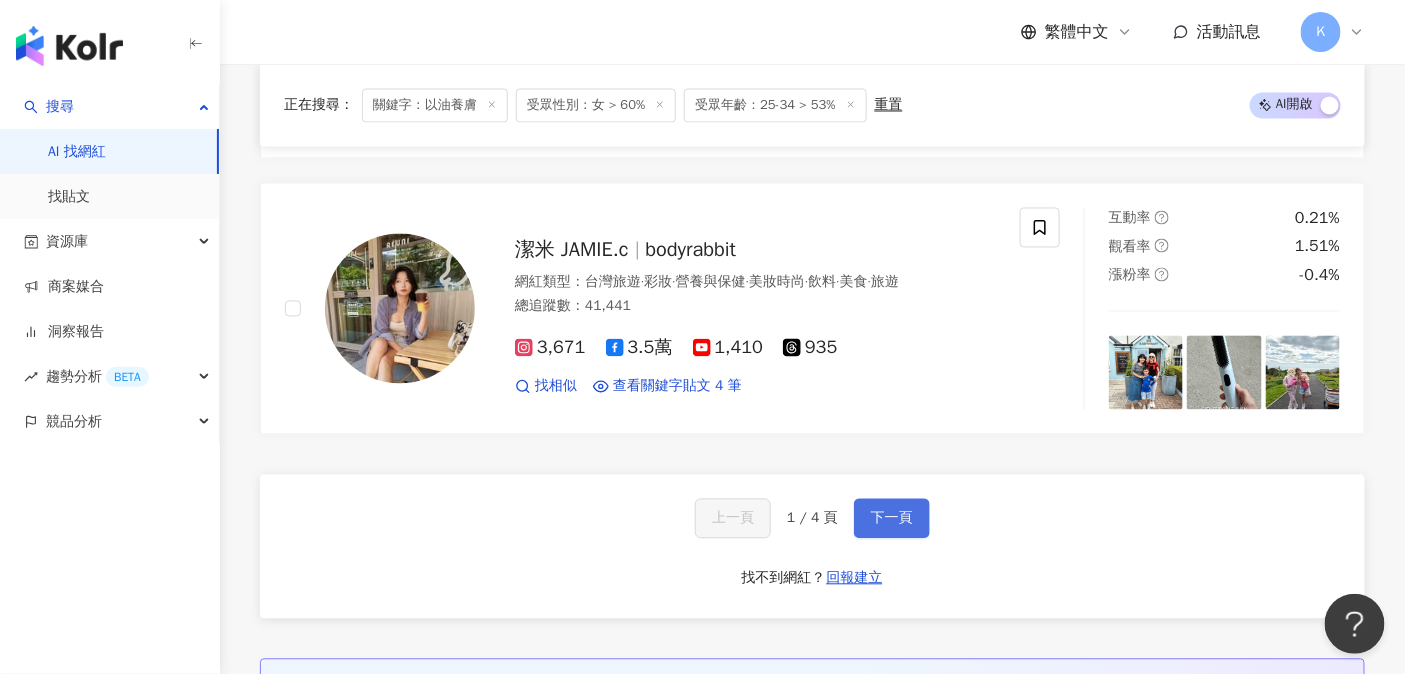 click on "下一頁" at bounding box center [892, 519] 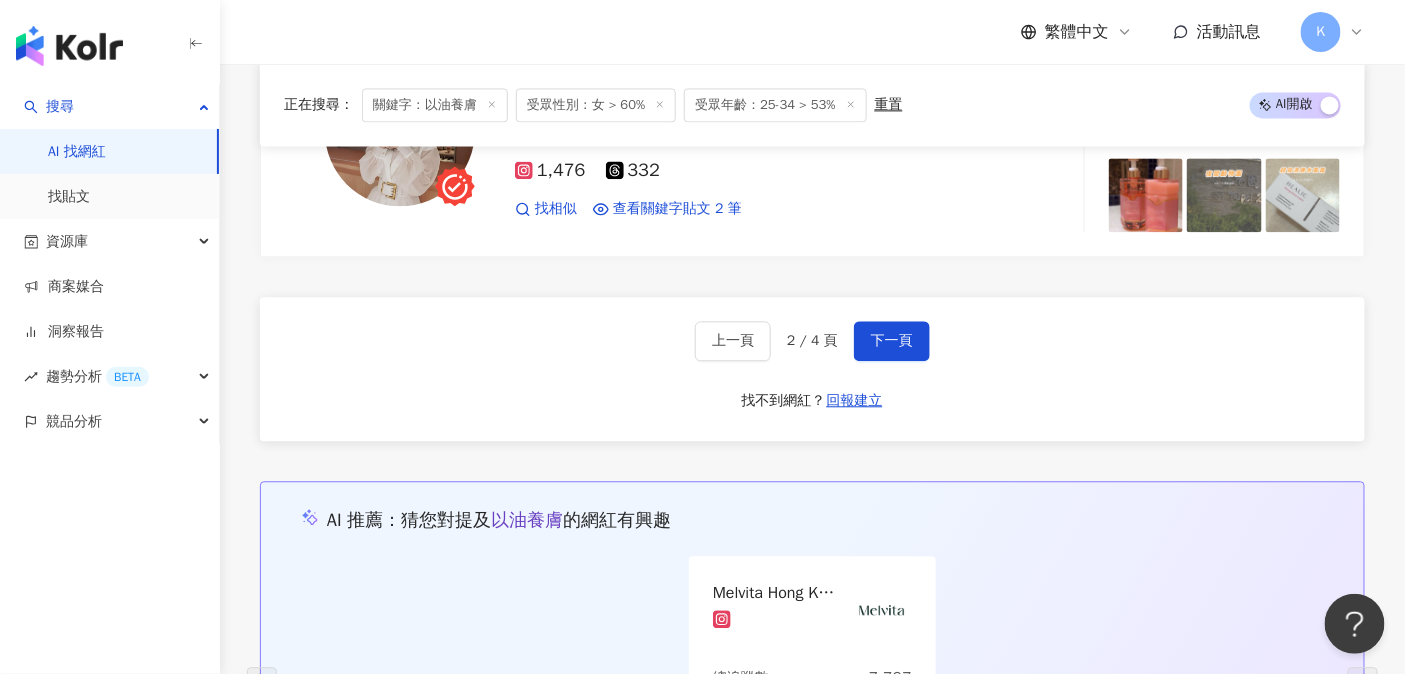 scroll, scrollTop: 3896, scrollLeft: 0, axis: vertical 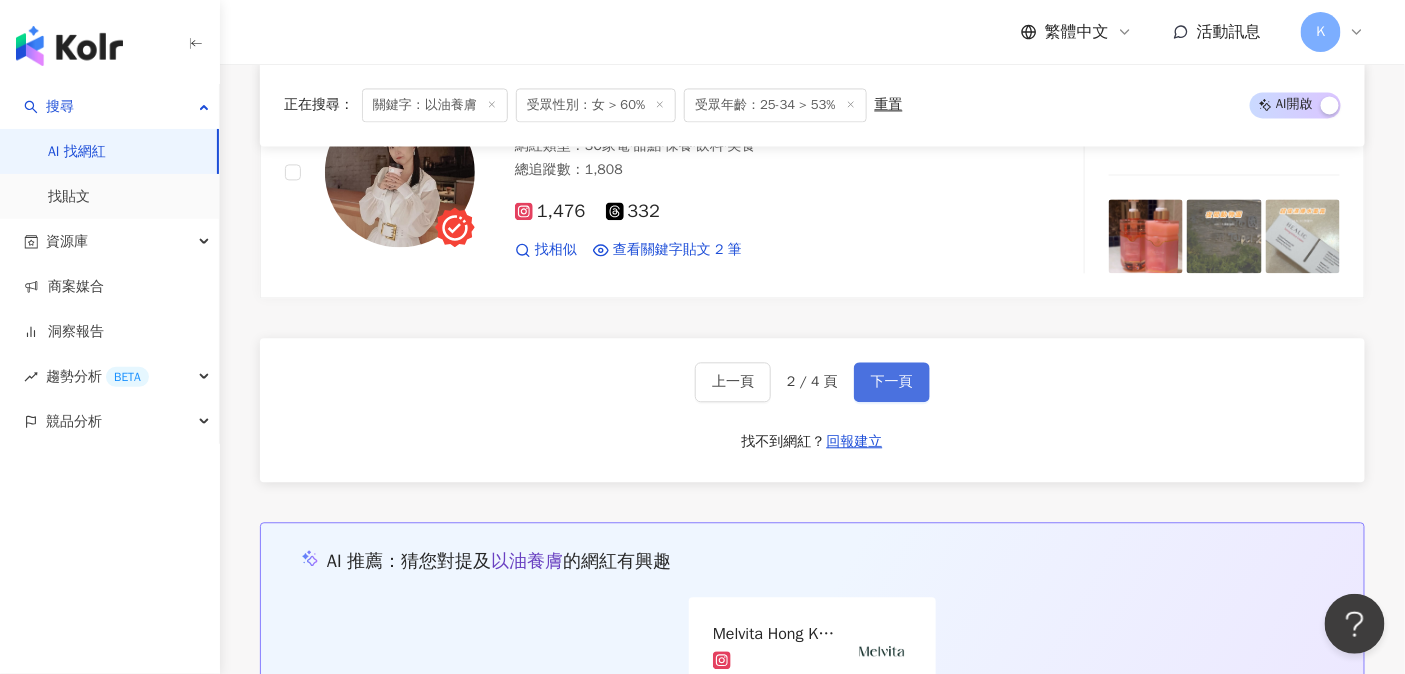 click on "下一頁" at bounding box center (892, 382) 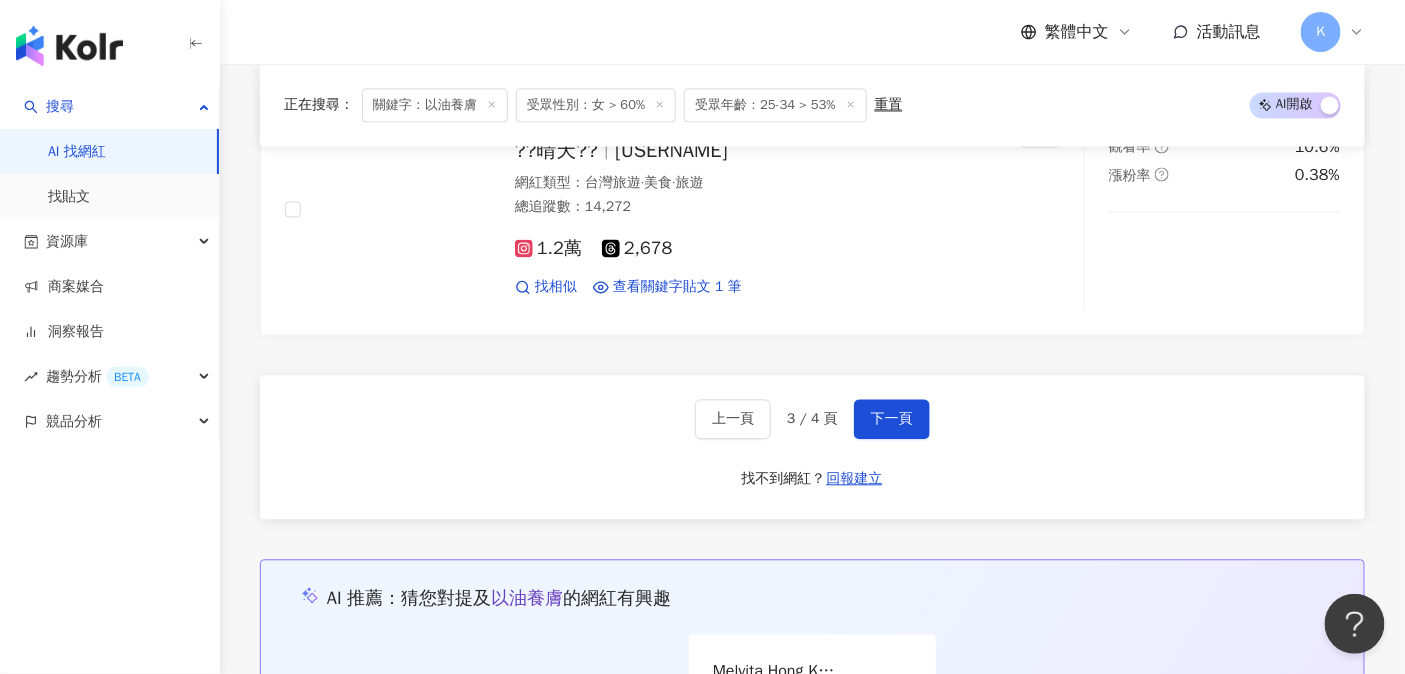 scroll, scrollTop: 3810, scrollLeft: 0, axis: vertical 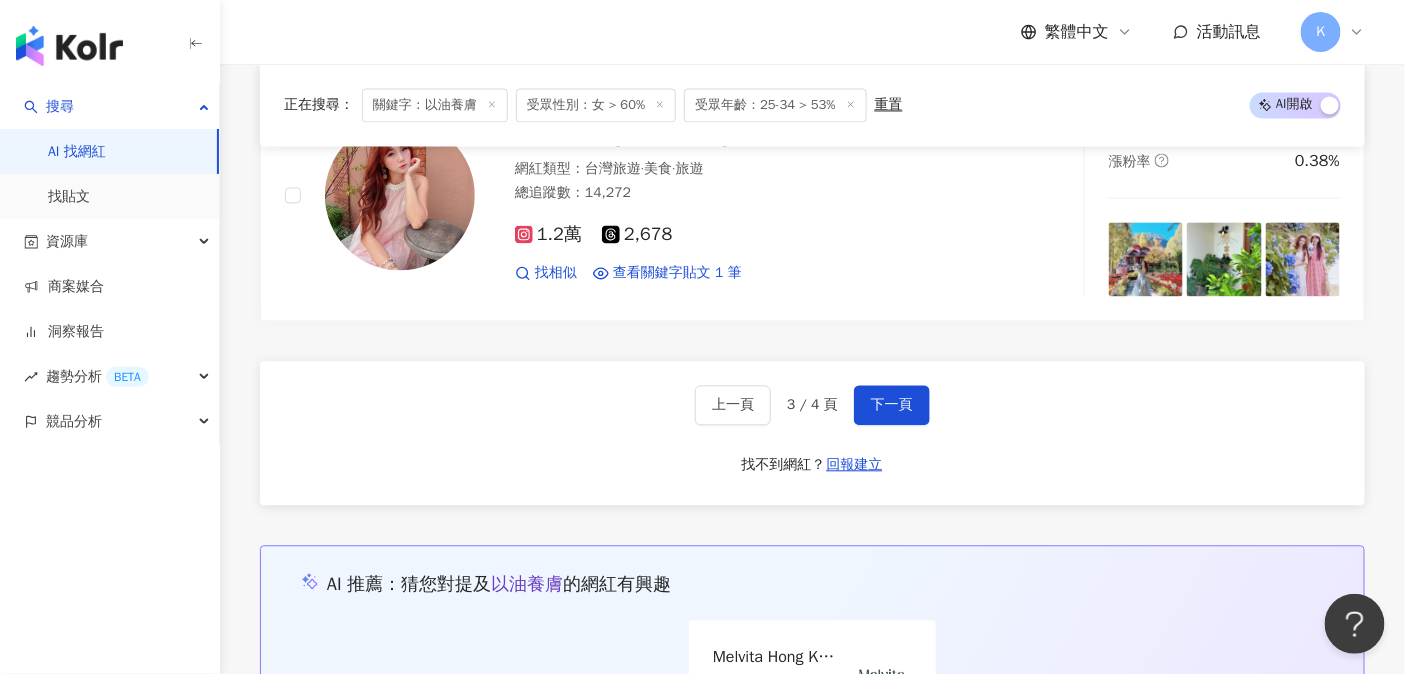 click at bounding box center [69, 46] 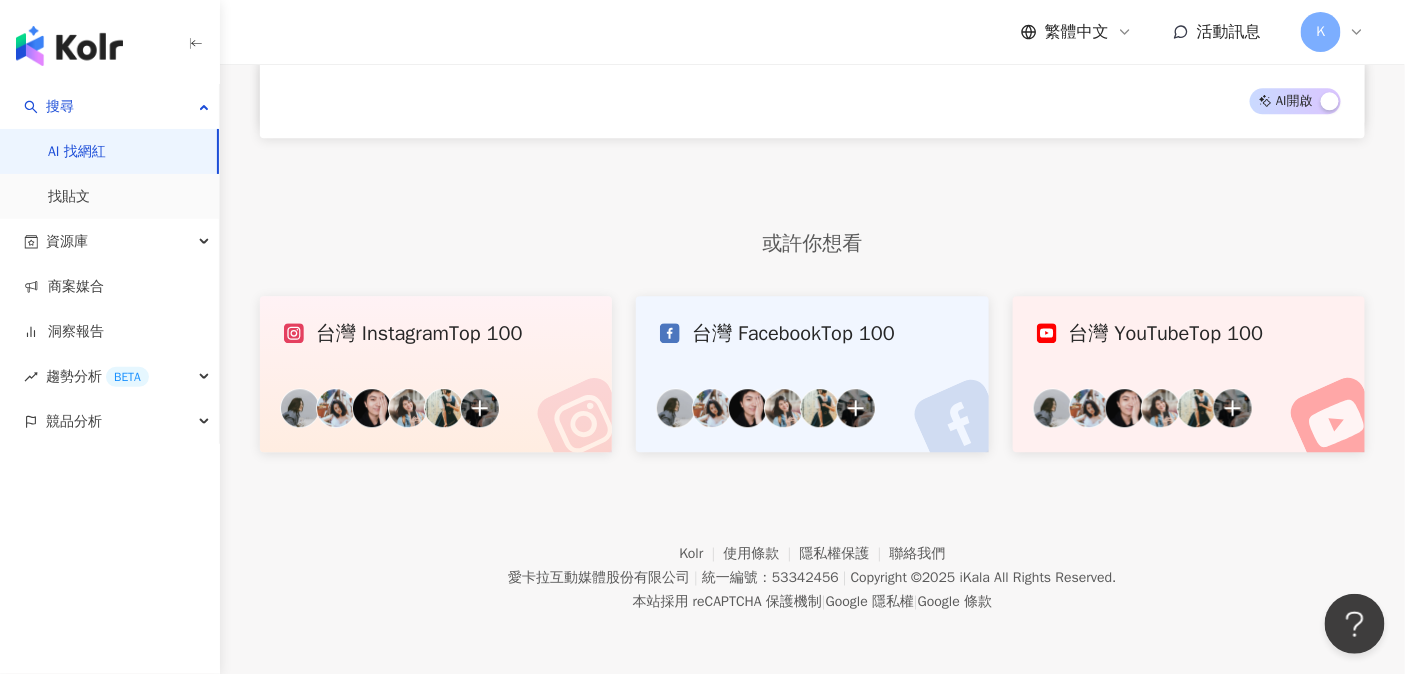 scroll, scrollTop: 0, scrollLeft: 0, axis: both 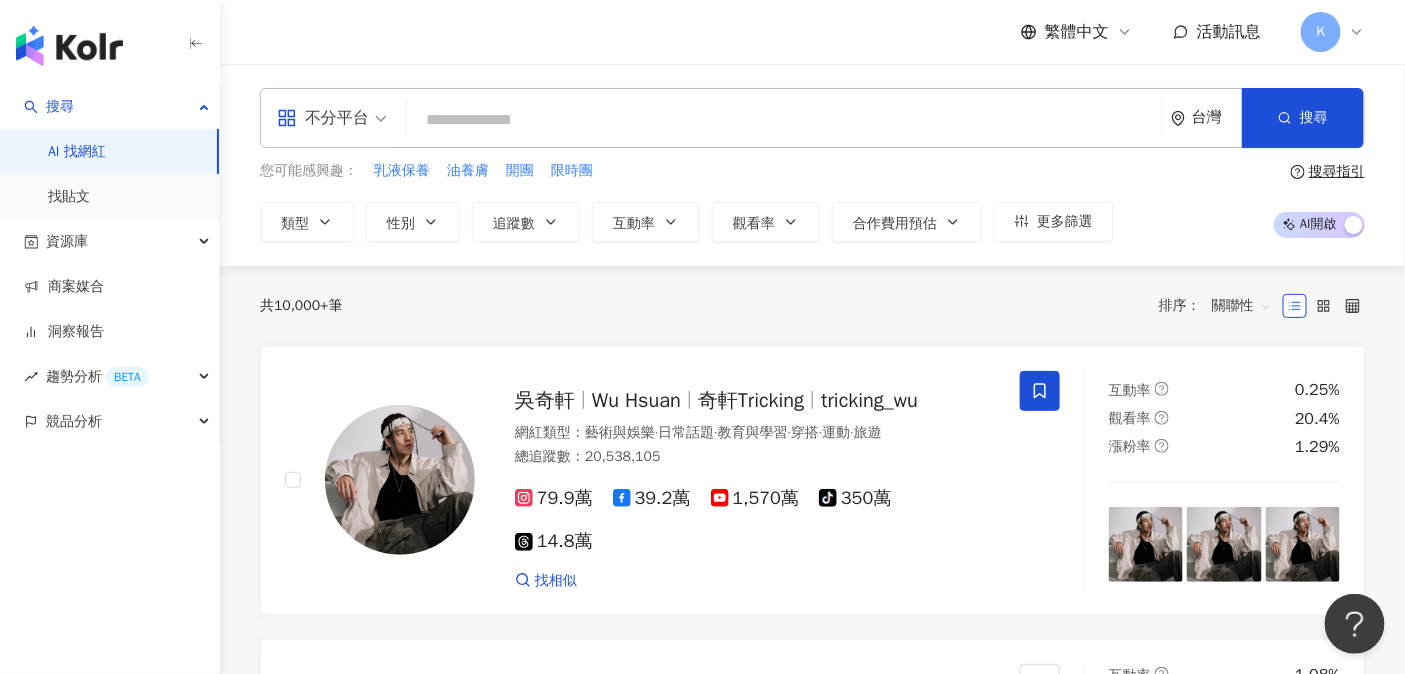 click at bounding box center (784, 120) 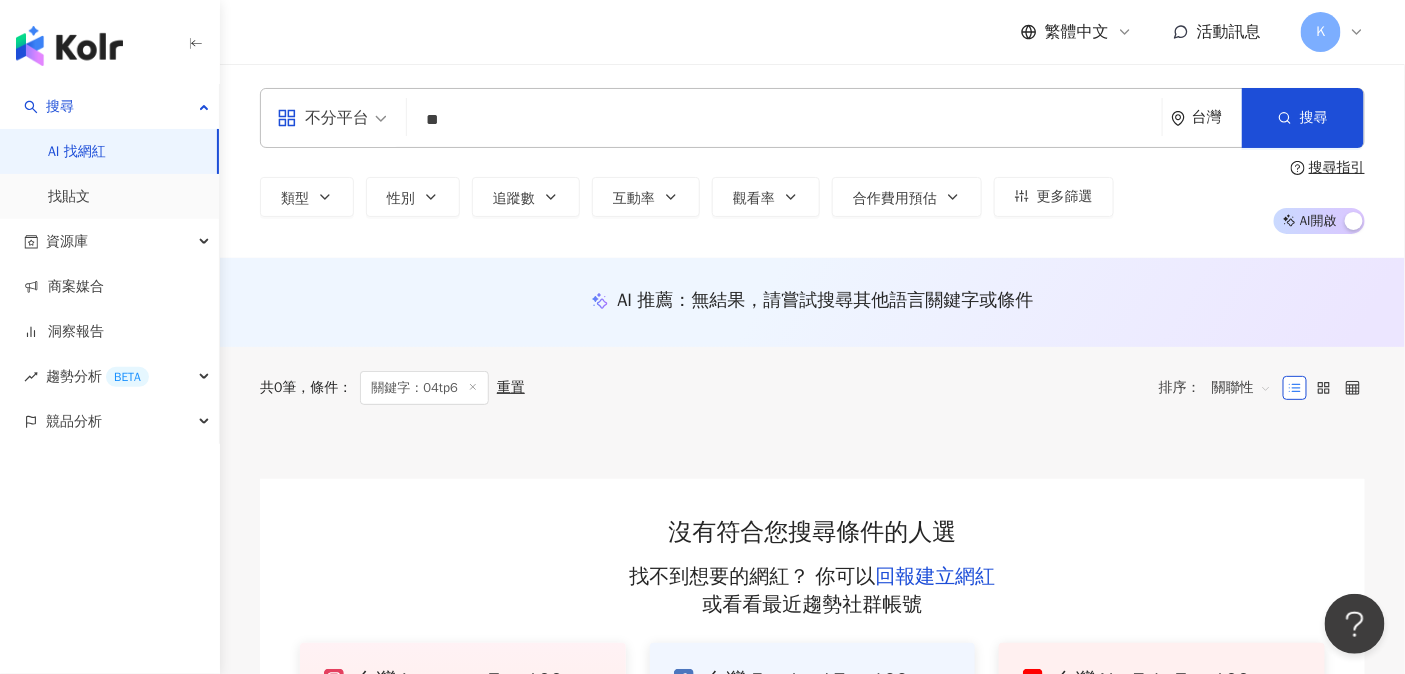 type on "*" 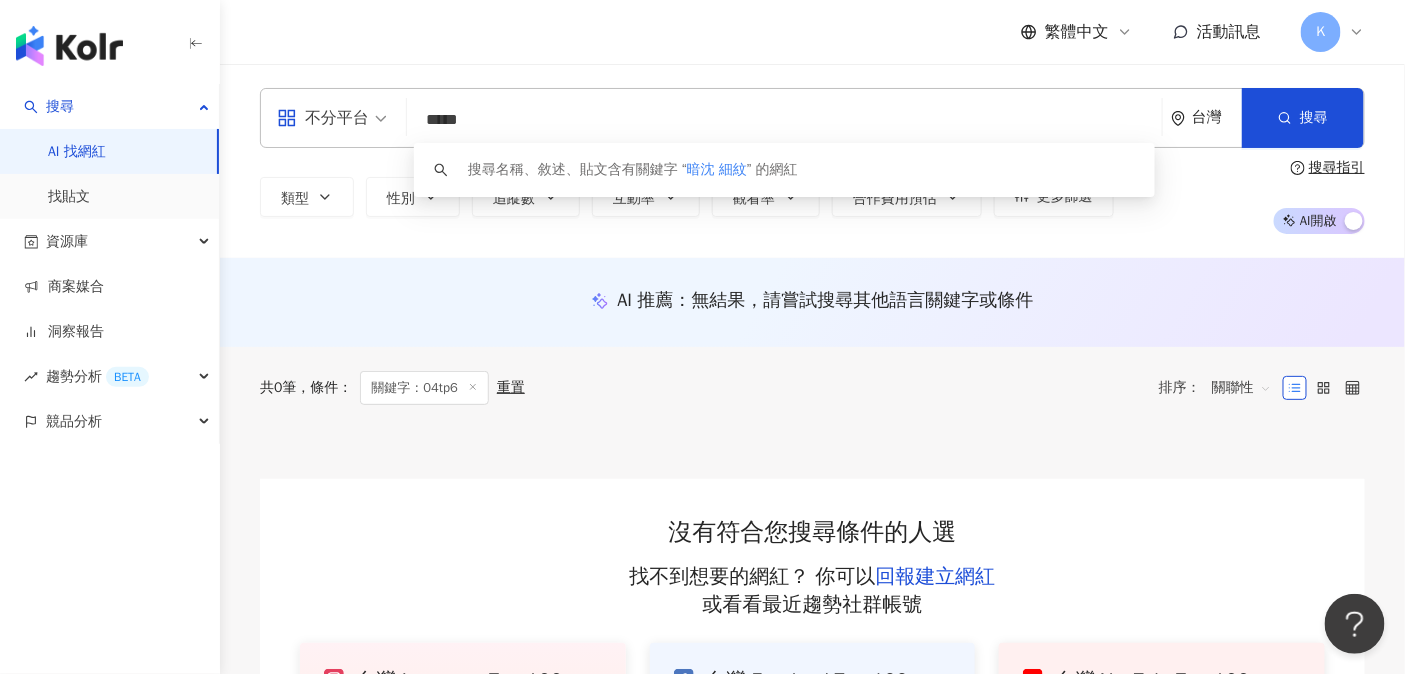type on "*****" 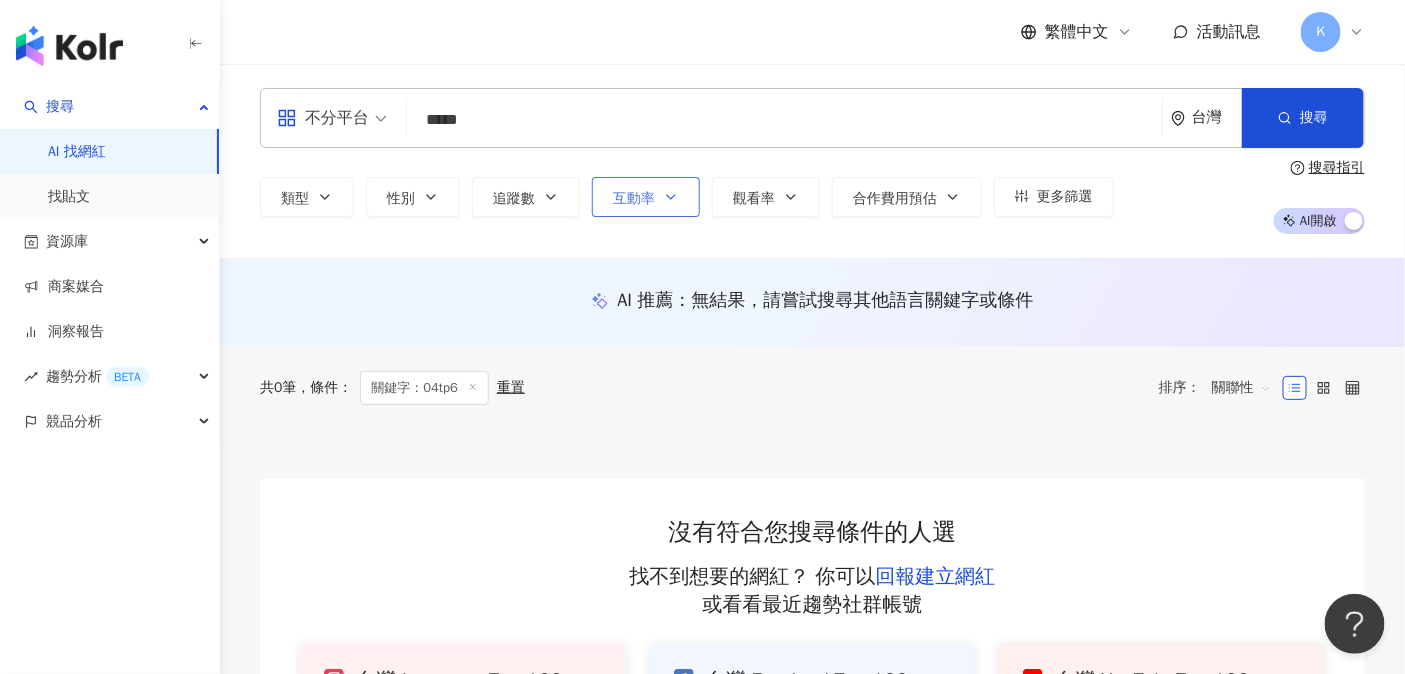 click on "互動率" at bounding box center (646, 197) 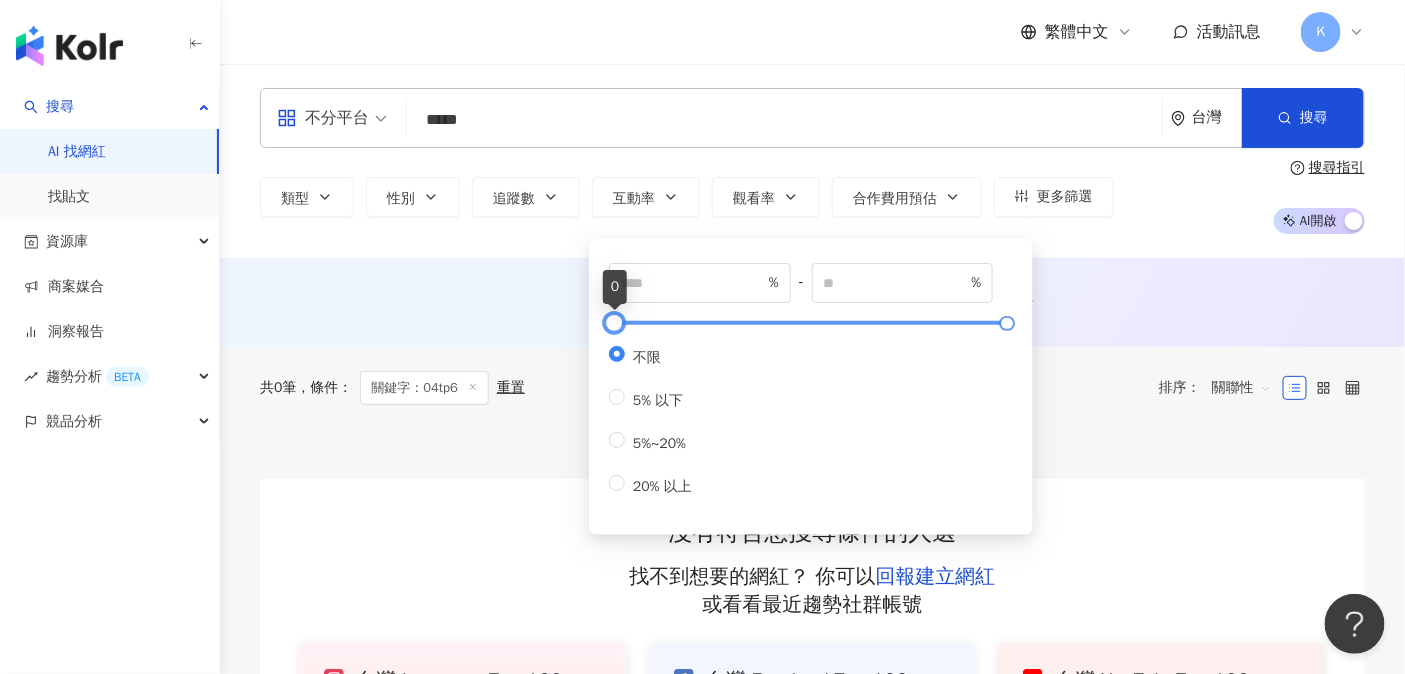 click at bounding box center [614, 323] 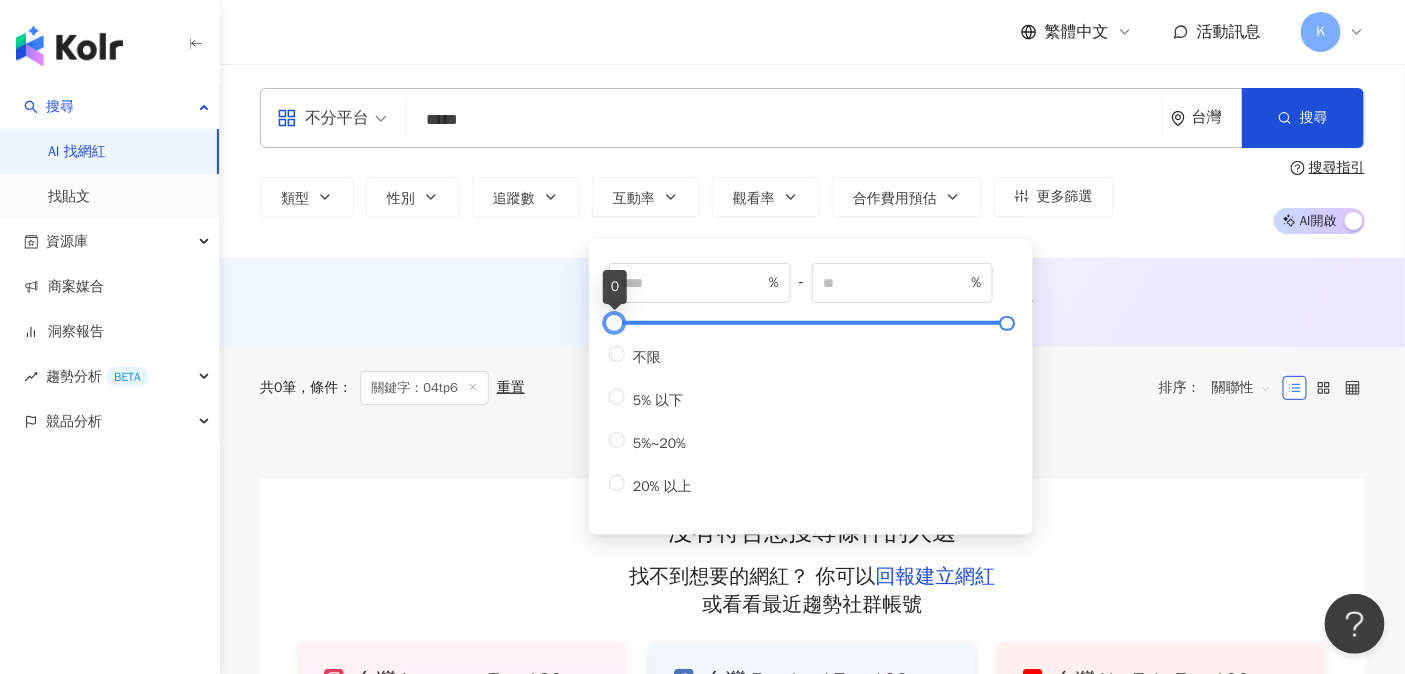 click on "* %  -  ***** % 不限 5% 以下 5%~20% 20% 以上" at bounding box center [811, 387] 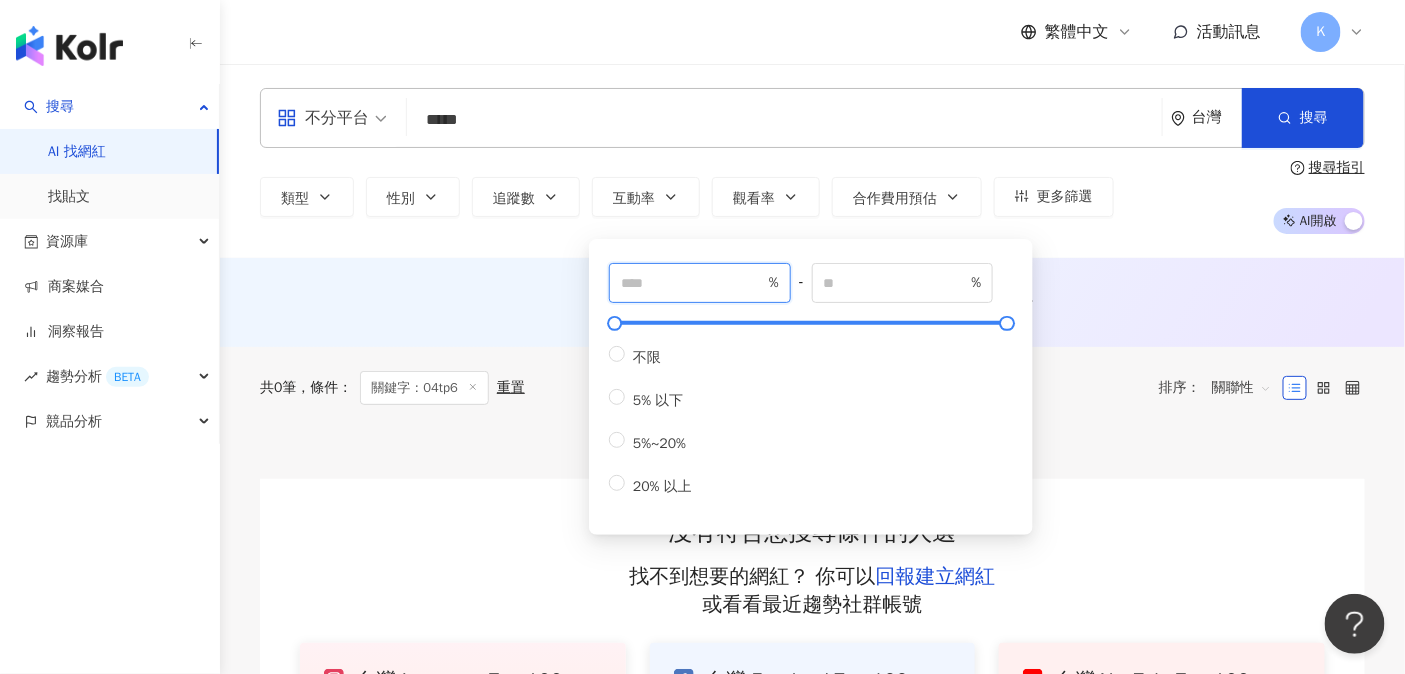 click on "*" at bounding box center [693, 283] 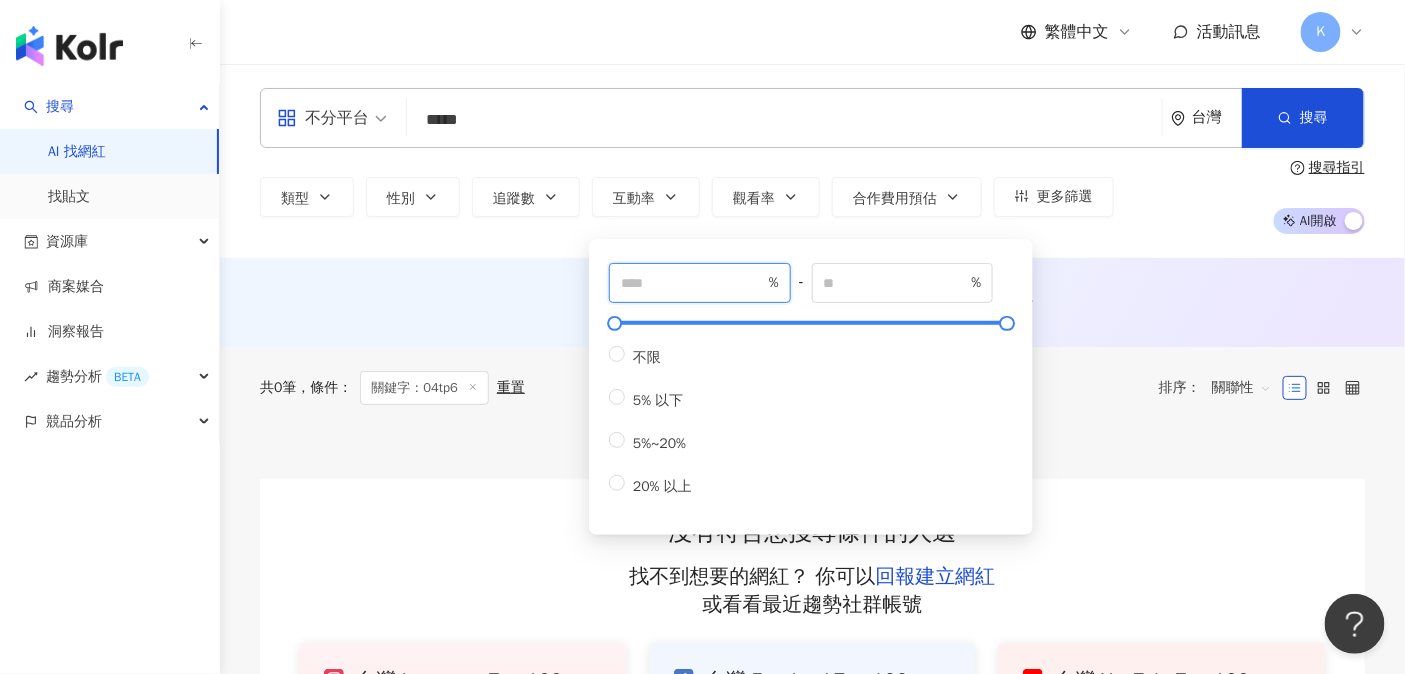 type on "*" 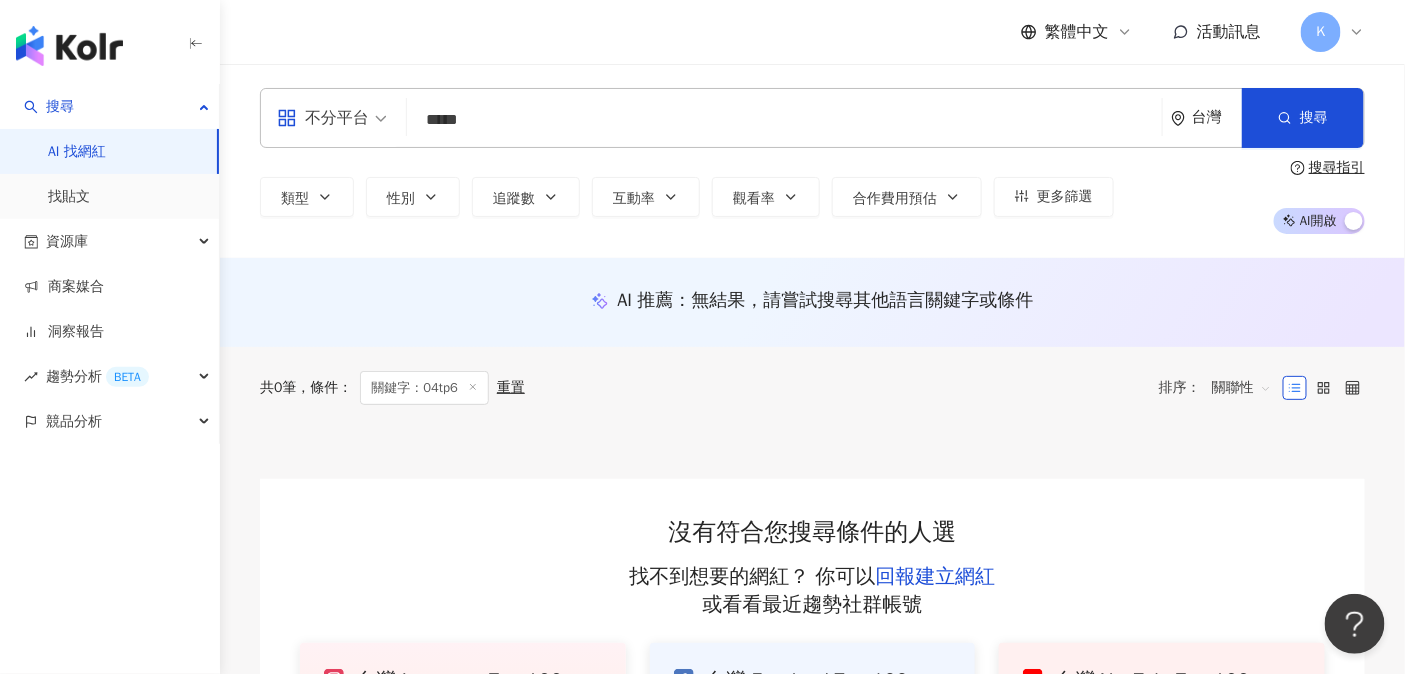 click on "AI 推薦 ： 無結果，請嘗試搜尋其他語言關鍵字或條件" at bounding box center [812, 300] 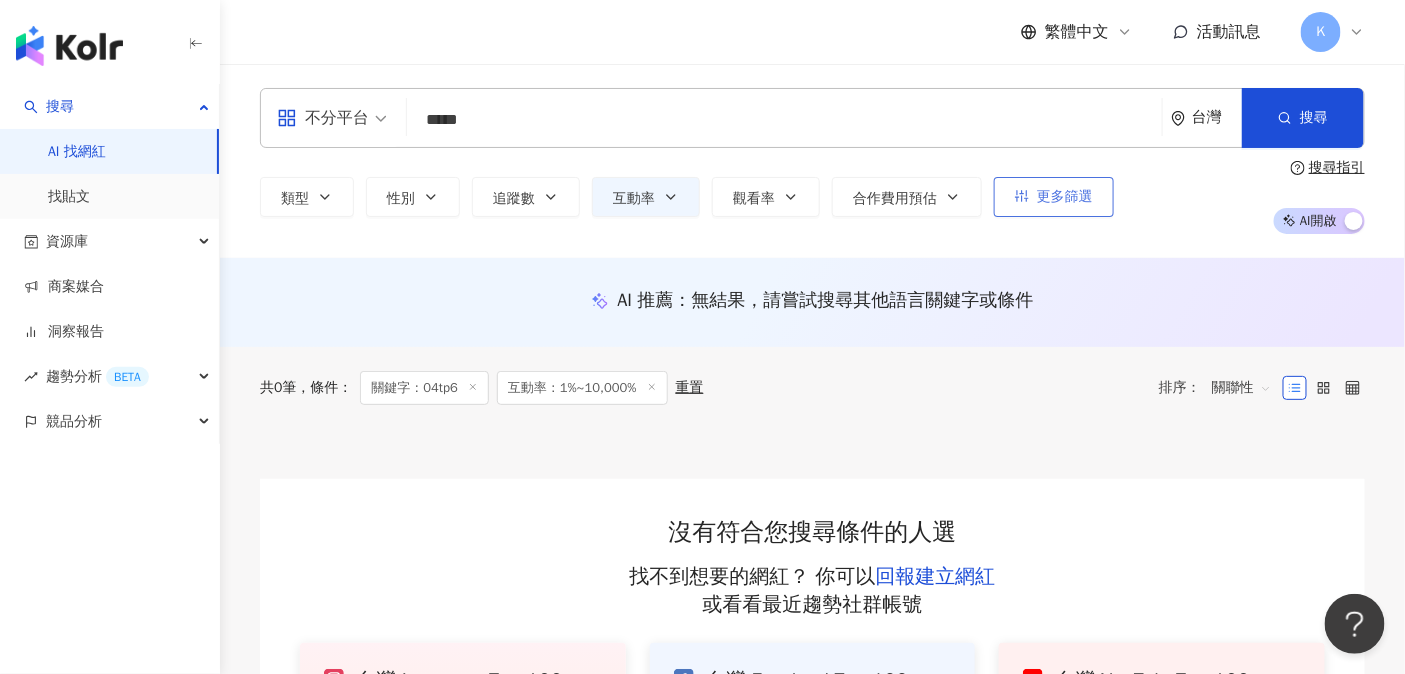 click on "更多篩選" at bounding box center [1054, 197] 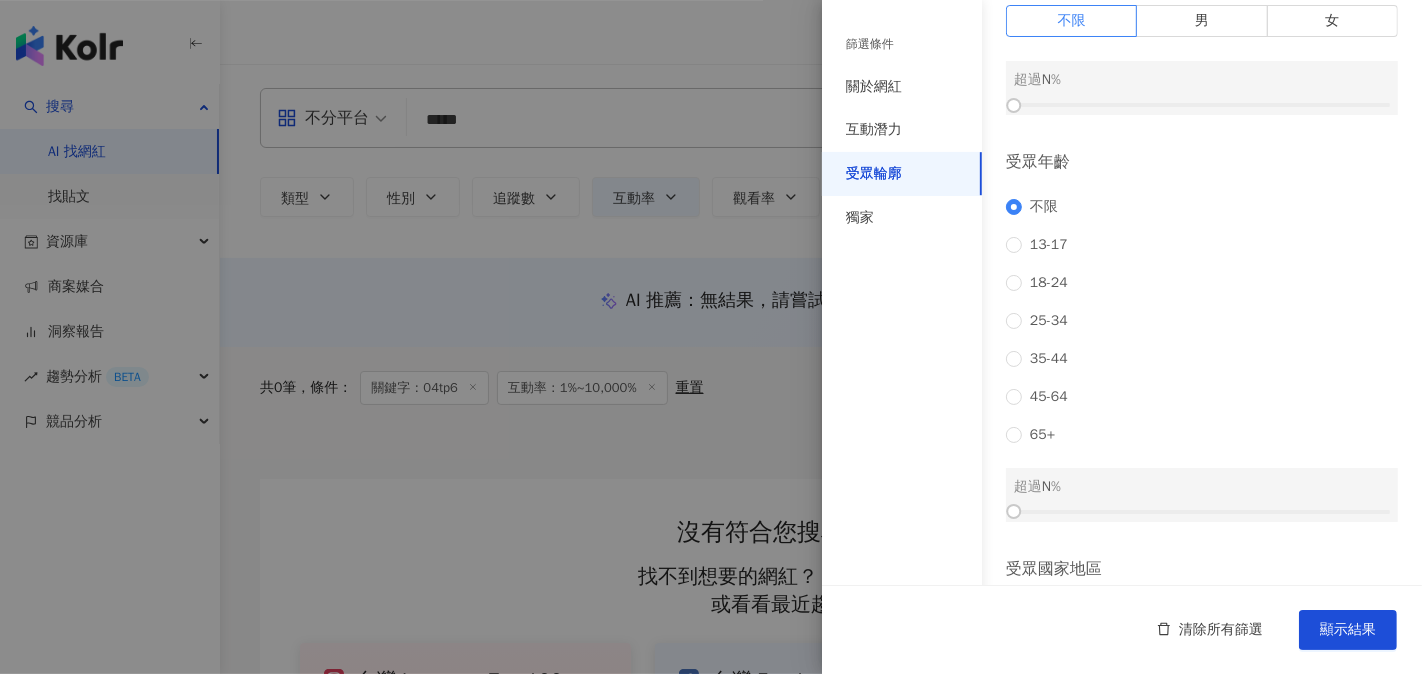 click at bounding box center [711, 337] 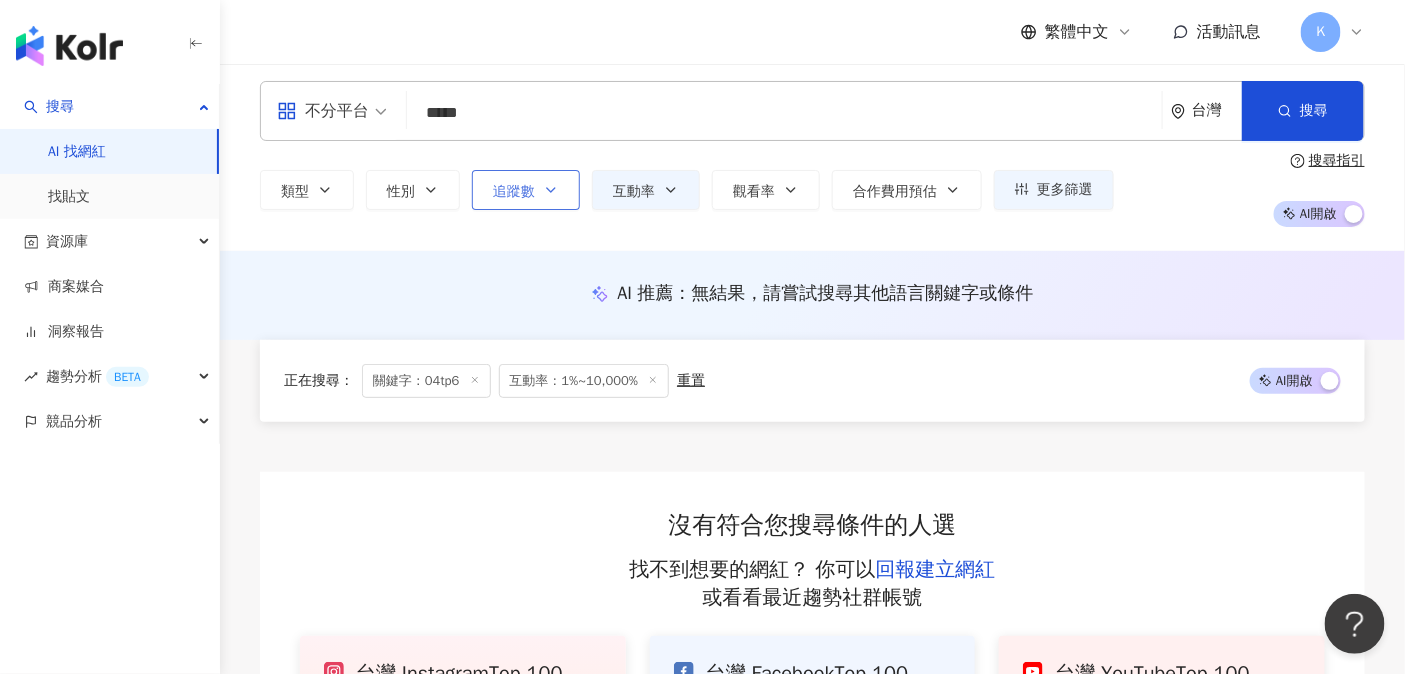 scroll, scrollTop: 0, scrollLeft: 0, axis: both 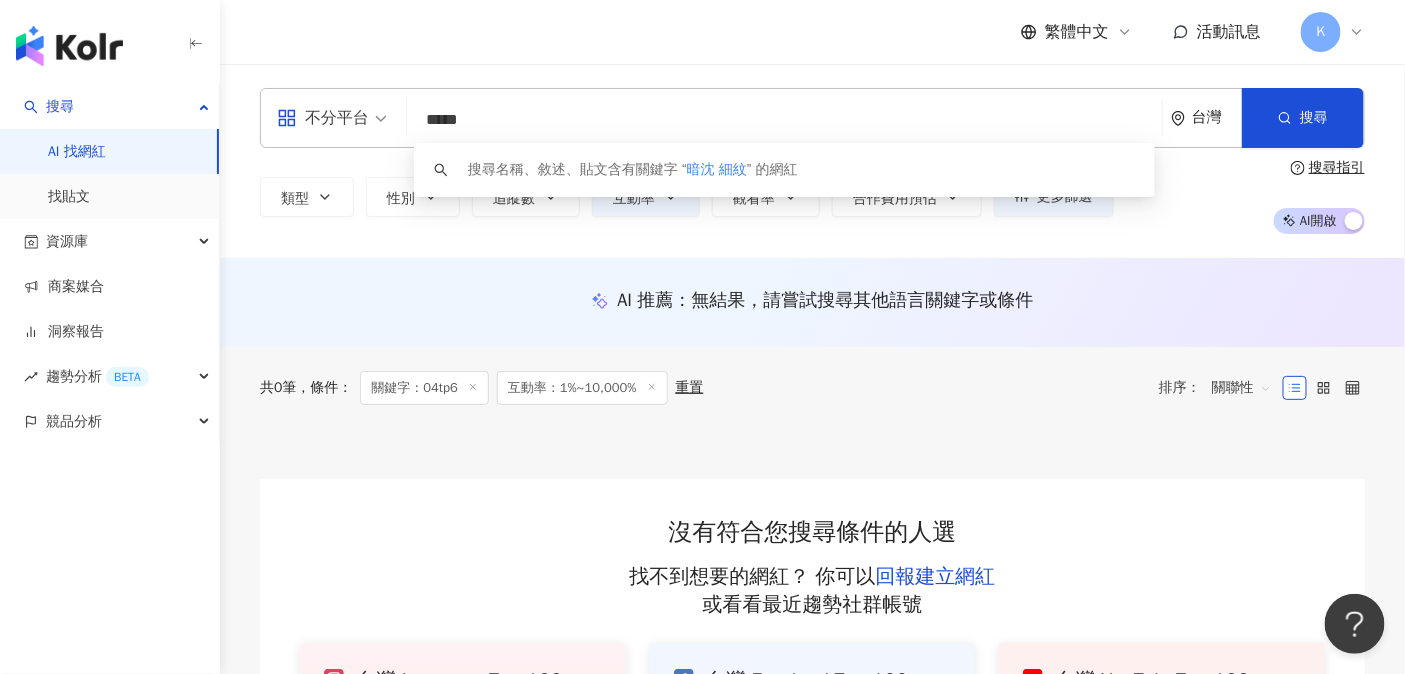 drag, startPoint x: 471, startPoint y: 117, endPoint x: 837, endPoint y: 47, distance: 372.63388 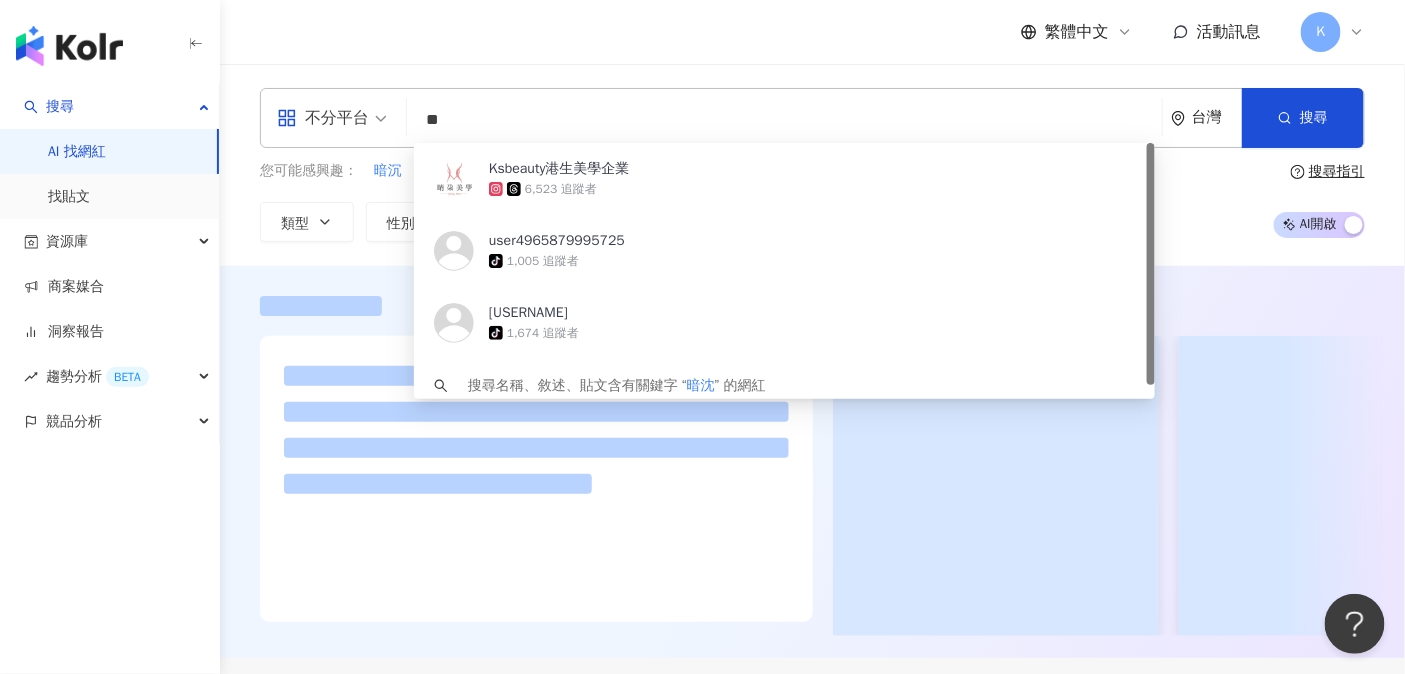 click on "不分平台 ** 台灣 搜尋 b46b83c7-ea47-47e1-bd24-dfc1ed9b3c65 Ksbeauty港生美學企業 6,523   追蹤者 user4965879995725 tiktok-icon 1,005   追蹤者 shenji.loveyou tiktok-icon 1,674   追蹤者 搜尋名稱、敘述、貼文含有關鍵字 “ 暗沈 ” 的網紅 您可能感興趣： 暗沉  透亮度  水潤度  暗沉蠟黃  縮毛孔  類型 性別 追蹤數 互動率 觀看率 合作費用預估  更多篩選 篩選條件 關於網紅 互動潛力 受眾輪廓 獨家 關於網紅 類型  ( 請選擇您想要的類型 ) 尚未選擇任何類型 國家/地區 台灣 性別 不限 女 男 其他 語言     請選擇或搜尋 追蹤數 *  -  ******* 不限 小型 奈米網紅 (<1萬) 微型網紅 (1萬-3萬) 小型網紅 (3萬-5萬) 中型 中小型網紅 (5萬-10萬) 中型網紅 (10萬-30萬) 中大型網紅 (30萬-50萬) 大型 大型網紅 (50萬-100萬) 百萬網紅 (>100萬) 合作費用預估 不限 限制金額 $ *  -  $ ******* 幣別 : 新台幣 TWD 受眾輪廓 受眾性別 不限 男" at bounding box center (812, 165) 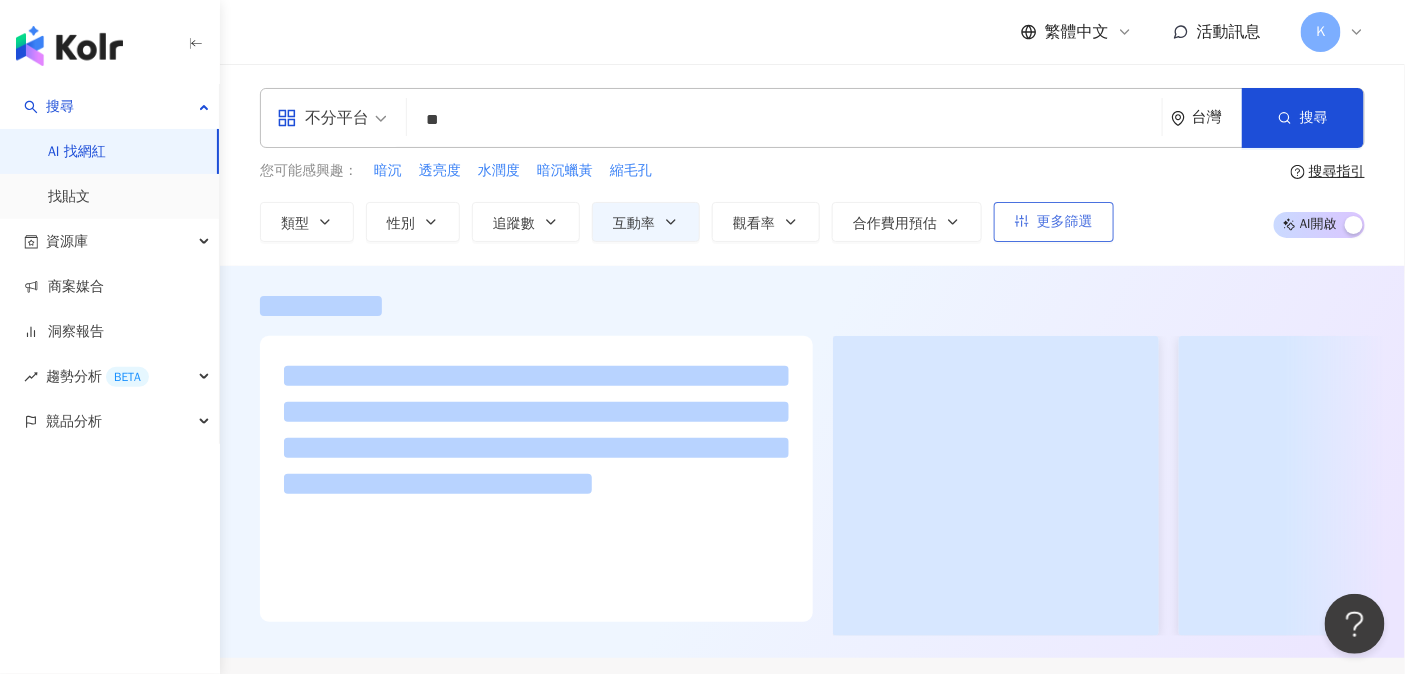 click 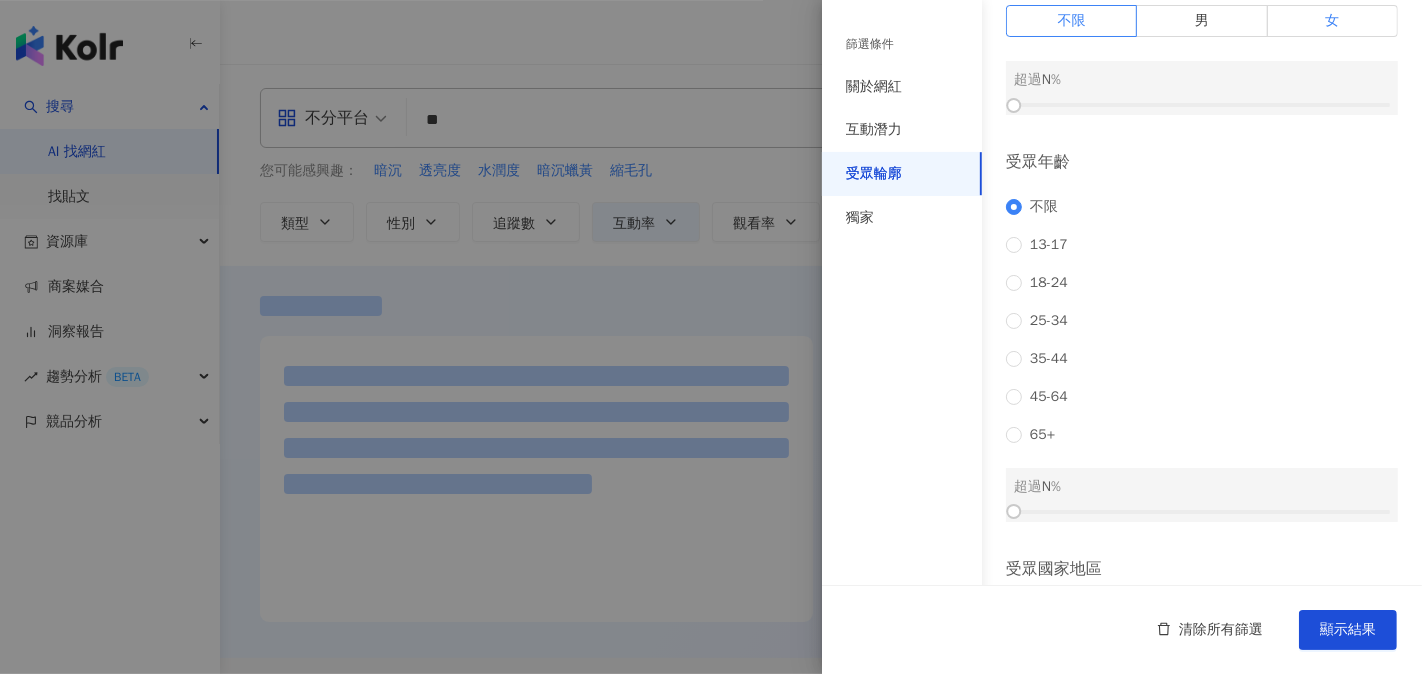 click on "女" at bounding box center (1333, 21) 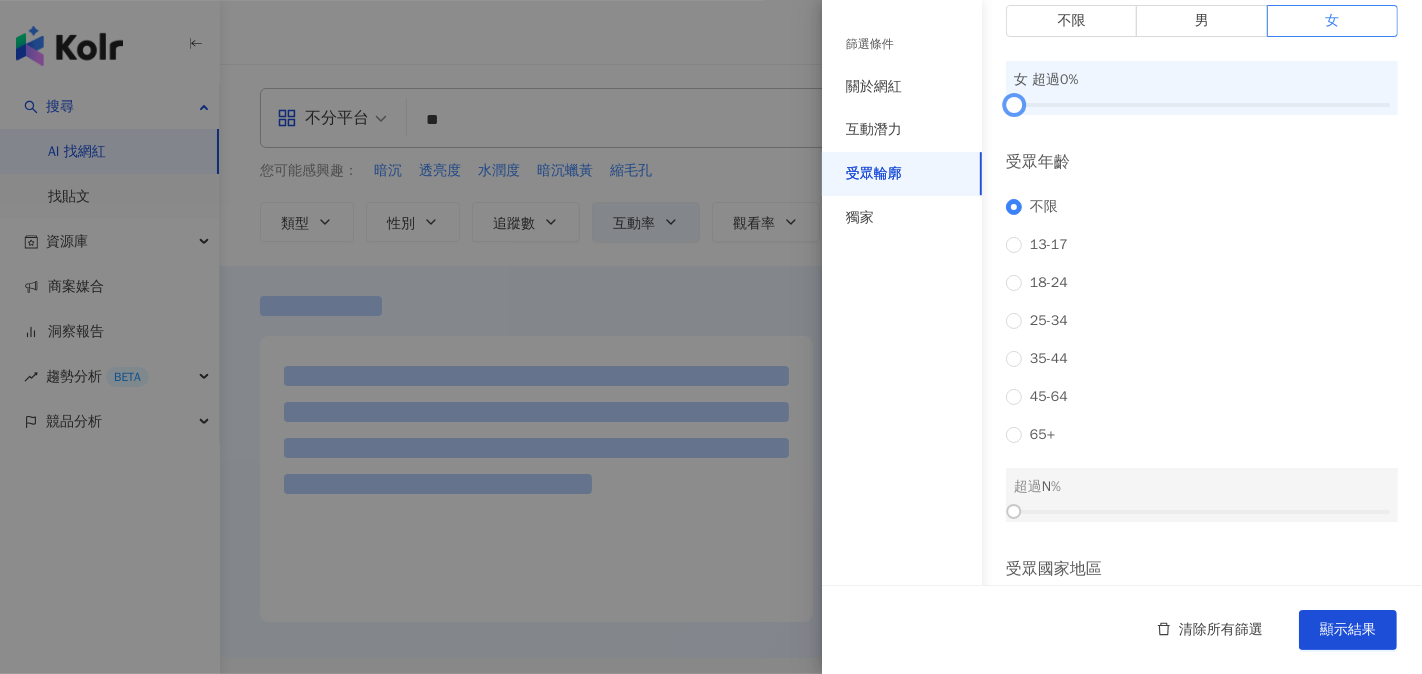 click at bounding box center (1202, 105) 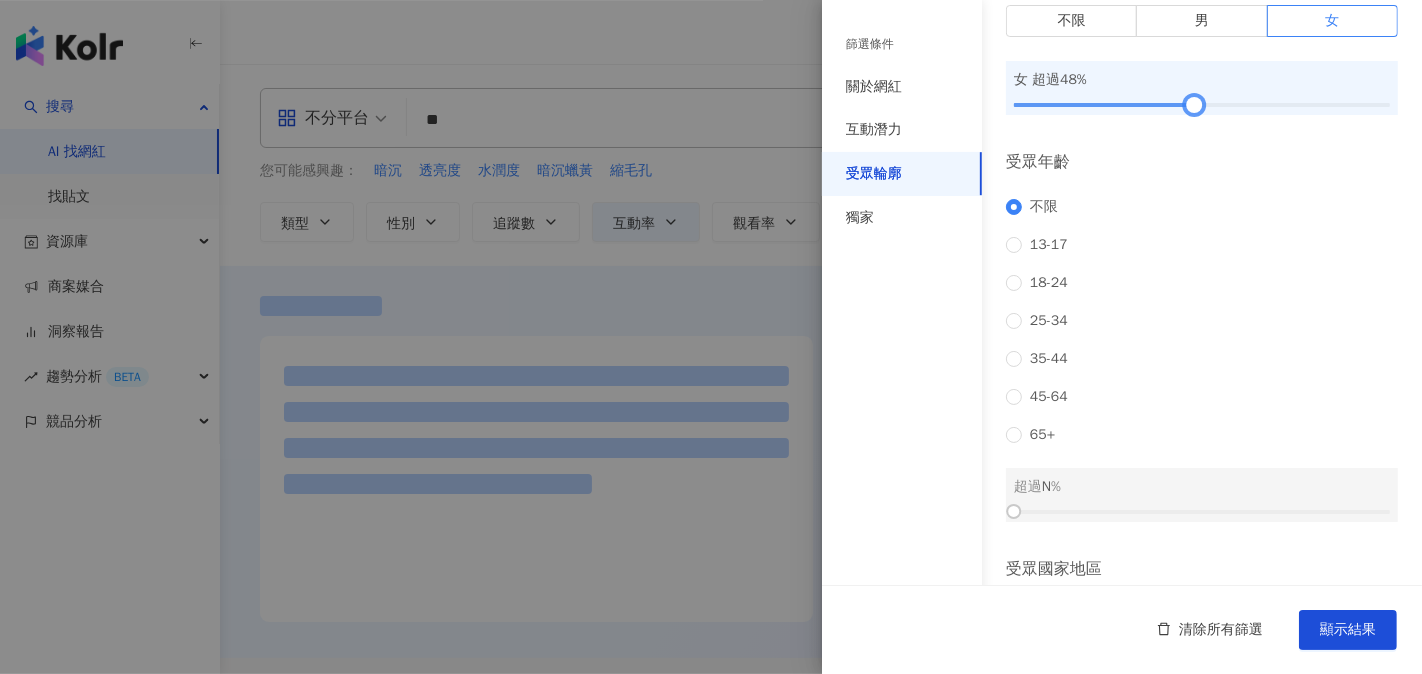 click at bounding box center (1202, 105) 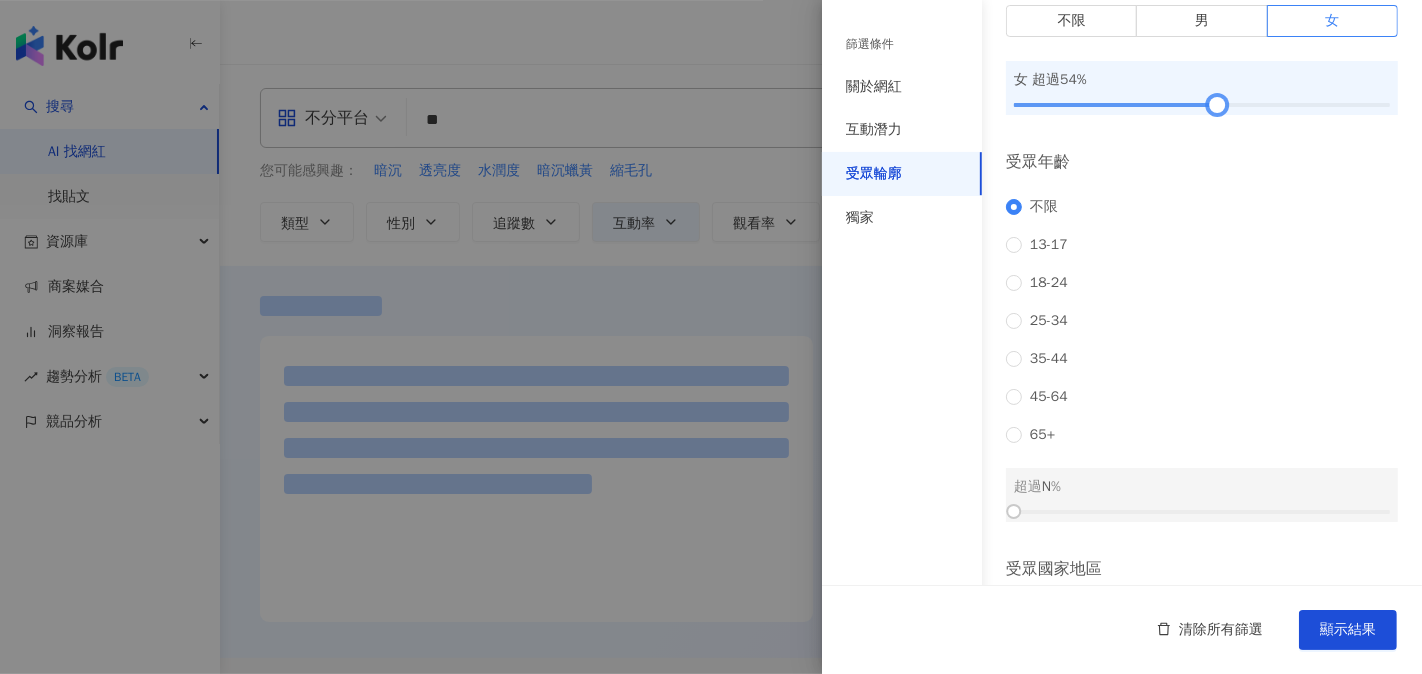 click at bounding box center [1216, 105] 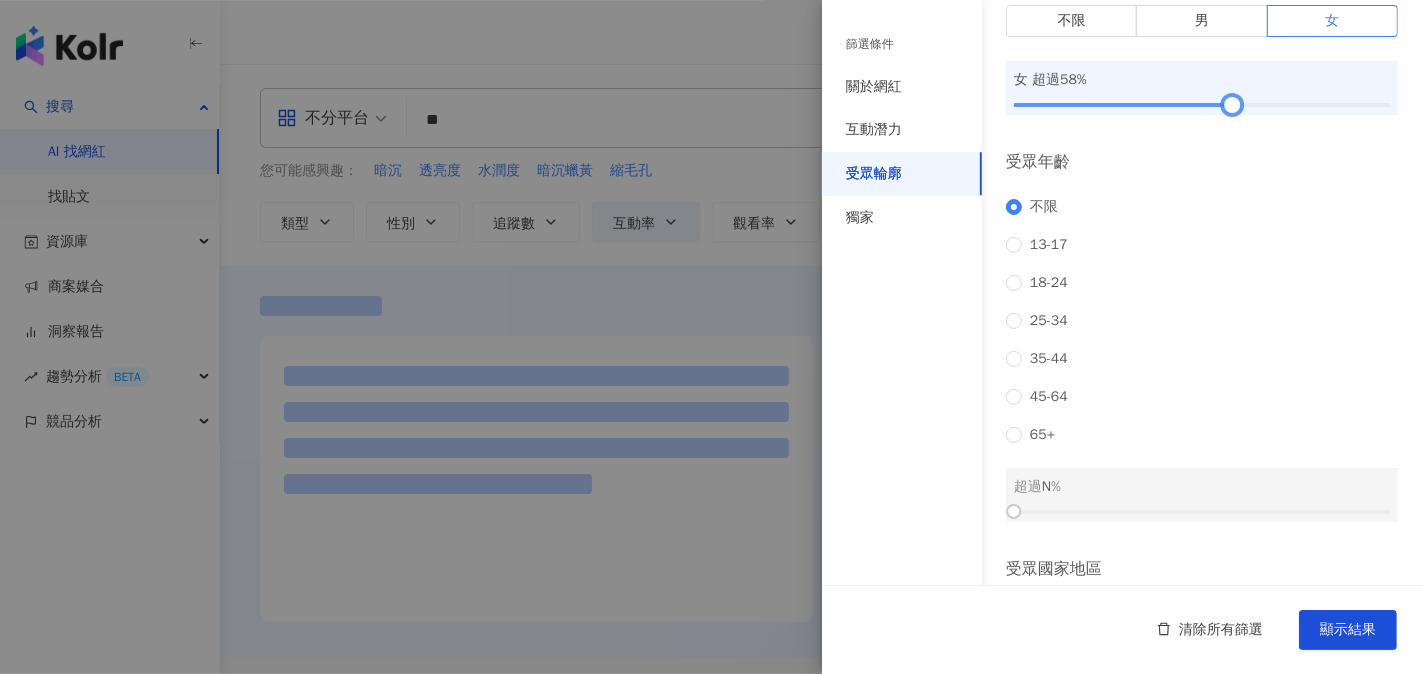click at bounding box center [1202, 105] 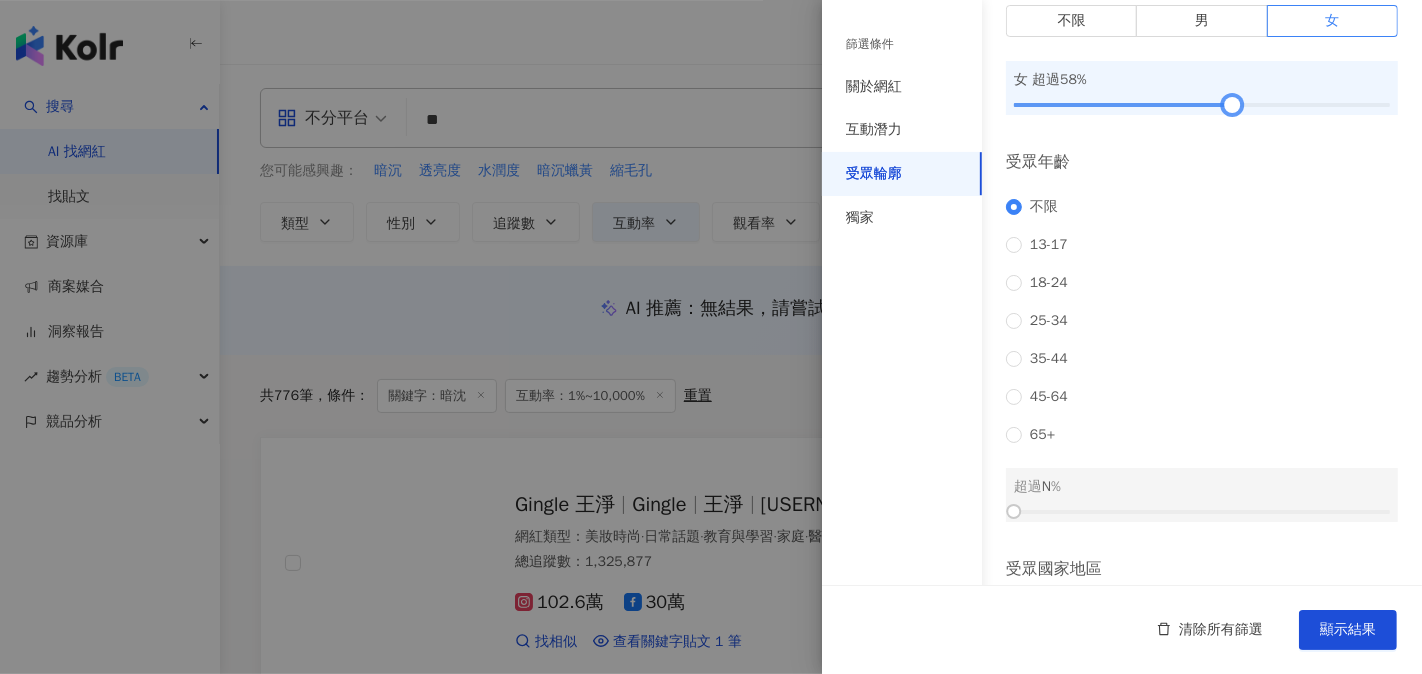 click at bounding box center (1231, 105) 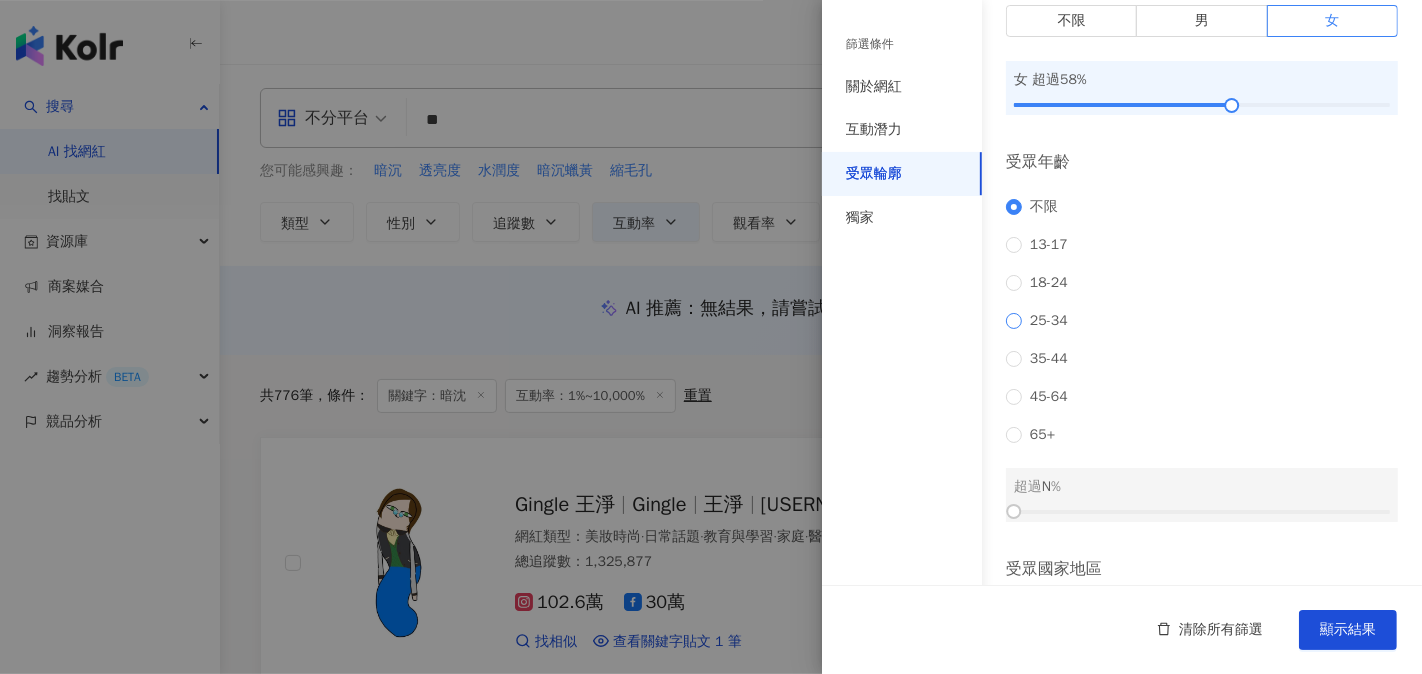 click on "25-34" at bounding box center (1049, 321) 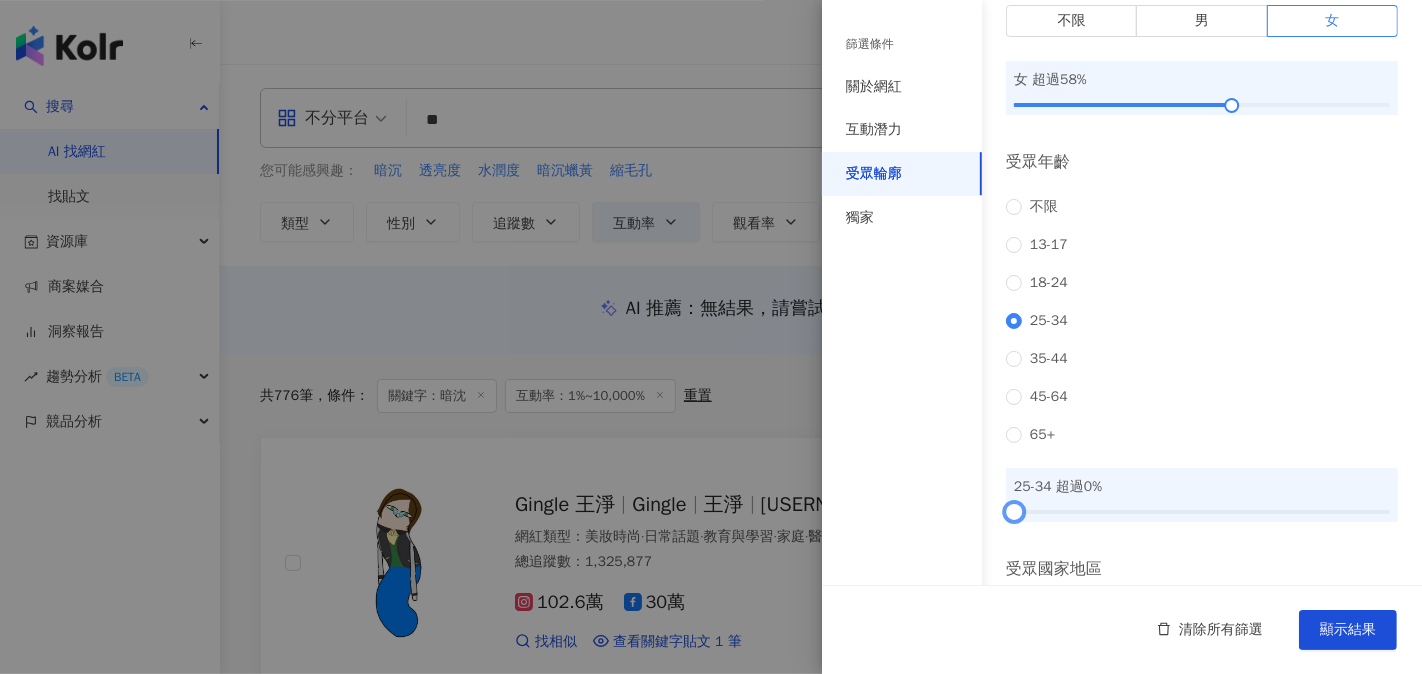 click at bounding box center [1202, 512] 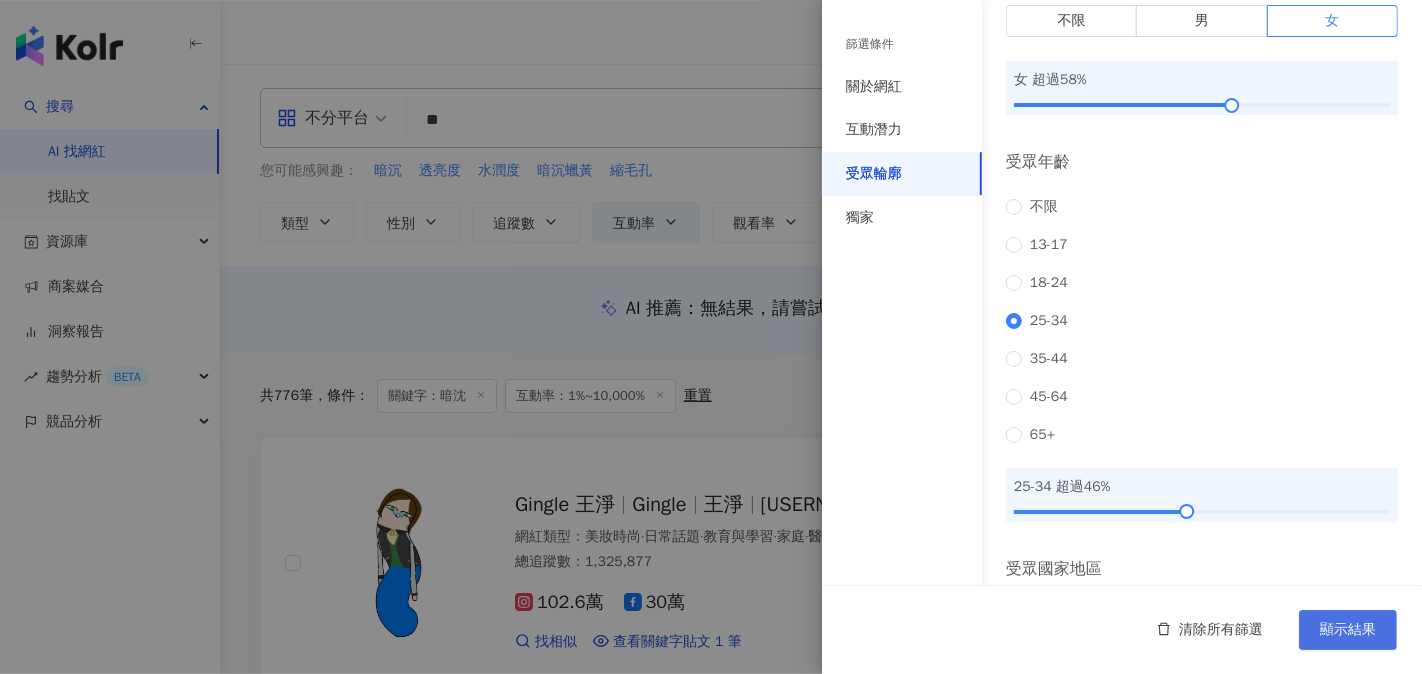 click on "顯示結果" at bounding box center [1348, 630] 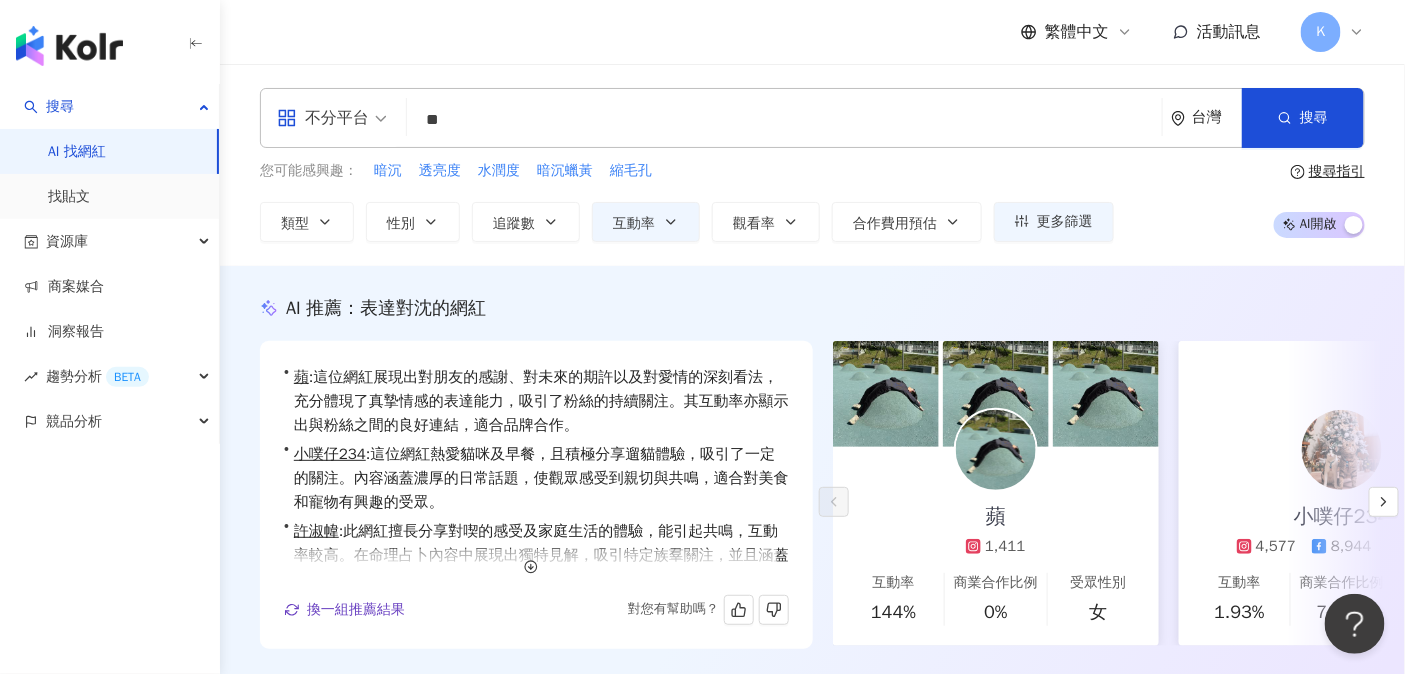 scroll, scrollTop: 72, scrollLeft: 0, axis: vertical 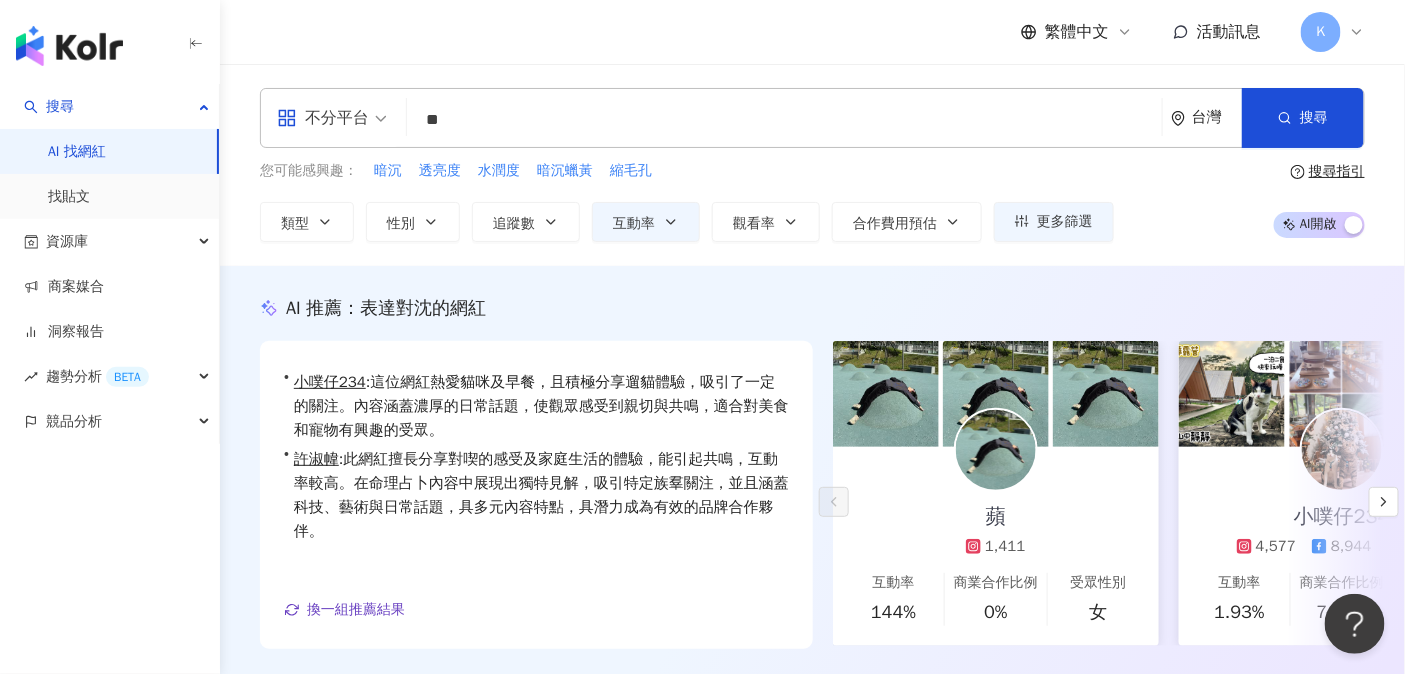 click on "**" at bounding box center [784, 120] 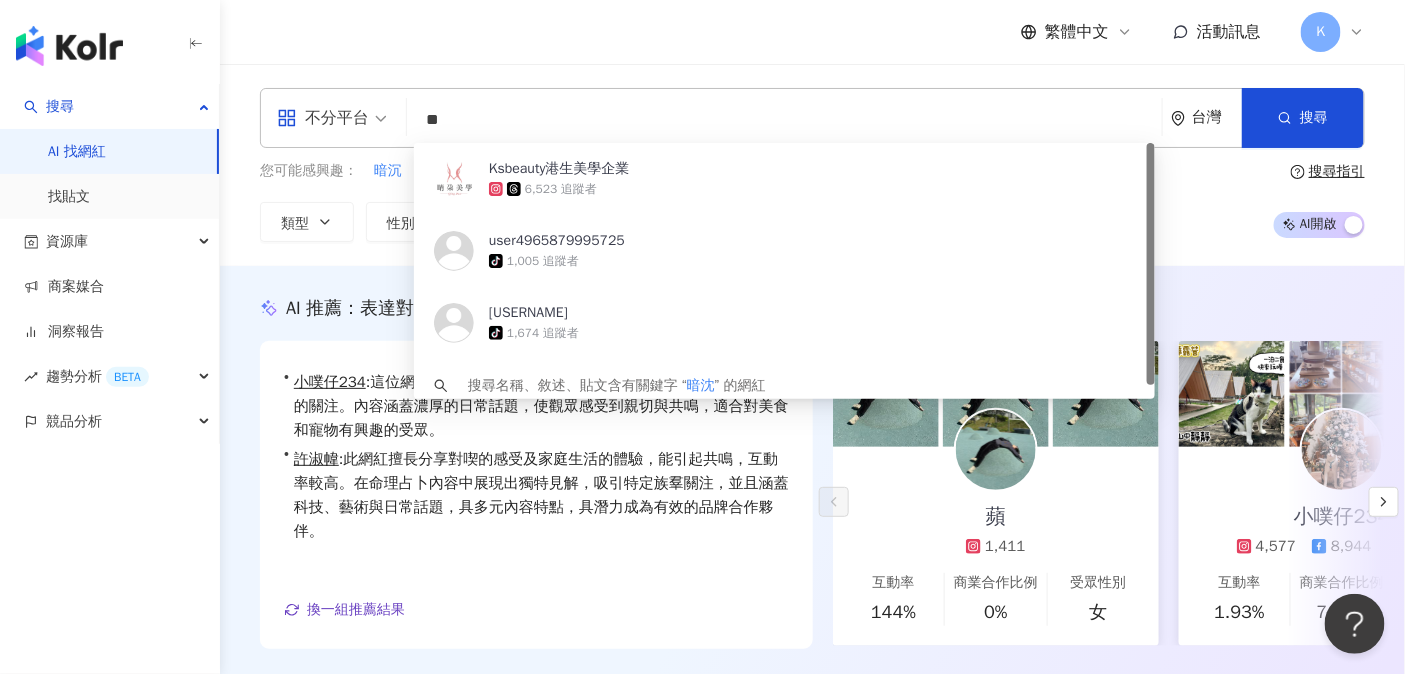 type on "*" 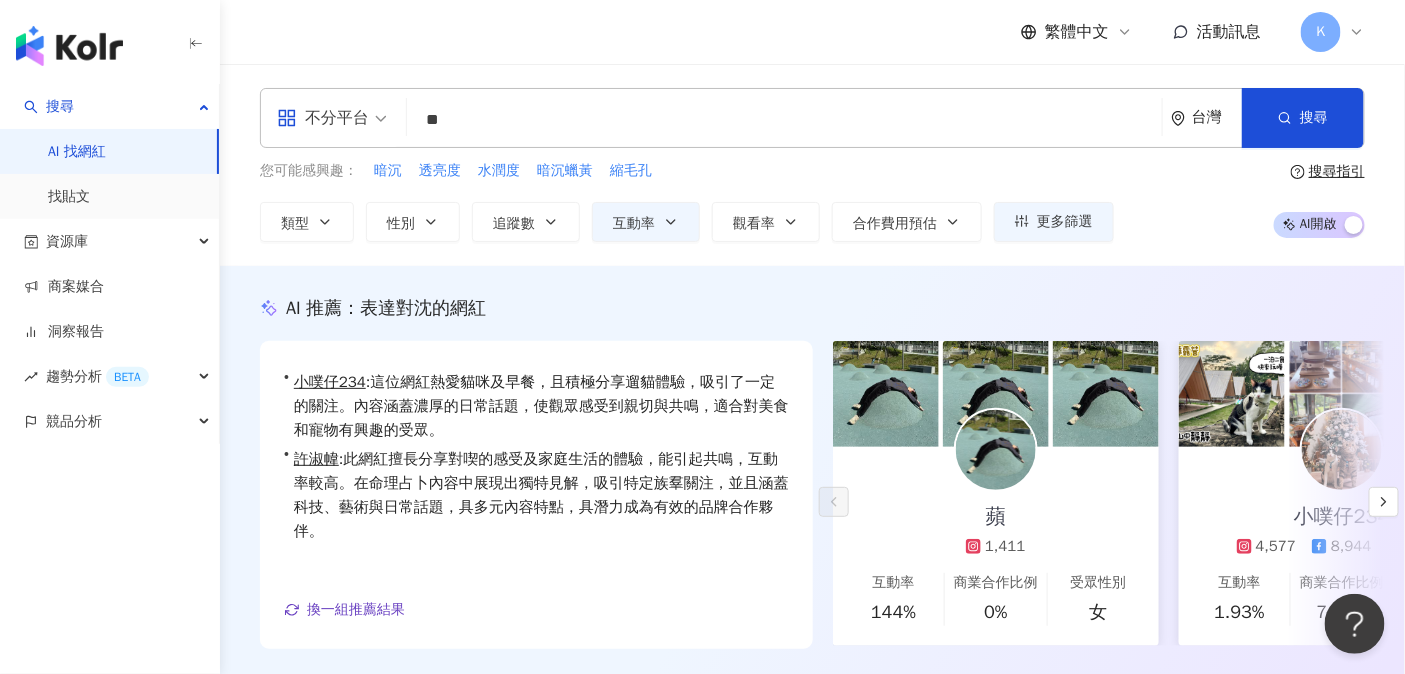 type on "*" 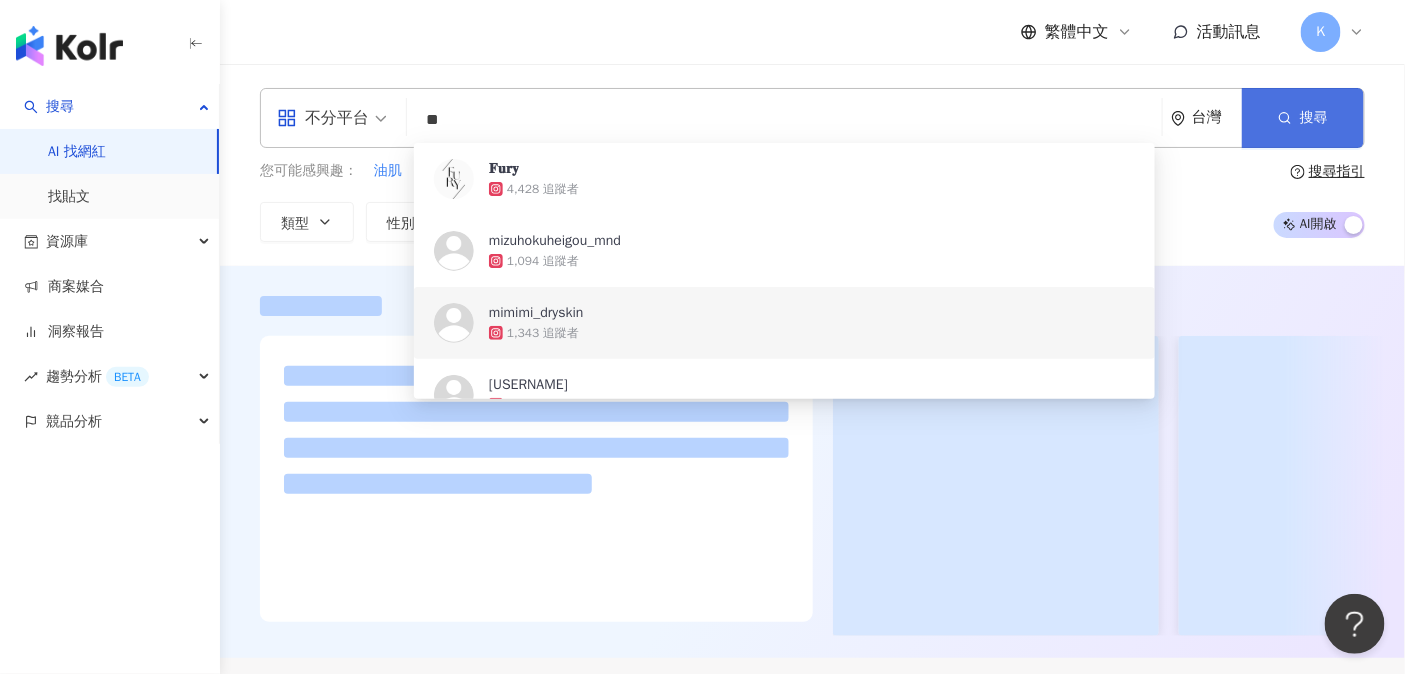 click on "搜尋" at bounding box center [1314, 118] 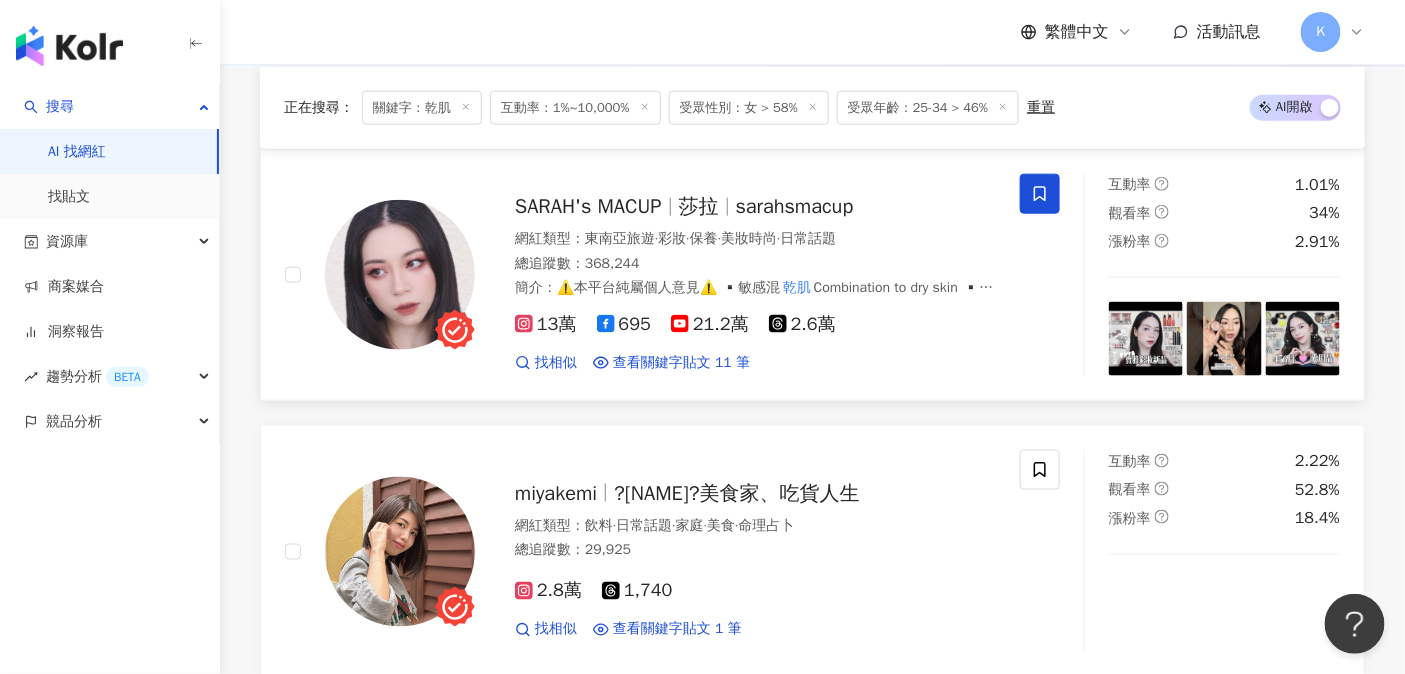 scroll, scrollTop: 791, scrollLeft: 0, axis: vertical 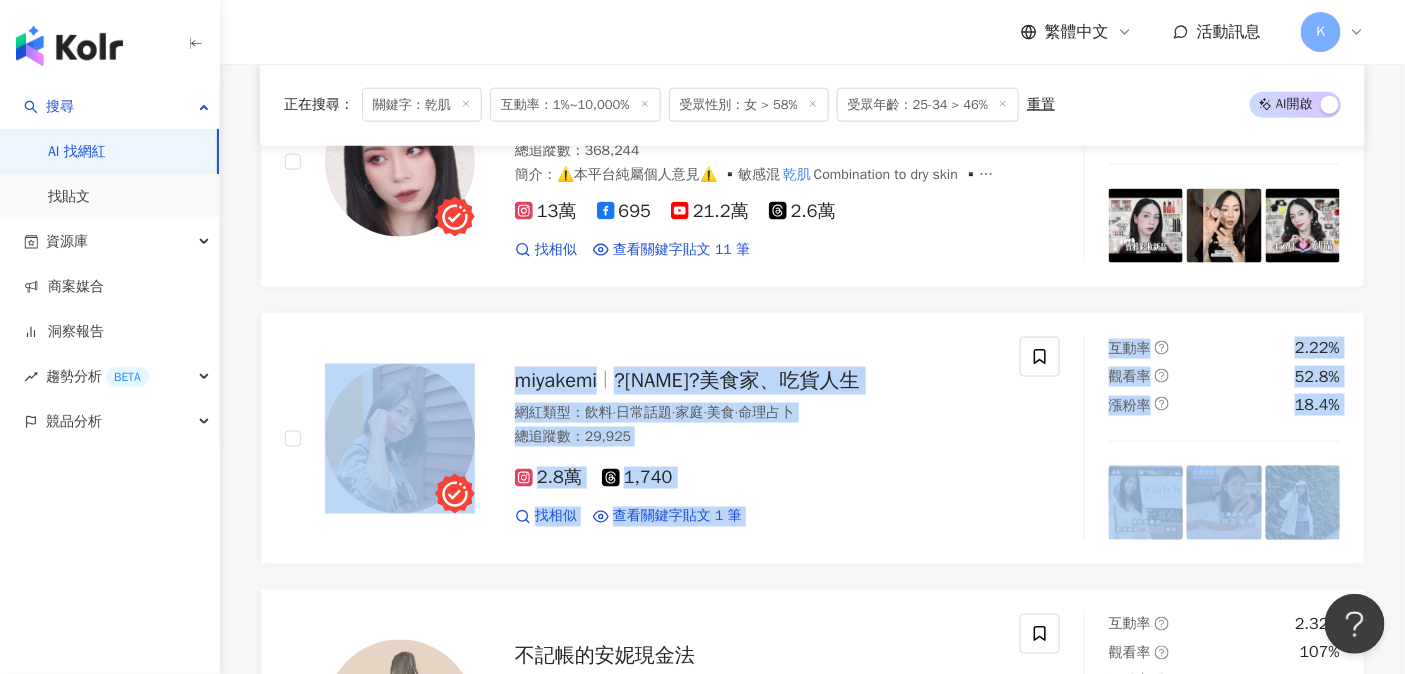 click on "SARAH's MACUP 莎拉 sarahsmacup 網紅類型 ： 東南亞旅遊  ·  彩妝  ·  保養  ·  美妝時尚  ·  日常話題 總追蹤數 ： 368,244 簡介 ： ⚠️本平台純屬個人意見⚠️  ▪️敏感混 乾肌  Combination to dry skin ▪️錯字女王     Queen of typo ▪️合作邀約     Contact : sarahsmacup@gmail.com ▪️拍攝器具 camera : IPhone 15 Pro max 13萬 695 21.2萬 2.6萬 找相似 查看關鍵字貼文 11 筆 2025/5/5 高CP值/專櫃等級粉底液/超持久妝前乳！ 乾肌 愛死！👉MUNICHI沐尼黑 團購 2025/4/15 服～重點是無需搓泡、溫和不刺激，對我這種 乾肌 ＋小敏感肌超友善。
它是洗卸合一的 2025/3/20 ❤️近期愛用品!  乾肌  看更多 互動率 1.01% 觀看率 34% 漲粉率 2.91% miyakemi ?Miya?美食家、吃貨人生 網紅類型 ： 飲料  ·  日常話題  ·  家庭  ·  美食  ·  命理占卜 總追蹤數 ： 29,925 2.8萬 1,740 找相似 查看關鍵字貼文 1 筆 2025/1/8 OZIO真的是 乾肌 互動率" at bounding box center (812, 1684) 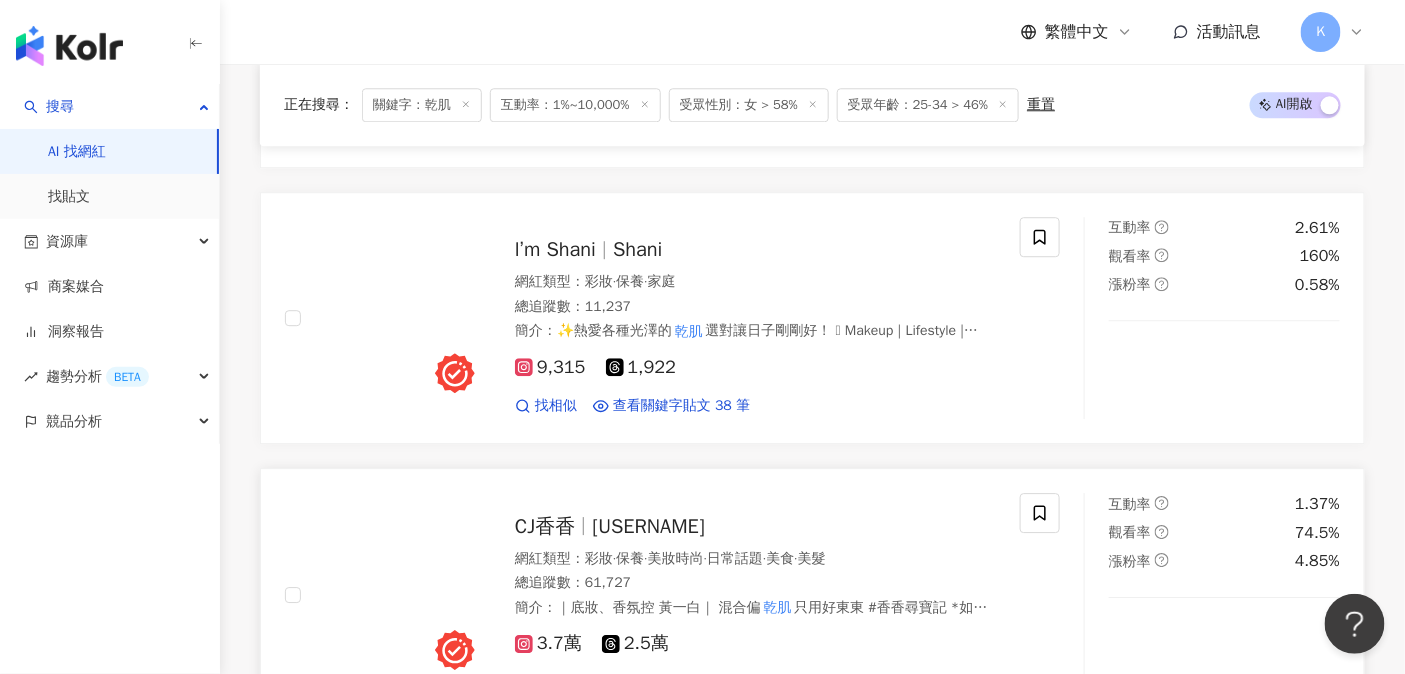scroll, scrollTop: 1920, scrollLeft: 0, axis: vertical 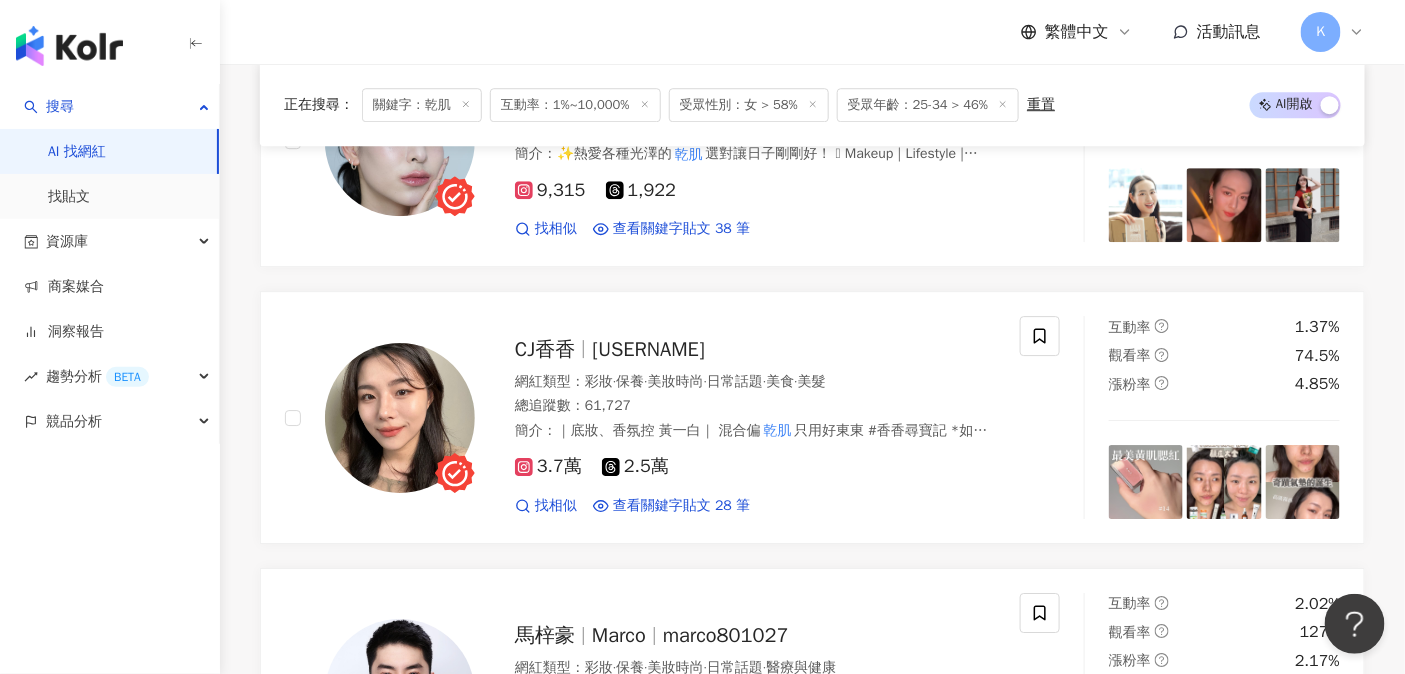 click on "SARAH's MACUP 莎拉 sarahsmacup 網紅類型 ： 東南亞旅遊  ·  彩妝  ·  保養  ·  美妝時尚  ·  日常話題 總追蹤數 ： 368,244 簡介 ： ⚠️本平台純屬個人意見⚠️  ▪️敏感混 乾肌  Combination to dry skin ▪️錯字女王     Queen of typo ▪️合作邀約     Contact : sarahsmacup@gmail.com ▪️拍攝器具 camera : IPhone 15 Pro max 13萬 695 21.2萬 2.6萬 找相似 查看關鍵字貼文 11 筆 2025/5/5 高CP值/專櫃等級粉底液/超持久妝前乳！ 乾肌 愛死！👉MUNICHI沐尼黑 團購 2025/4/15 服～重點是無需搓泡、溫和不刺激，對我這種 乾肌 ＋小敏感肌超友善。
它是洗卸合一的 2025/3/20 ❤️近期愛用品!  乾肌  看更多 互動率 1.01% 觀看率 34% 漲粉率 2.91% miyakemi ?Miya?美食家、吃貨人生 網紅類型 ： 飲料  ·  日常話題  ·  家庭  ·  美食  ·  命理占卜 總追蹤數 ： 29,925 2.8萬 1,740 找相似 查看關鍵字貼文 1 筆 2025/1/8 OZIO真的是 乾肌 互動率" at bounding box center (812, 555) 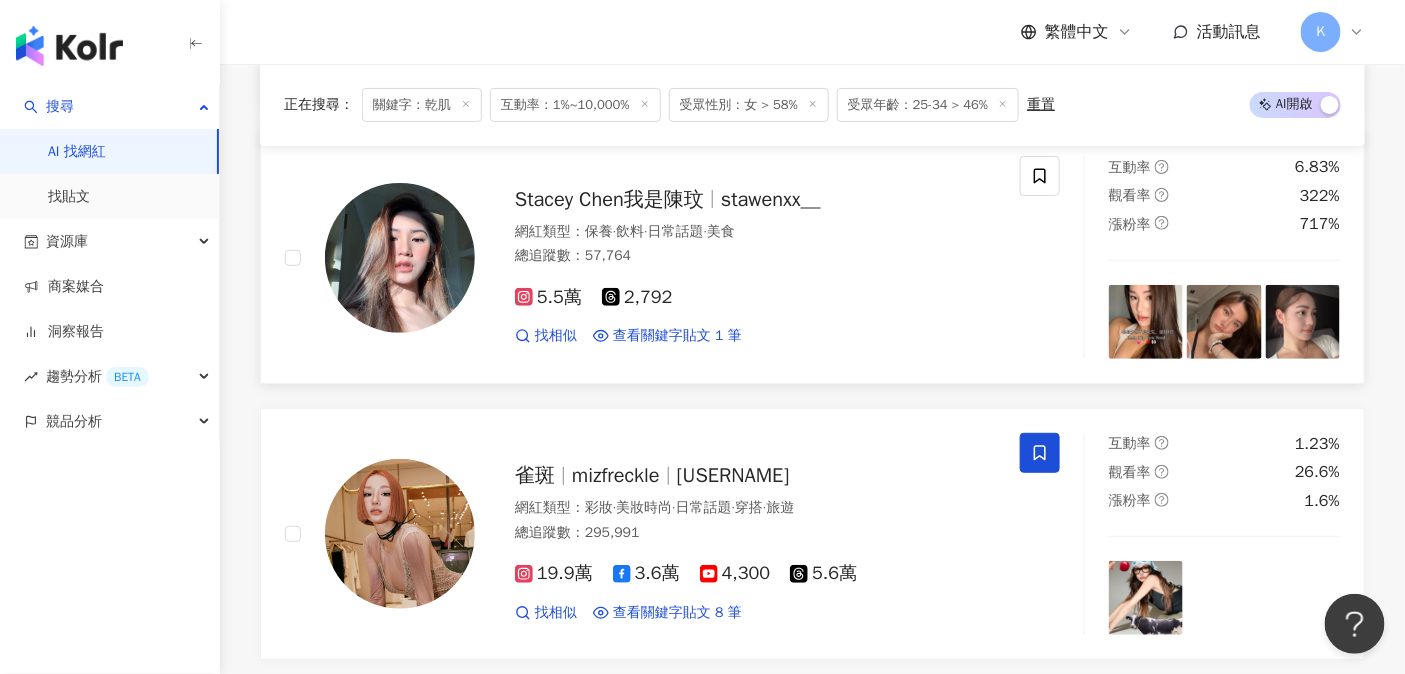 scroll, scrollTop: 2732, scrollLeft: 0, axis: vertical 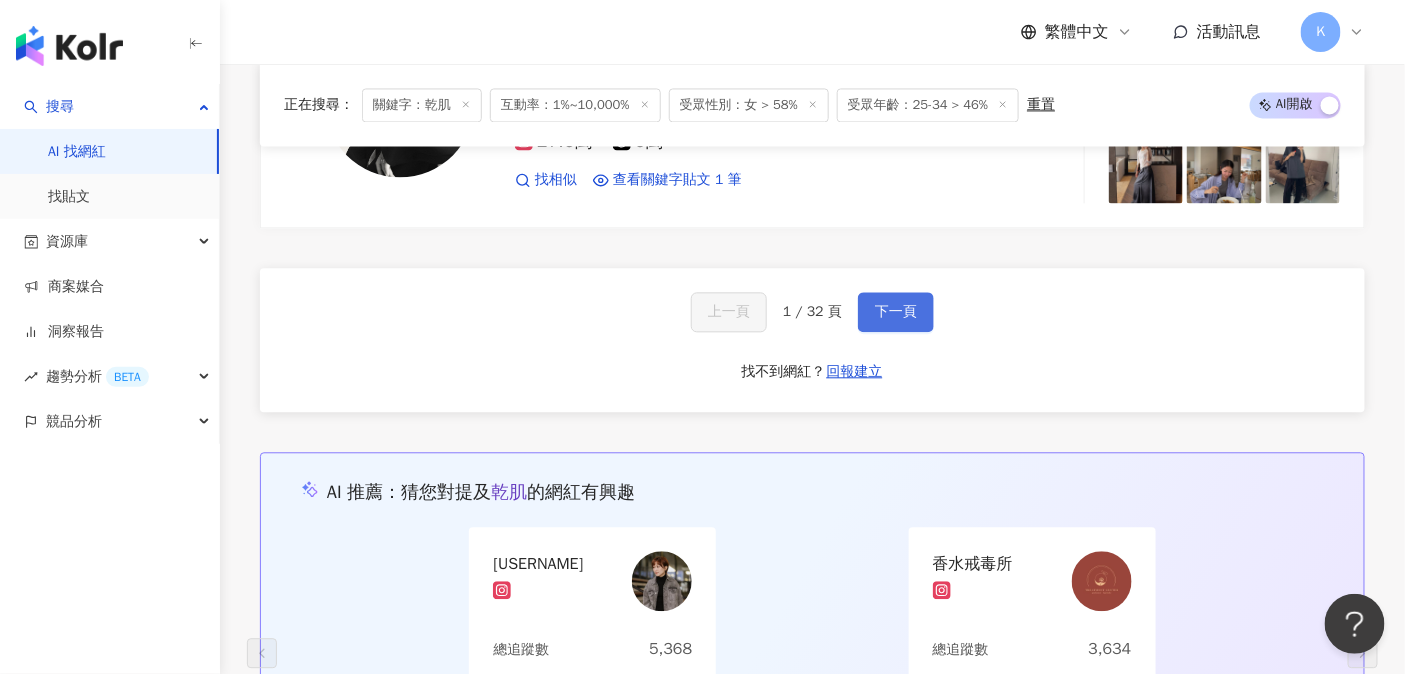 click on "下一頁" at bounding box center [896, 312] 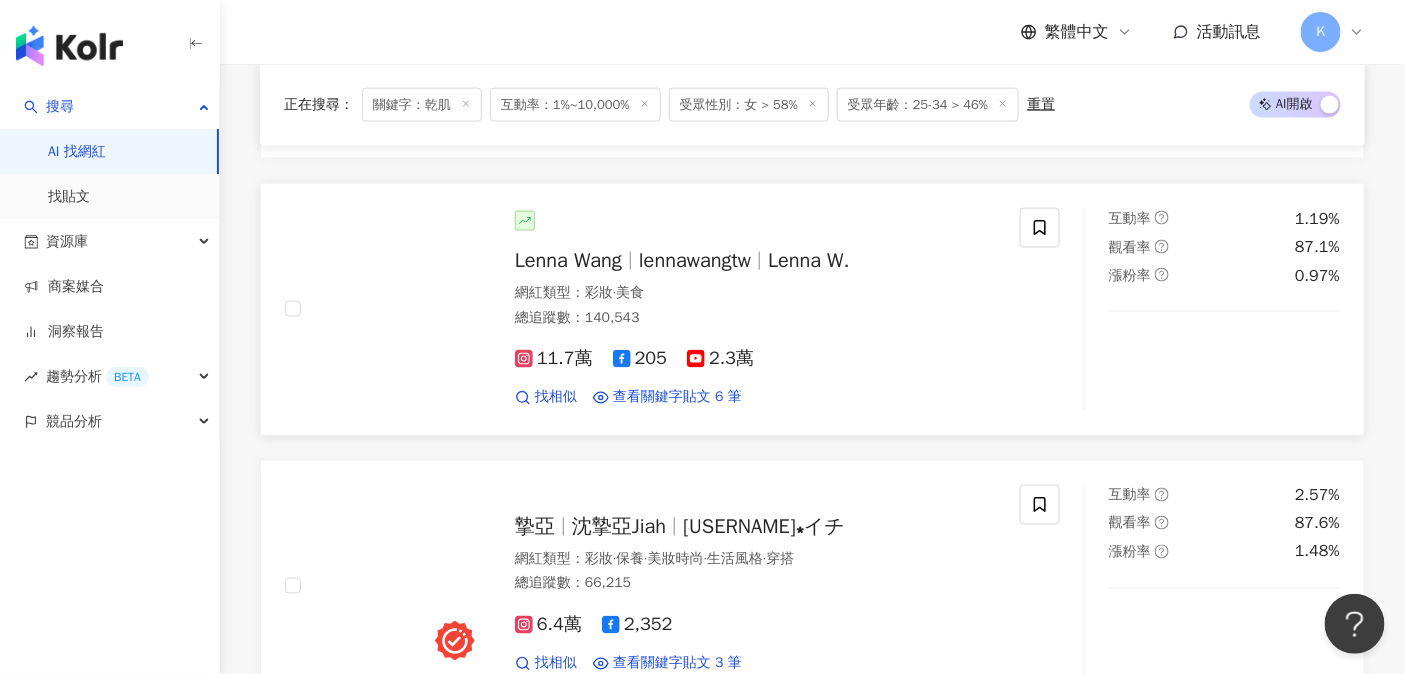 scroll, scrollTop: 3411, scrollLeft: 0, axis: vertical 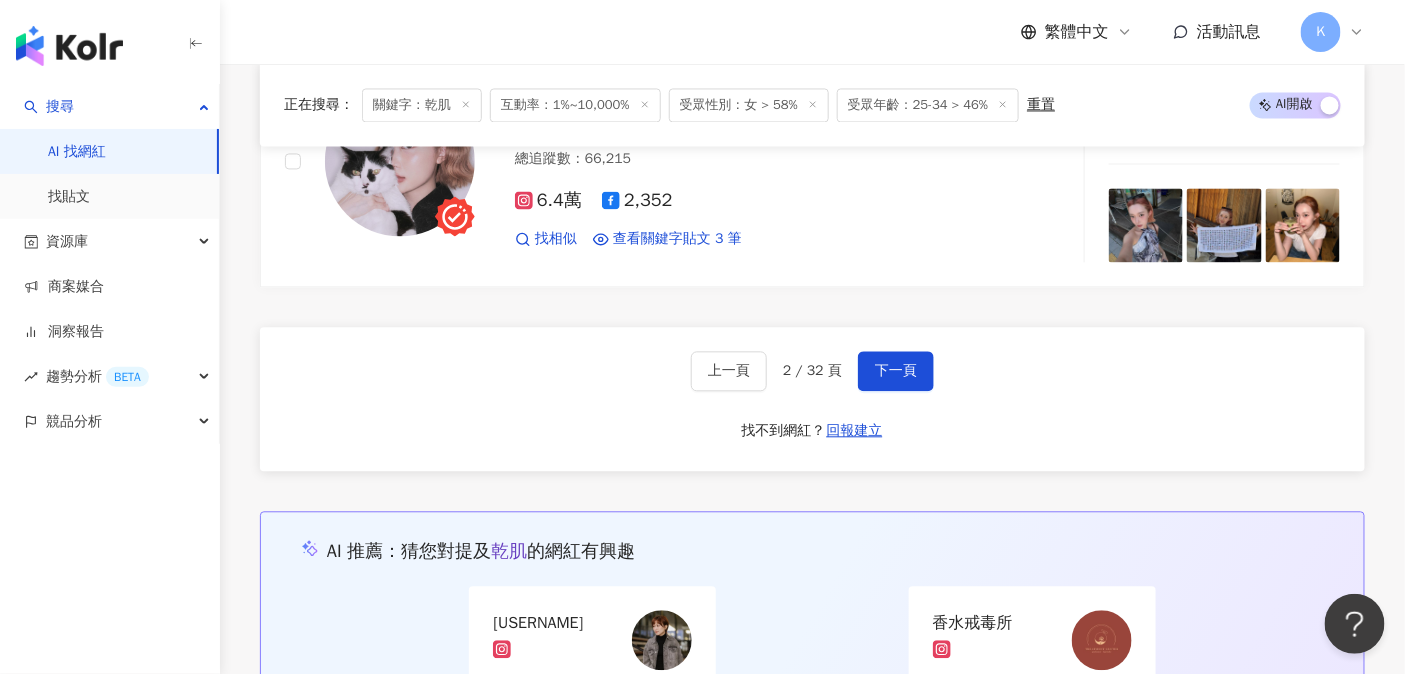 click on "AnChen aaron77926 網紅類型 ： 美妝時尚  ·  日常話題  ·  美食  ·  穿搭  ·  旅遊 總追蹤數 ： 335,735 27.6萬 6萬 找相似 查看關鍵字貼文 1 筆 互動率 1.65% 觀看率 67.6% 漲粉率 0.97% 派大 / 不務正業的特教老師 pie.amy_33 網紅類型 ： 露營  ·  瑜珈  ·  保養  ·  日常話題  ·  教育與學習  ·  美食  ·  醫療與健康  ·  穿搭 總追蹤數 ： 10,555 7,691 2,864 找相似 查看關鍵字貼文 1 筆 互動率 1.12% 觀看率 53.8% 漲粉率 2.27% 酒令 - 陳昀萱 酒令 陳昀萱 網紅類型 ： 流行音樂  ·  藝術與娛樂  ·  日常話題  ·  美食  ·  命理占卜  ·  音樂  ·  運動 總追蹤數 ： 111,609 5.9萬 3.4萬 1.9萬 找相似 查看關鍵字貼文 1 筆 2025/4/11 重點我今天整天都沒補妝
終於遇到我這 # 乾肌  適合的氣墊粉餅了🥲
先說這完全是  看更多 互動率 3.37% 觀看率 102% 漲粉率 -0.79% Lina lina7979 網紅類型 ： 婚禮  ·  自行車  ·  彩妝  ·  ：" at bounding box center [812, -1023] 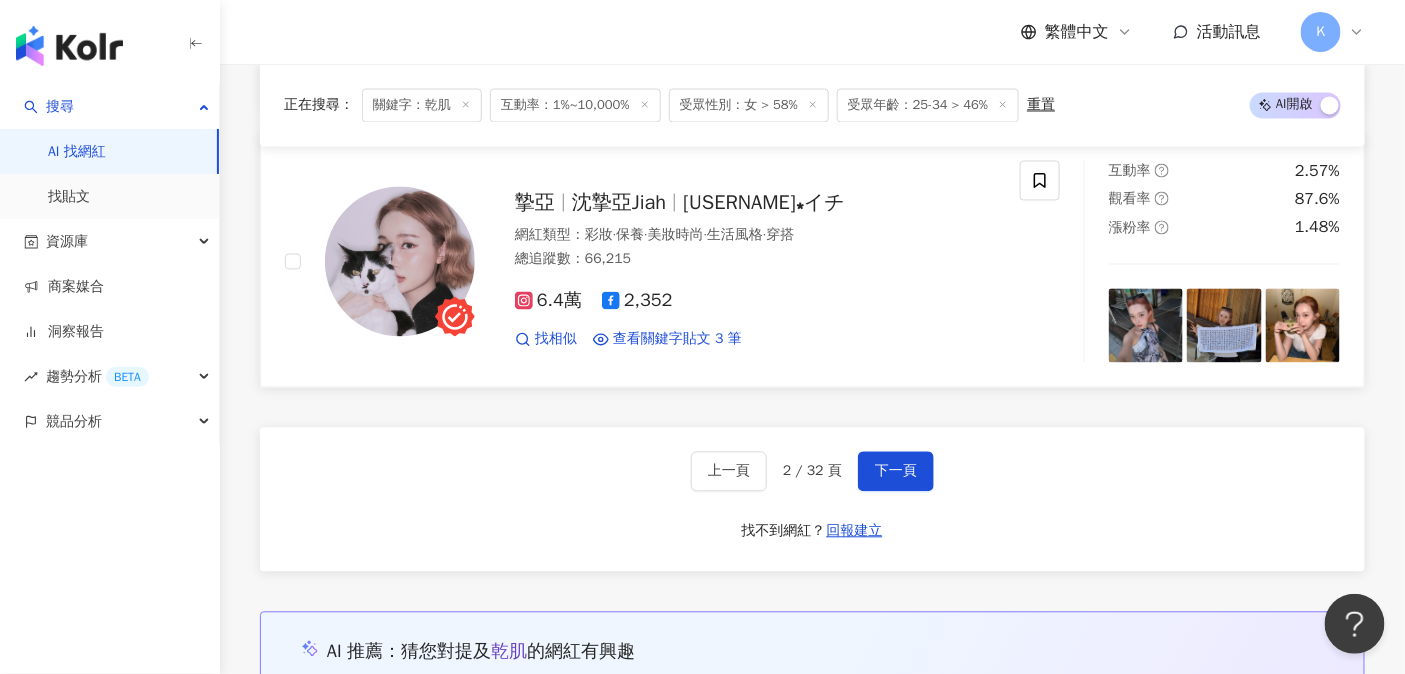 scroll, scrollTop: 3734, scrollLeft: 0, axis: vertical 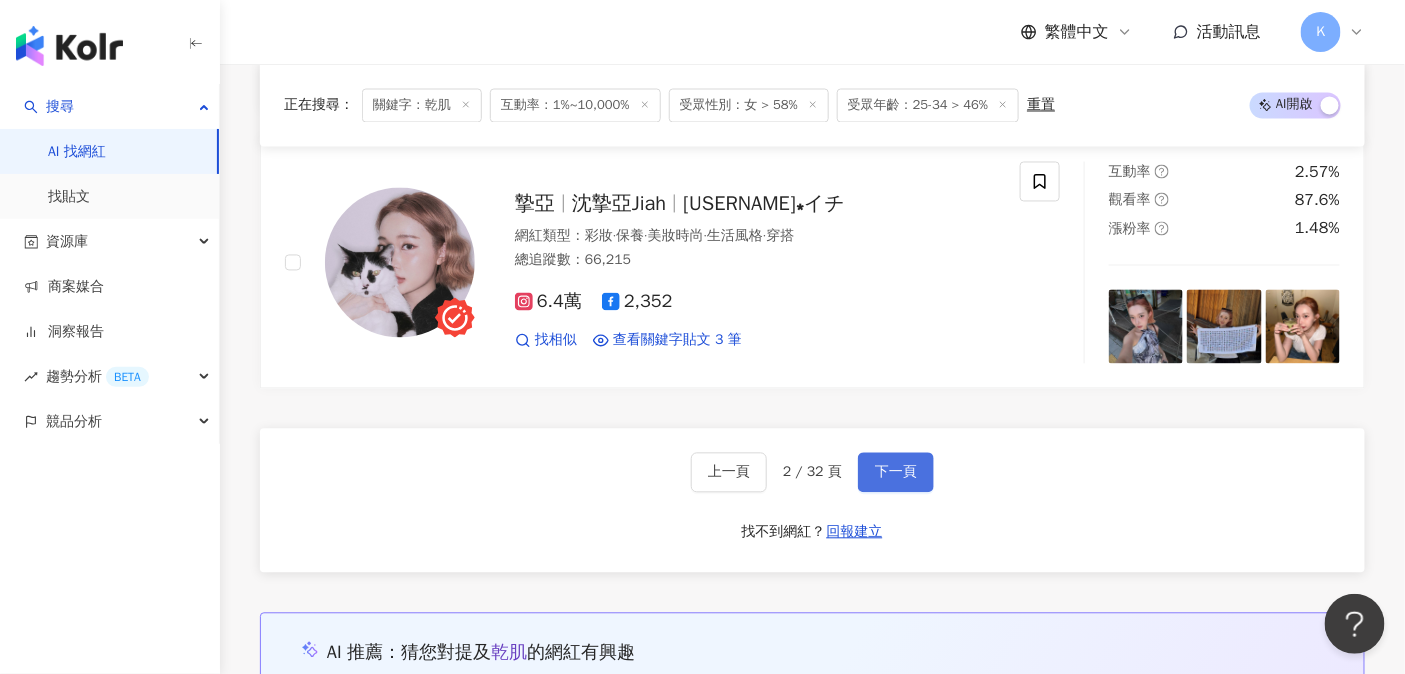 click on "下一頁" at bounding box center [896, 473] 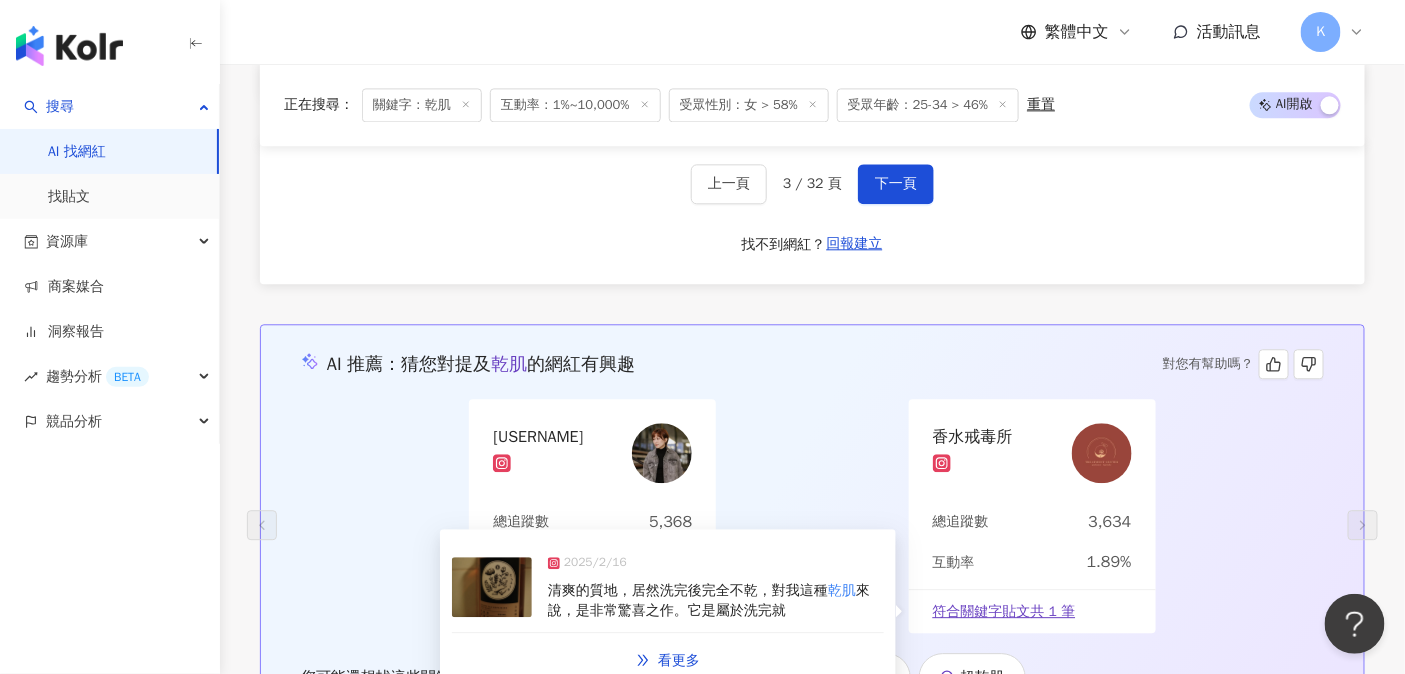 scroll, scrollTop: 3952, scrollLeft: 0, axis: vertical 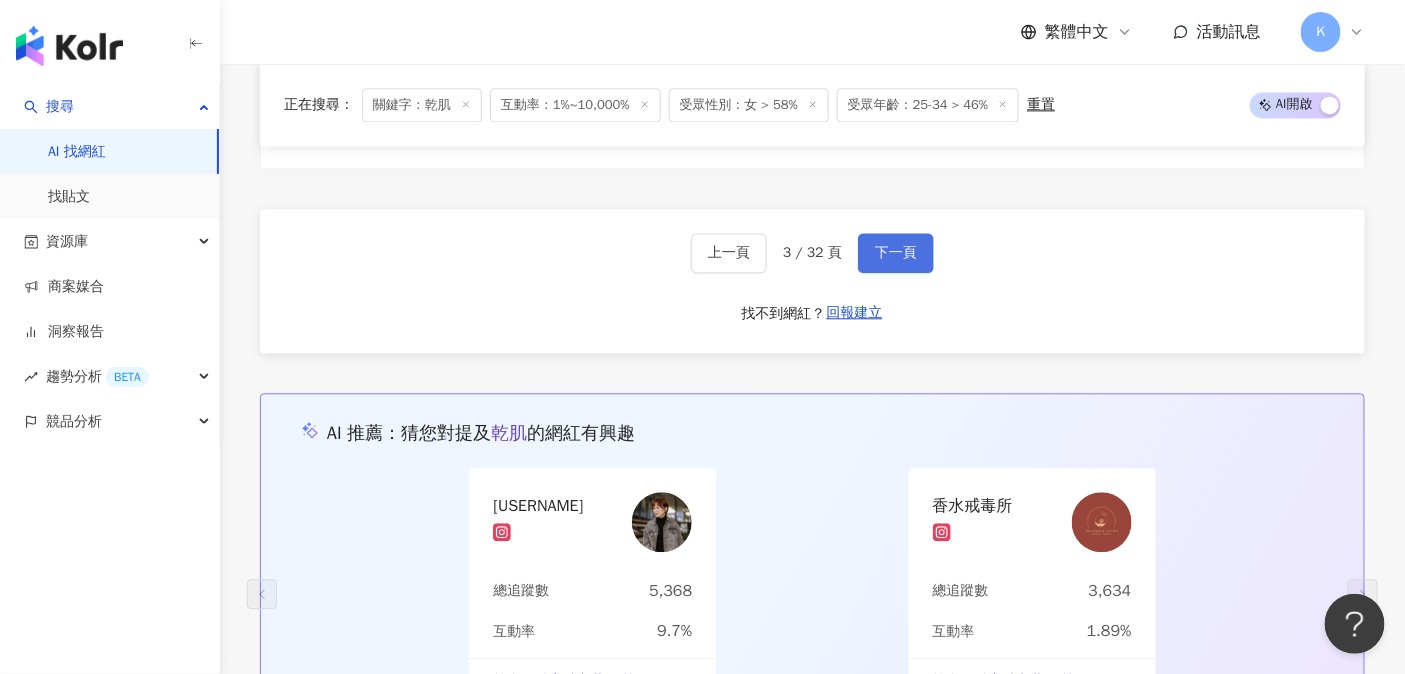 click on "下一頁" at bounding box center (896, 253) 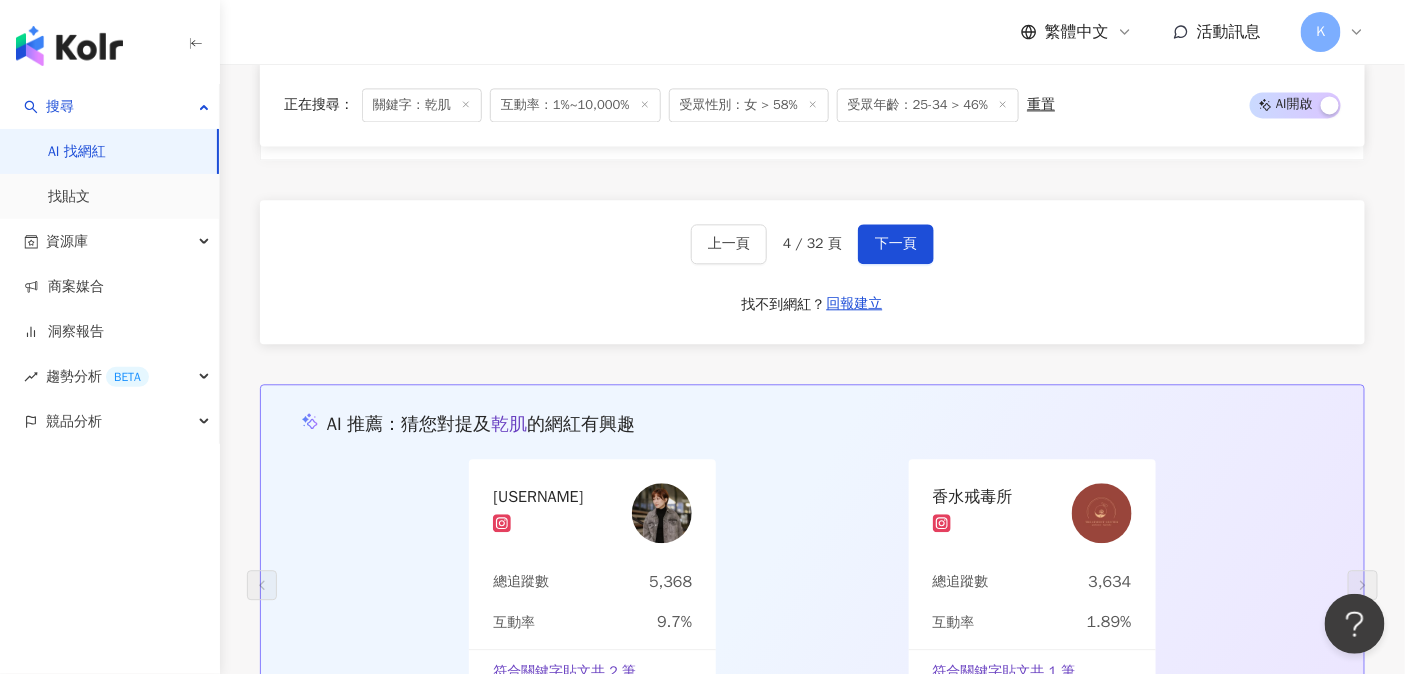 scroll, scrollTop: 3735, scrollLeft: 0, axis: vertical 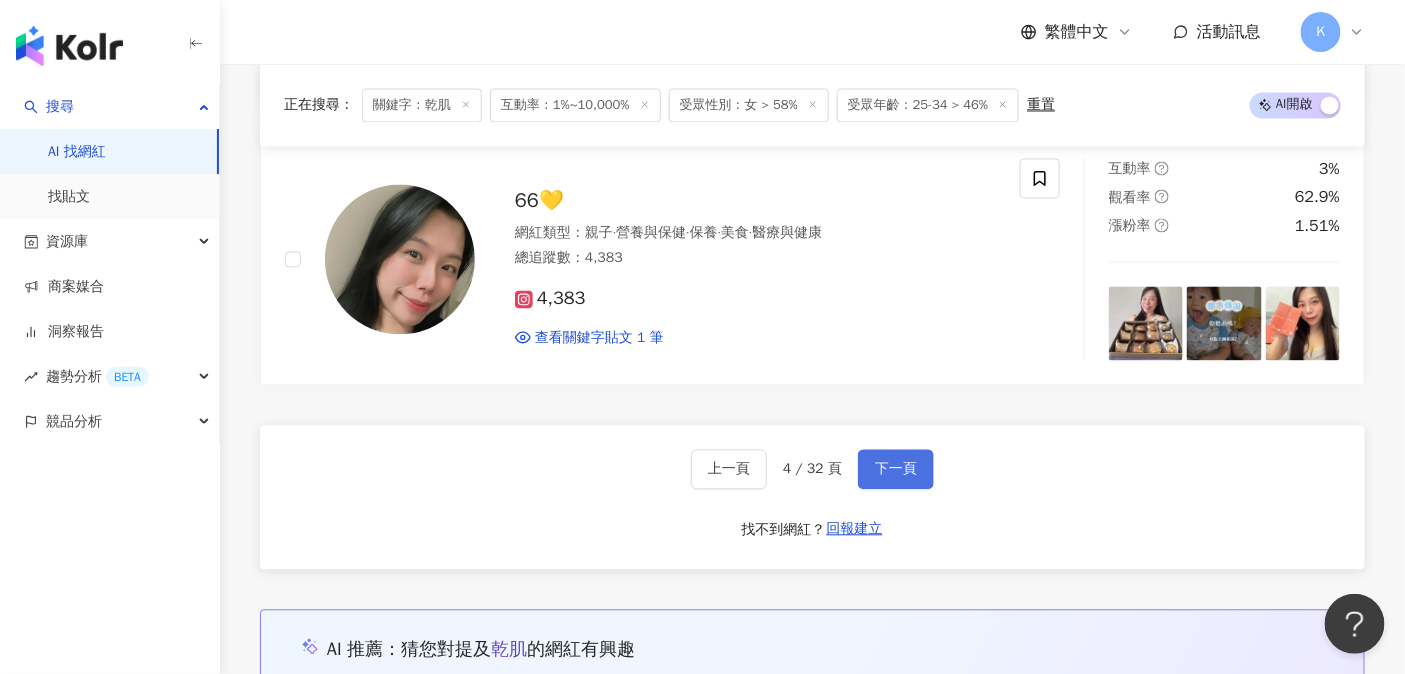 click on "下一頁" at bounding box center (896, 470) 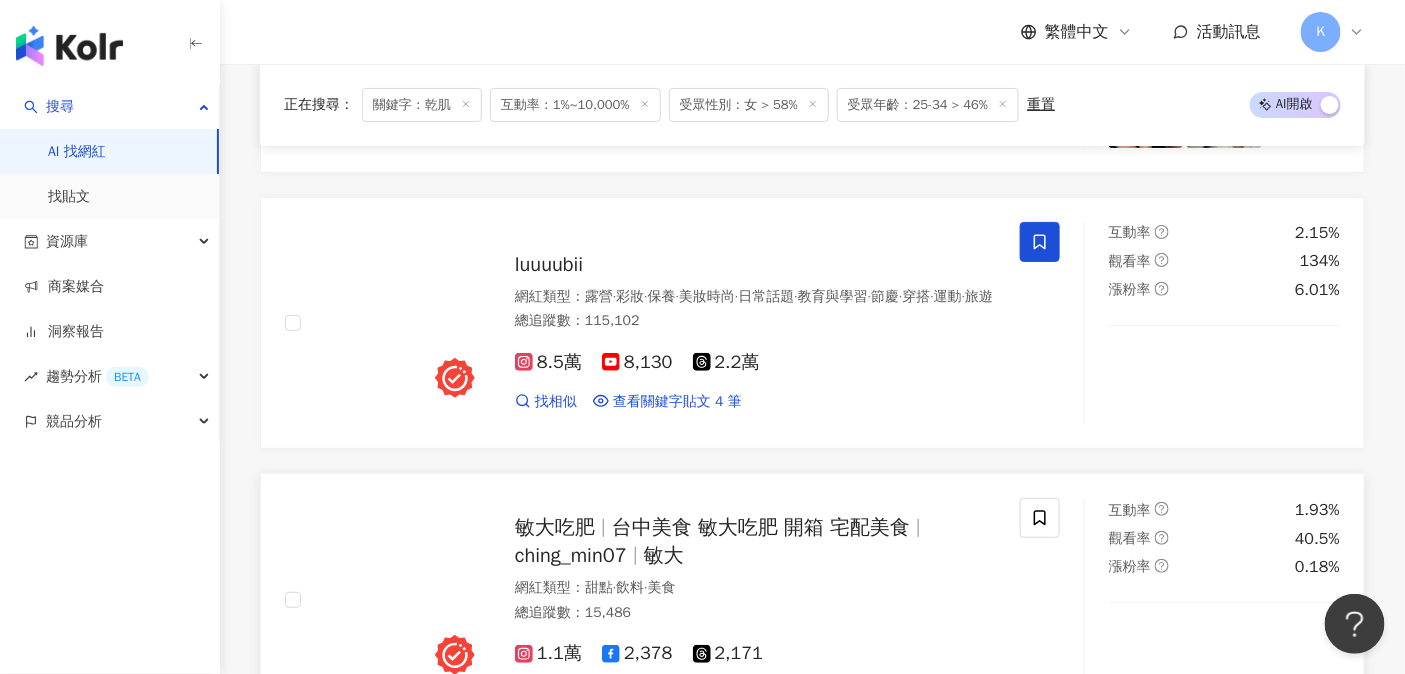 scroll, scrollTop: 2567, scrollLeft: 0, axis: vertical 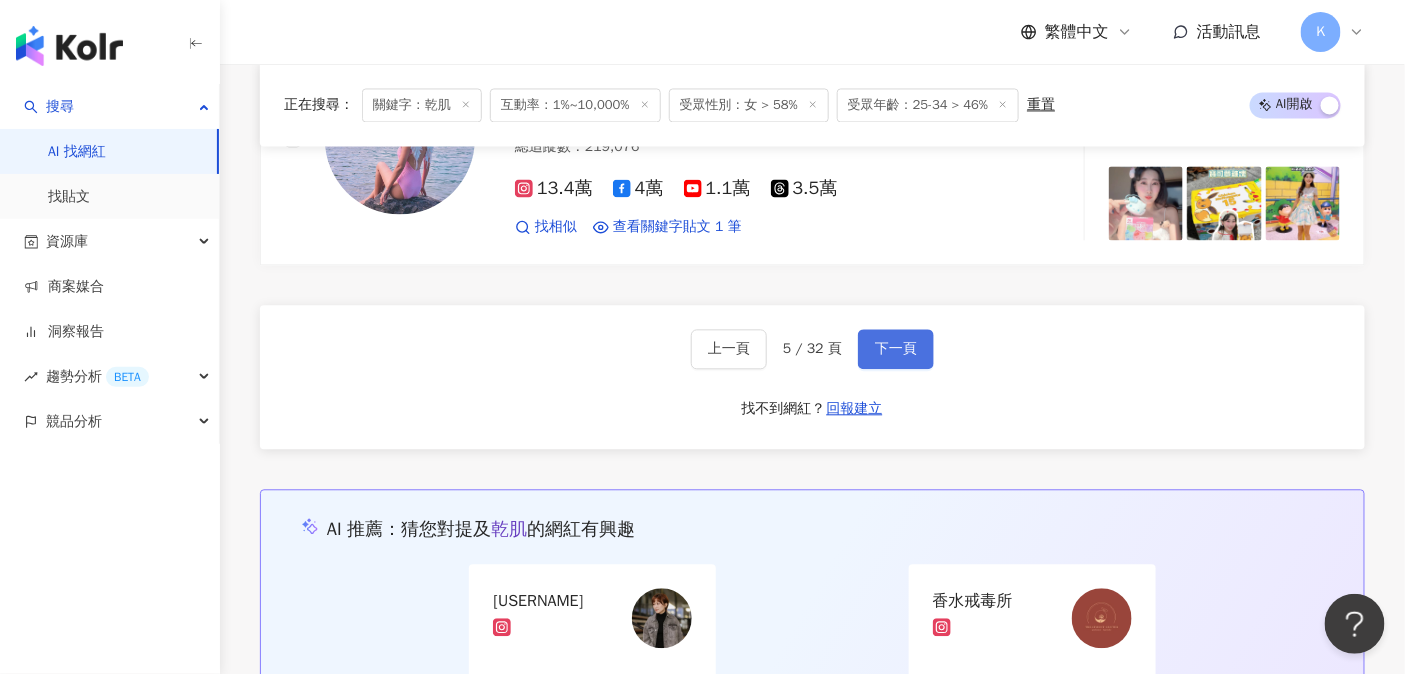 click on "下一頁" at bounding box center [896, 349] 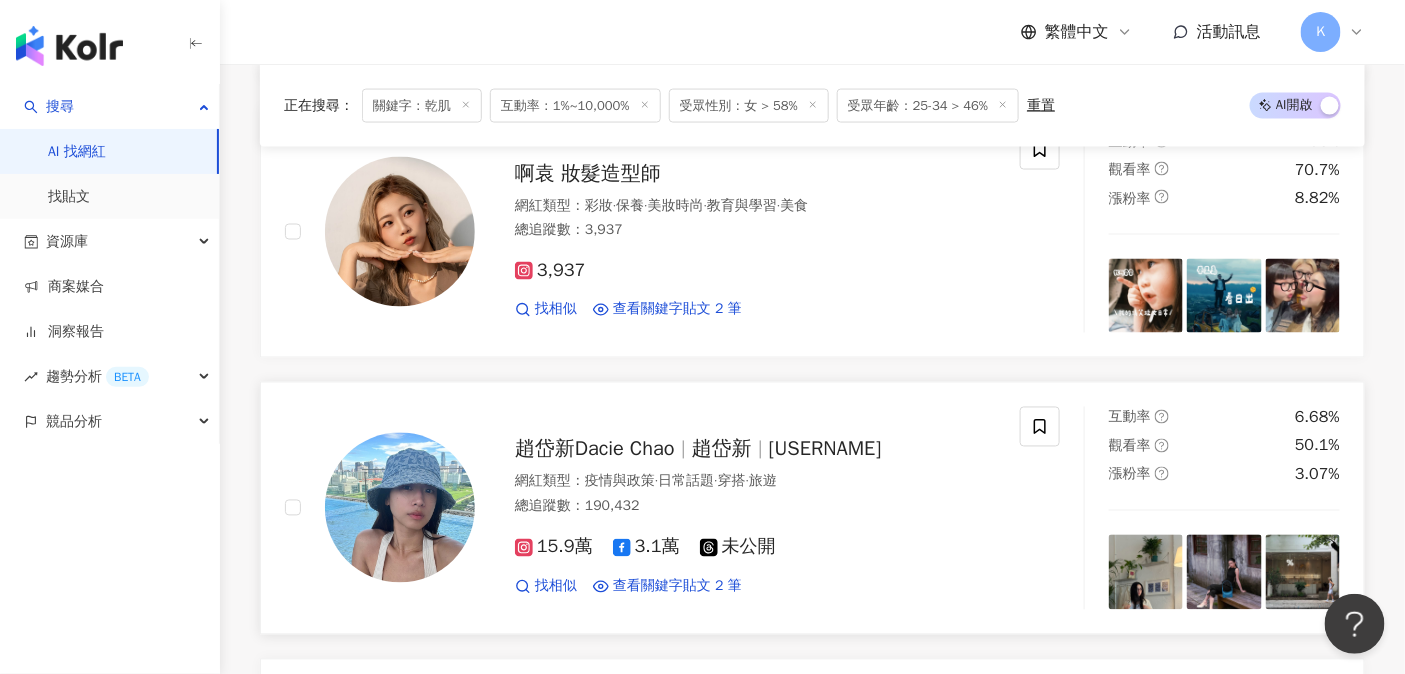 scroll, scrollTop: 1004, scrollLeft: 0, axis: vertical 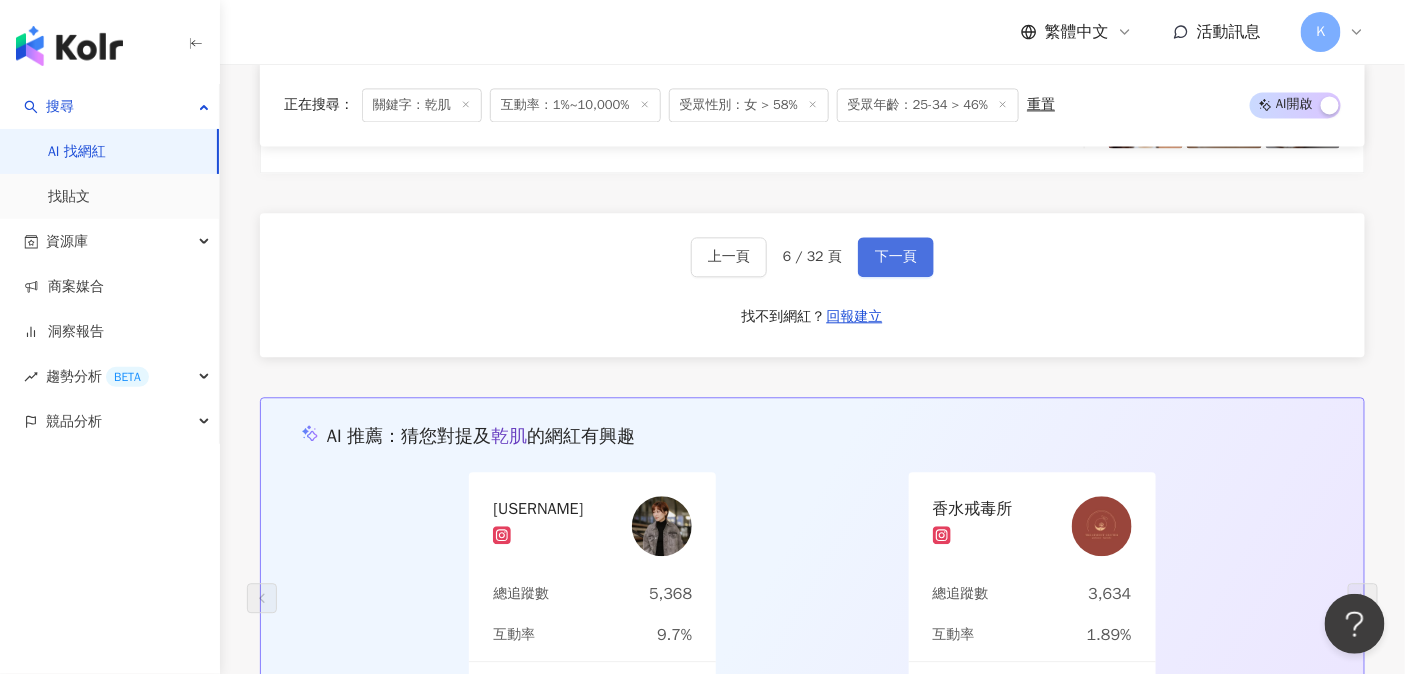 click on "下一頁" at bounding box center (896, 257) 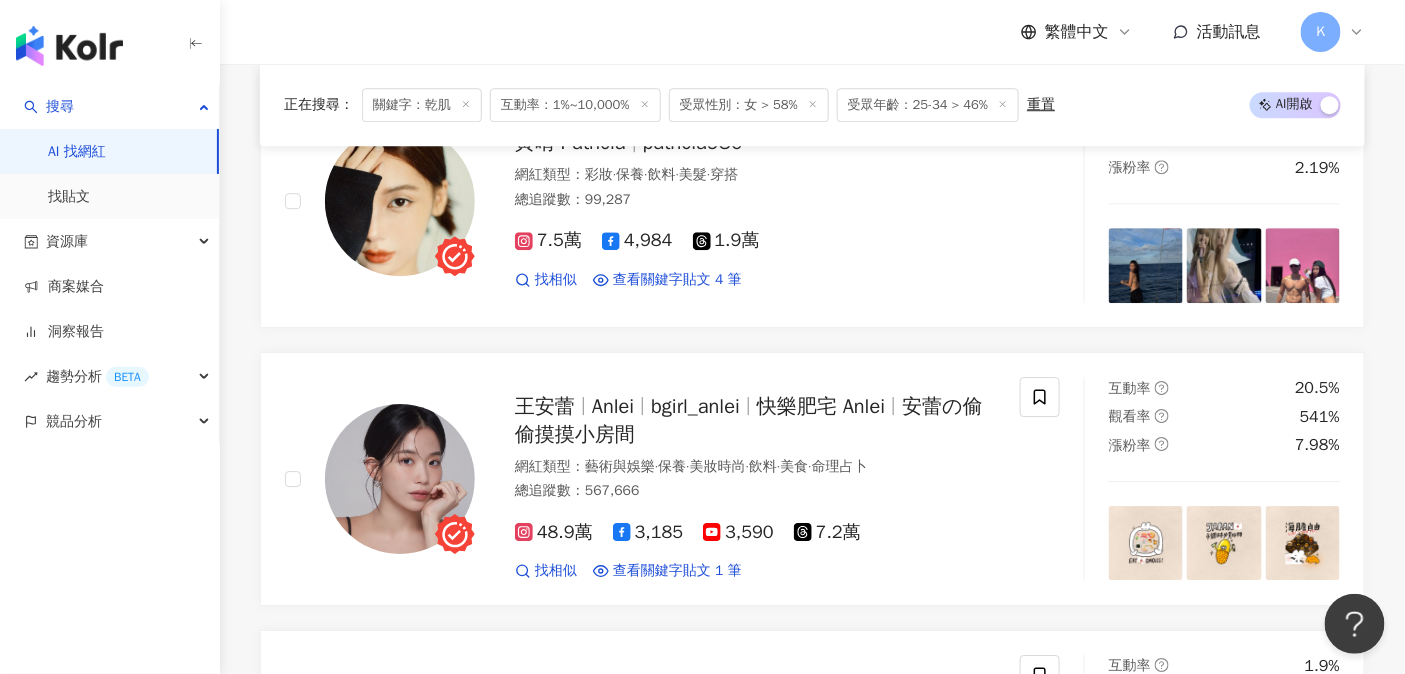 scroll, scrollTop: 3952, scrollLeft: 0, axis: vertical 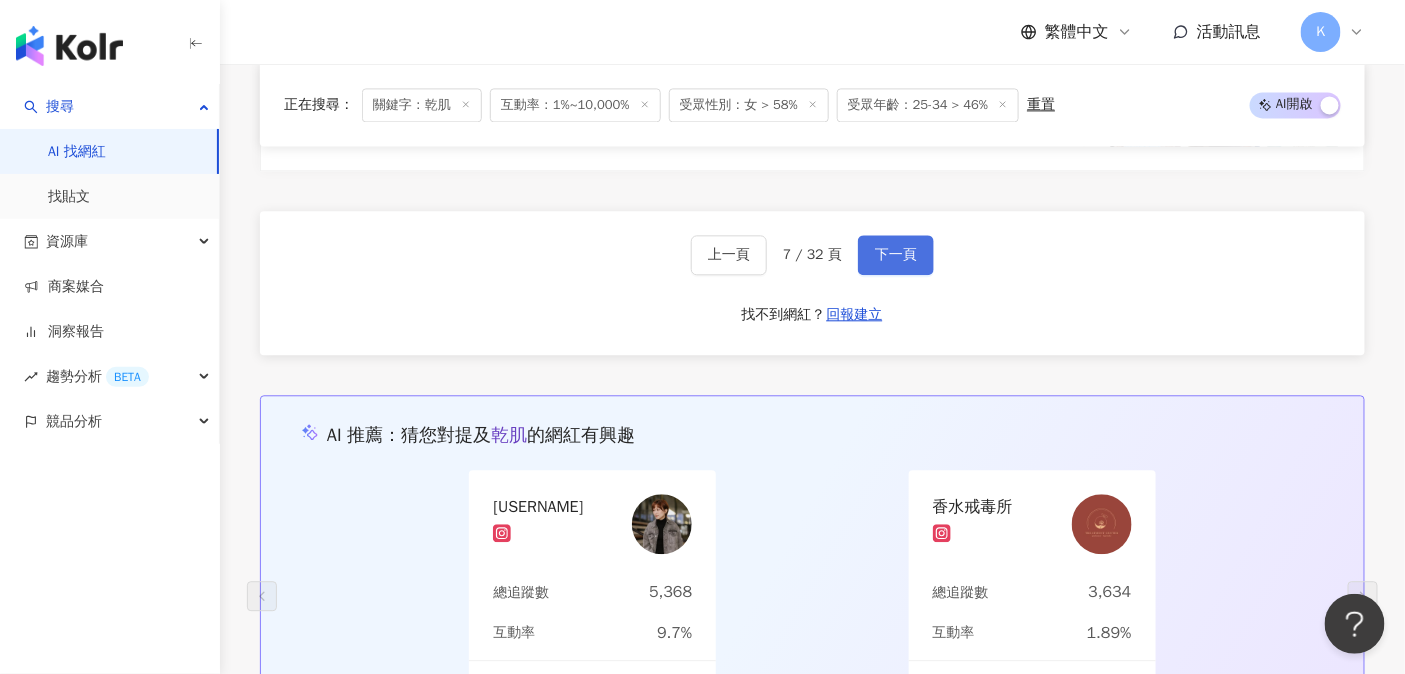 click on "下一頁" at bounding box center (896, 255) 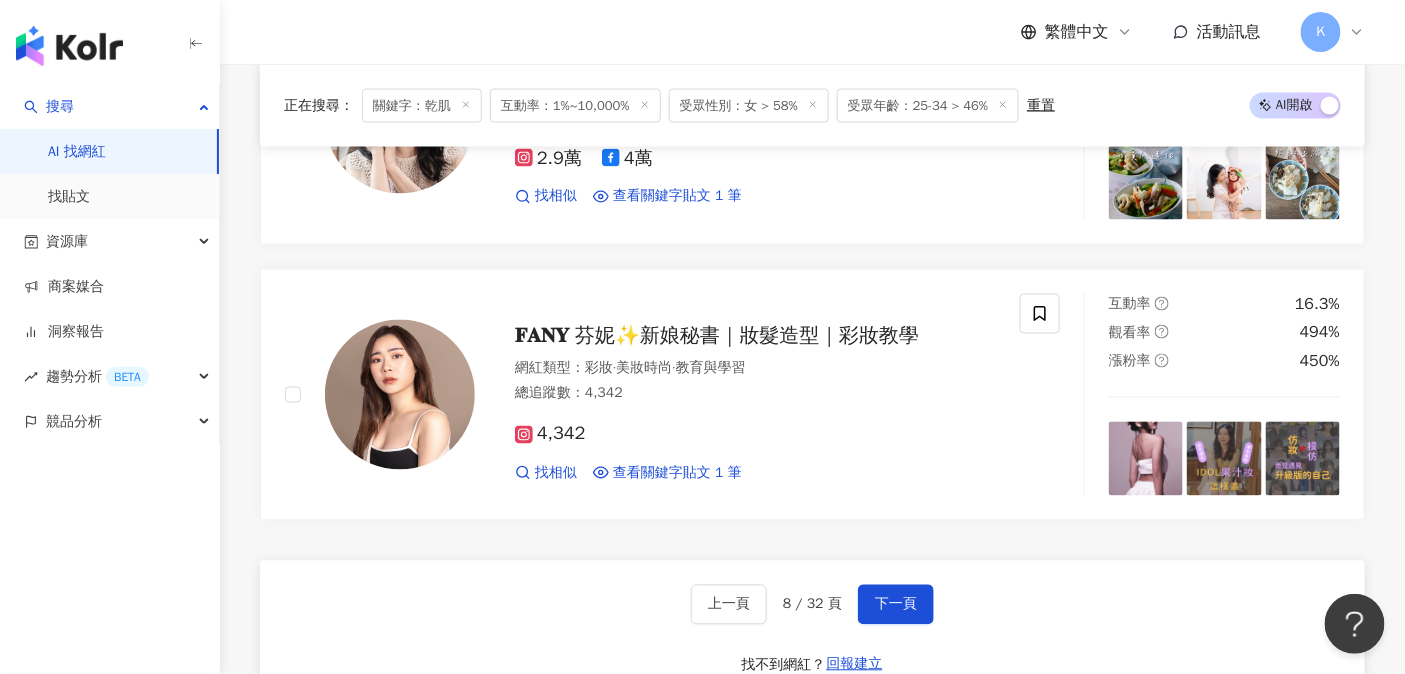 scroll, scrollTop: 3618, scrollLeft: 0, axis: vertical 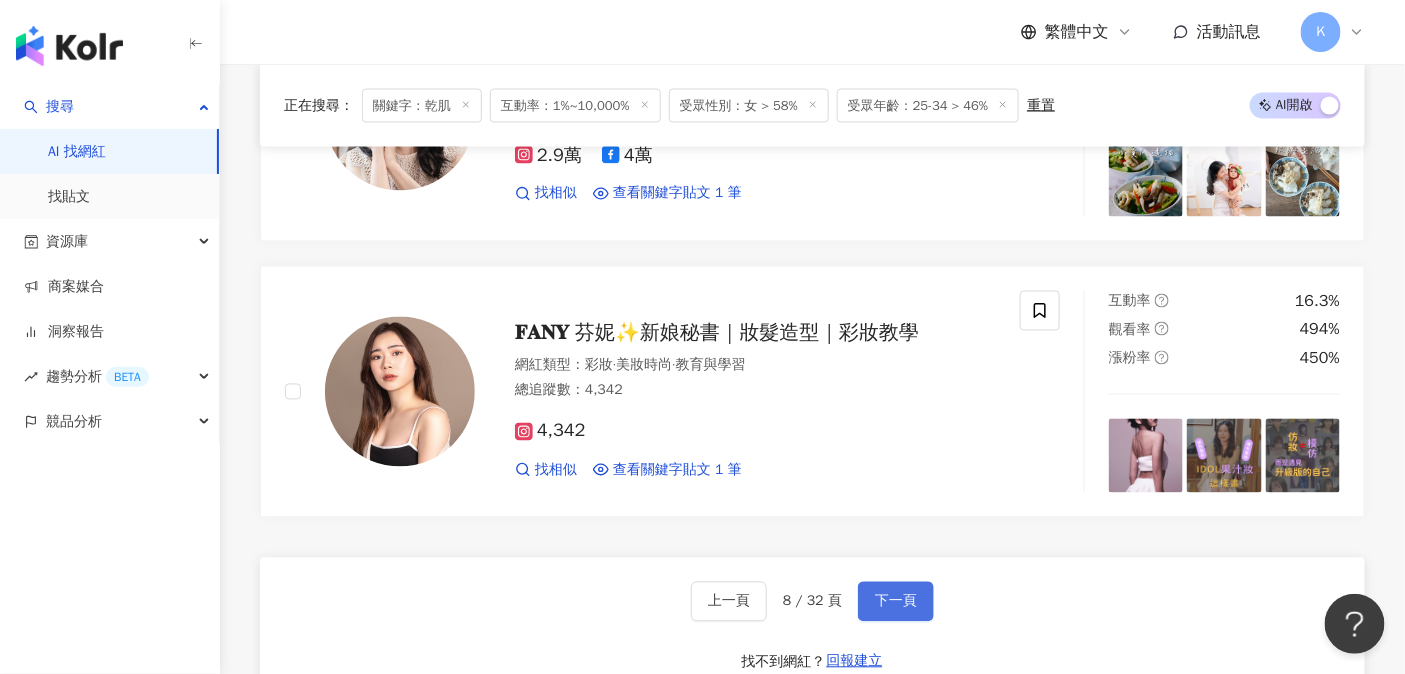 click on "下一頁" at bounding box center [896, 602] 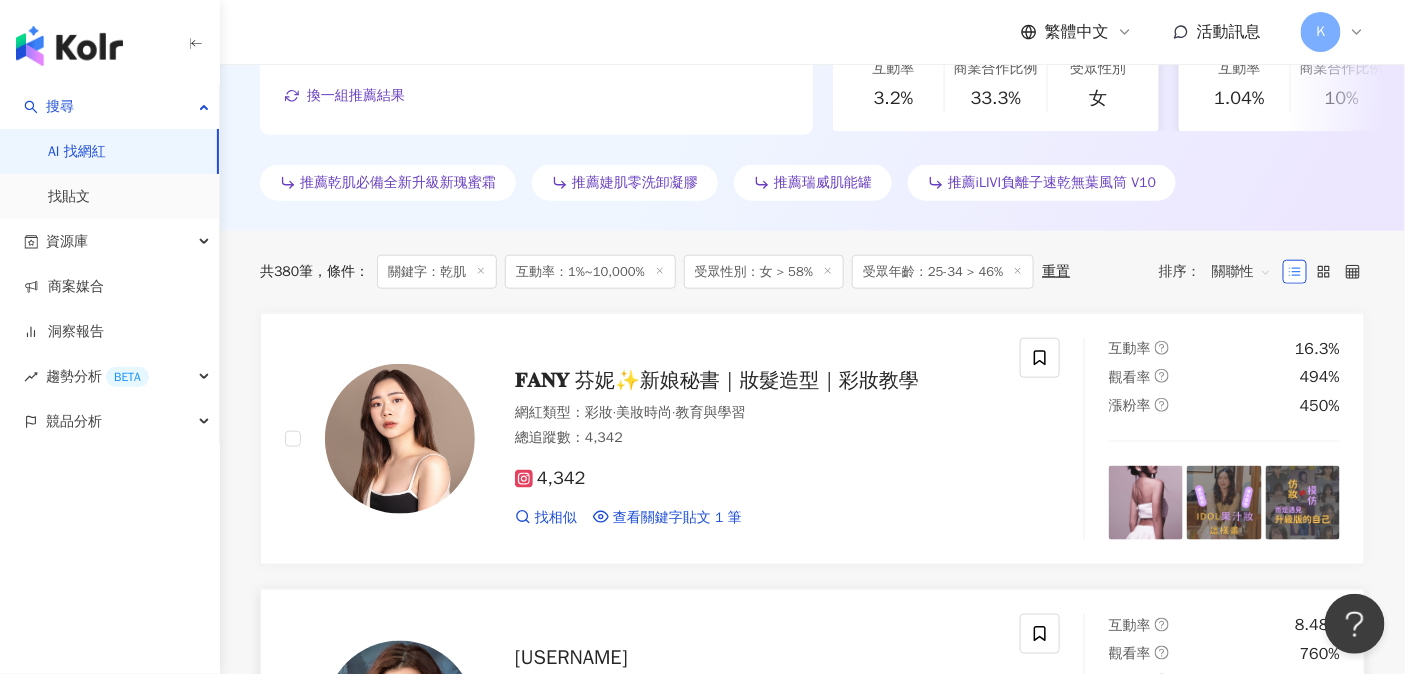scroll, scrollTop: 397, scrollLeft: 0, axis: vertical 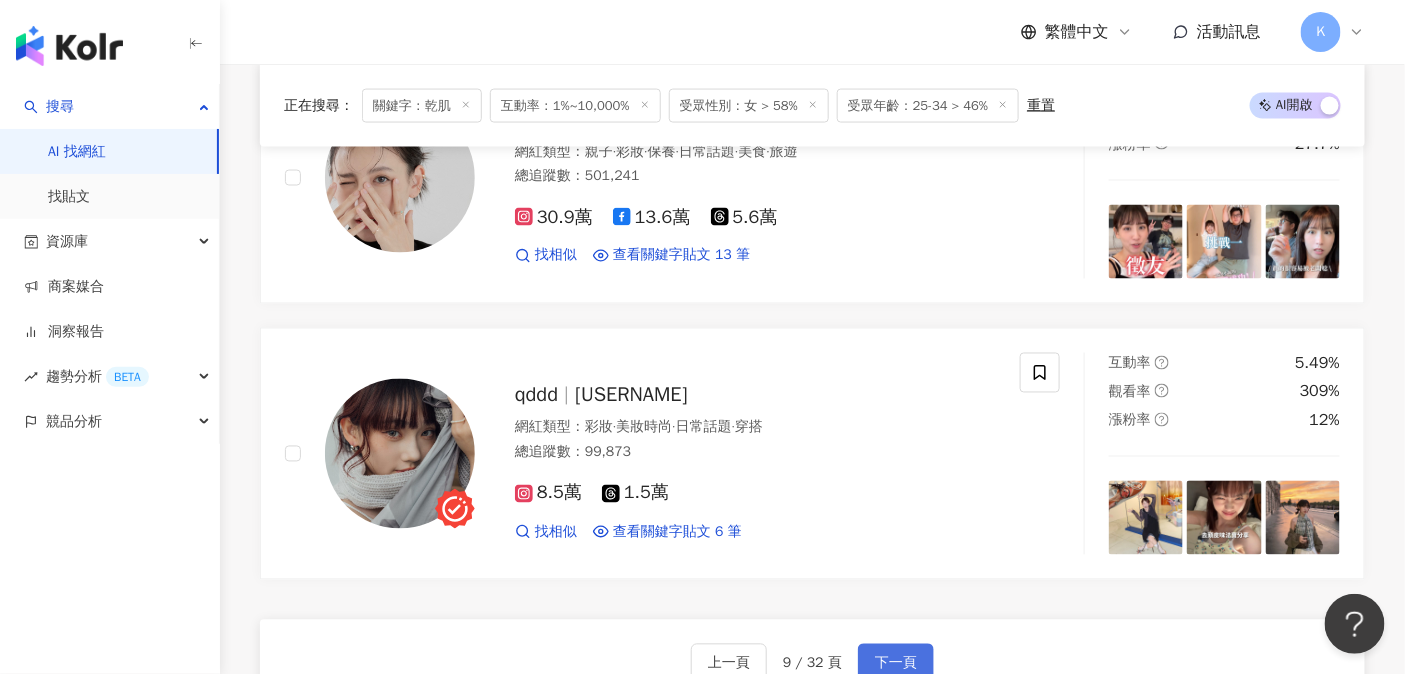 click on "下一頁" at bounding box center [896, 664] 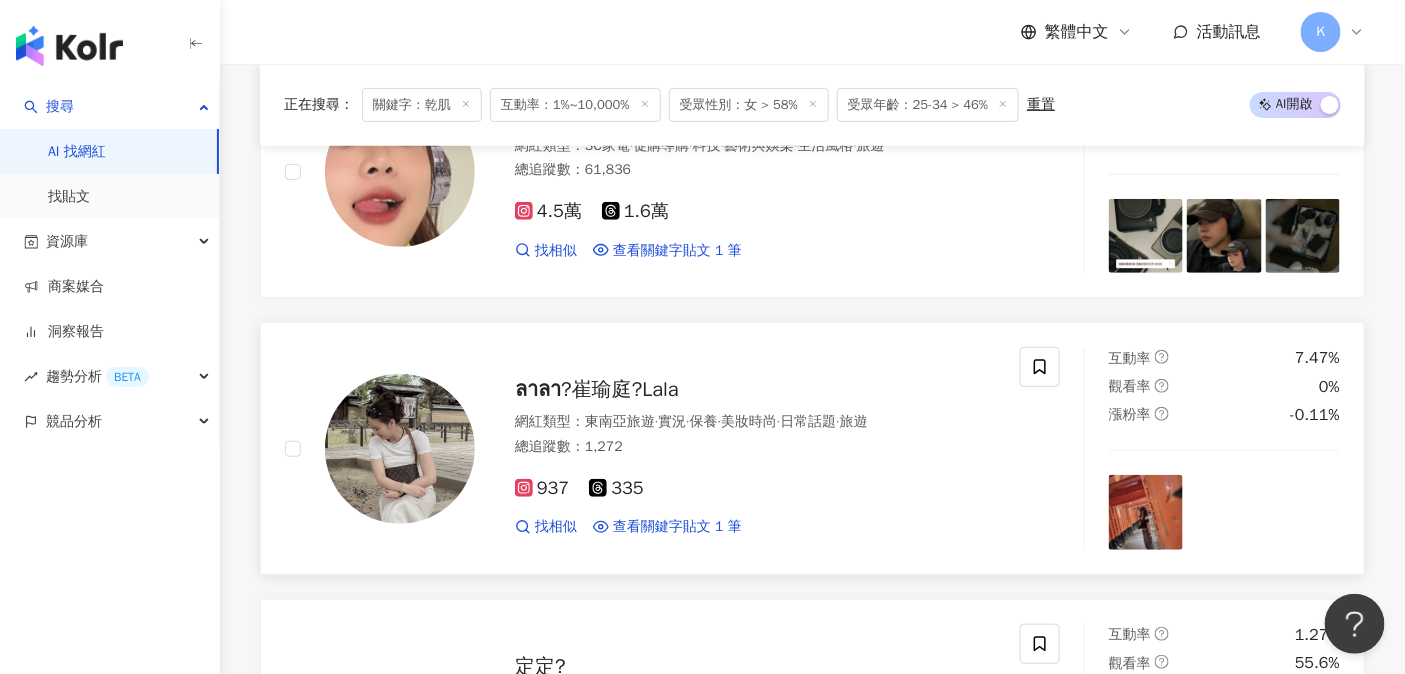 scroll, scrollTop: 2463, scrollLeft: 0, axis: vertical 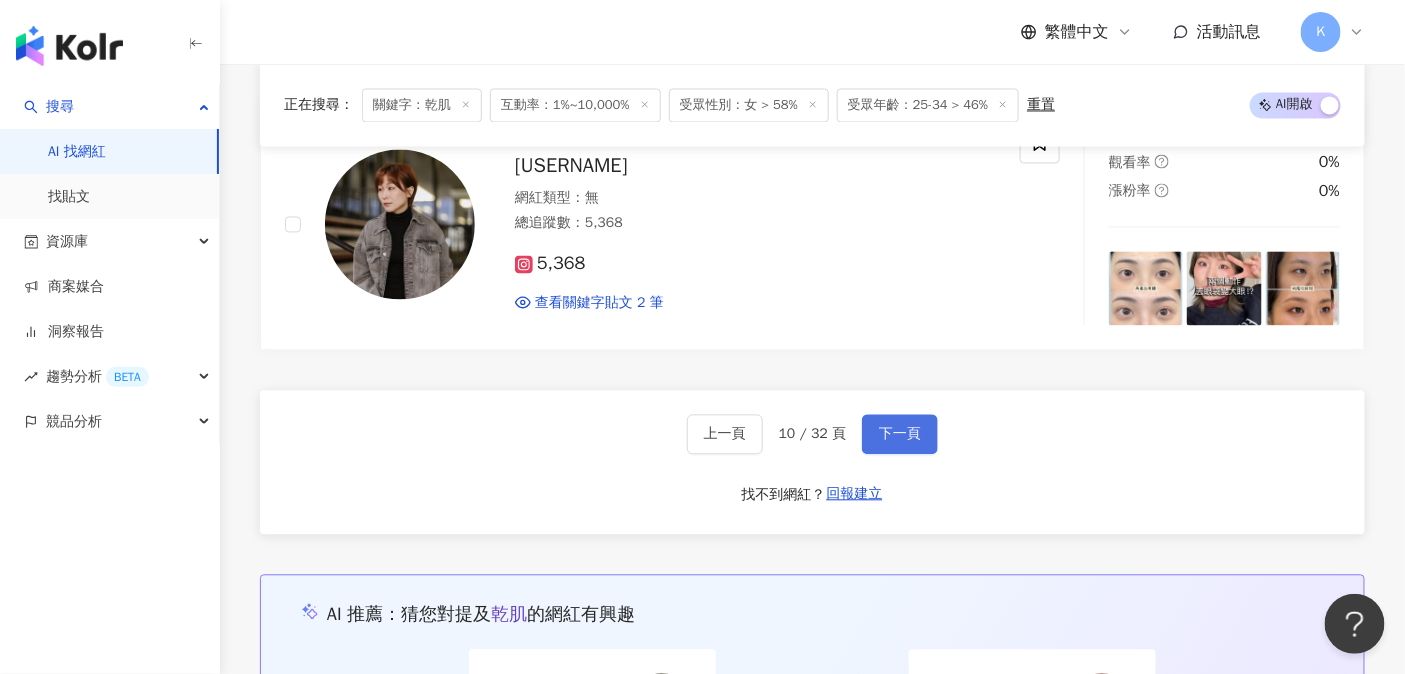 click on "下一頁" at bounding box center (900, 435) 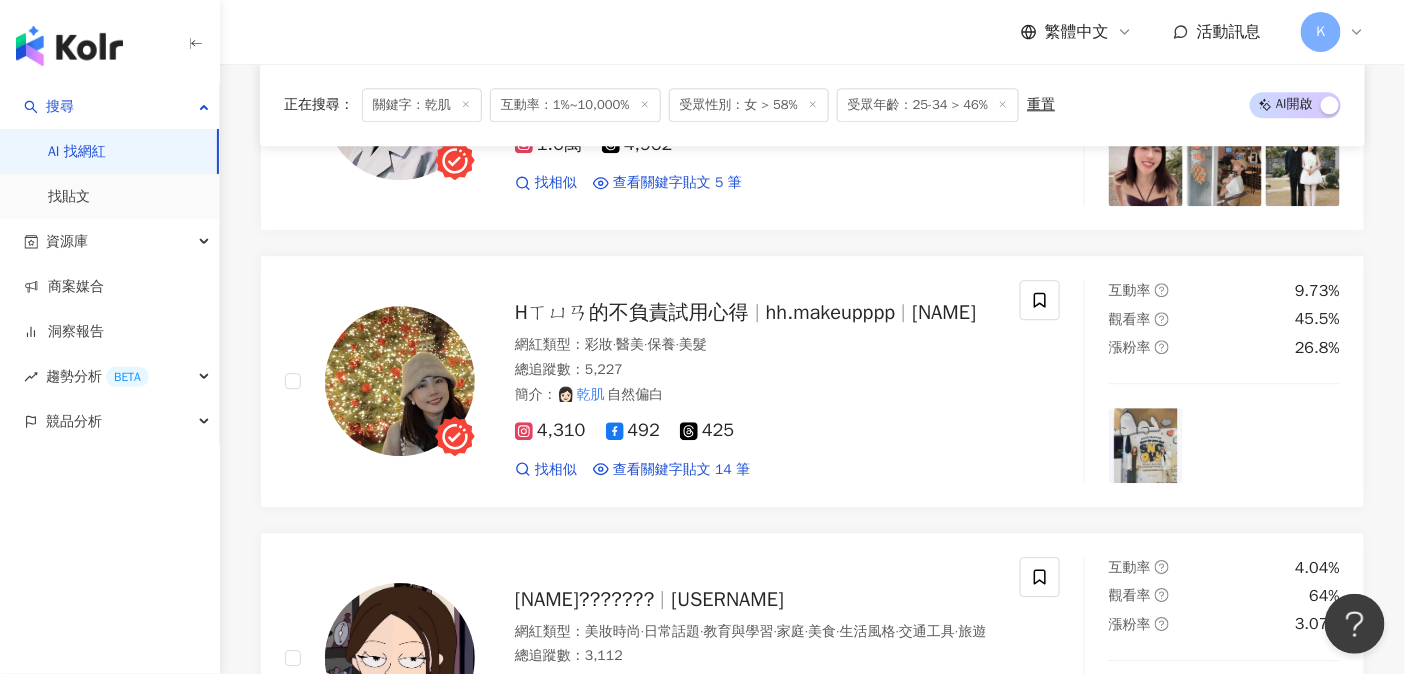 scroll, scrollTop: 3791, scrollLeft: 0, axis: vertical 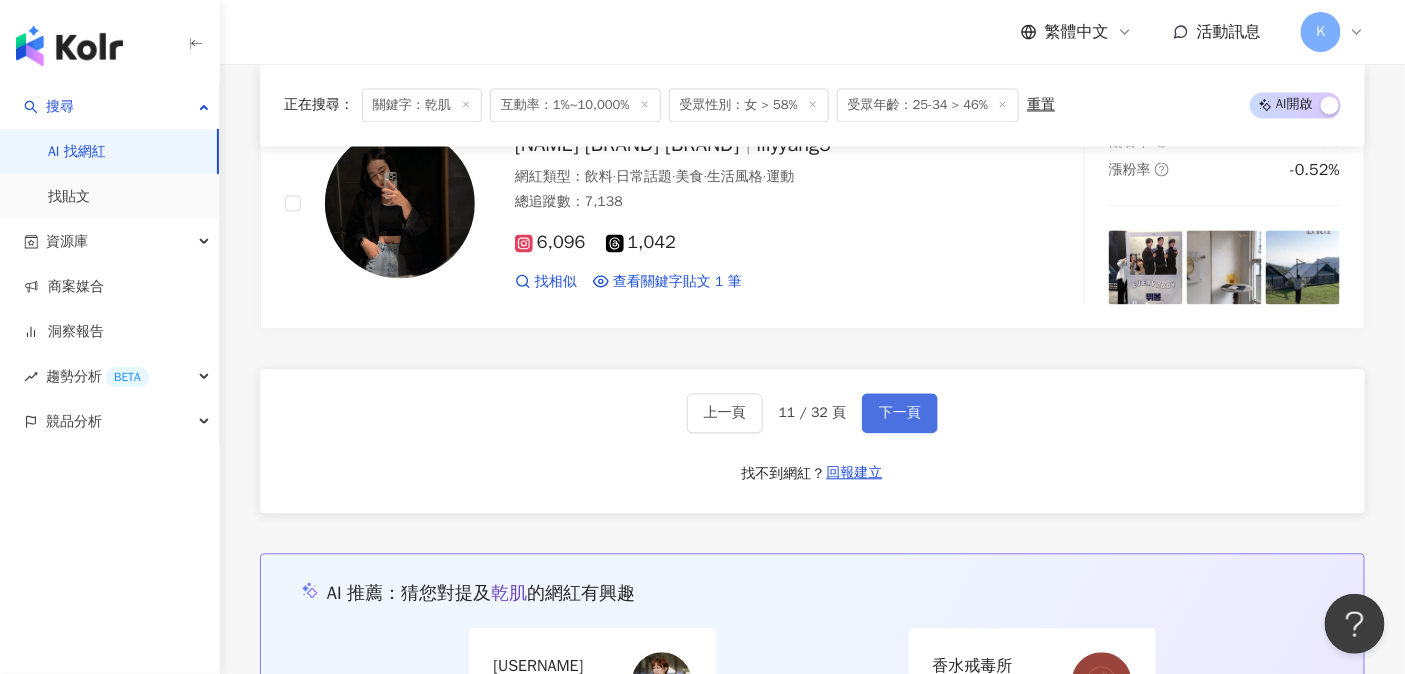 click on "下一頁" at bounding box center [900, 414] 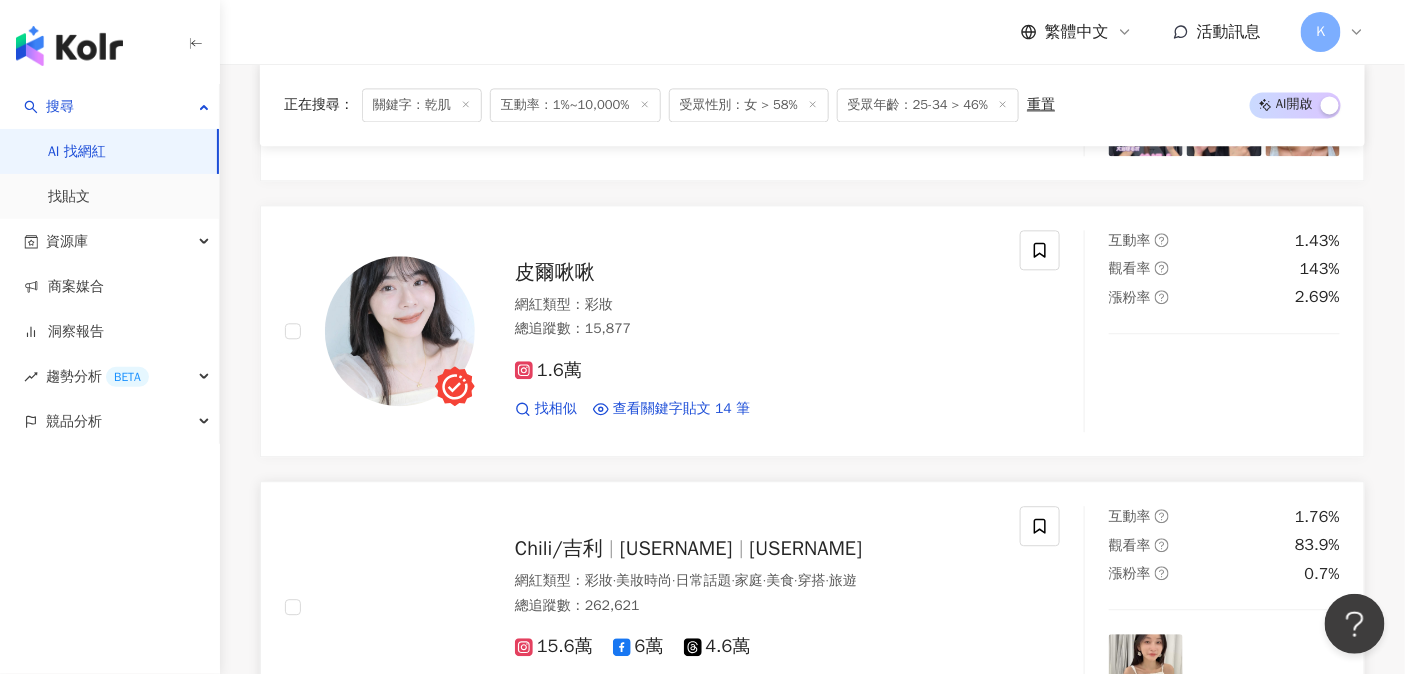 scroll, scrollTop: 1390, scrollLeft: 0, axis: vertical 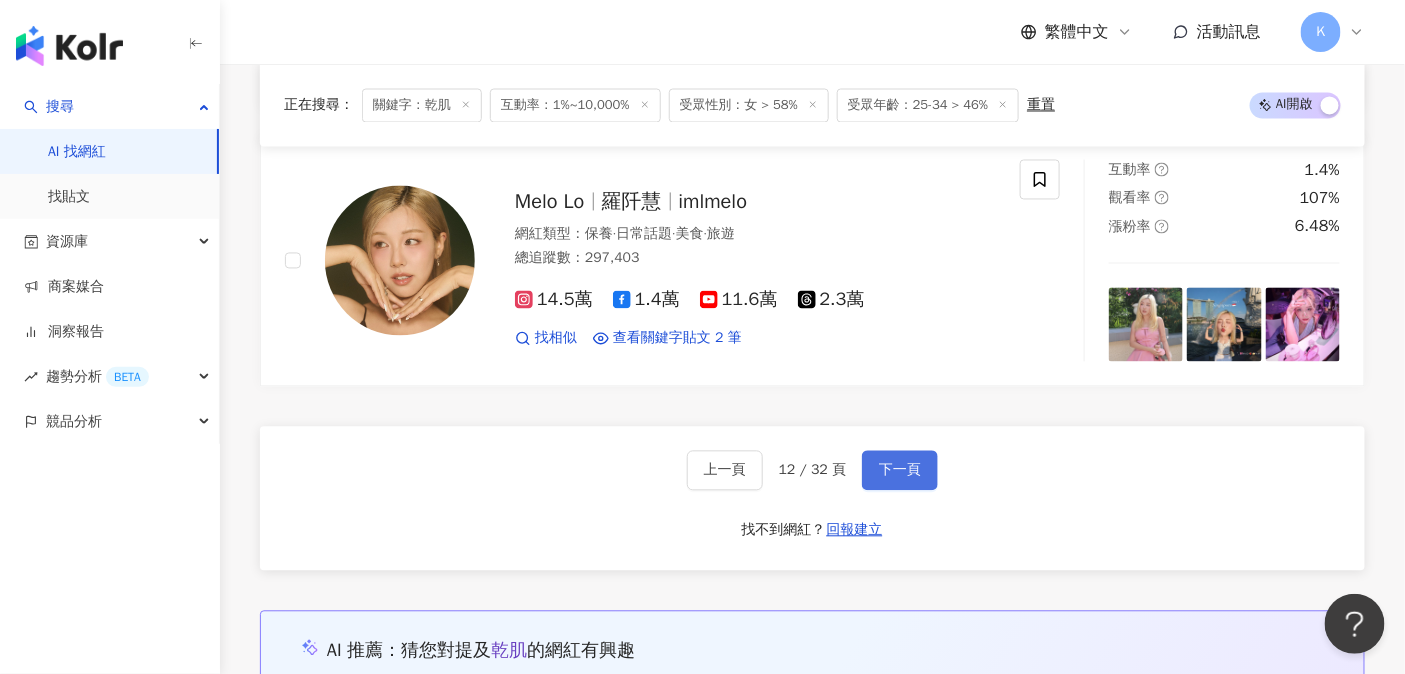 click on "下一頁" at bounding box center (900, 471) 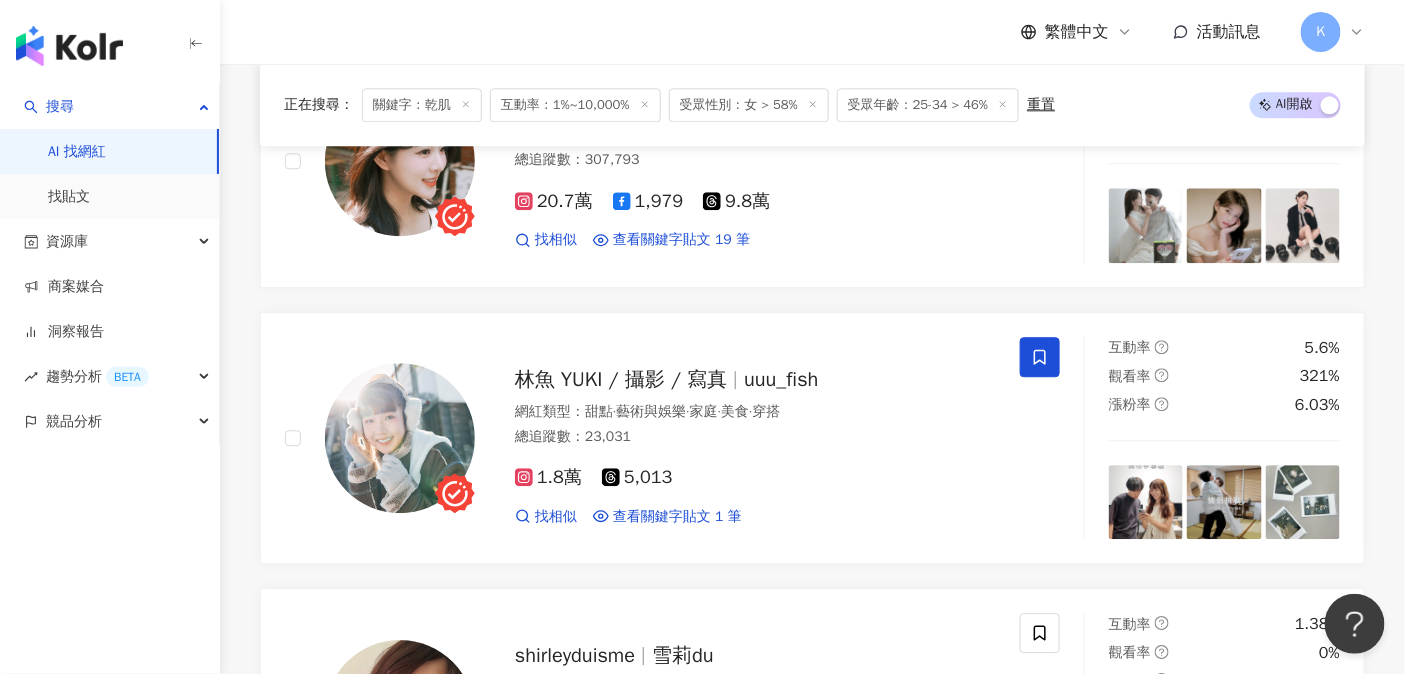 scroll, scrollTop: 3716, scrollLeft: 0, axis: vertical 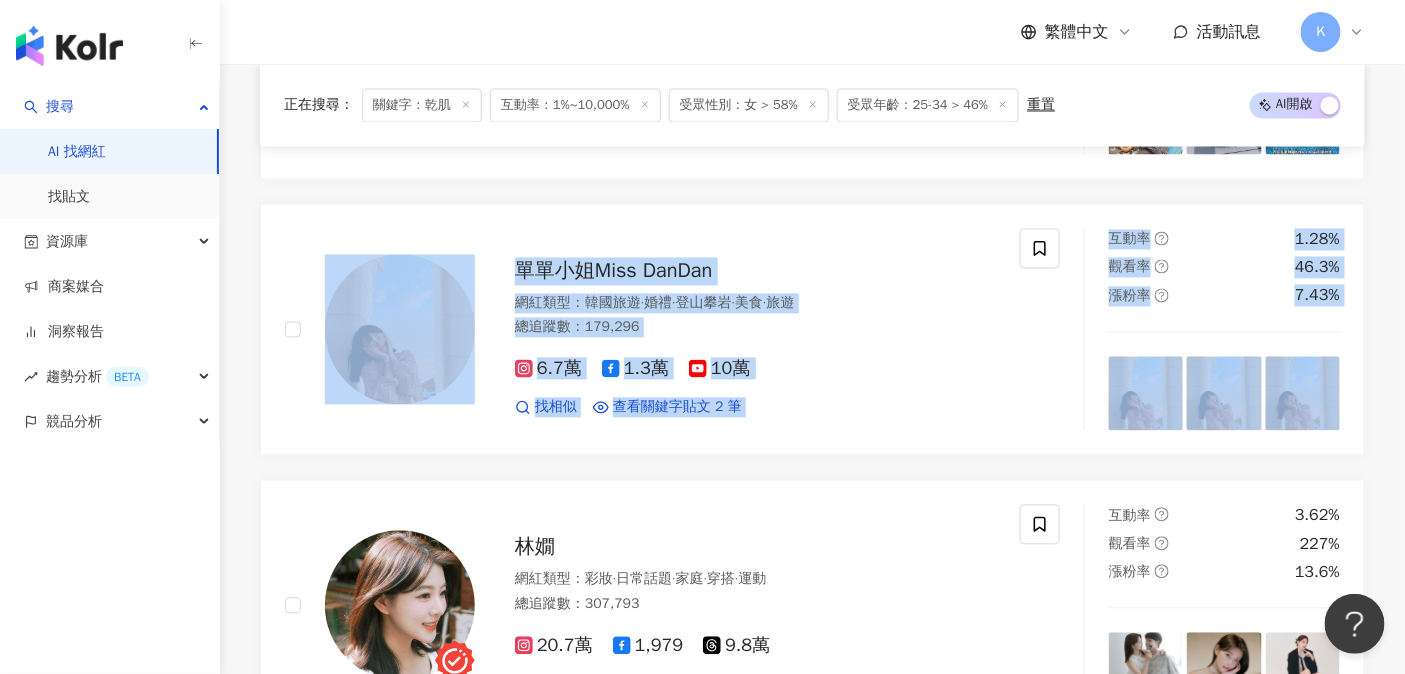 click on "李凱蒂 Katherine Katherine 李凱蒂 l.y.h_1993 It’s KT 凱蒂的美妝購物實記 網紅類型 ： 彩妝  ·  保養  ·  美髮  ·  穿搭 總追蹤數 ： 15,216 1.2萬 514 1,440 1,753 找相似 查看關鍵字貼文 3 筆 互動率 4.18% 觀看率 395% 漲粉率 1.52% I'm狼晶晶 狼晶晶 angelique_kuo 網紅類型 ： 韓國旅遊  ·  科技  ·  美食  ·  旅遊 總追蹤數 ： 169,475 2.7萬 4.5萬 968 tiktok-icon 9萬 6,383 查看關鍵字貼文 2 筆 互動率 1.14% 觀看率 0% 漲粉率 -0.33% 單單小姐Miss DanDan 網紅類型 ： 韓國旅遊  ·  婚禮  ·  登山攀岩  ·  美食  ·  旅遊 總追蹤數 ： 179,296 6.7萬 1.3萬 10萬 找相似 查看關鍵字貼文 2 筆 2025/5/25 面添加玻尿酸跟泛醇
能夠長效保濕！
適合 乾肌 或是喜歡水光感的人
🩷玻璃水光唇彩 2025/5/25 面添加玻尿酸跟泛醇
能夠長效保濕！
適合 乾肌 或是喜歡水光感的人
🩷玻璃水光唇彩  看更多 互動率 1.28% 觀看率 46.3% 漲粉率 7.43%" at bounding box center (812, 1297) 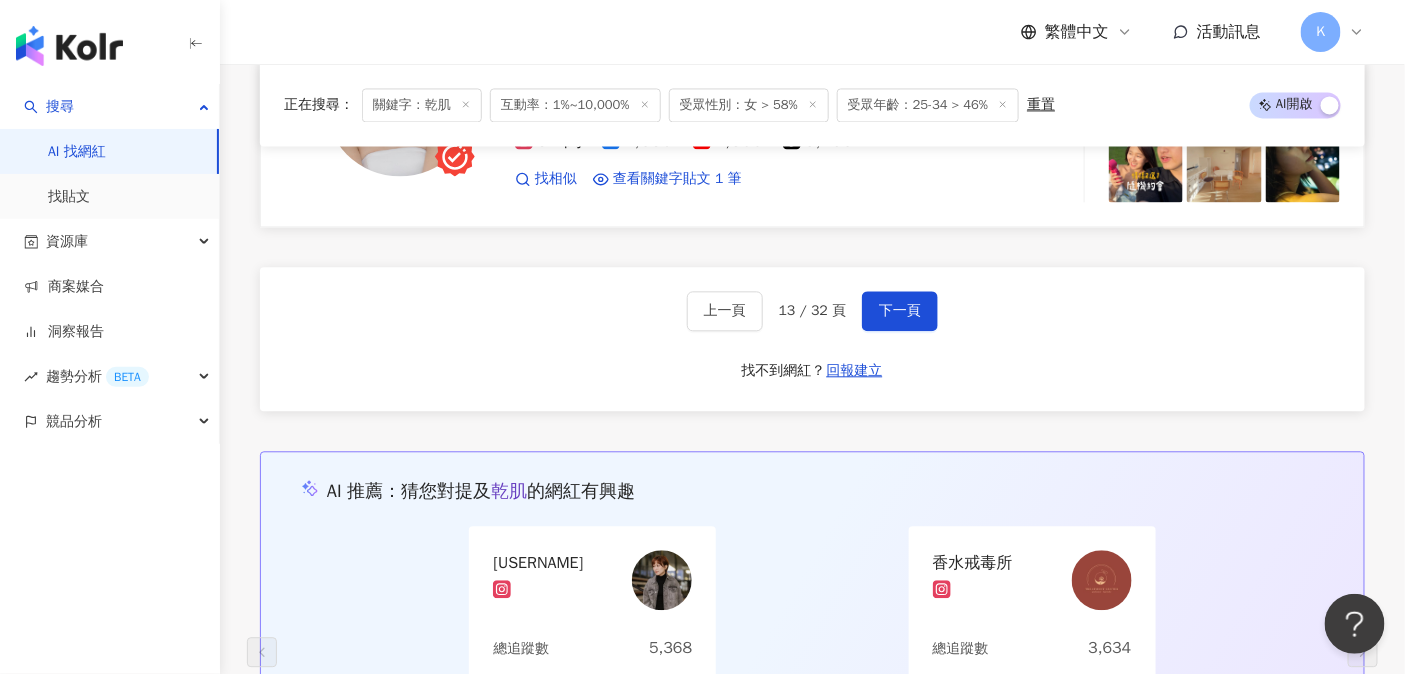 scroll, scrollTop: 4030, scrollLeft: 0, axis: vertical 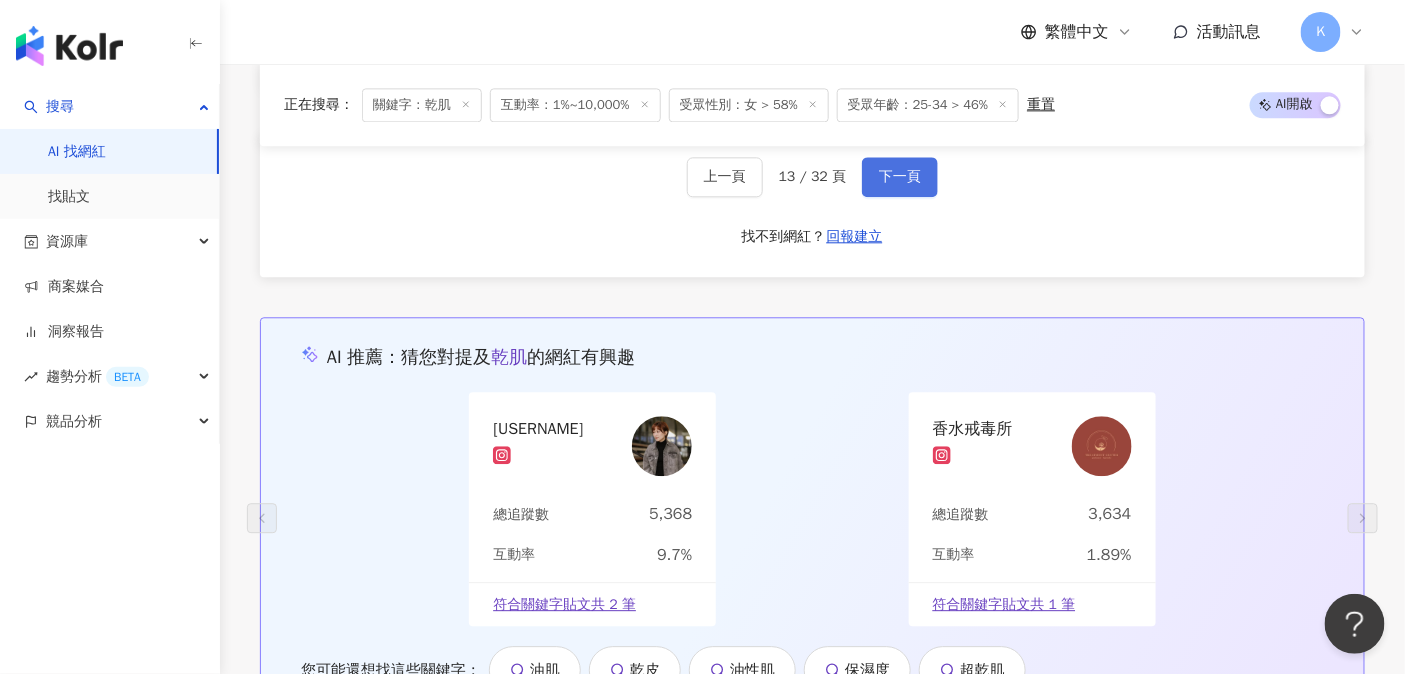click on "下一頁" at bounding box center [900, 177] 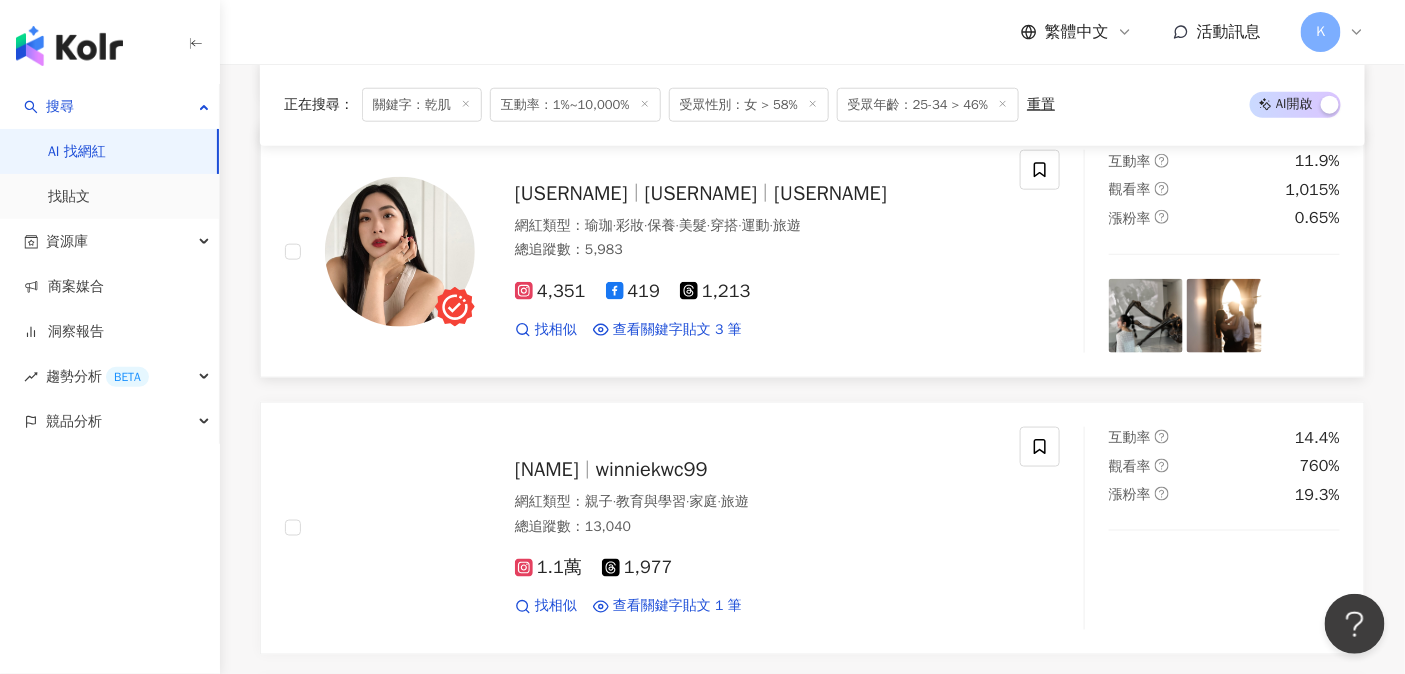 scroll, scrollTop: 2762, scrollLeft: 0, axis: vertical 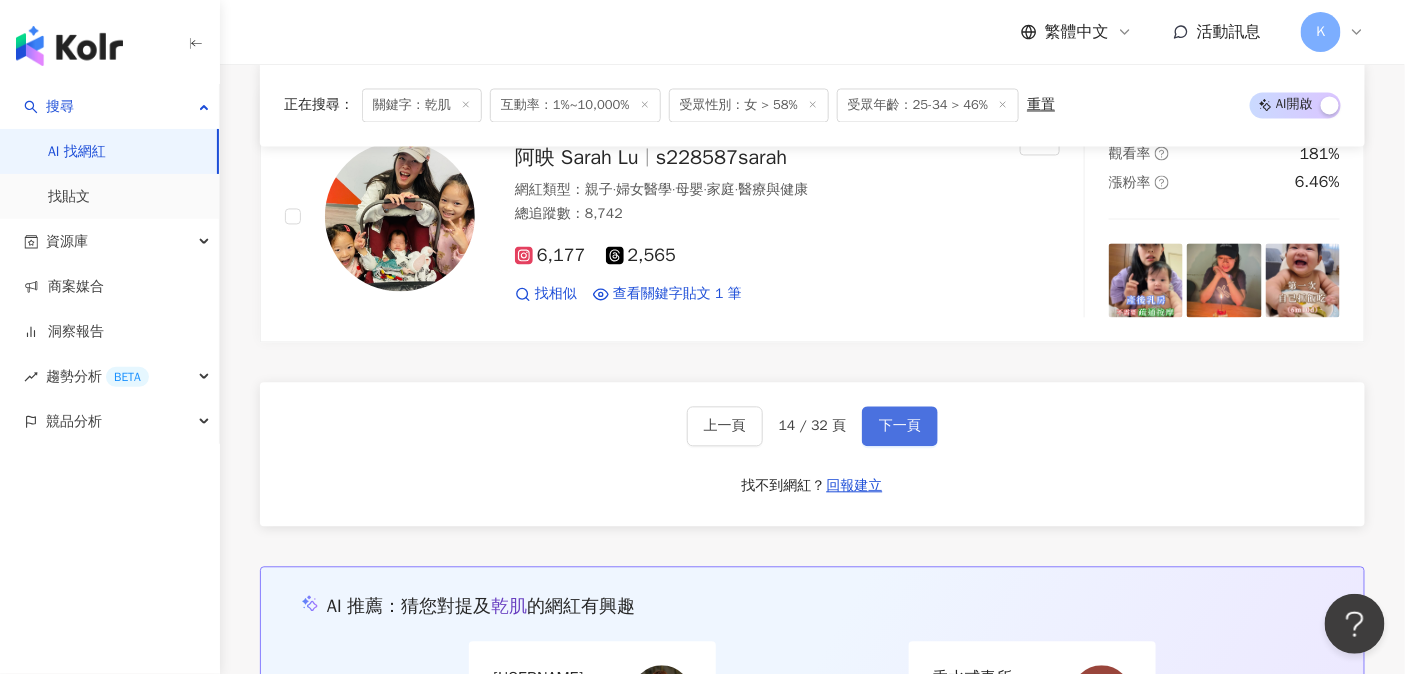 click on "下一頁" at bounding box center (900, 427) 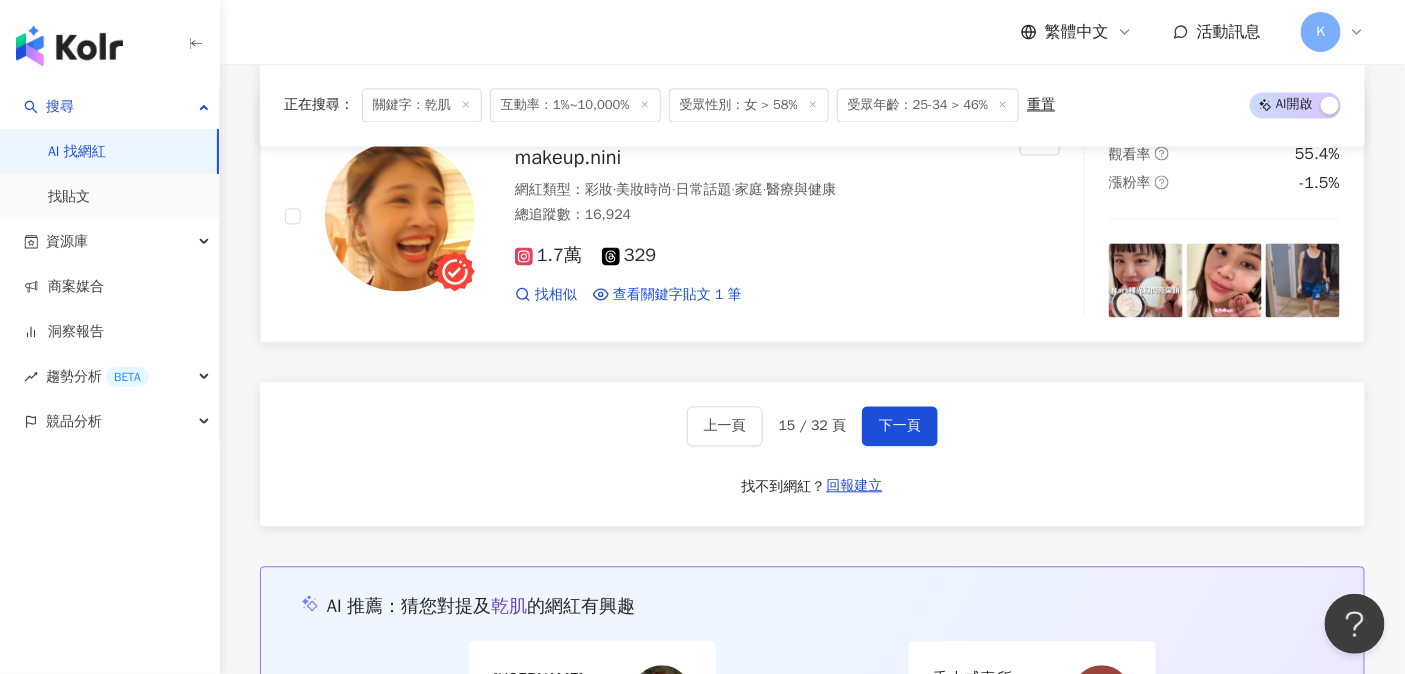 scroll, scrollTop: 3522, scrollLeft: 0, axis: vertical 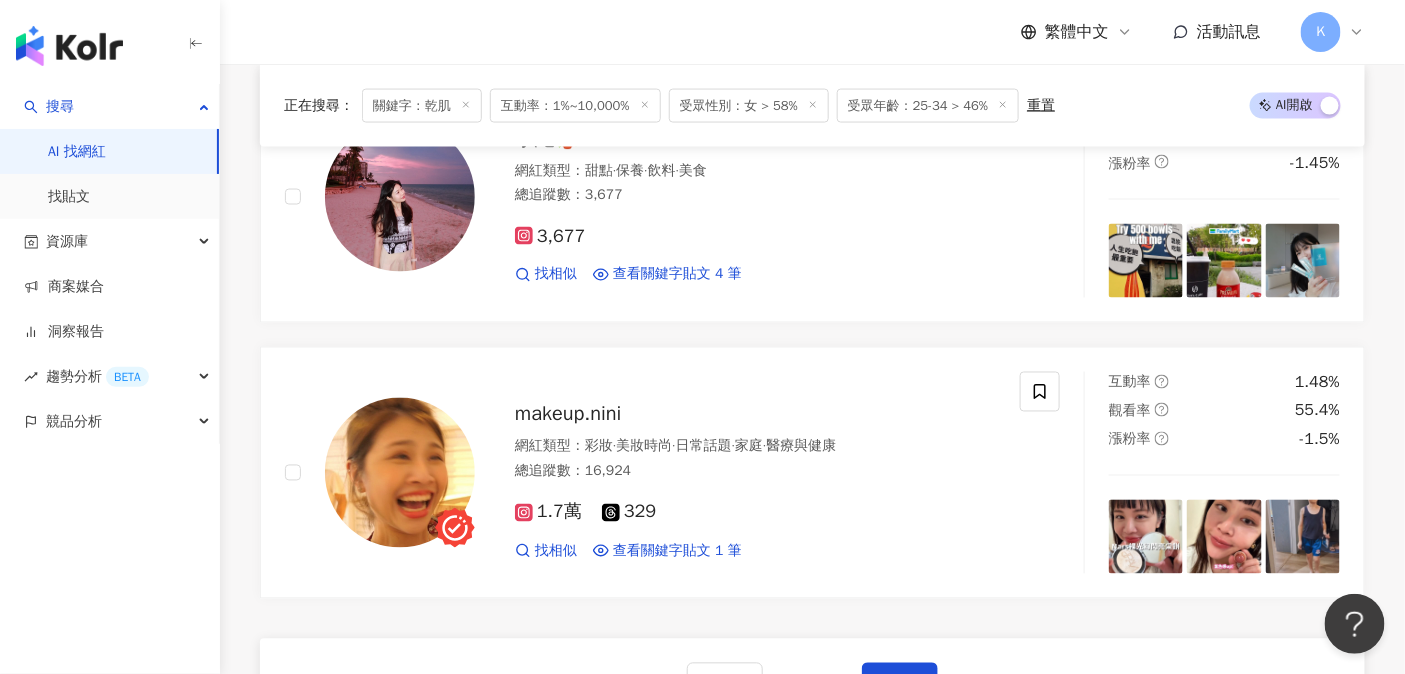 click at bounding box center [69, 46] 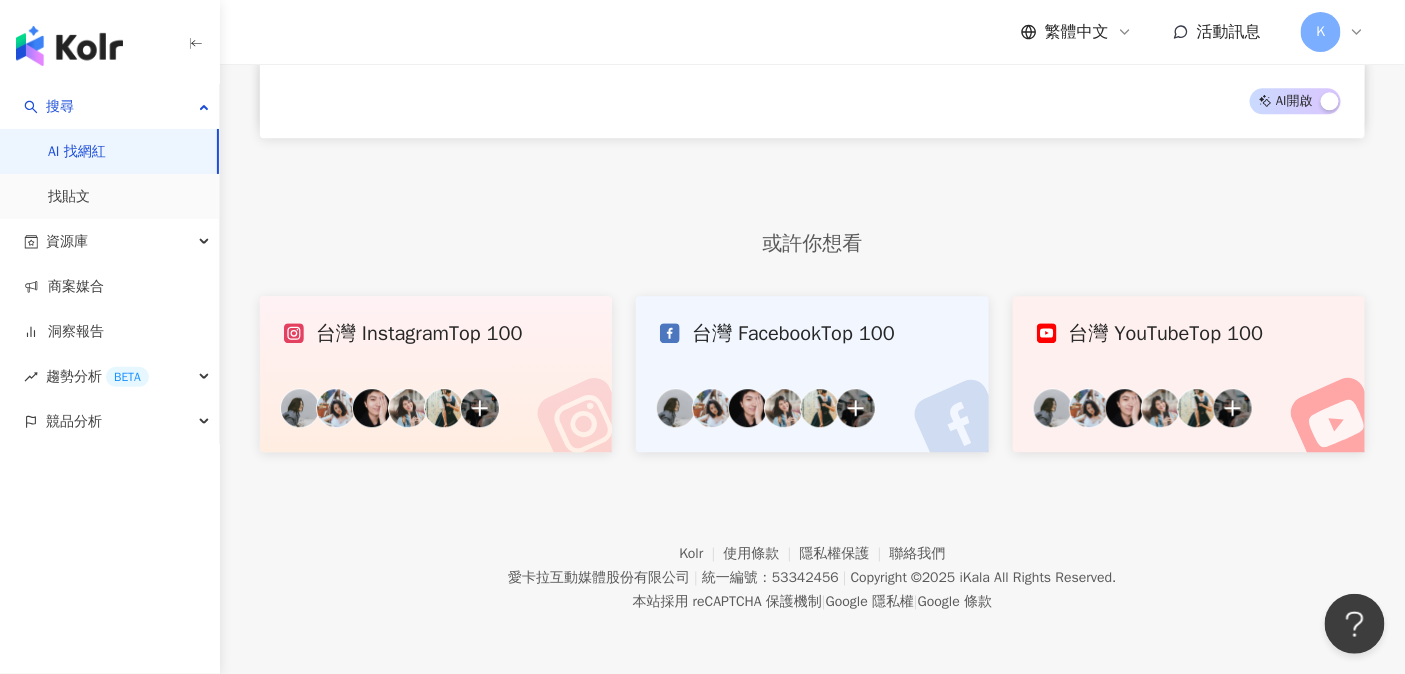 scroll, scrollTop: 0, scrollLeft: 0, axis: both 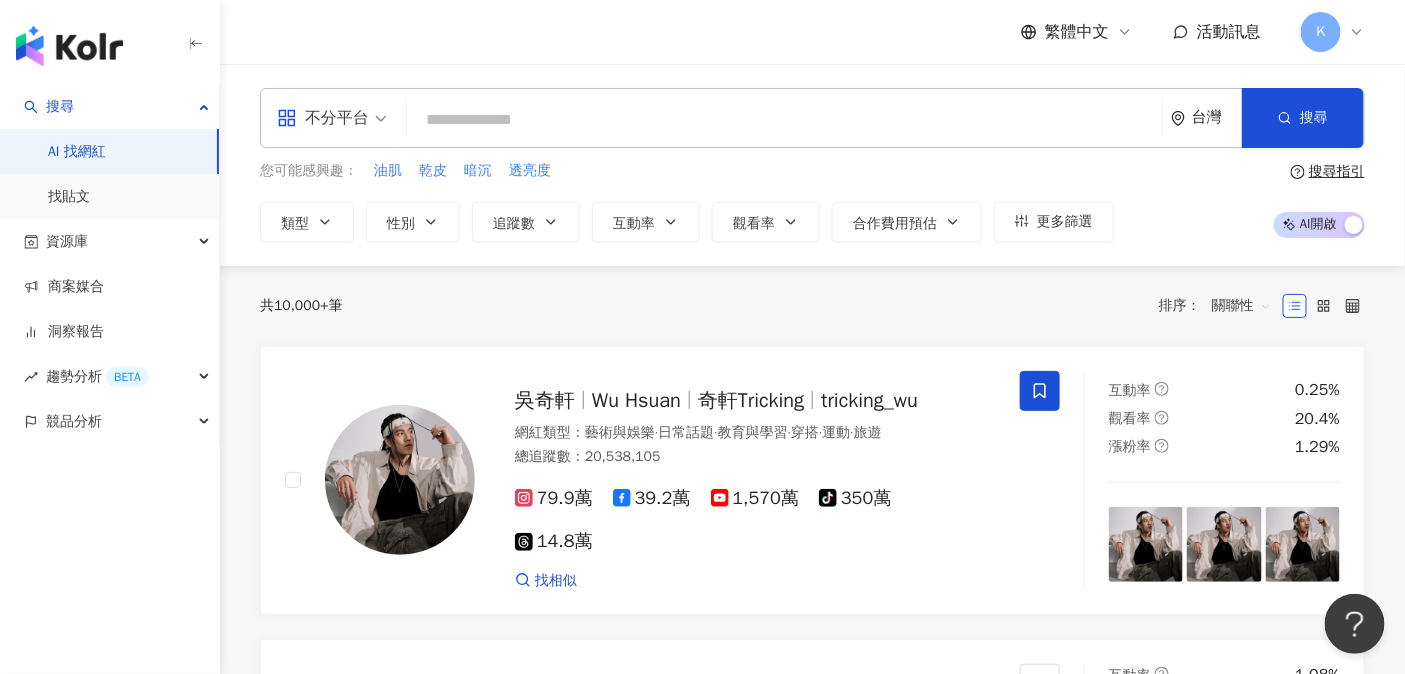 click at bounding box center (784, 120) 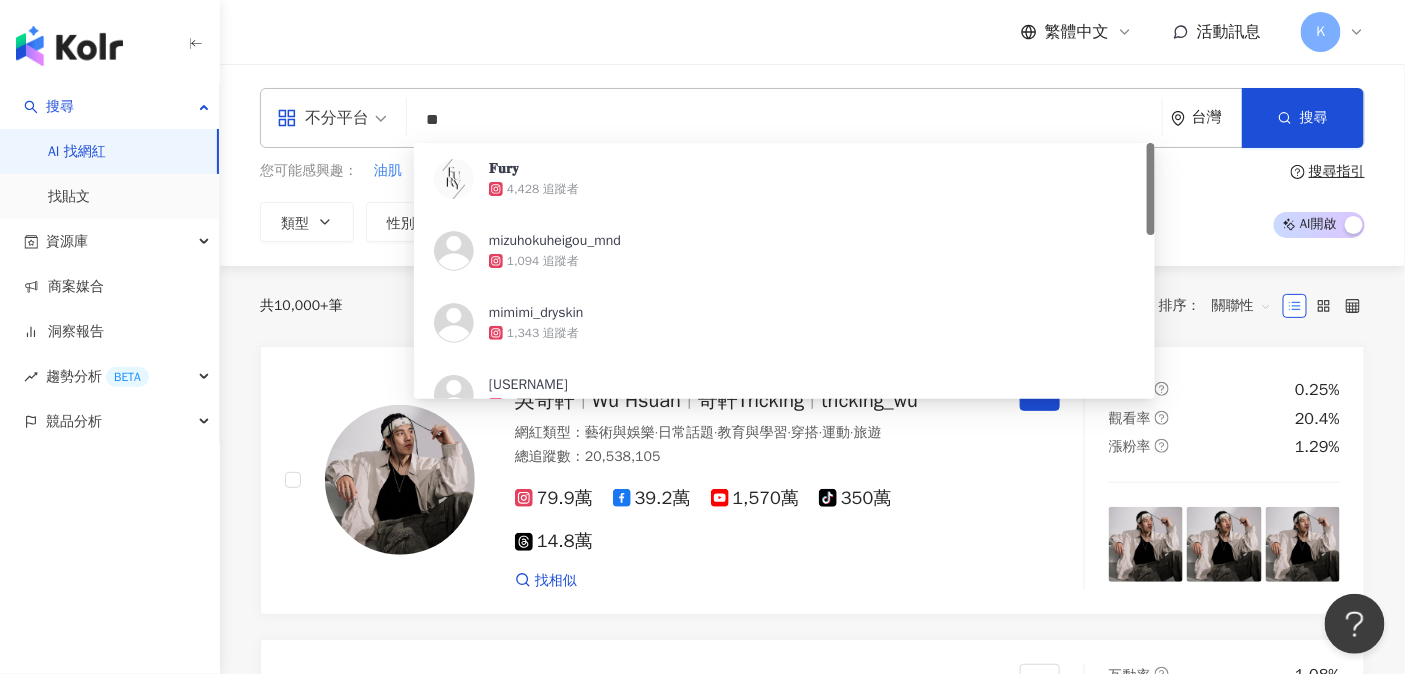 type on "*" 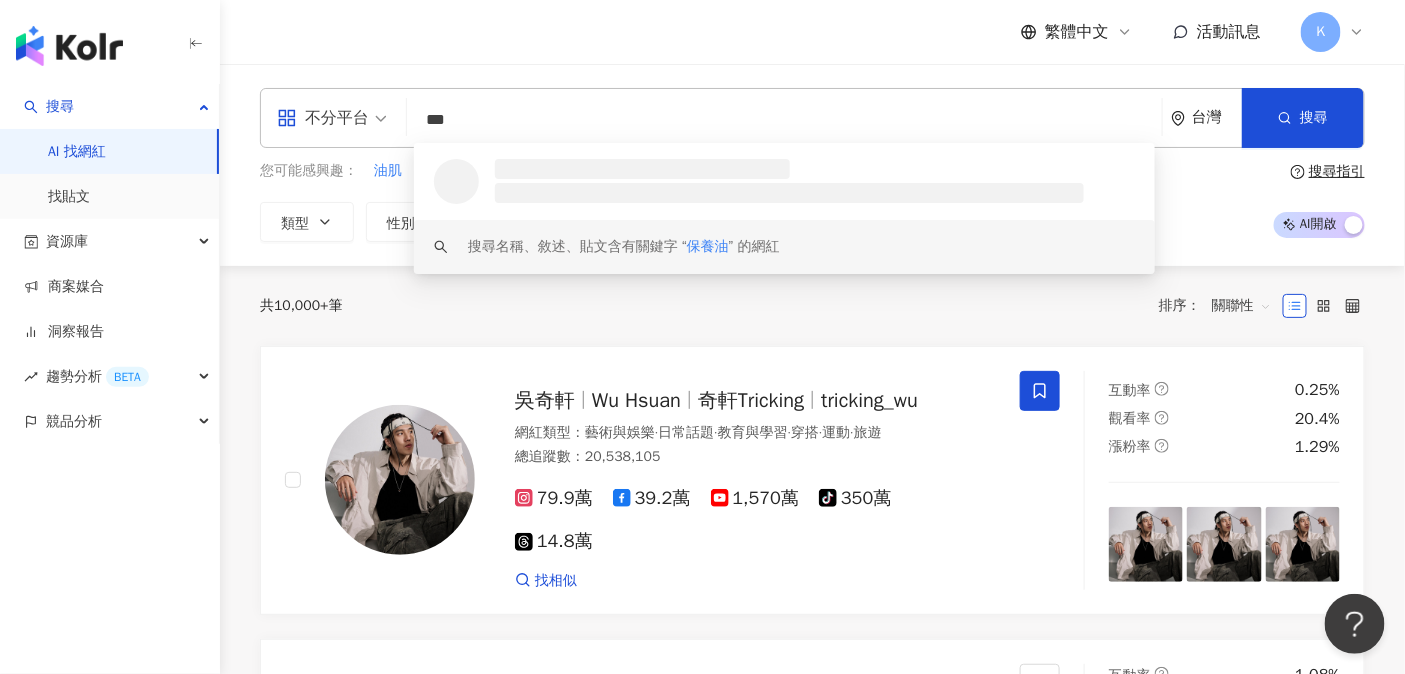 type on "***" 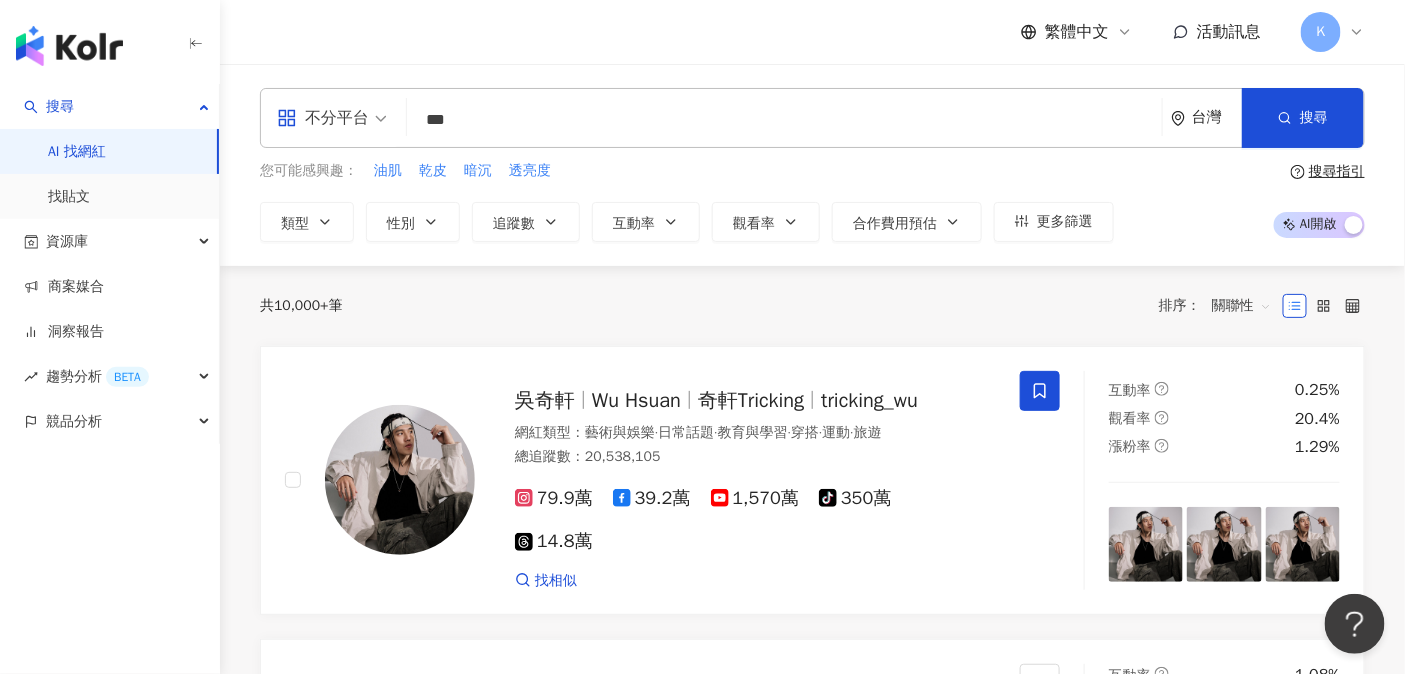 click on "共  10,000+  筆 排序： 關聯性" at bounding box center (812, 306) 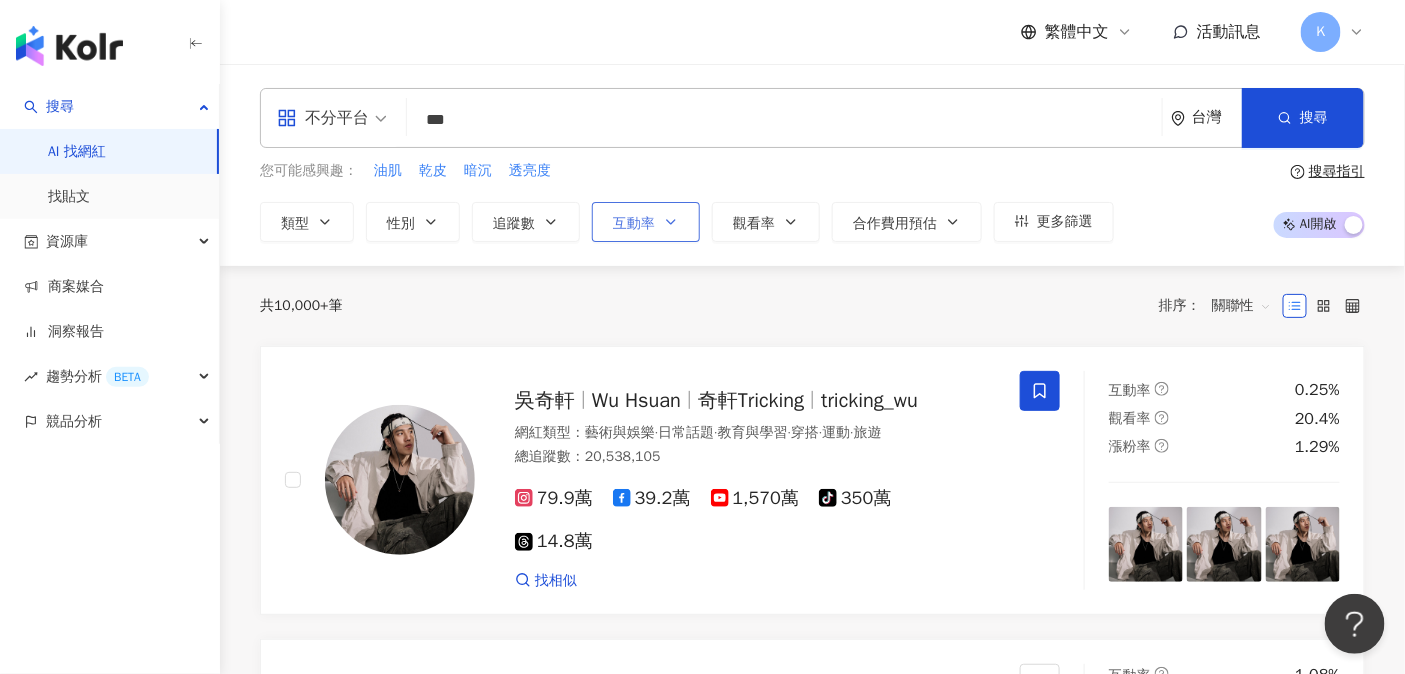 click on "互動率" at bounding box center [634, 224] 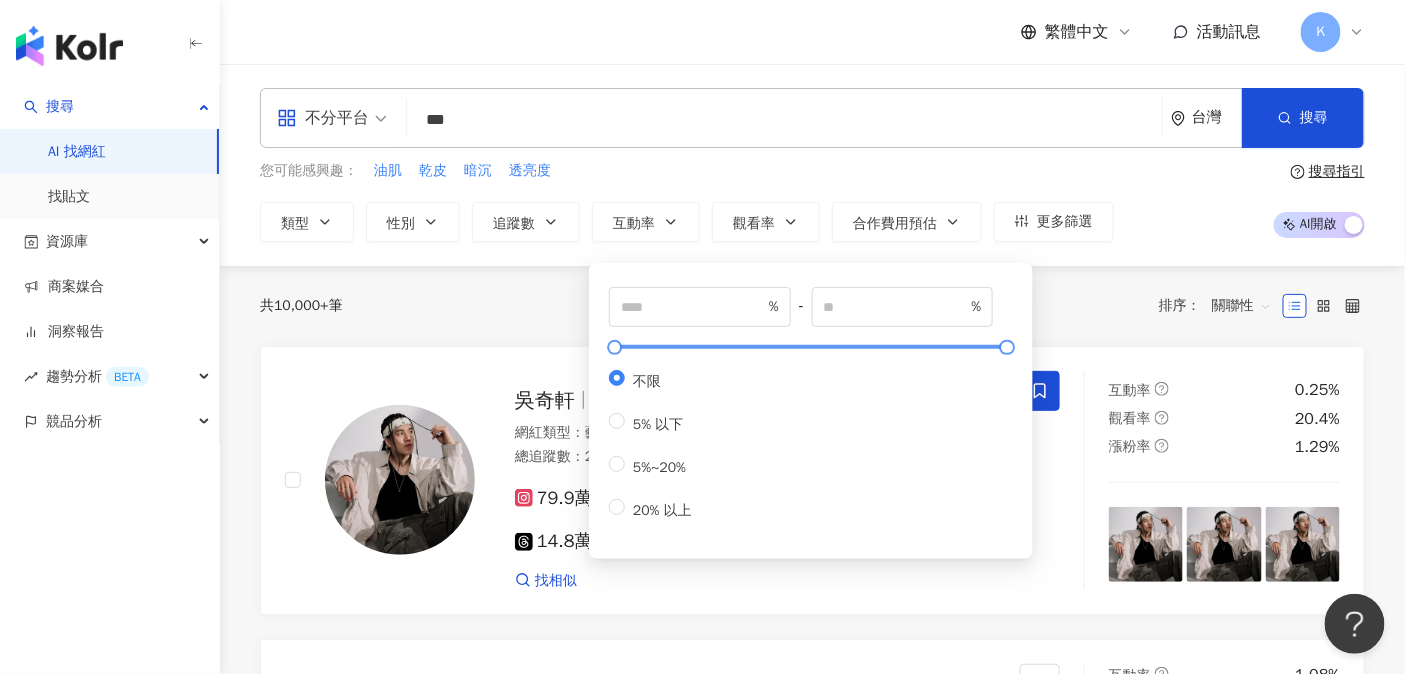 type on "***" 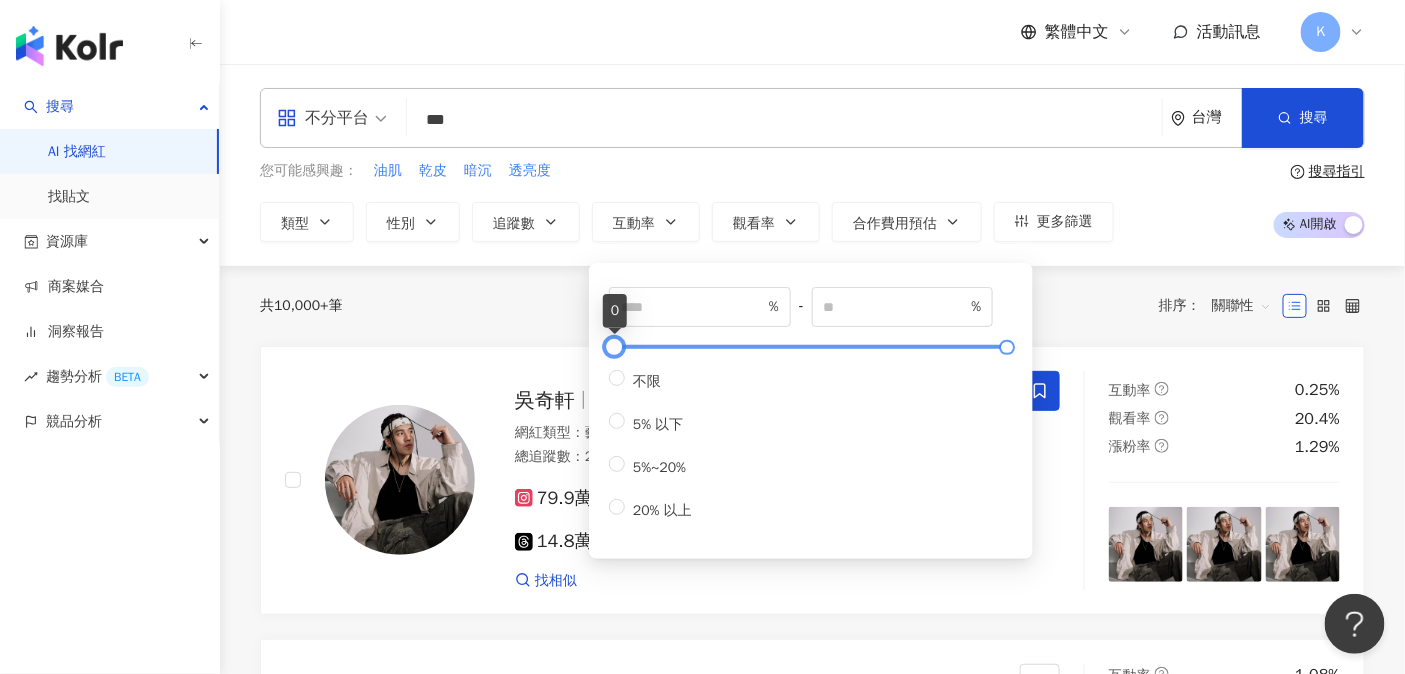 drag, startPoint x: 623, startPoint y: 347, endPoint x: 613, endPoint y: 351, distance: 10.770329 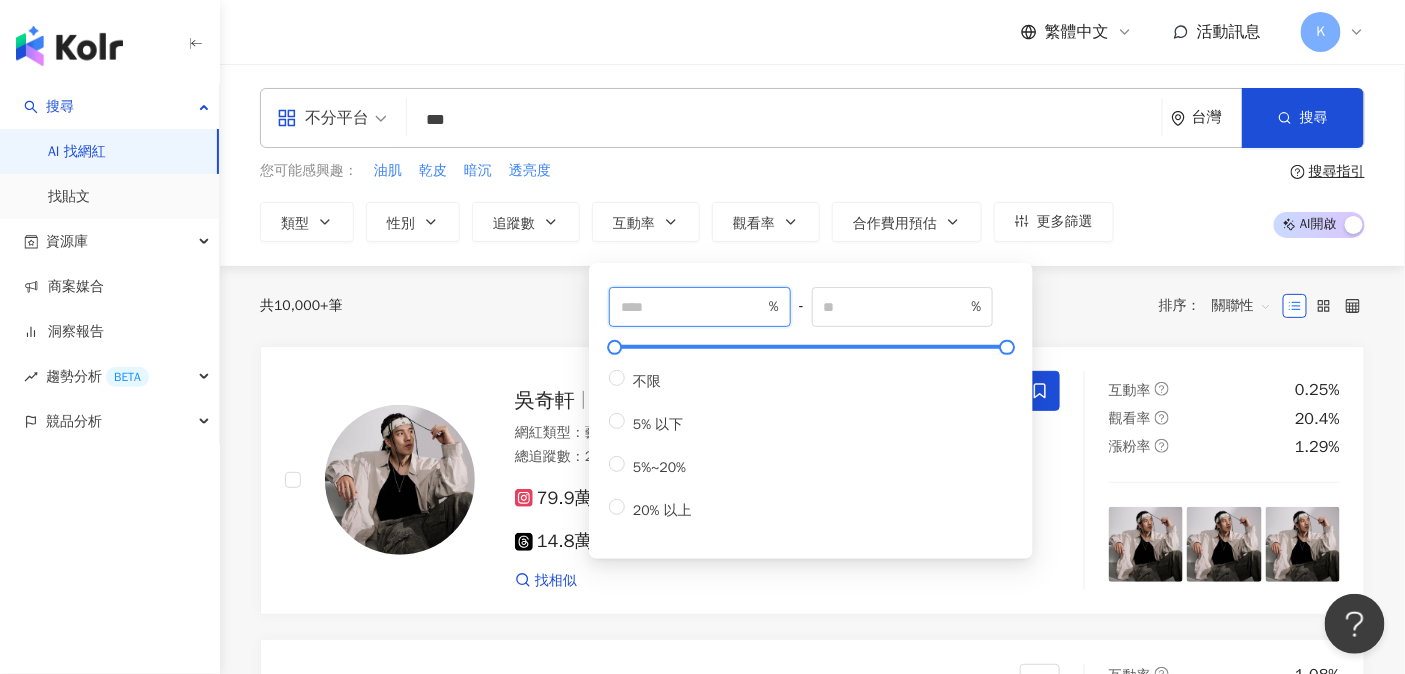 drag, startPoint x: 669, startPoint y: 303, endPoint x: 552, endPoint y: 289, distance: 117.83463 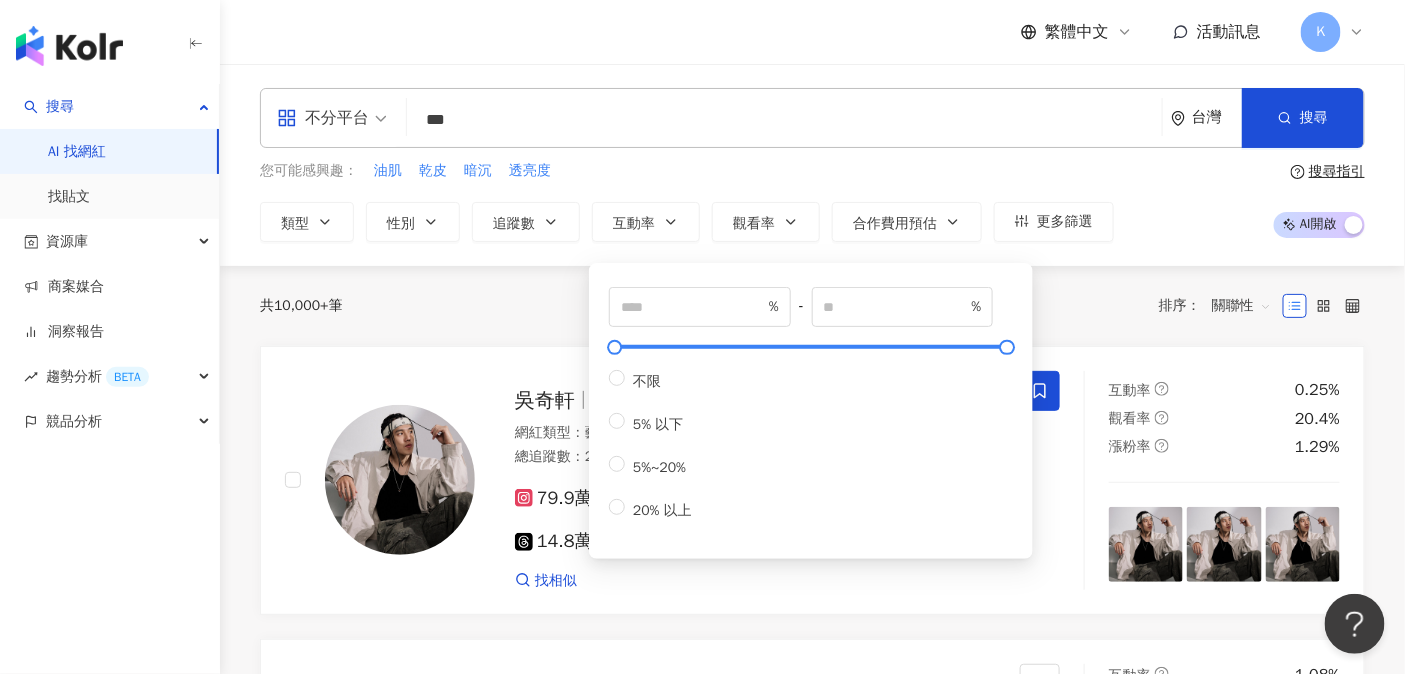 click on "您可能感興趣： 油肌  乾皮  暗沉  透亮度" at bounding box center (687, 171) 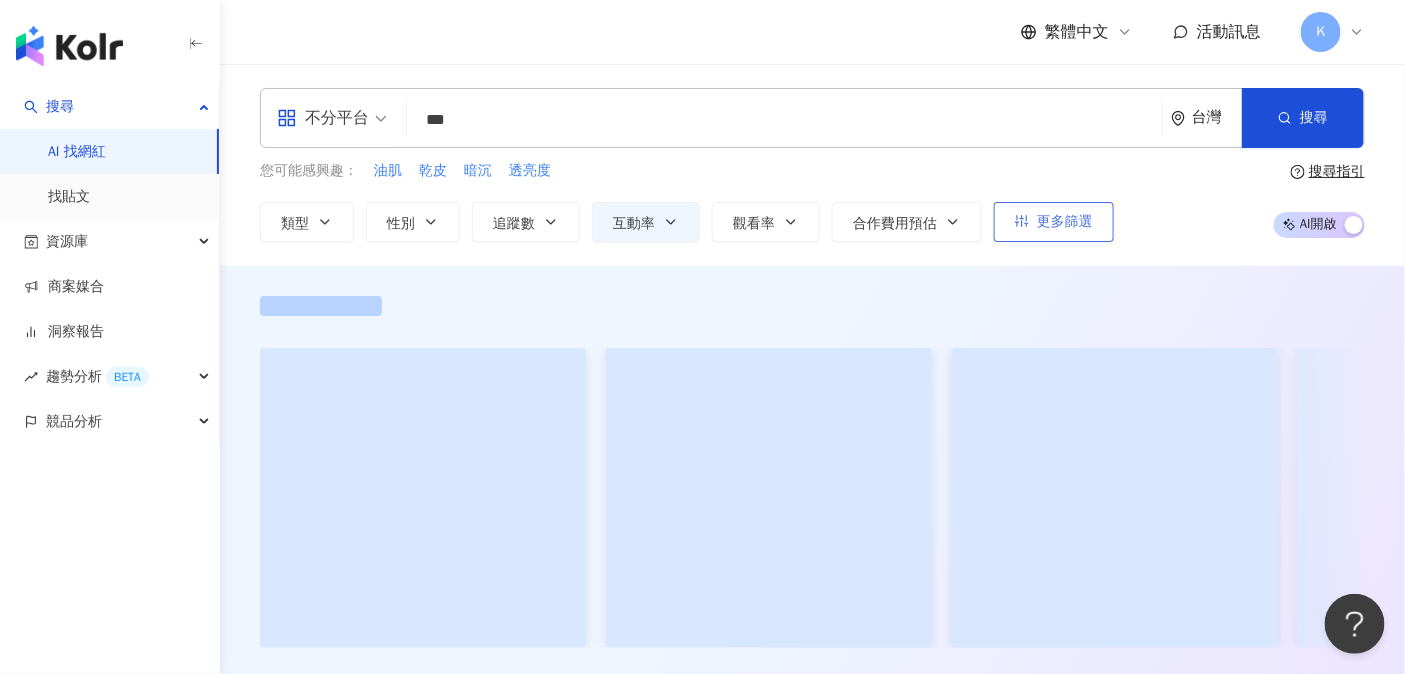click on "更多篩選" at bounding box center [1065, 222] 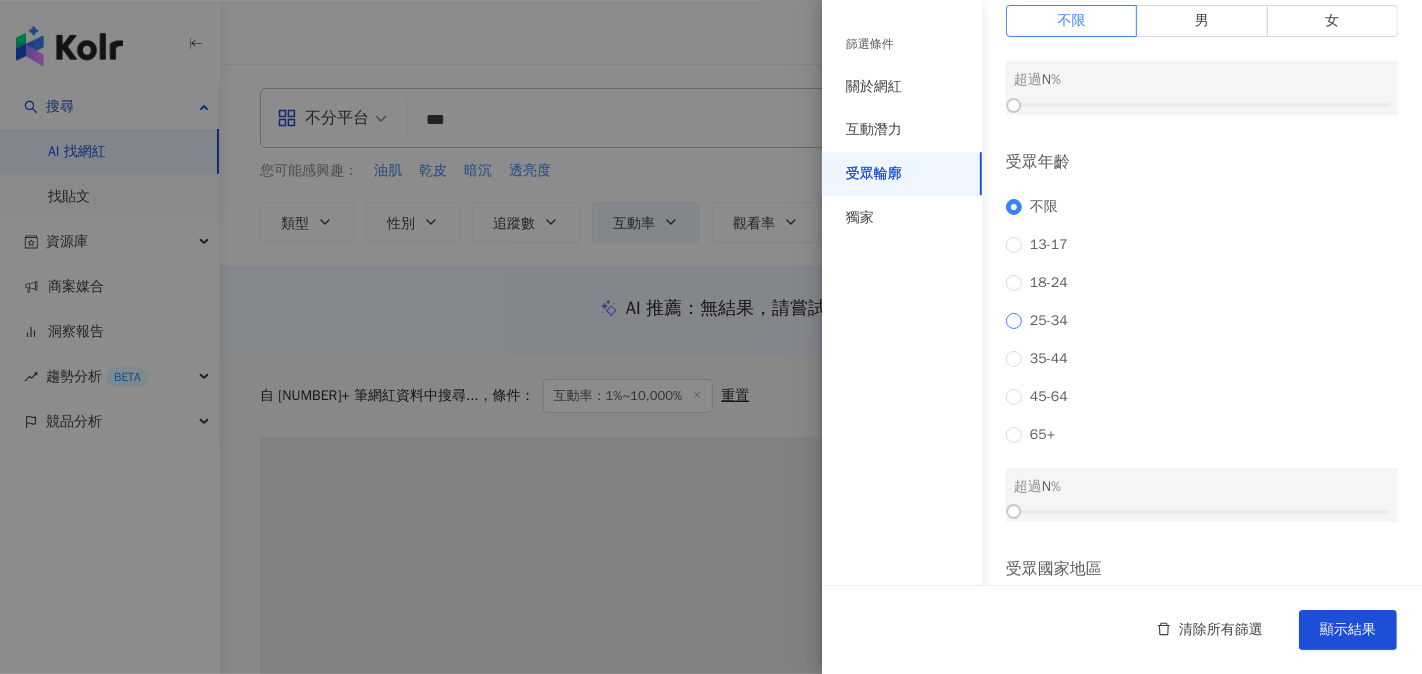 click on "25-34" at bounding box center [1049, 321] 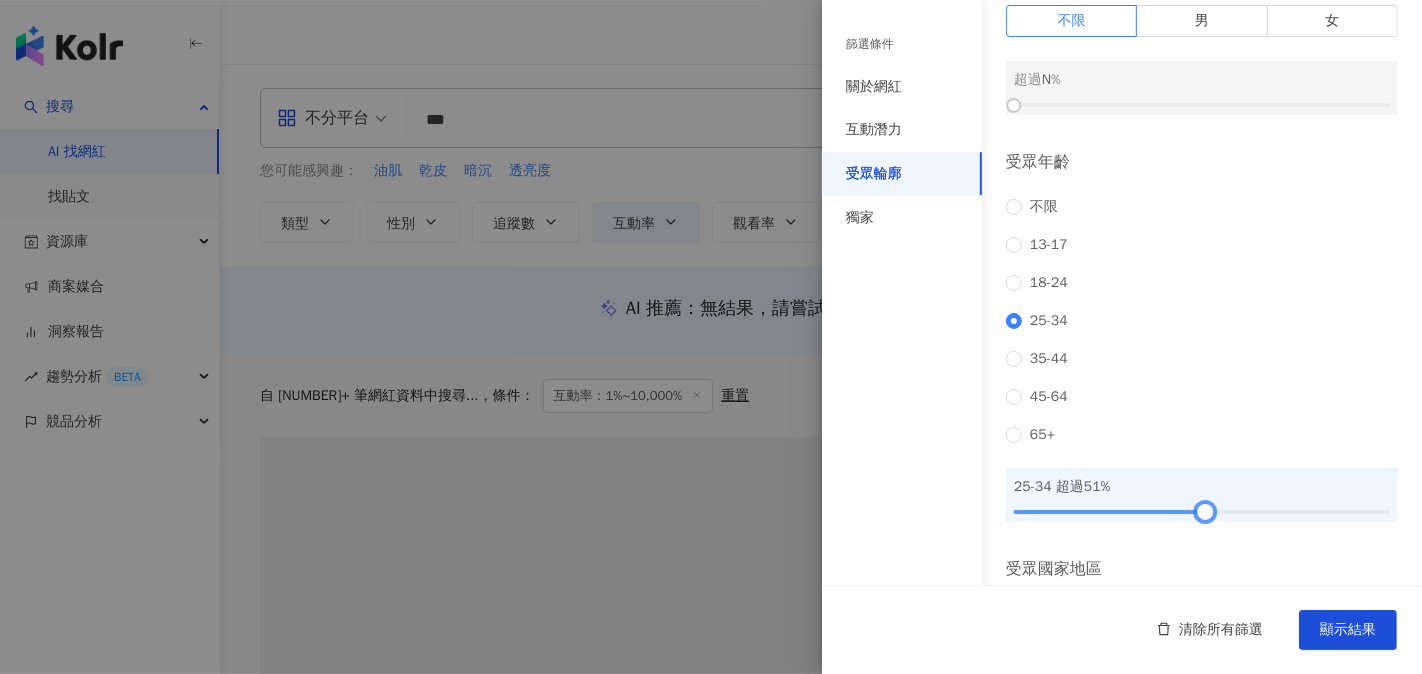 click at bounding box center (1202, 512) 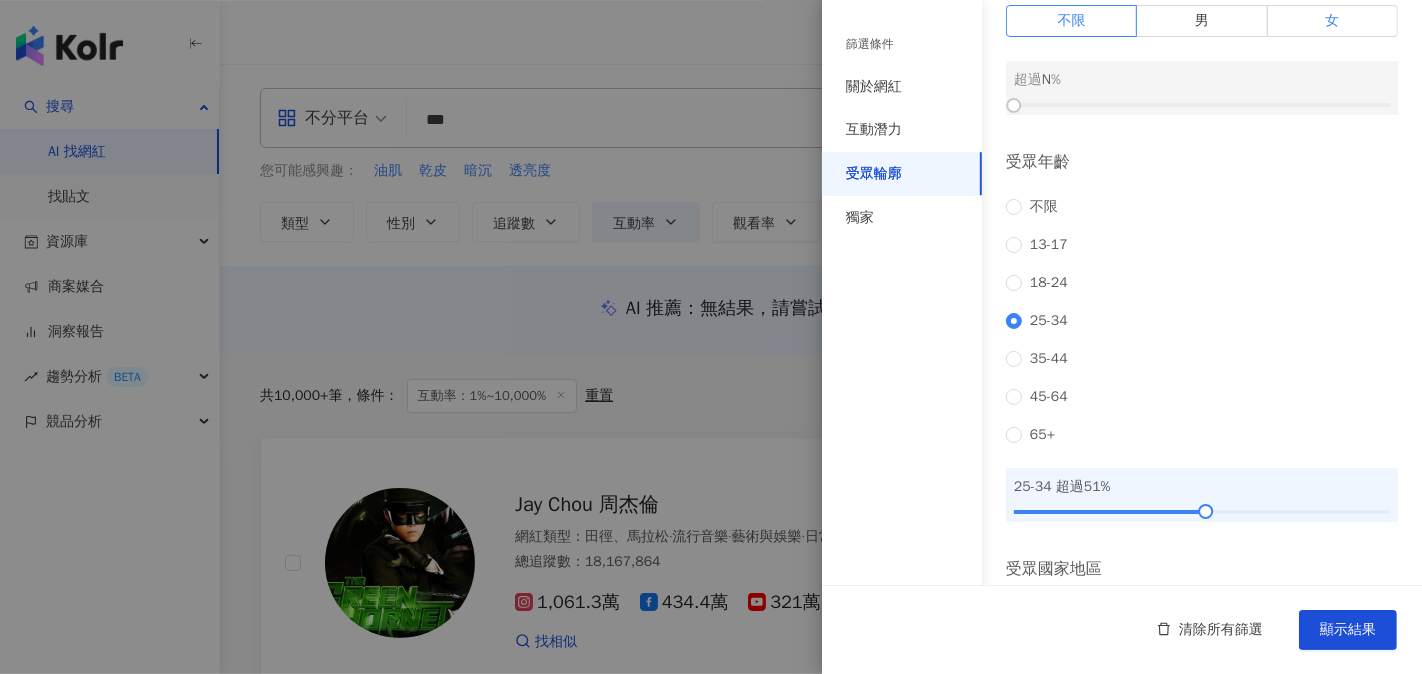 click on "女" at bounding box center (1333, 21) 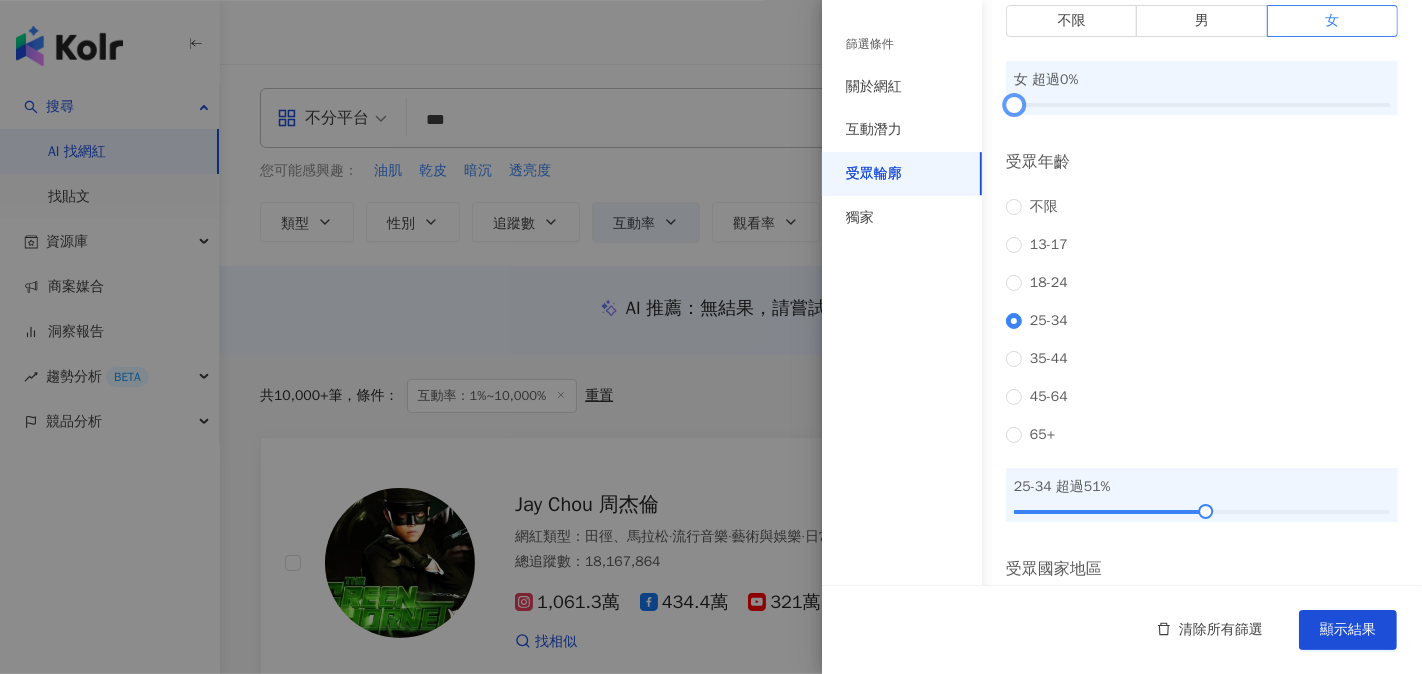 click at bounding box center (1202, 105) 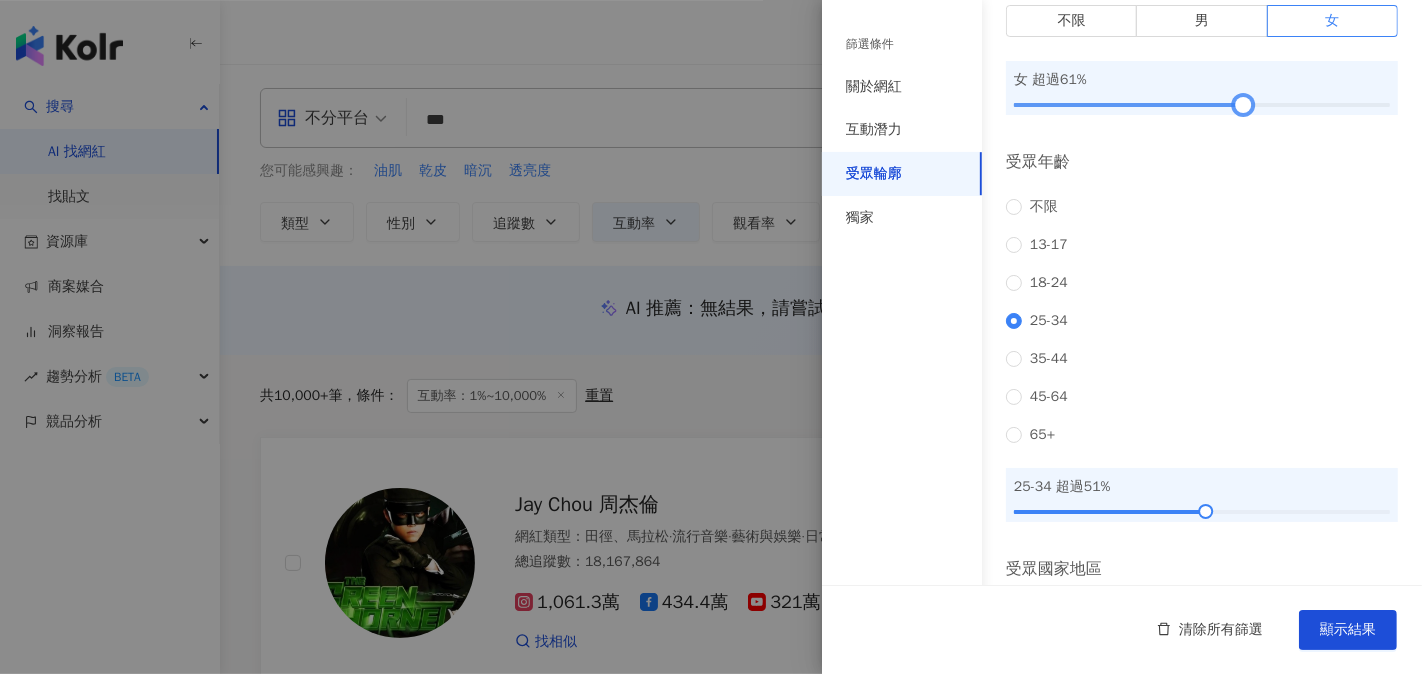 click at bounding box center (1202, 105) 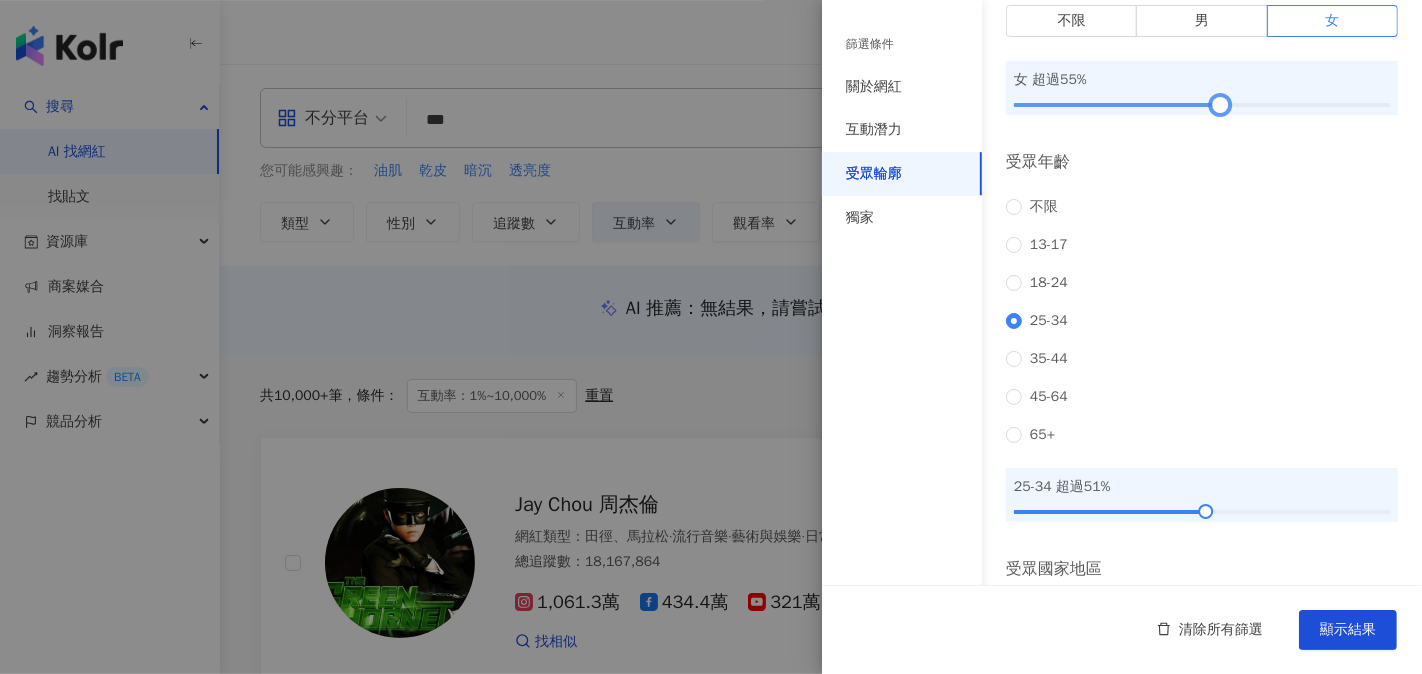 click at bounding box center (1202, 105) 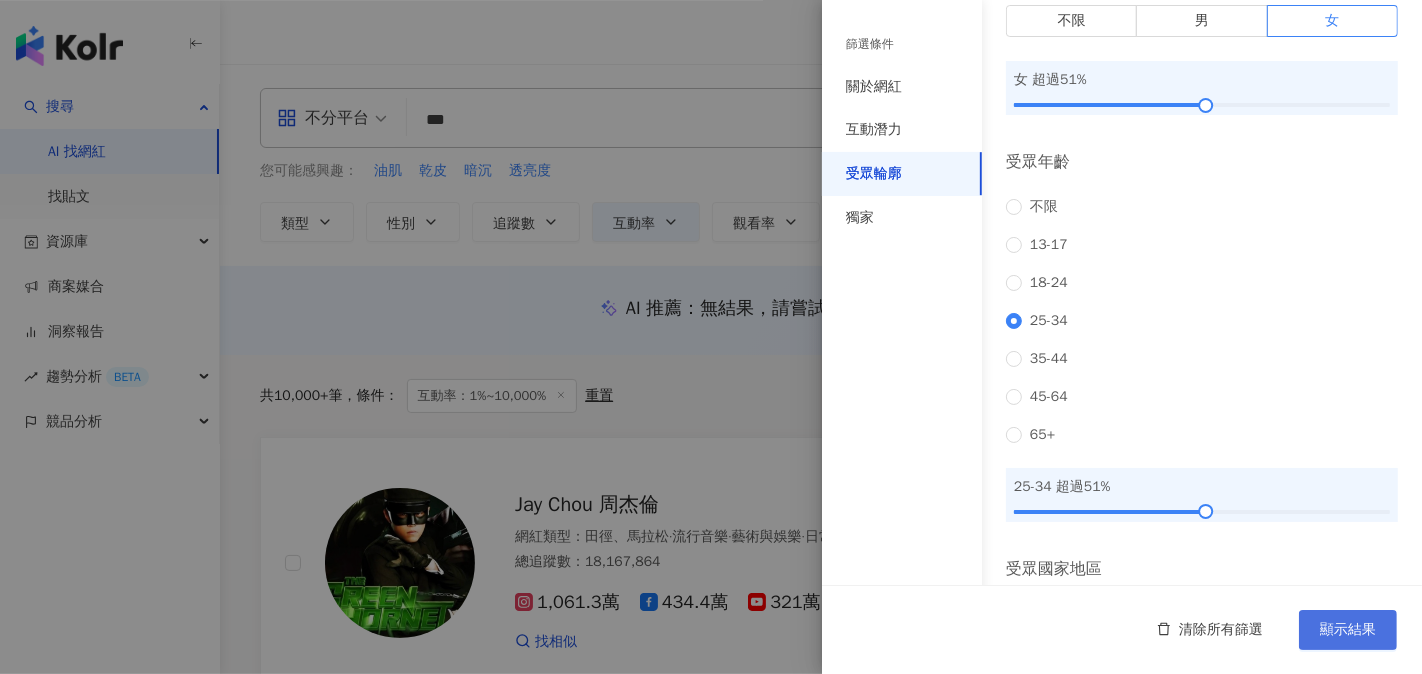 click on "顯示結果" at bounding box center (1348, 630) 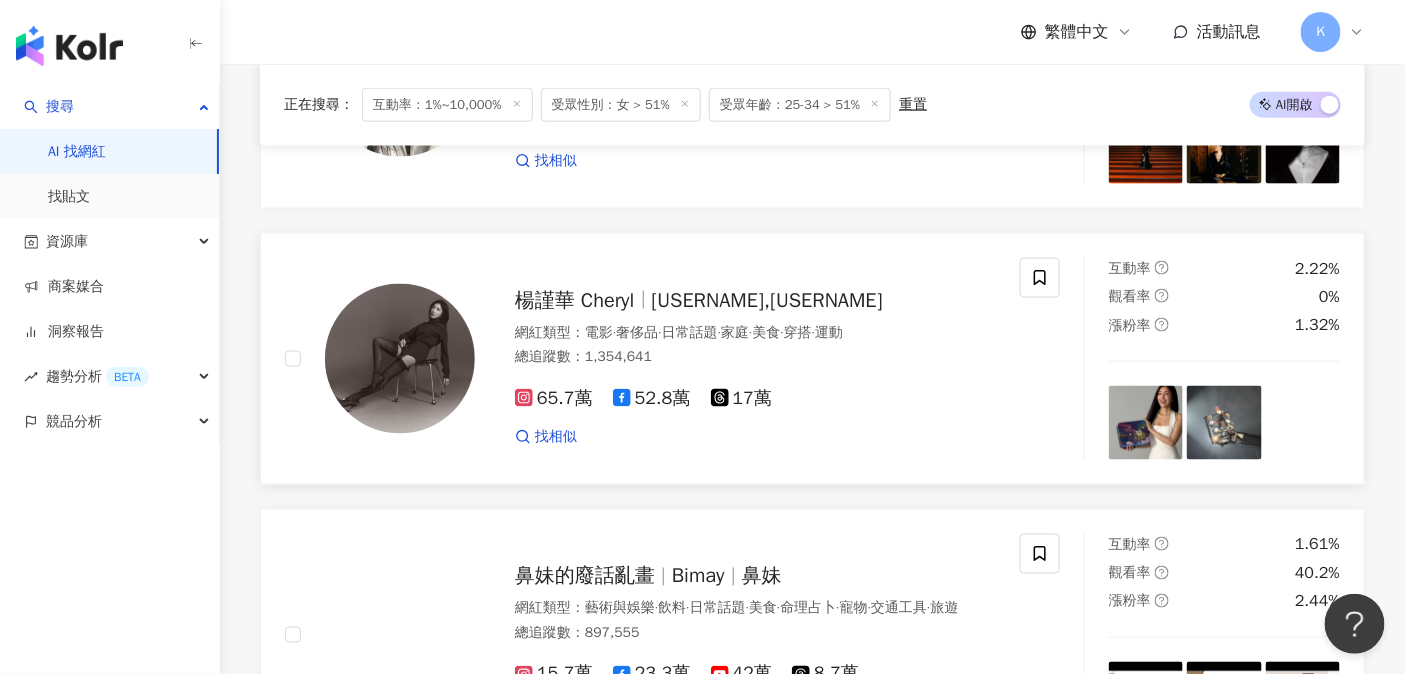 scroll, scrollTop: 0, scrollLeft: 0, axis: both 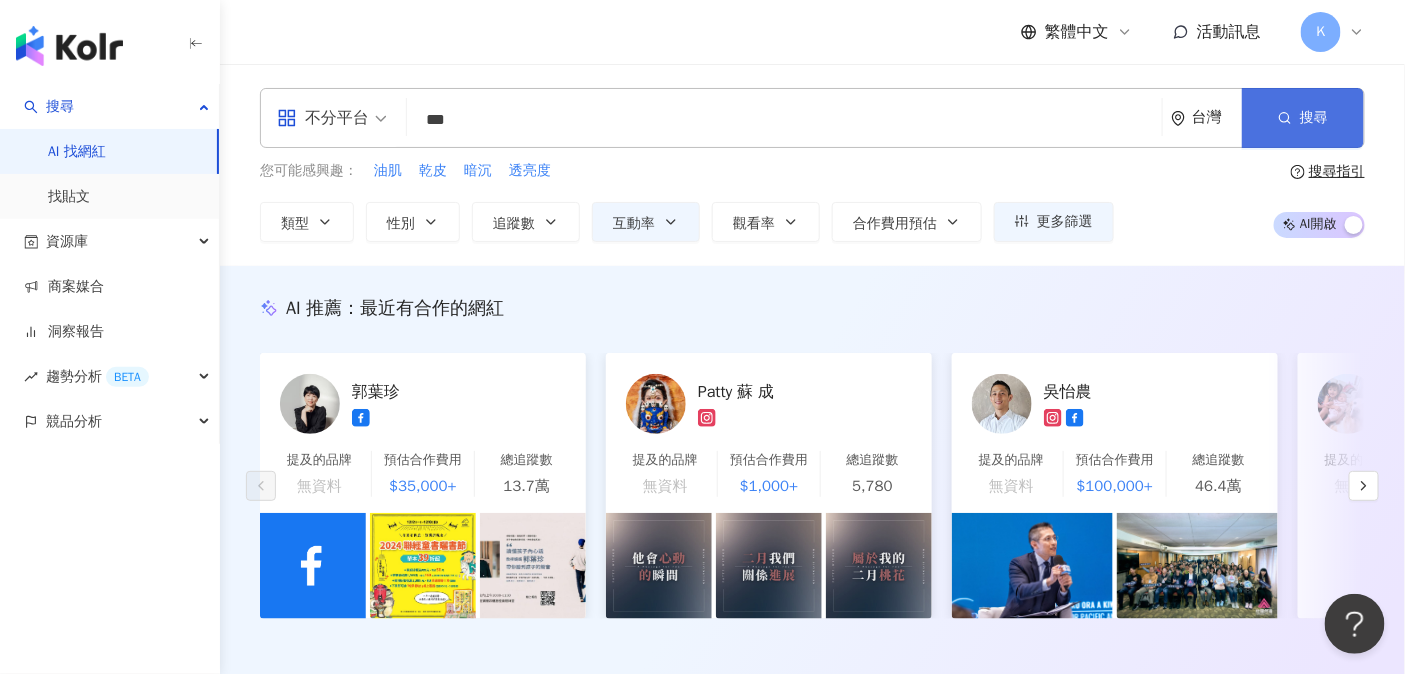 click on "搜尋" at bounding box center [1303, 118] 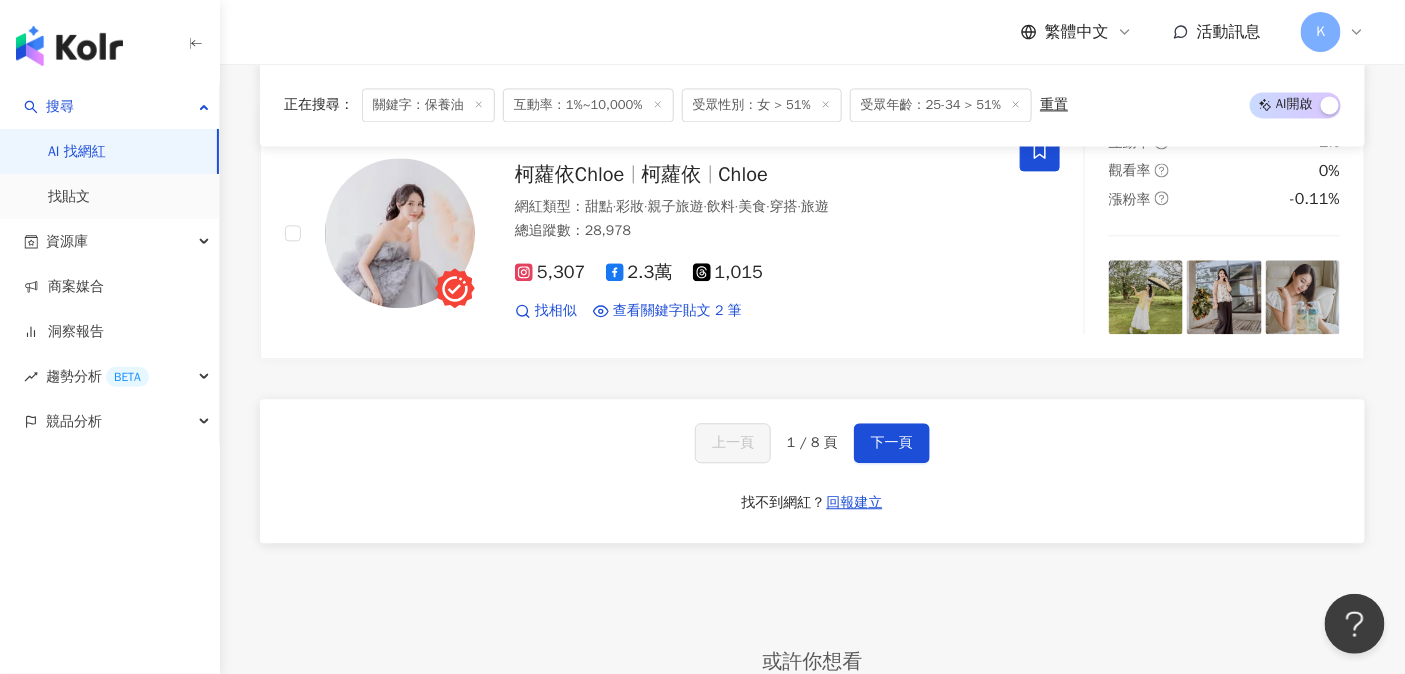 scroll, scrollTop: 3924, scrollLeft: 0, axis: vertical 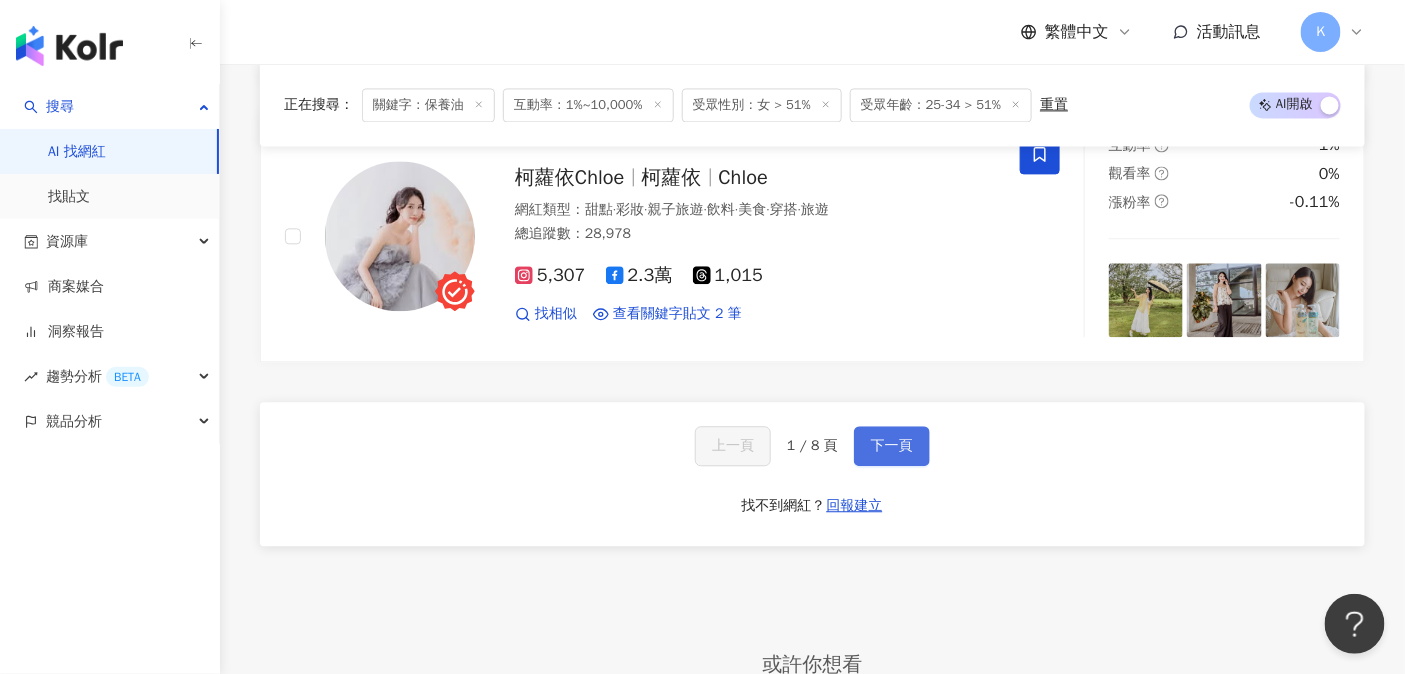 click on "下一頁" at bounding box center (892, 446) 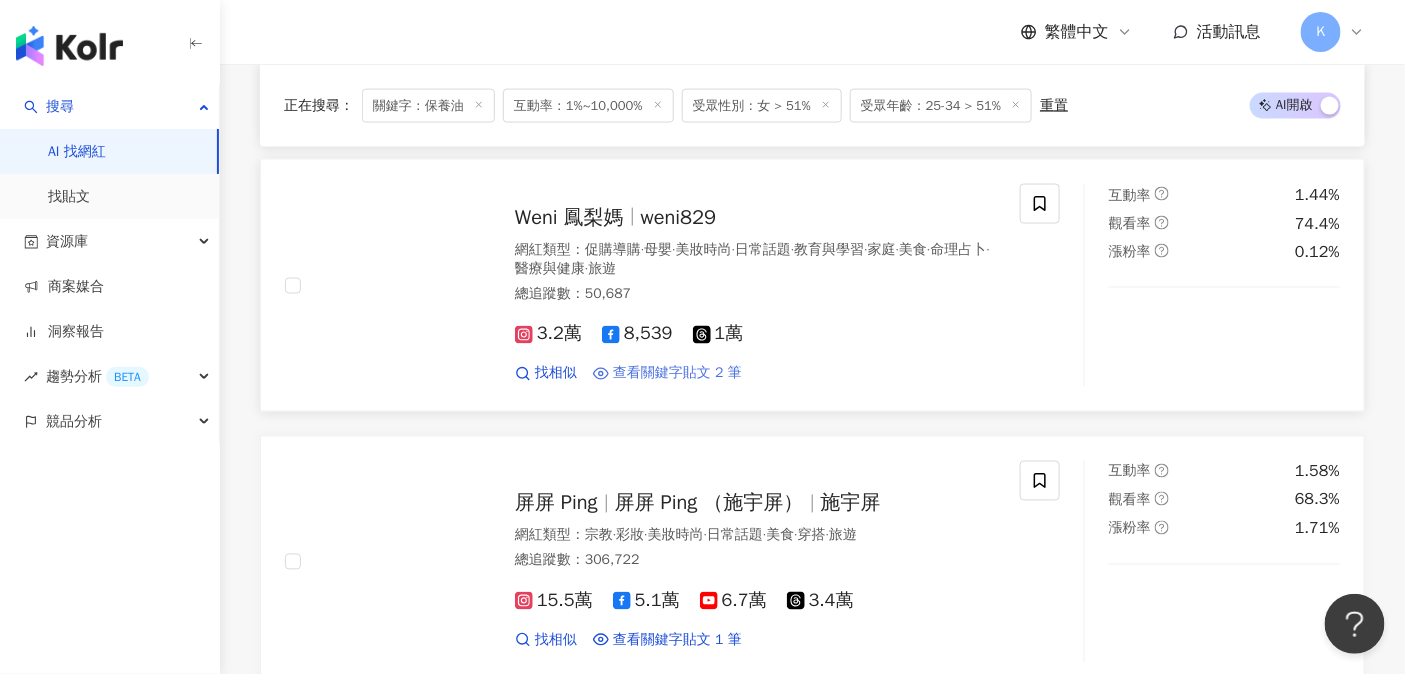 scroll, scrollTop: 936, scrollLeft: 0, axis: vertical 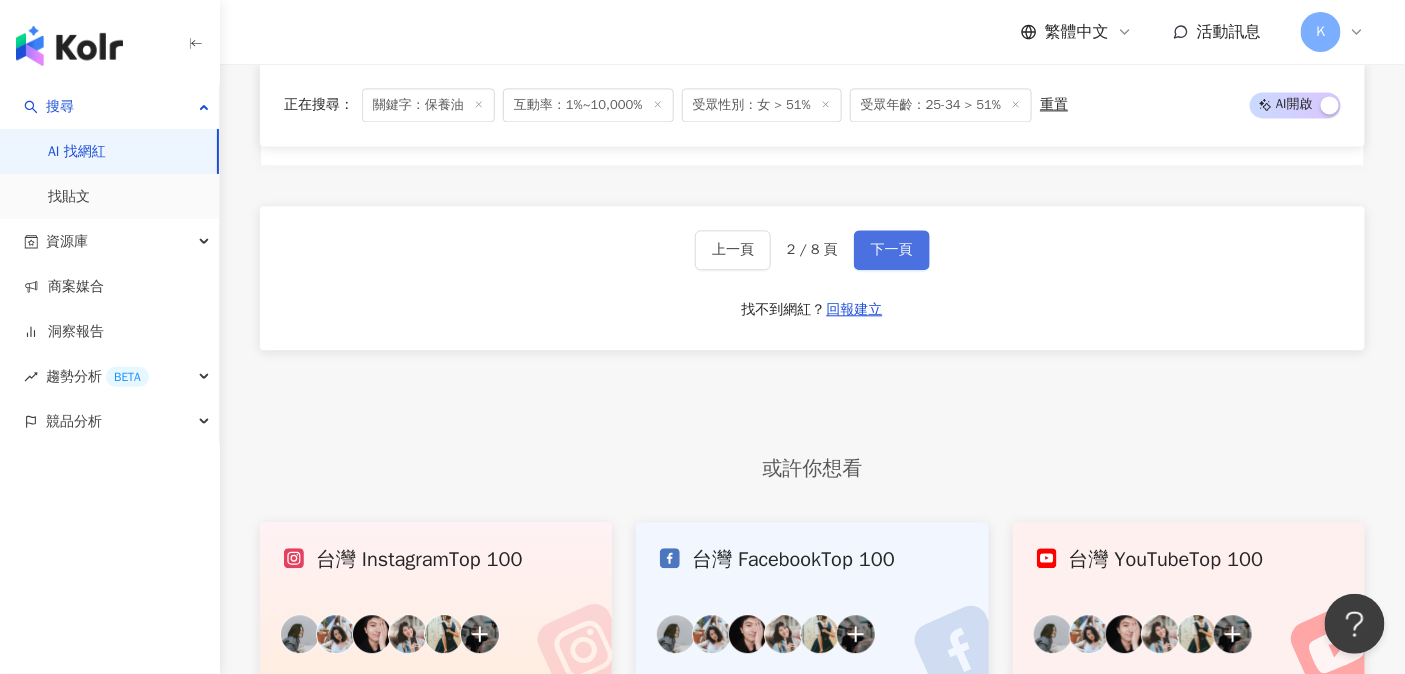 click on "下一頁" at bounding box center (892, 250) 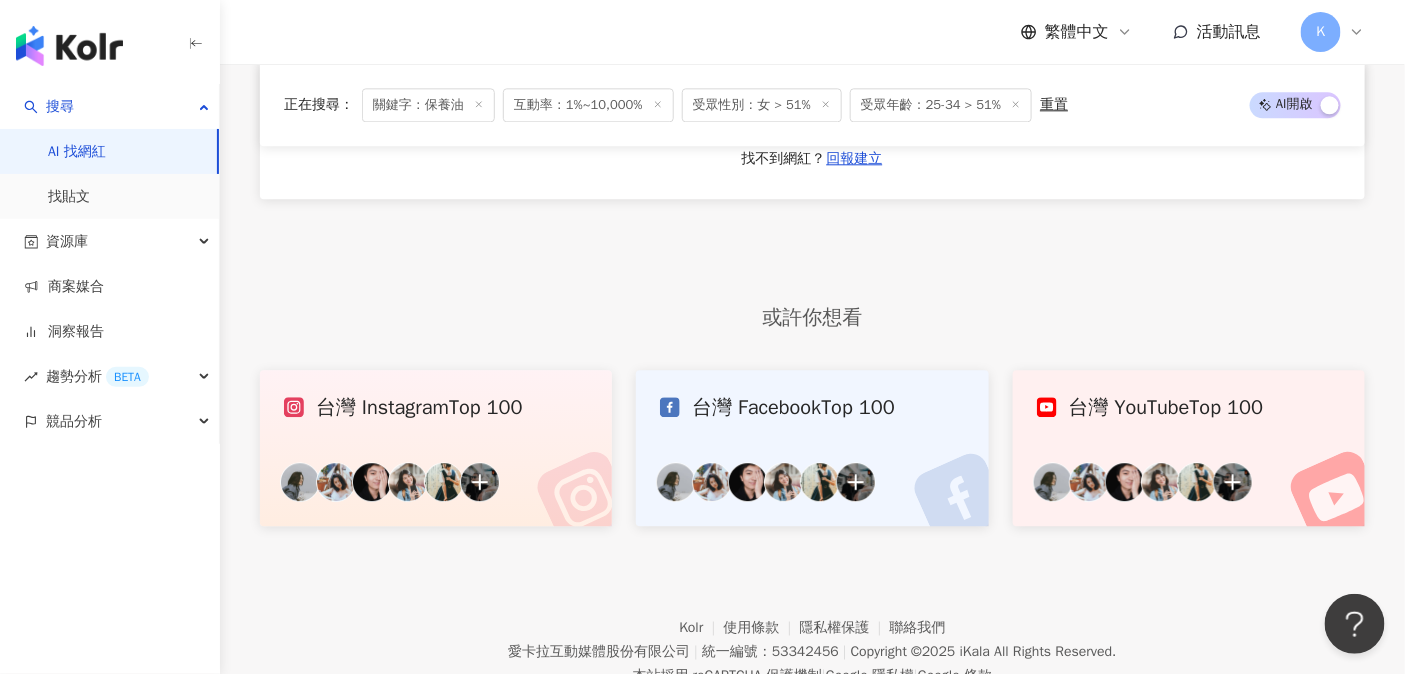 scroll, scrollTop: 3894, scrollLeft: 0, axis: vertical 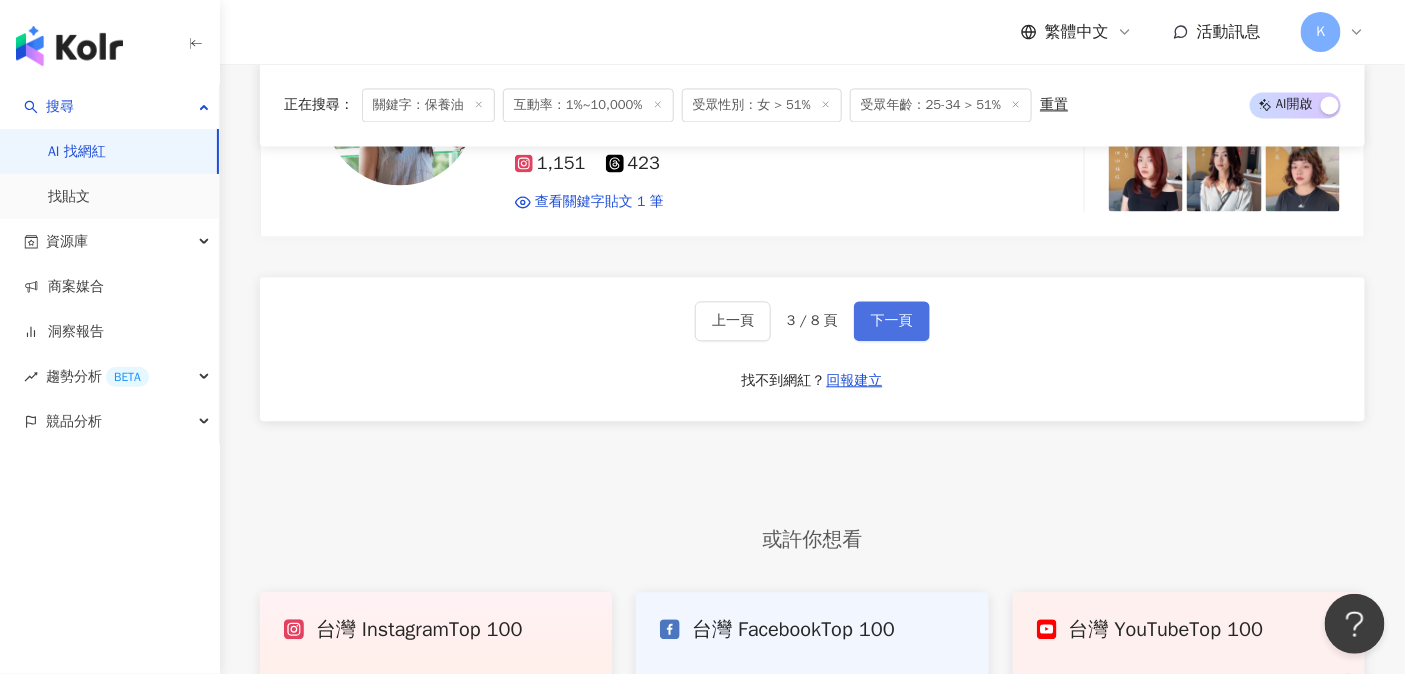click on "下一頁" at bounding box center (892, 321) 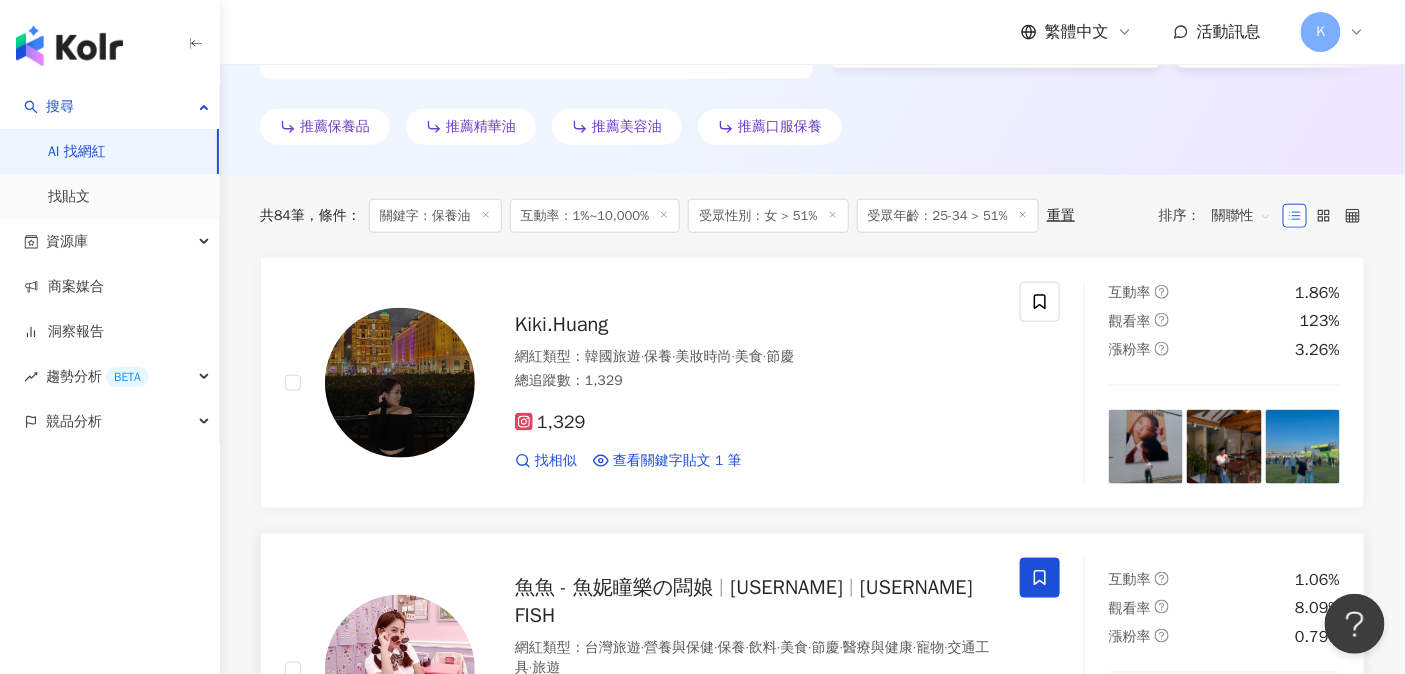 scroll, scrollTop: 452, scrollLeft: 0, axis: vertical 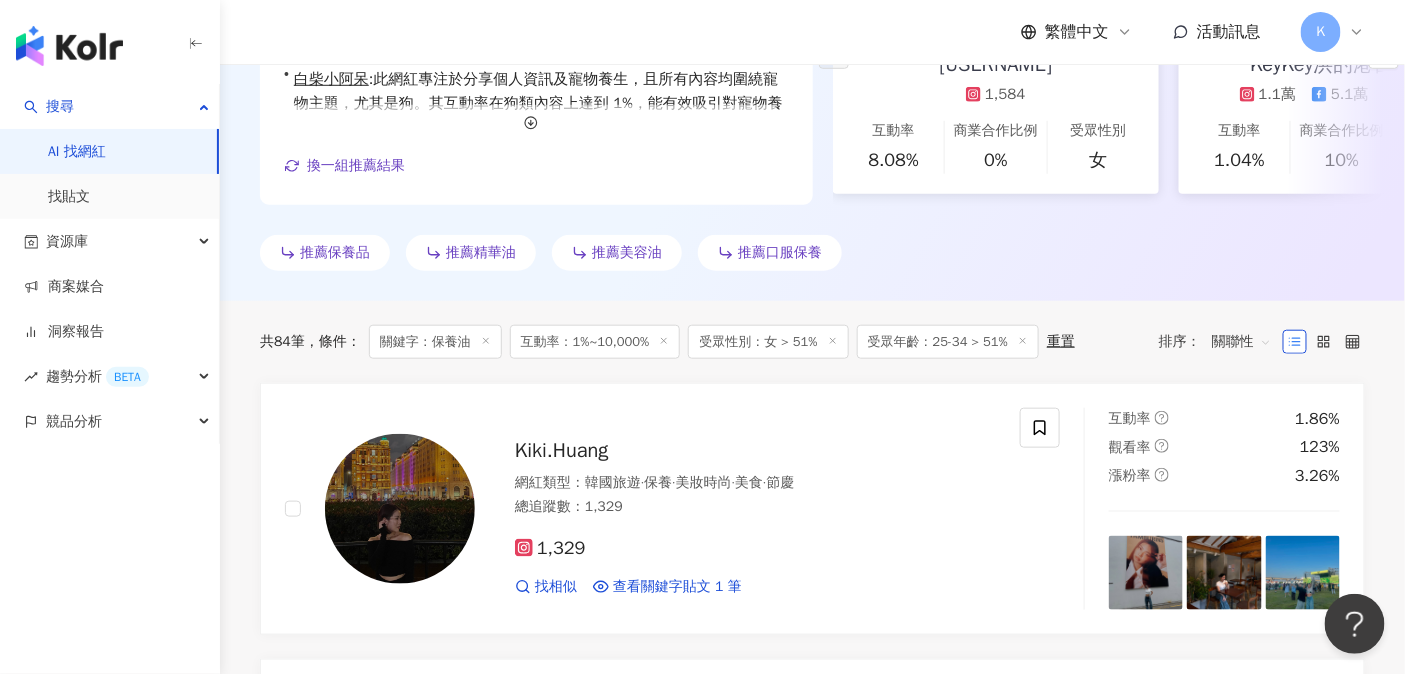 click at bounding box center (69, 46) 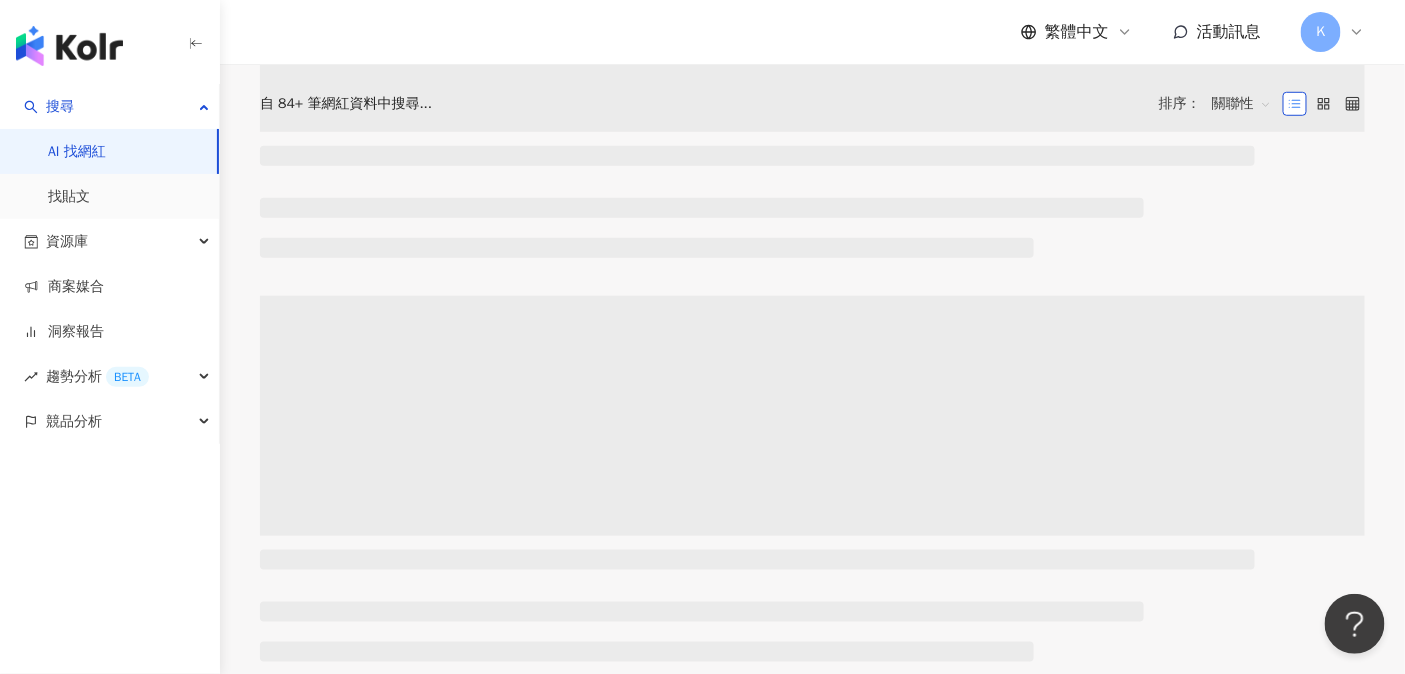 scroll, scrollTop: 0, scrollLeft: 0, axis: both 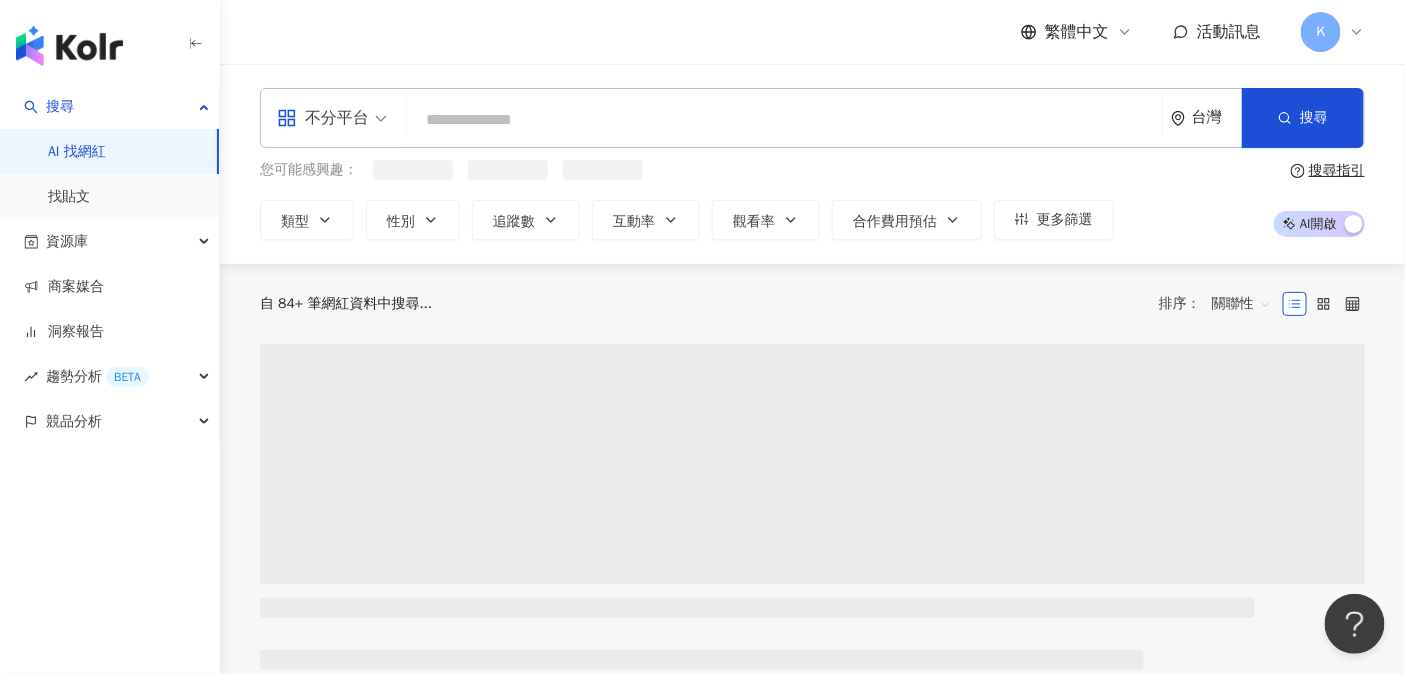 click at bounding box center [784, 120] 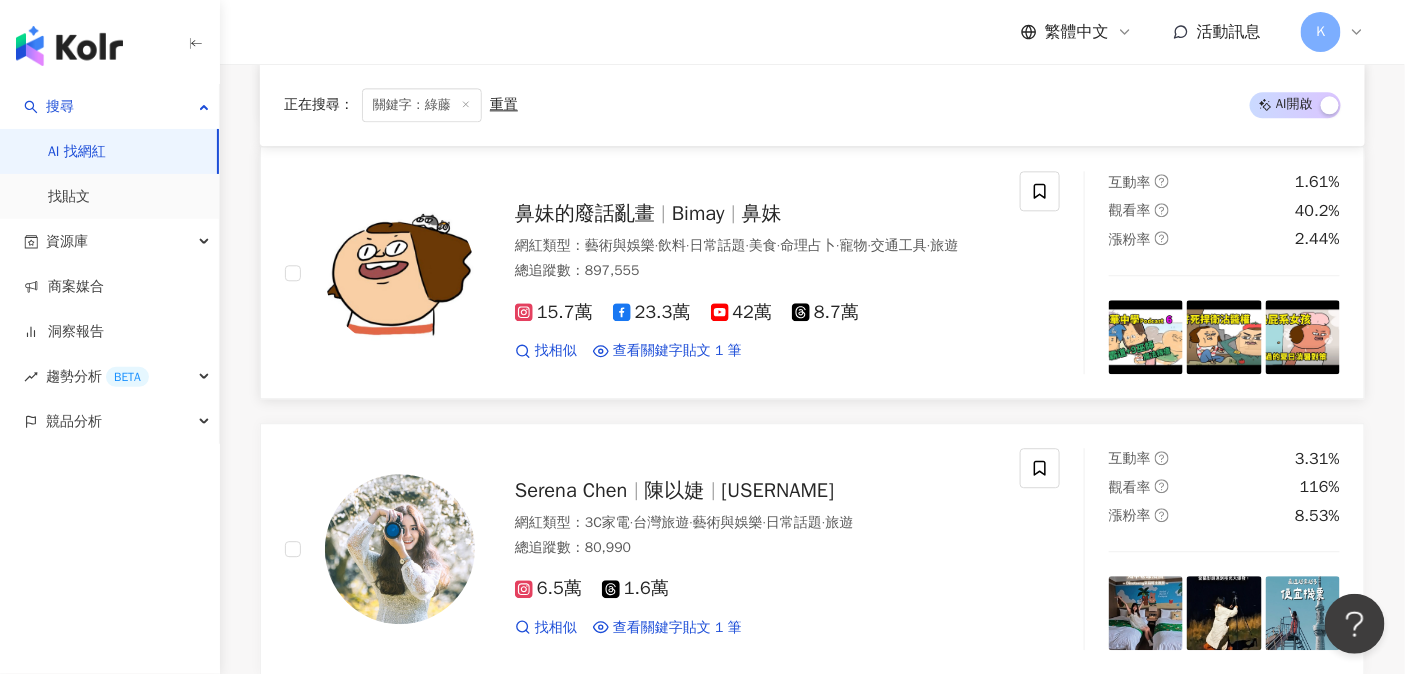 scroll, scrollTop: 1547, scrollLeft: 0, axis: vertical 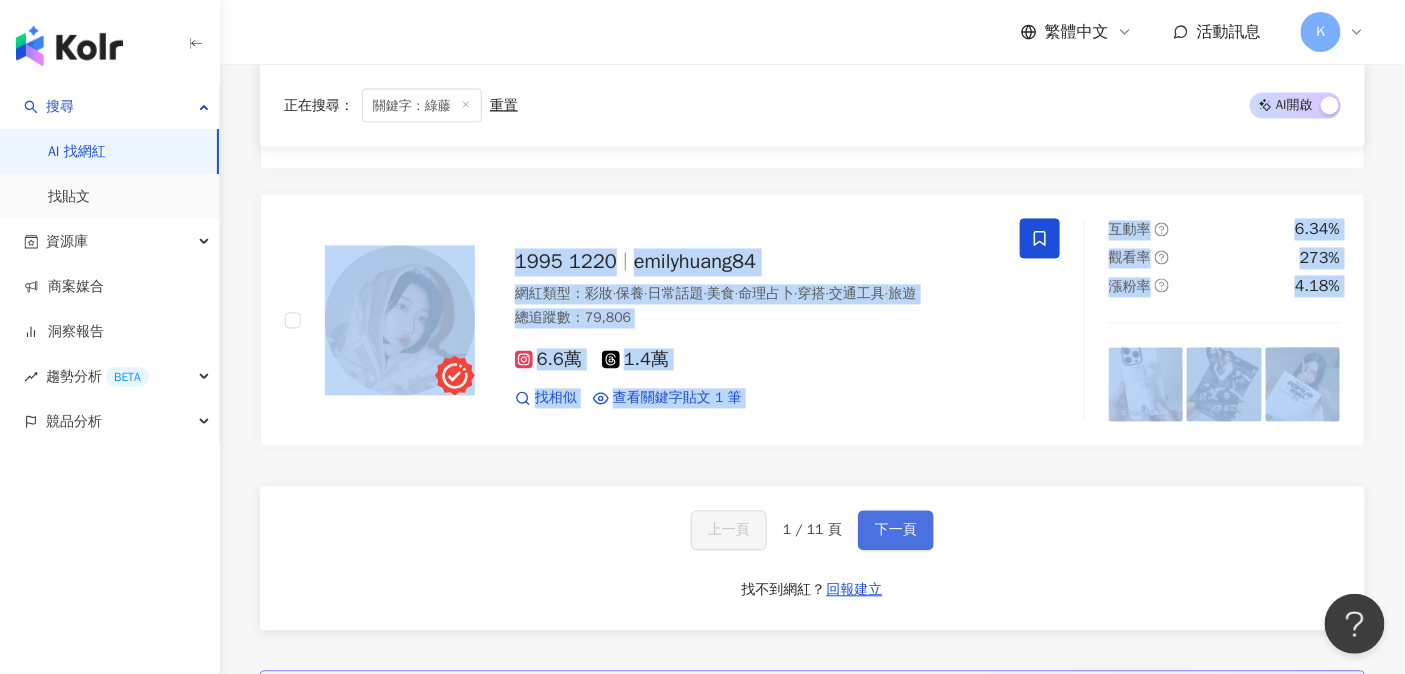 click on "下一頁" at bounding box center [896, 531] 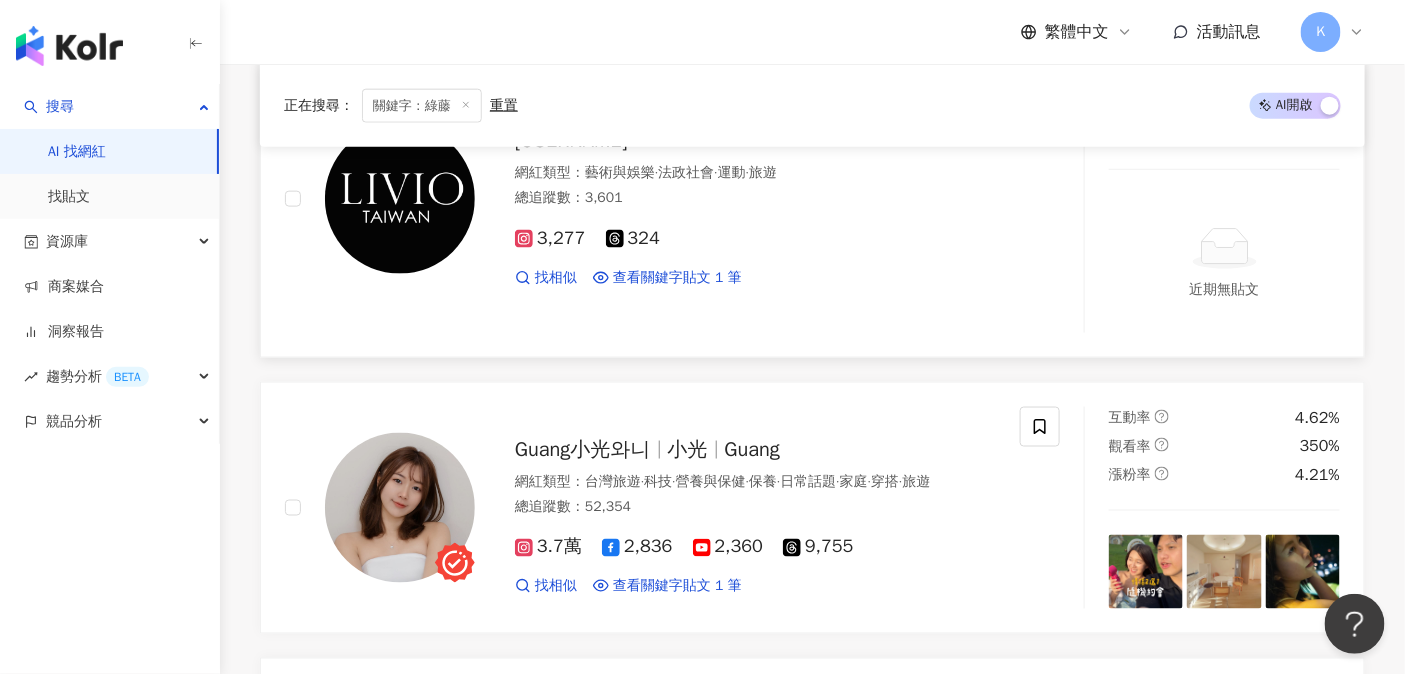 scroll, scrollTop: 3383, scrollLeft: 0, axis: vertical 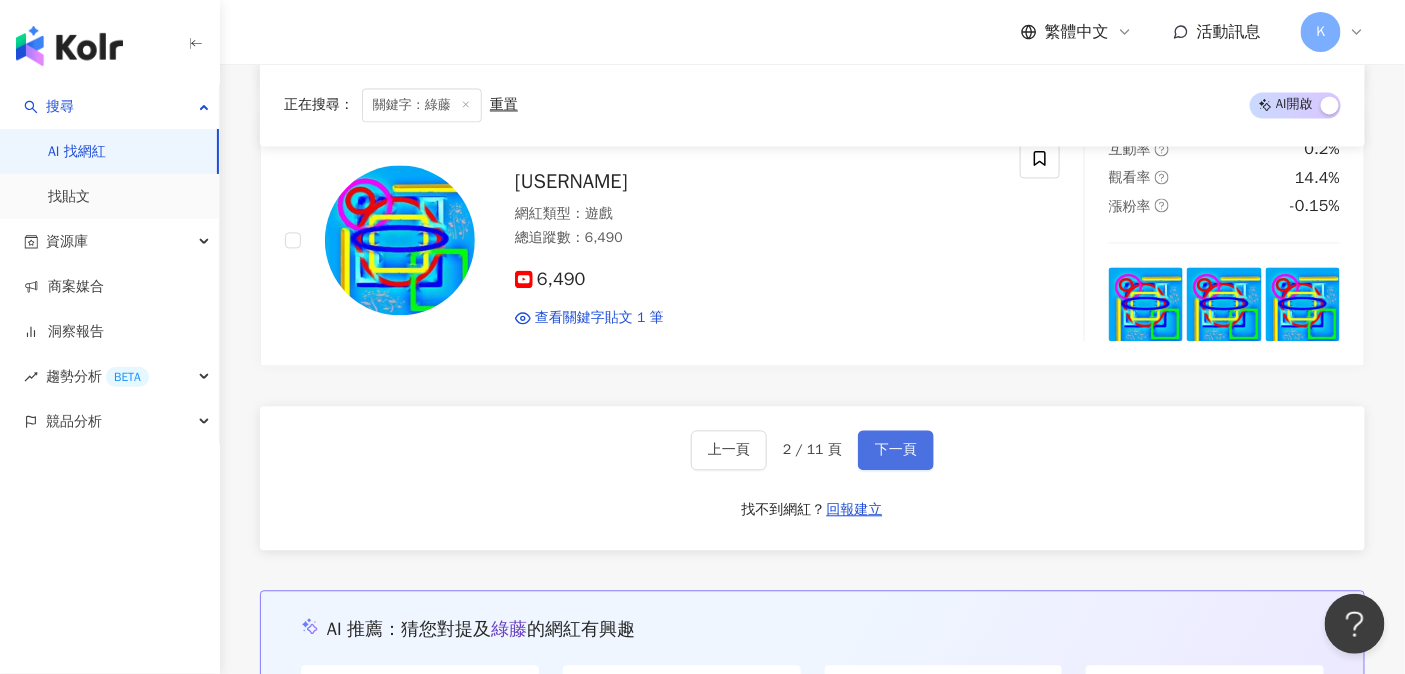 click on "下一頁" at bounding box center (896, 450) 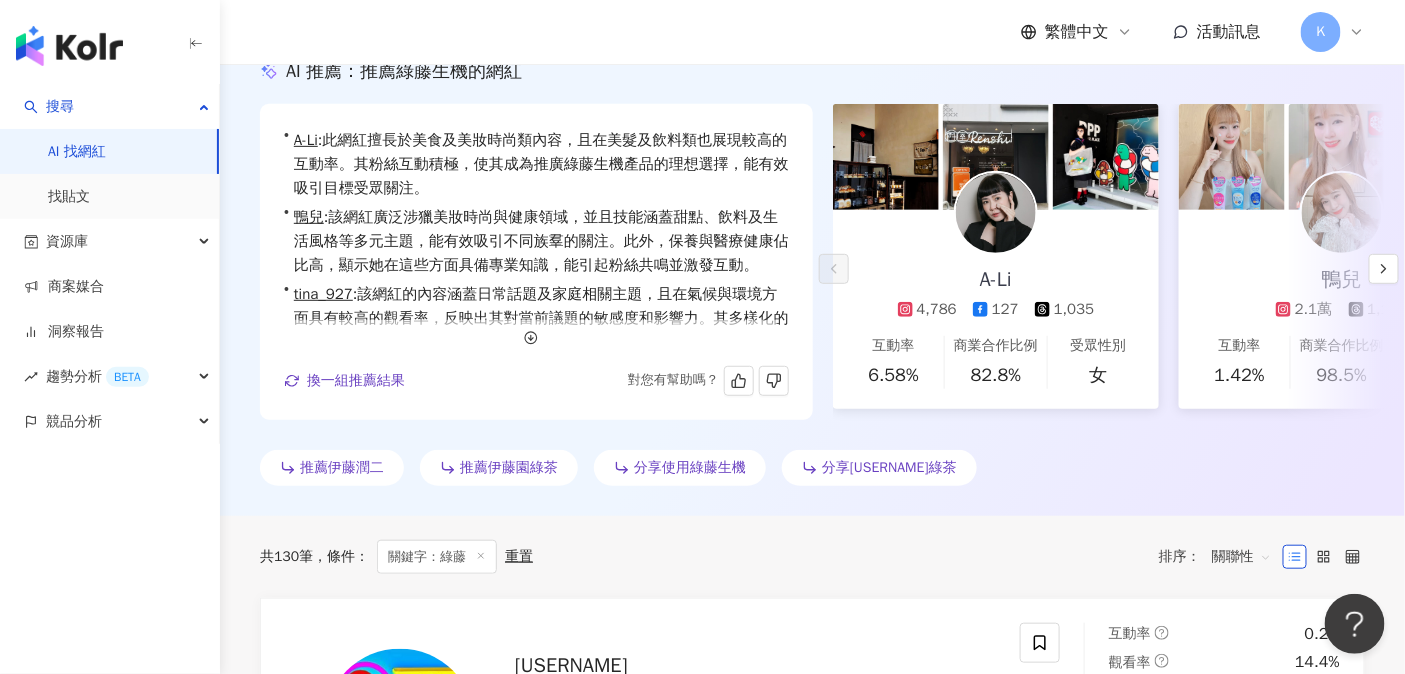scroll, scrollTop: 0, scrollLeft: 0, axis: both 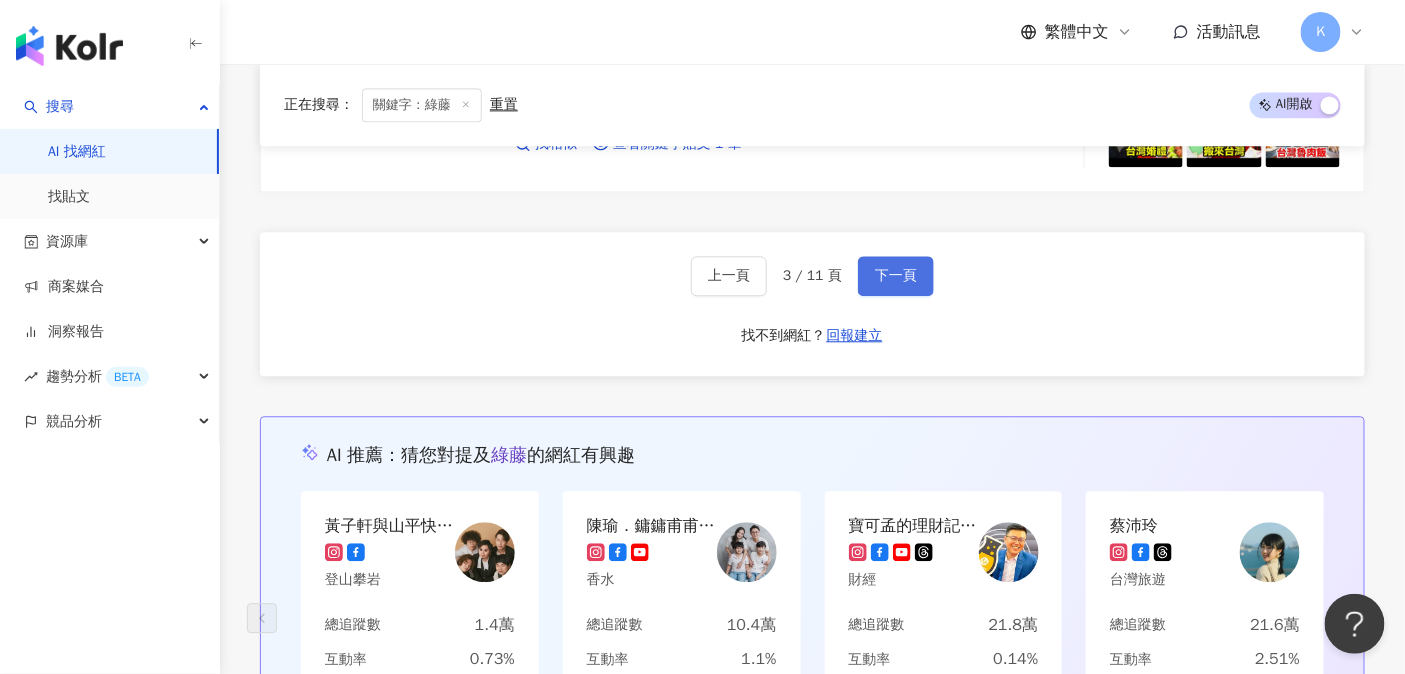 click on "下一頁" at bounding box center [896, 276] 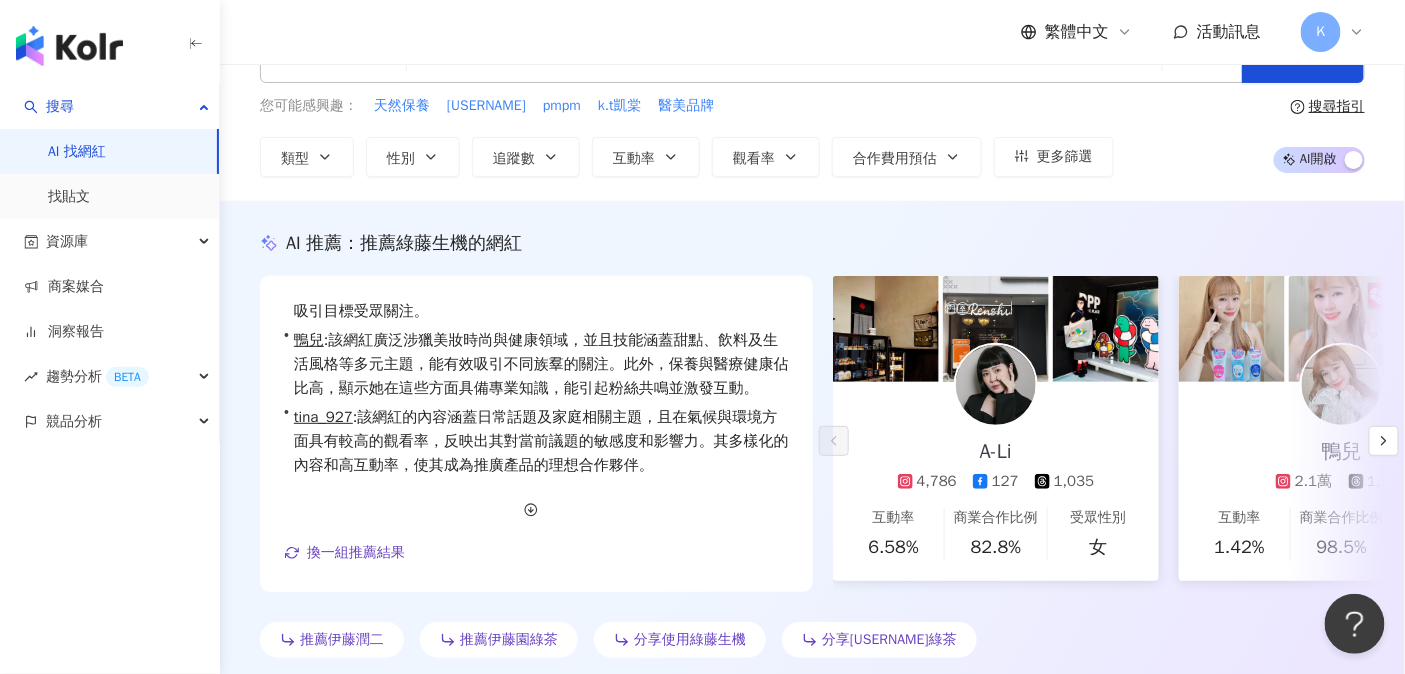 scroll, scrollTop: 0, scrollLeft: 0, axis: both 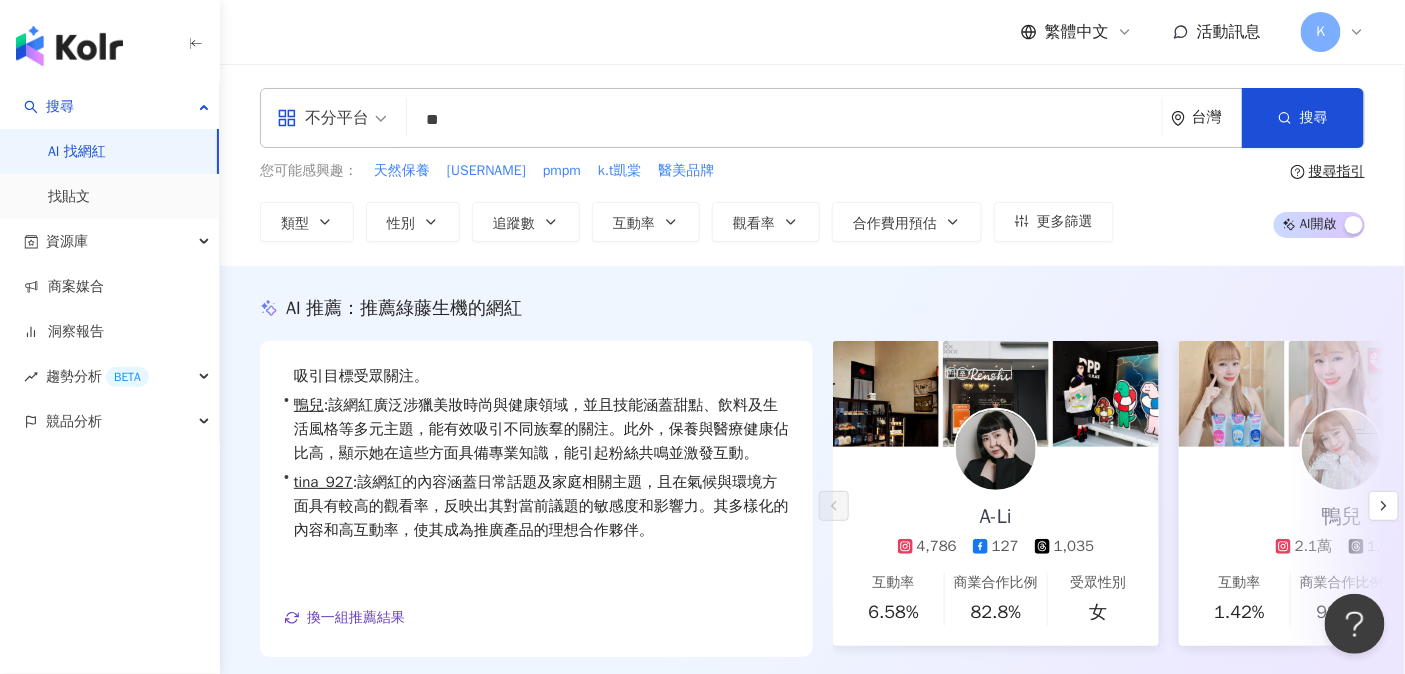 click on "**" at bounding box center [784, 120] 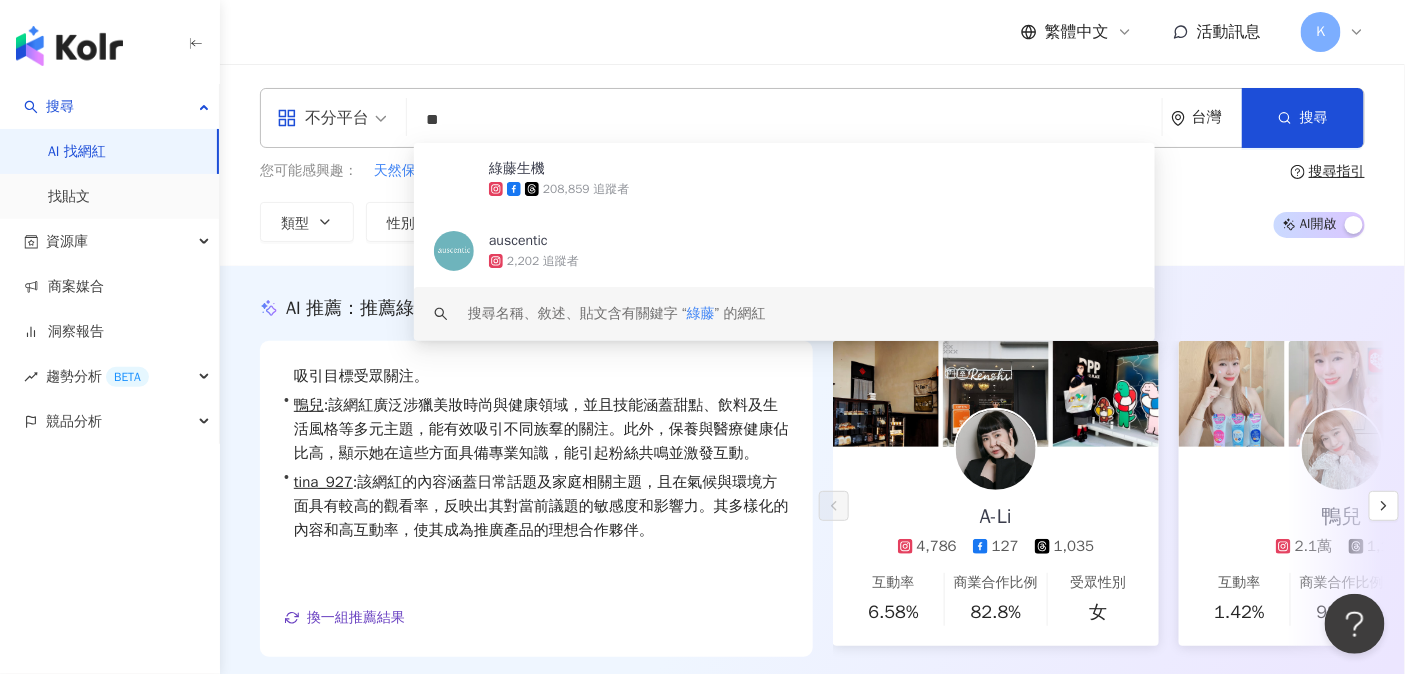 type on "*" 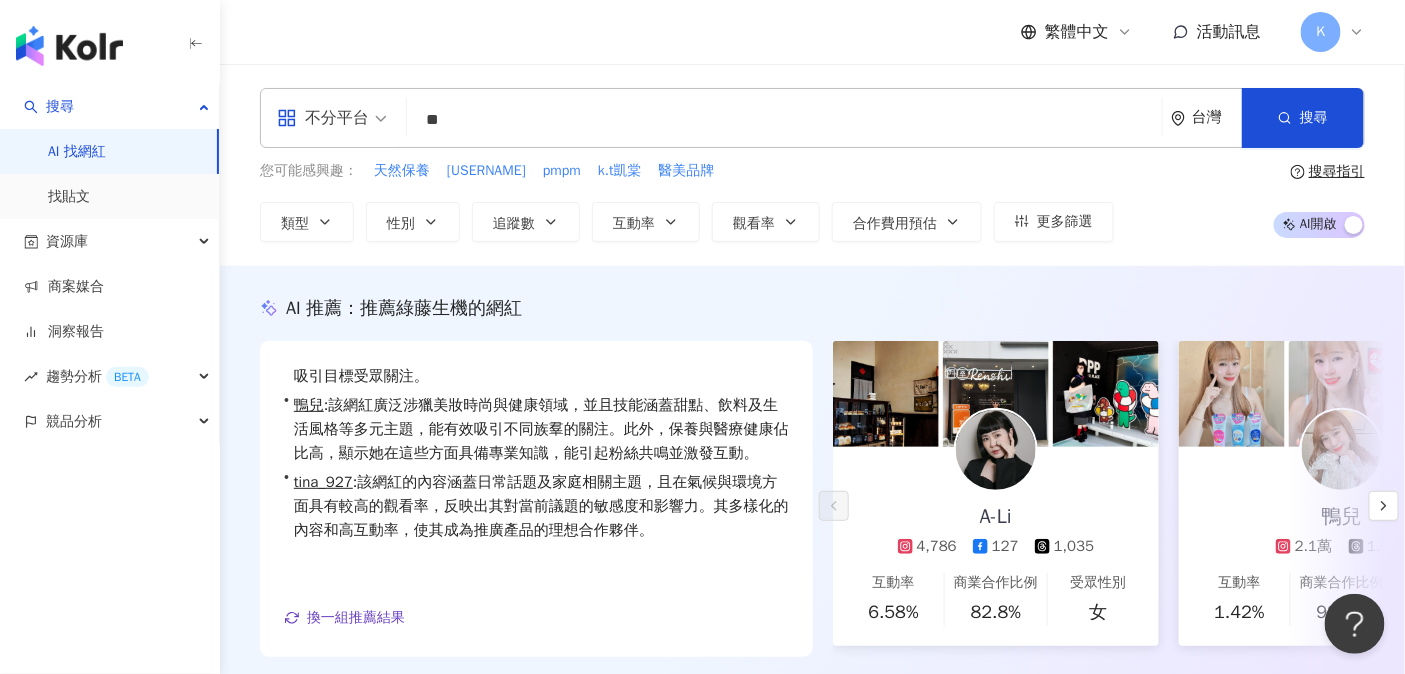 type on "*" 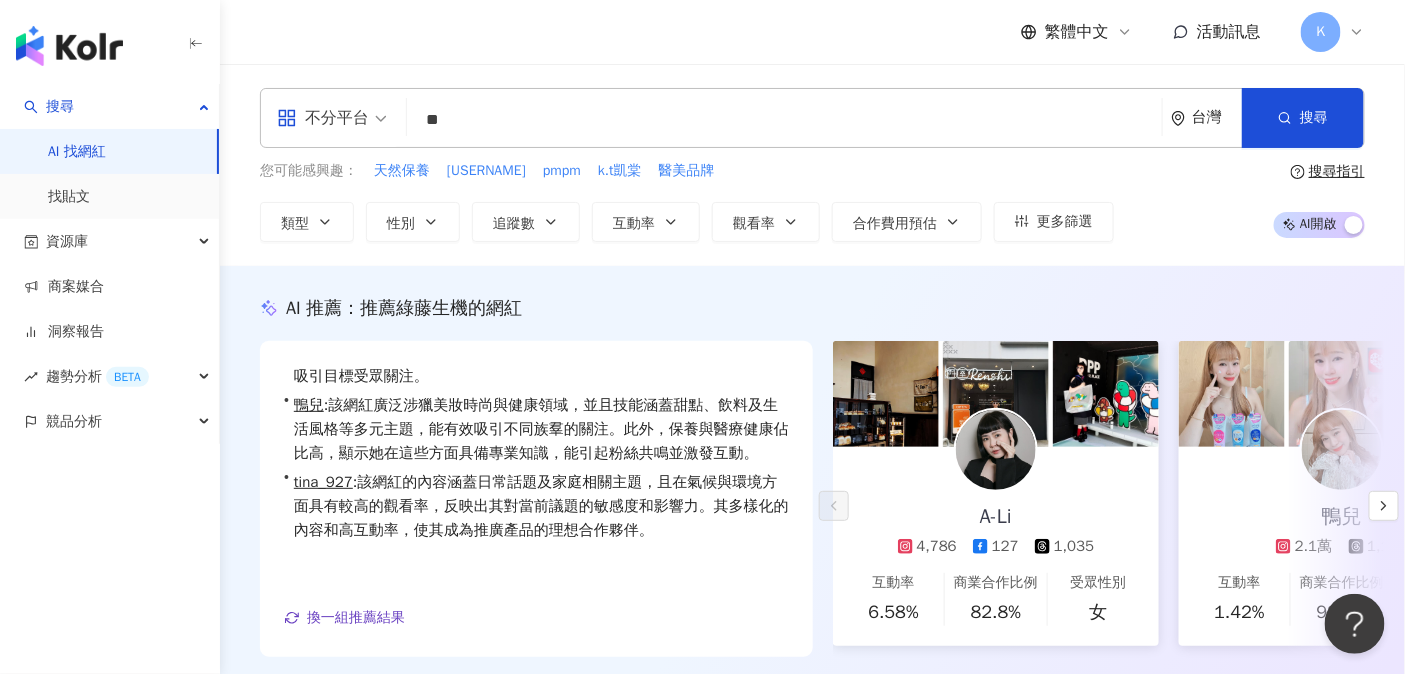 click on "AI 推薦 ： 推薦綠藤生機的網紅 • A-Li  :  此網紅擅長於美食及美妝時尚類內容，且在美髮及飲料類也展現較高的互動率。其粉絲互動積極，使其成為推廣綠藤生機產品的理想選擇，能有效吸引目標受眾關注。 • 鴨兒  :  該網紅廣泛涉獵美妝時尚與健康領域，並且技能涵蓋甜點、飲料及生活風格等多元主題，能有效吸引不同族羣的關注。此外，保養與醫療健康佔比高，顯示她在這些方面具備專業知識，能引起粉絲共鳴並激發互動。 • tina_927  :  該網紅的內容涵蓋日常話題及家庭相關主題，且在氣候與環境方面具有較高的觀看率，反映出其對當前議題的敏感度和影響力。其多樣化的內容和高互動率，使其成為推廣產品的理想合作夥伴。 換一組推薦結果 對您有幫助嗎？ A-Li 4,786 127 1,035 互動率 6.58% 商業合作比例 82.8% 受眾性別 女 鴨兒 2.1萬 1,131 互動率 1.42% 商業合作比例" at bounding box center [812, 513] 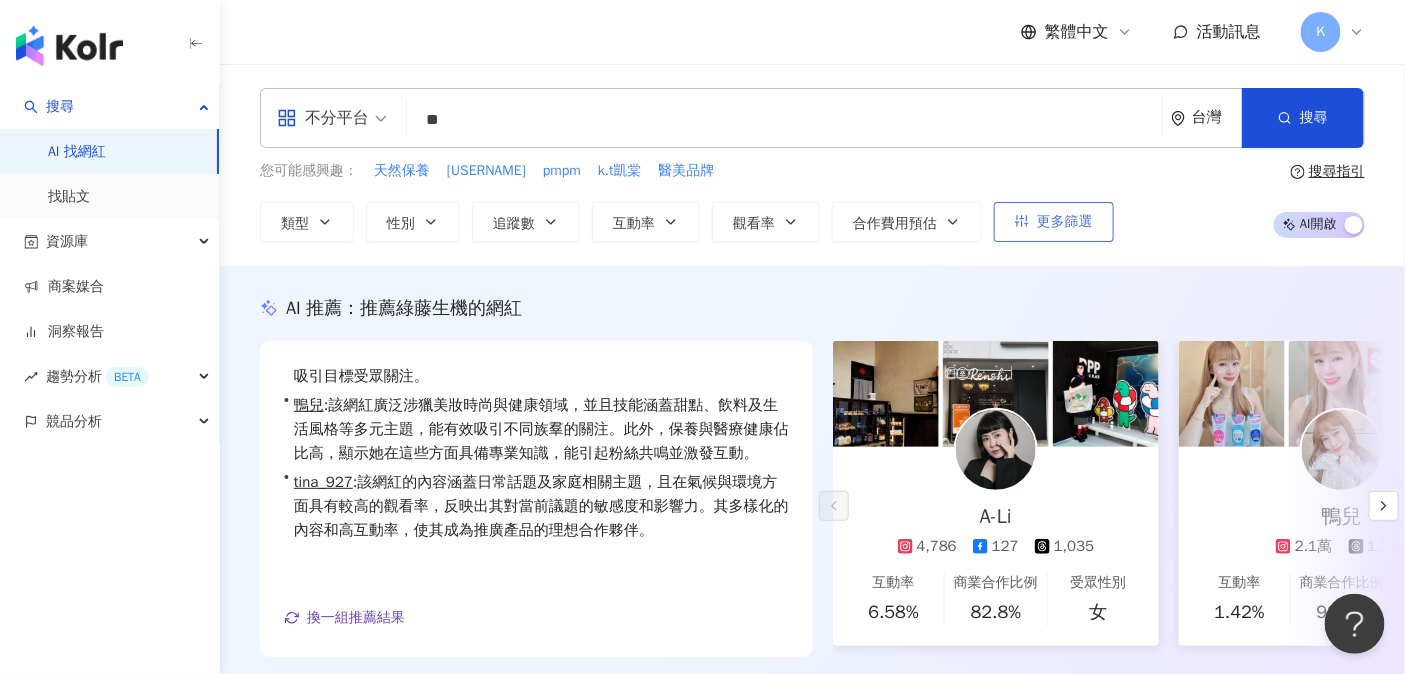 click on "更多篩選" at bounding box center (1054, 222) 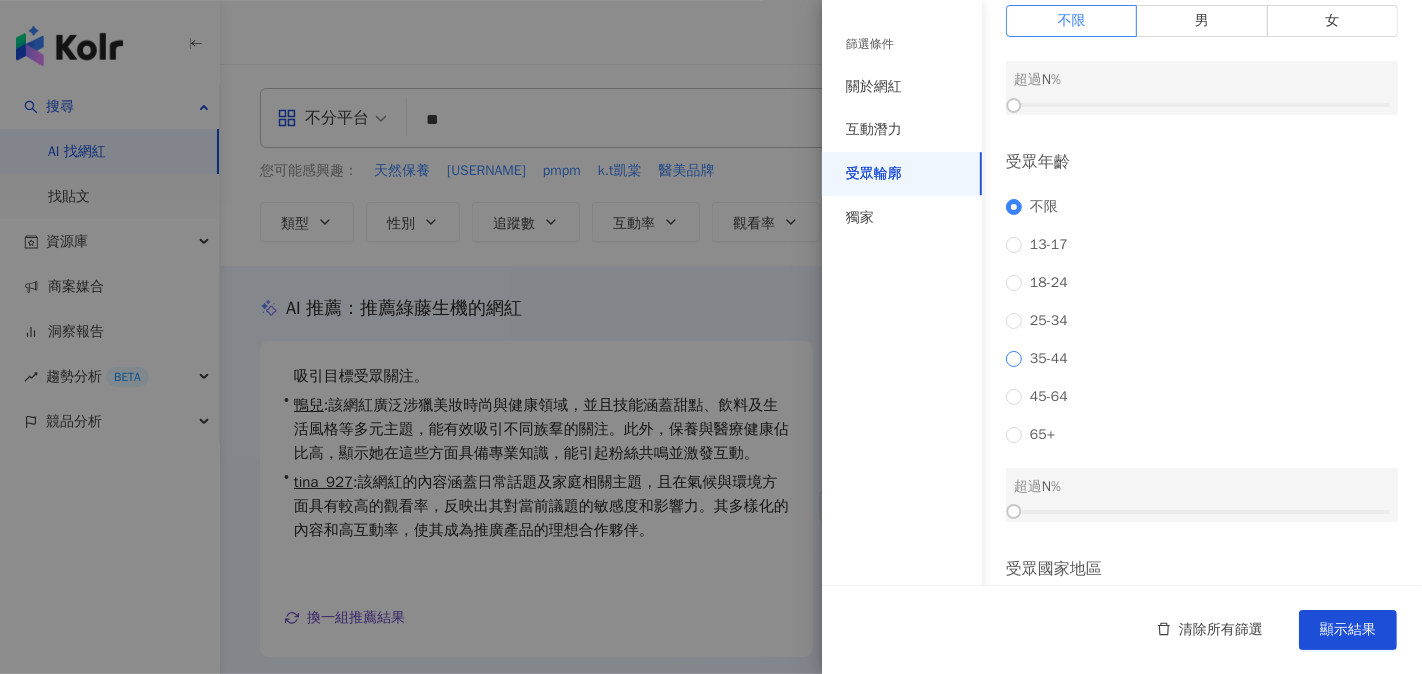click on "35-44" at bounding box center (1049, 359) 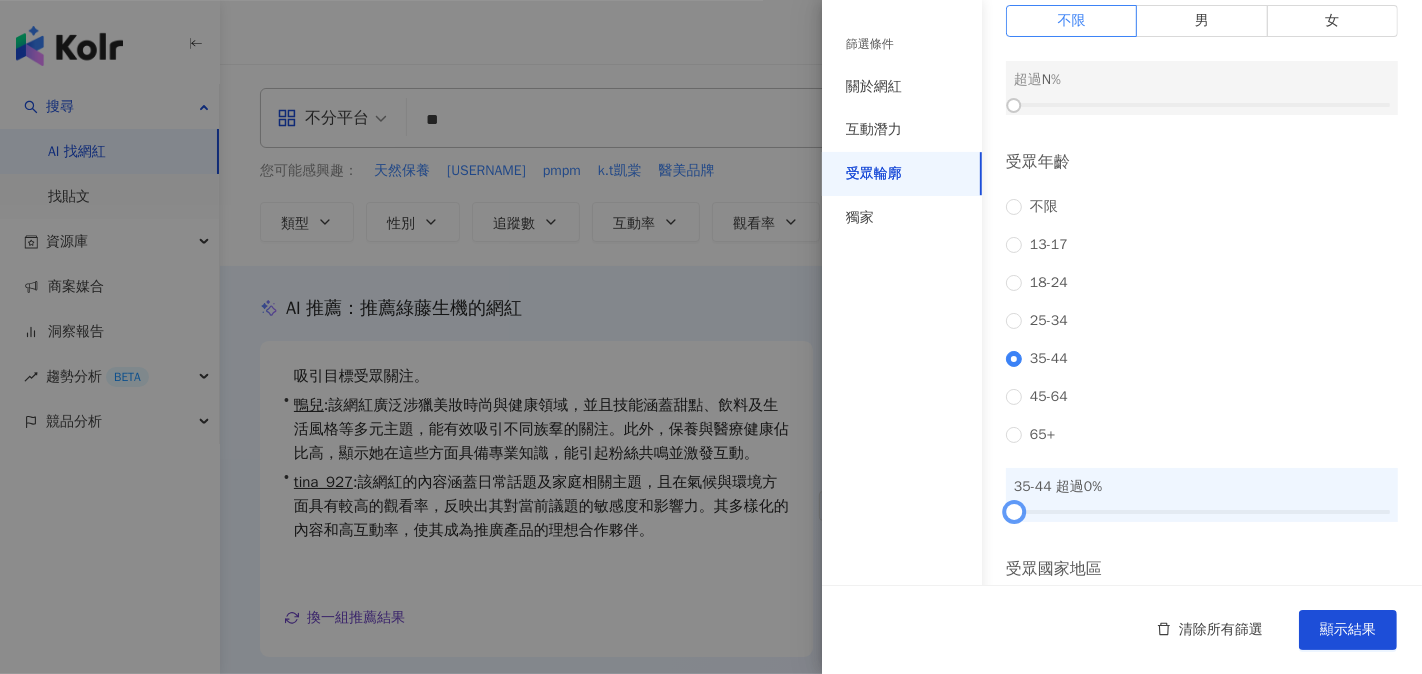 click at bounding box center [1202, 512] 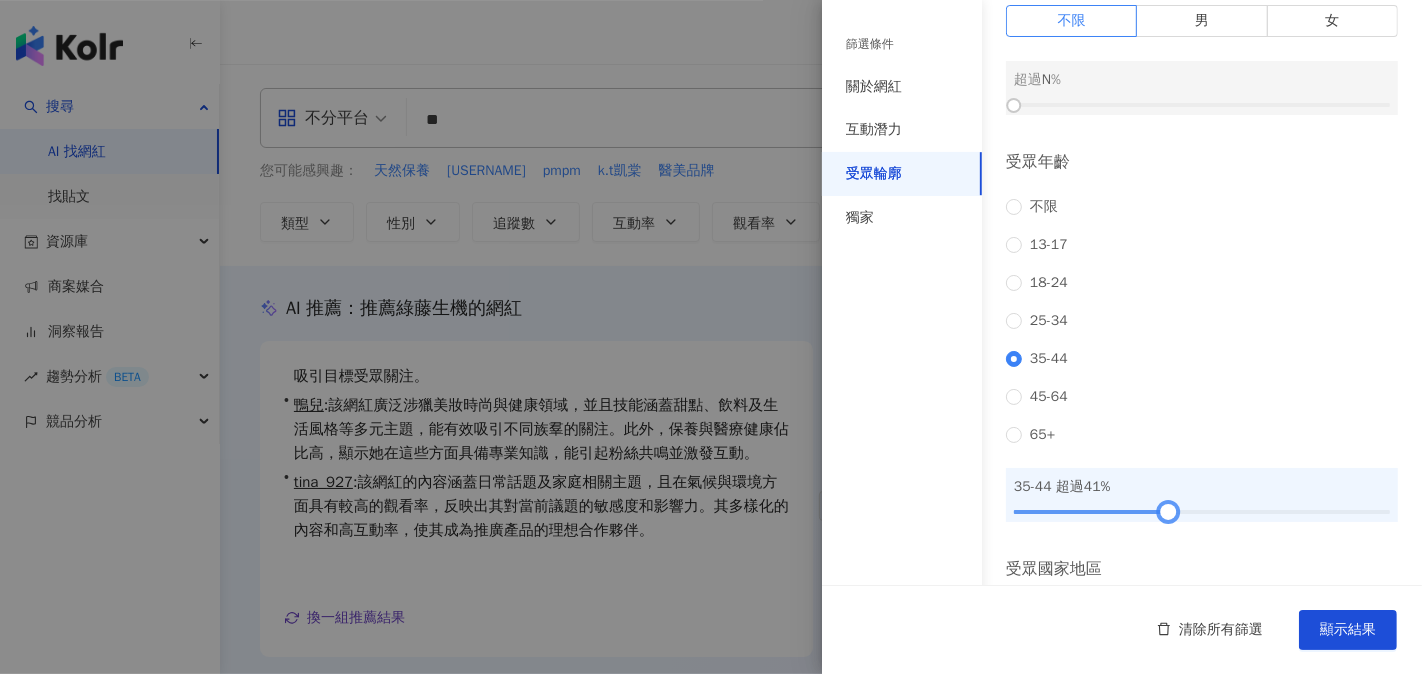 drag, startPoint x: 1135, startPoint y: 532, endPoint x: 1160, endPoint y: 534, distance: 25.079872 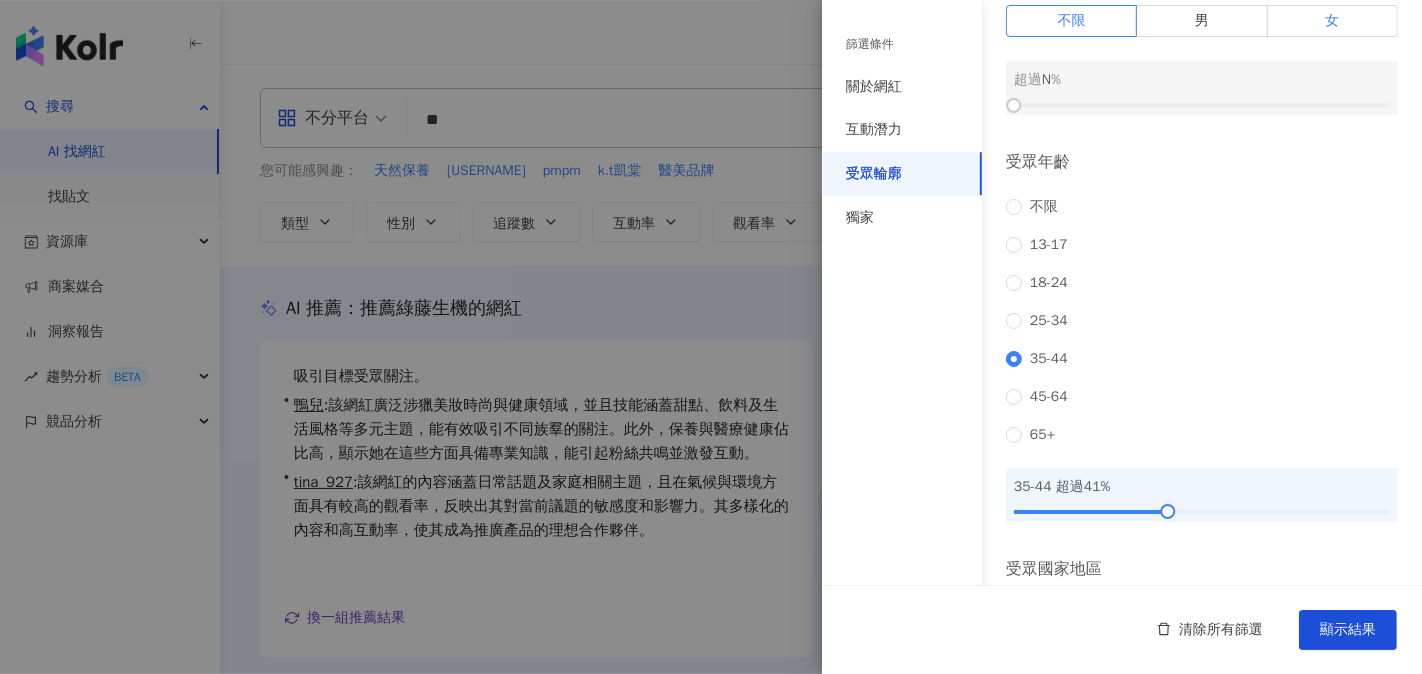 click on "女" at bounding box center (1333, 21) 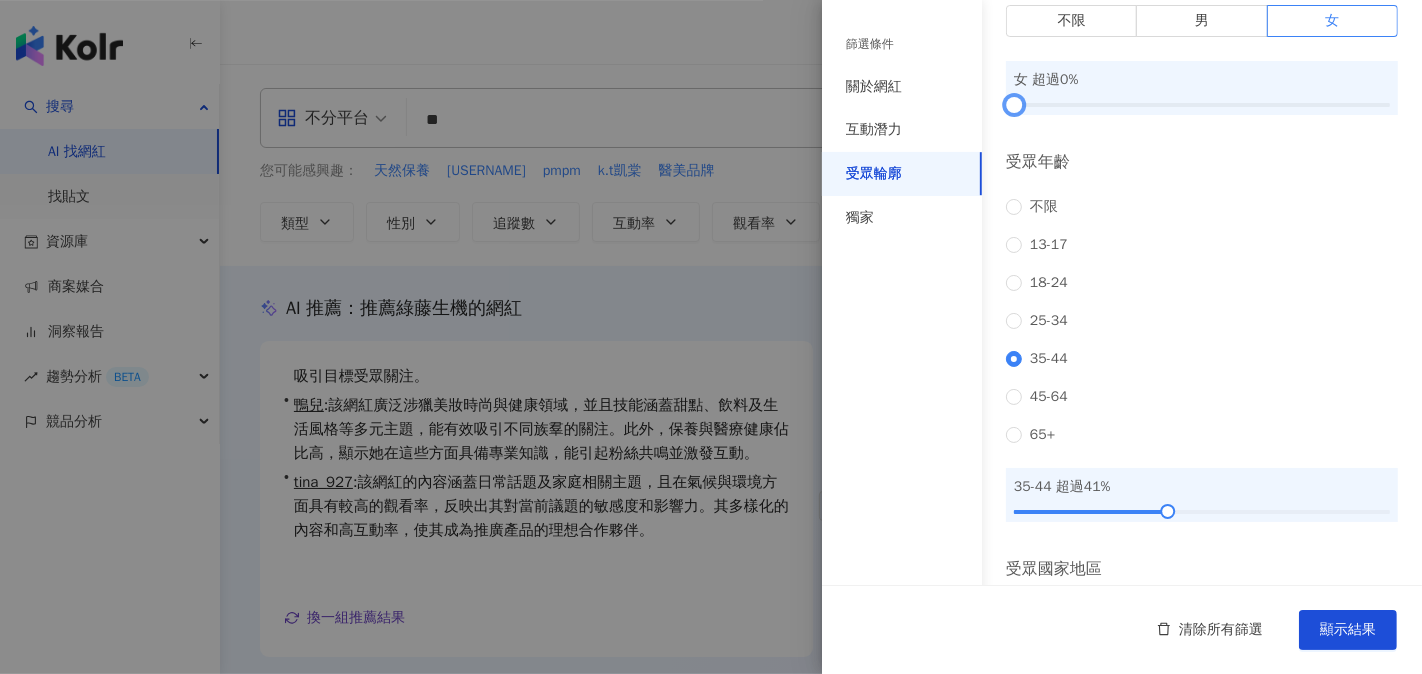 click at bounding box center (1202, 105) 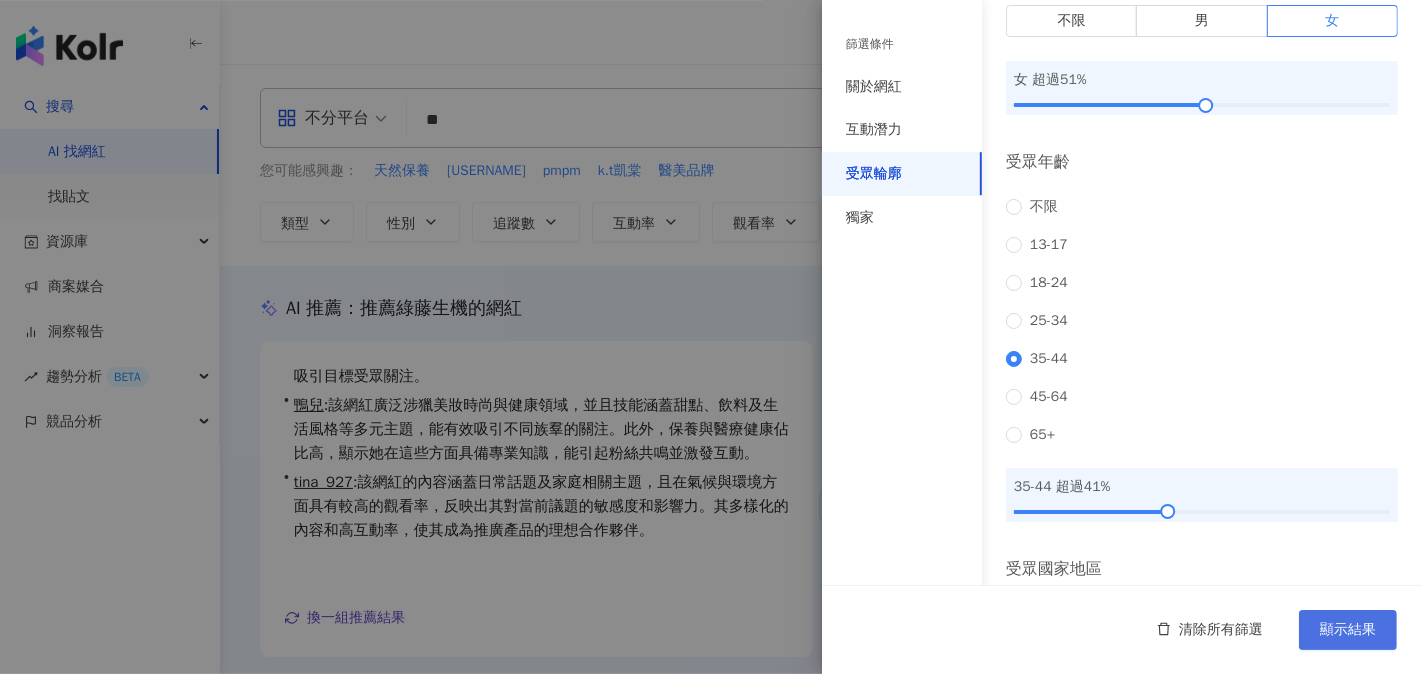 click on "顯示結果" at bounding box center [1348, 630] 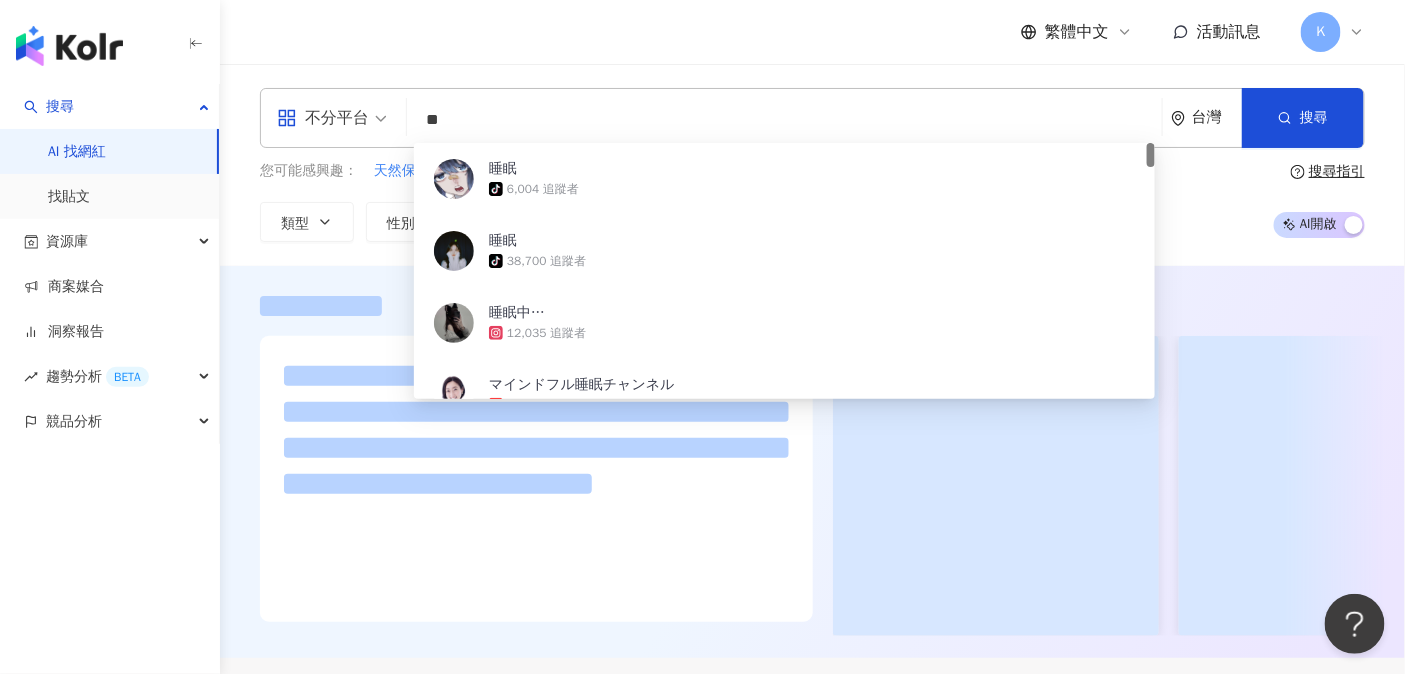 click on "**" at bounding box center (784, 120) 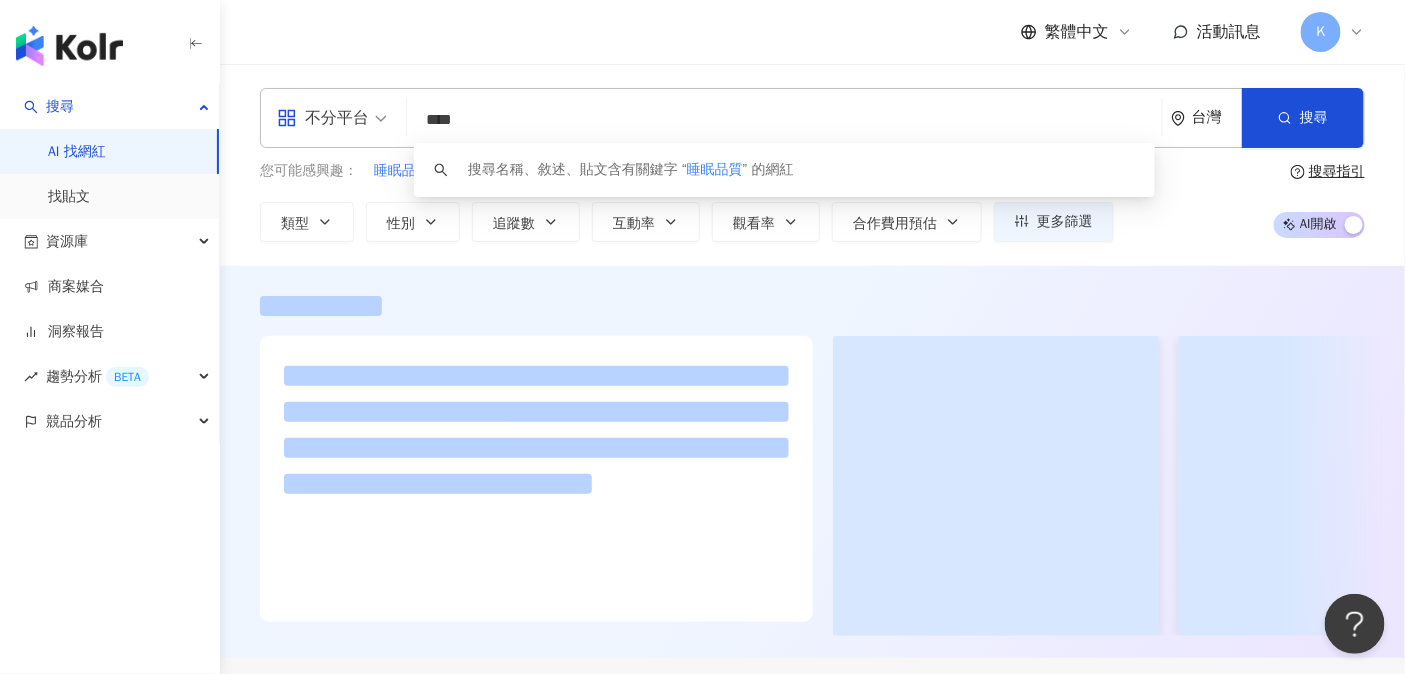 type on "****" 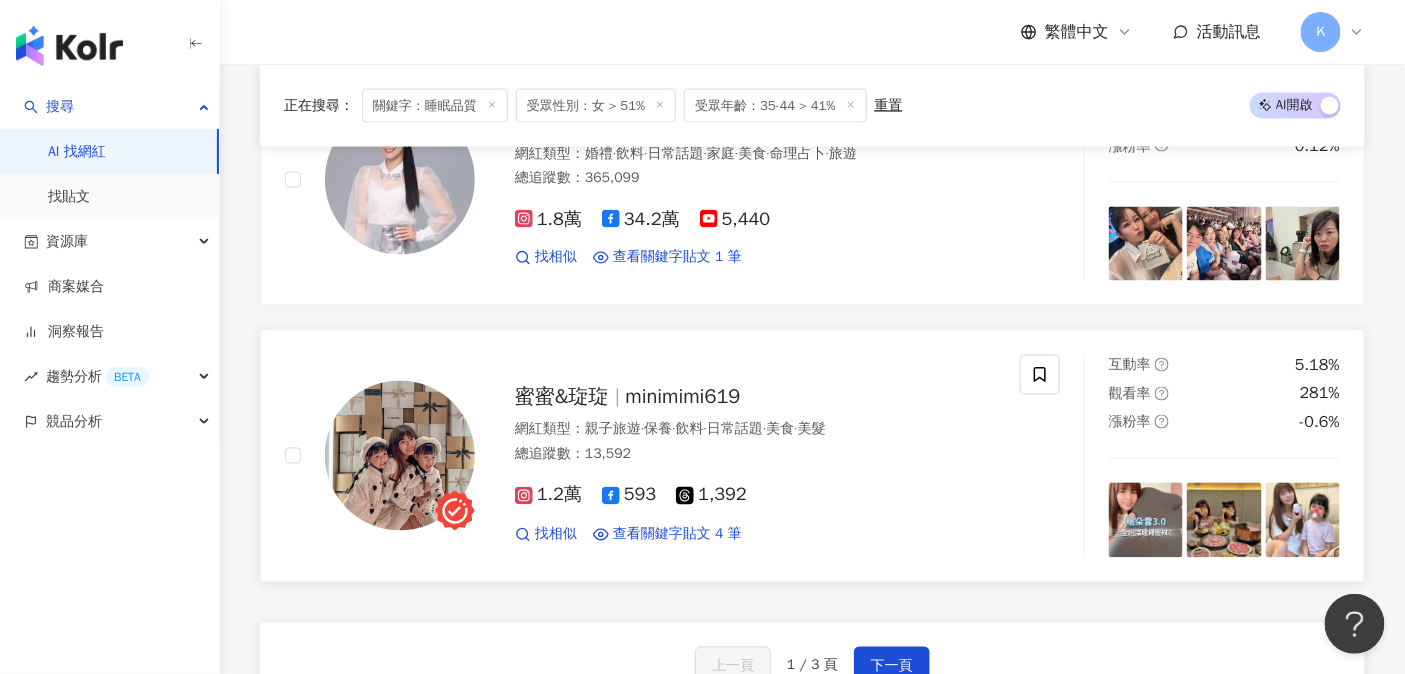 scroll, scrollTop: 3941, scrollLeft: 0, axis: vertical 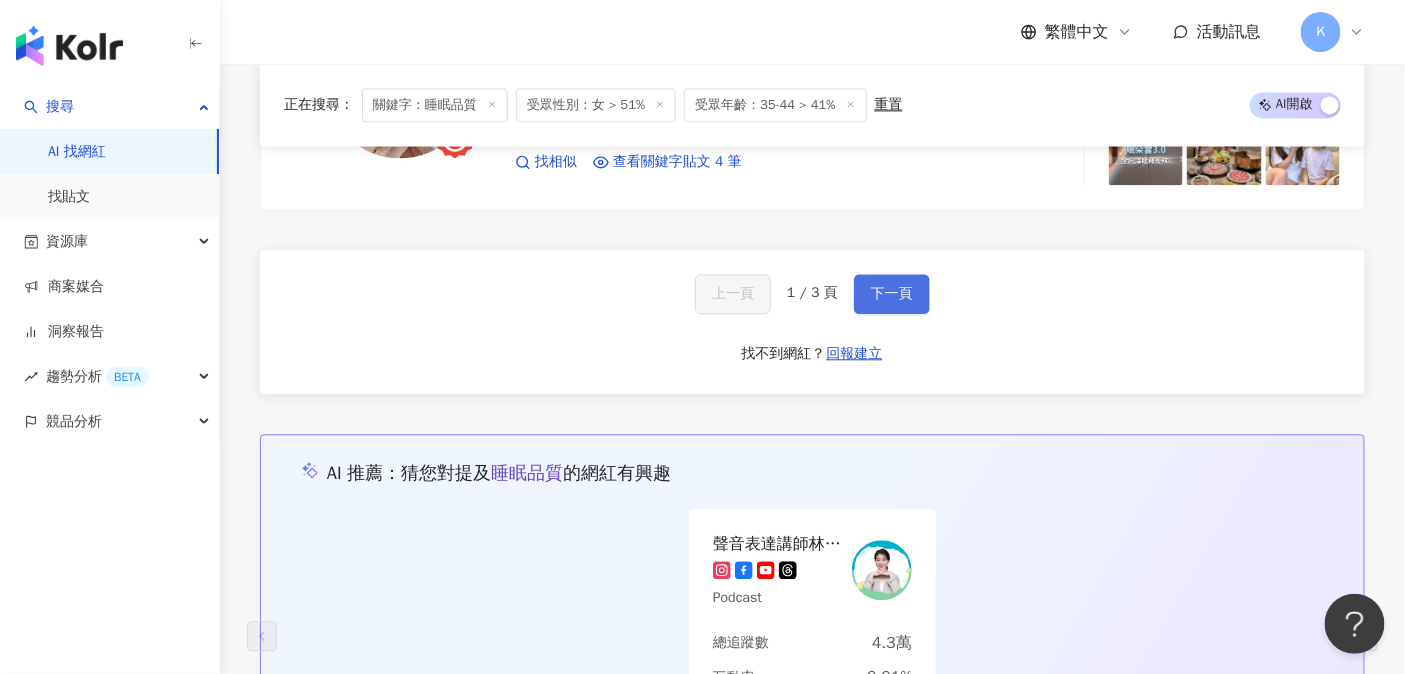 click on "下一頁" at bounding box center (892, 294) 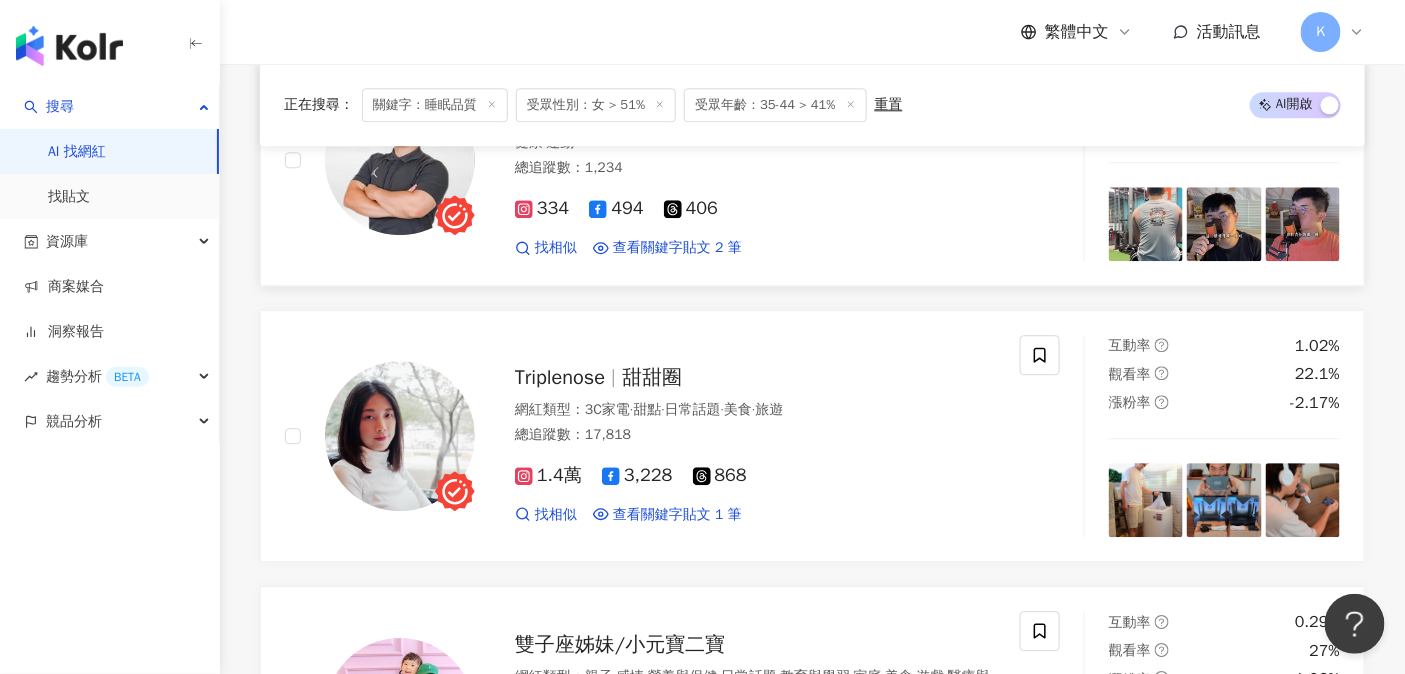 scroll, scrollTop: 1769, scrollLeft: 0, axis: vertical 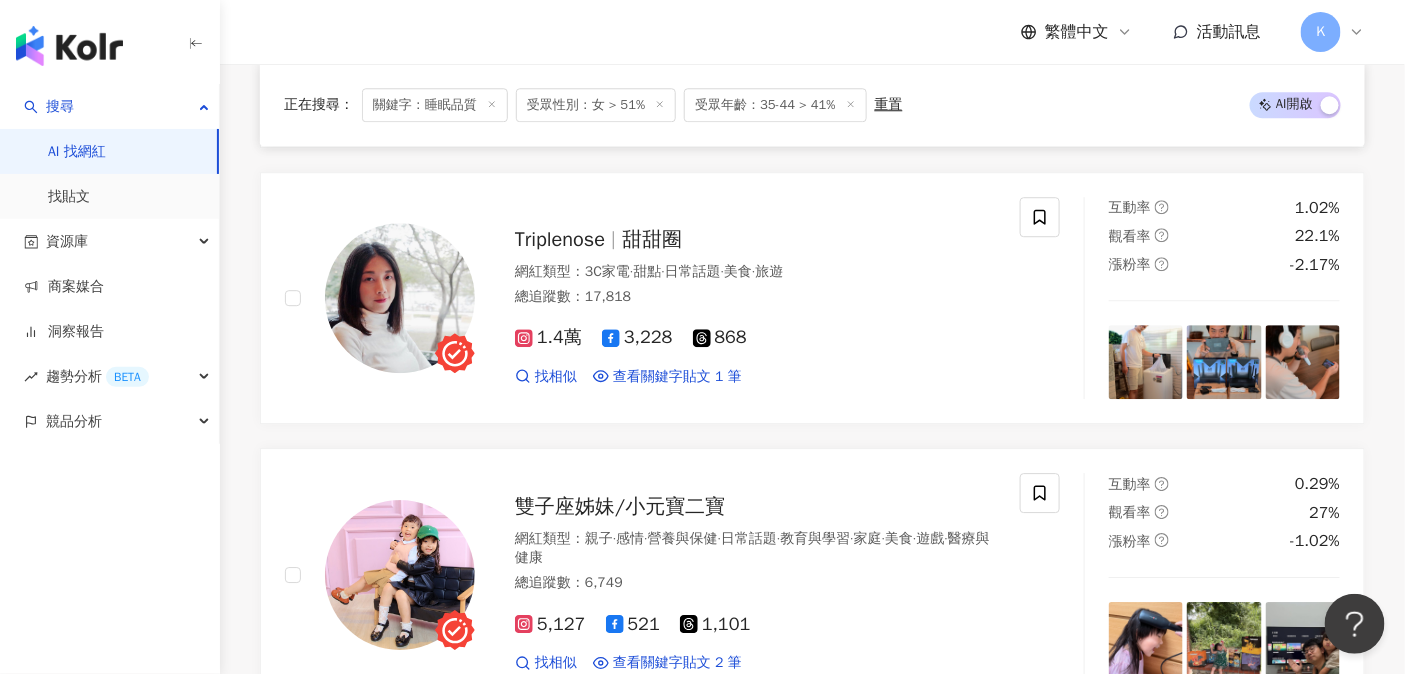 click at bounding box center (69, 46) 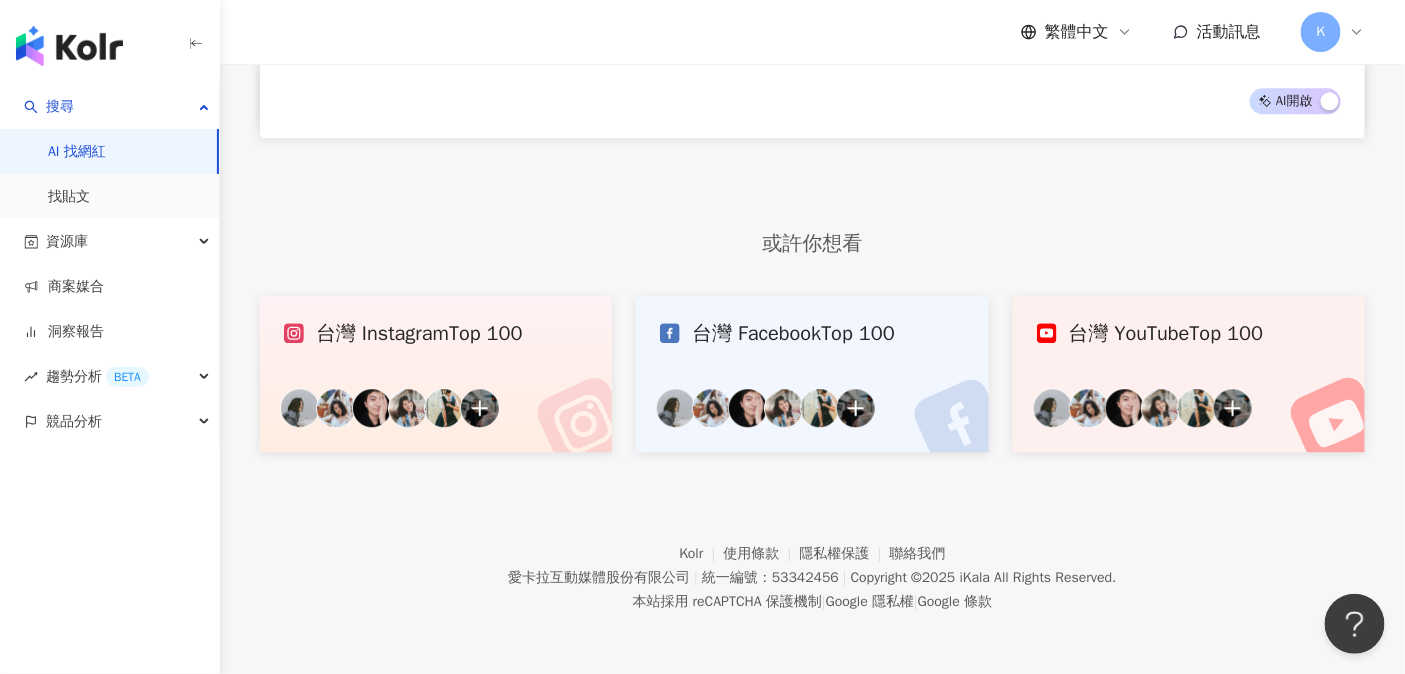 scroll, scrollTop: 0, scrollLeft: 0, axis: both 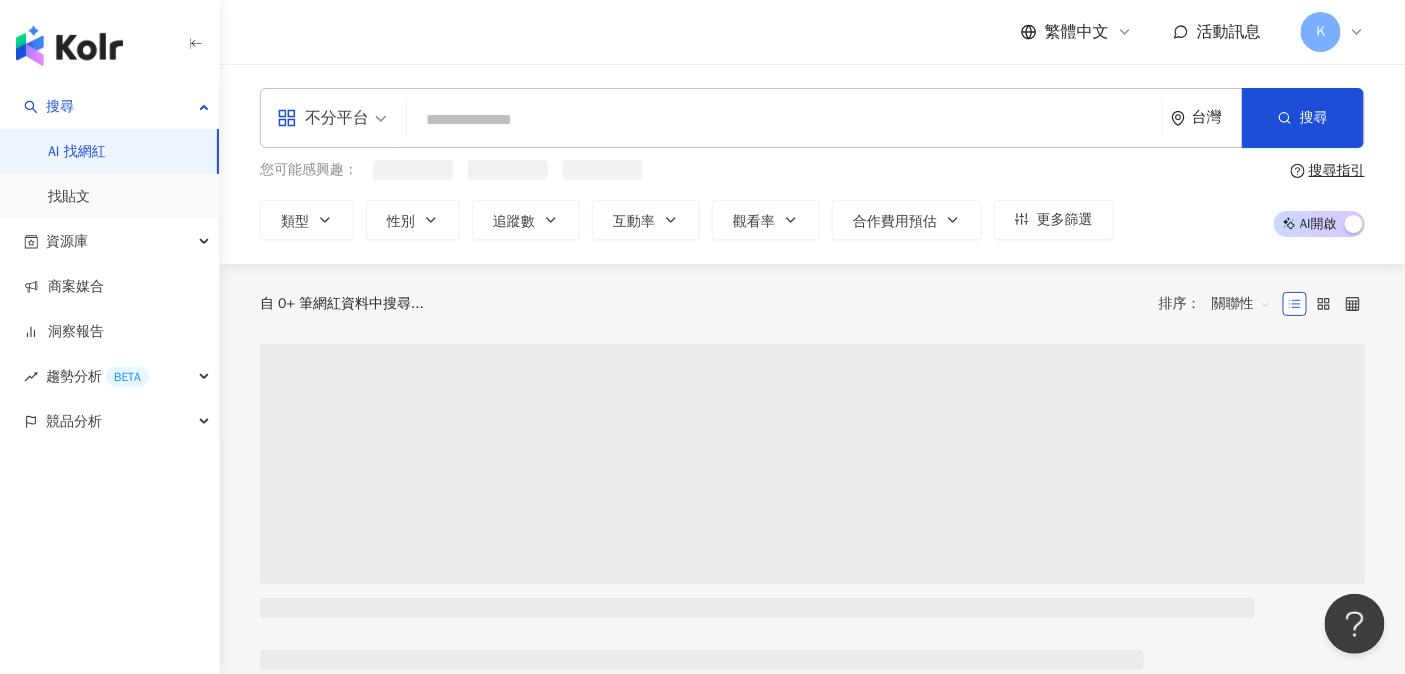 click at bounding box center (784, 120) 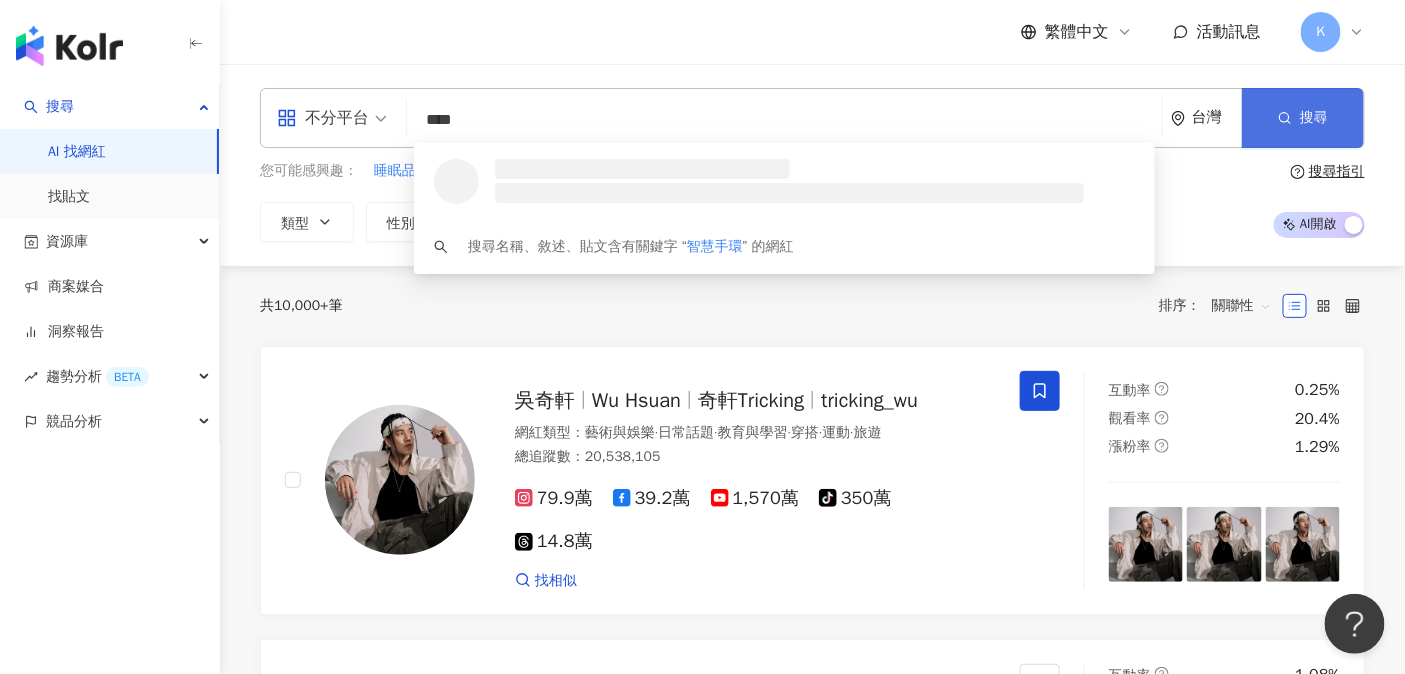type on "****" 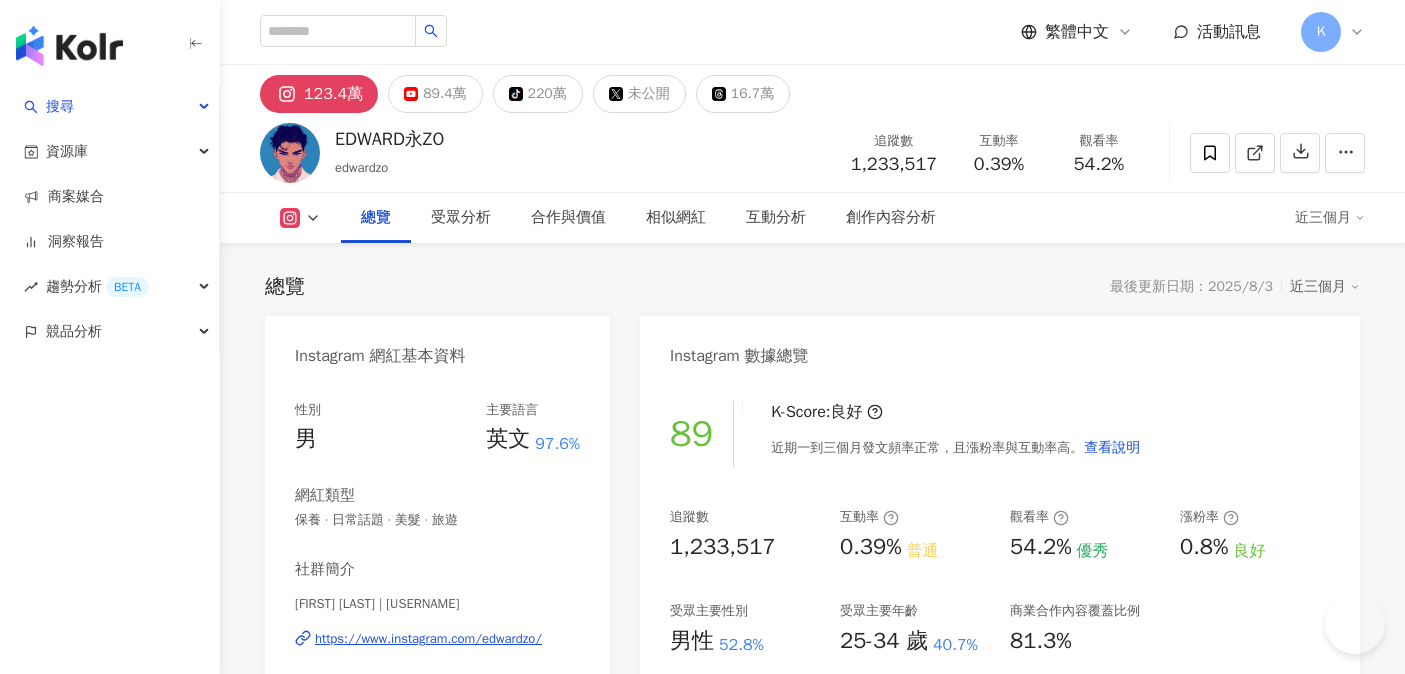 scroll, scrollTop: 0, scrollLeft: 0, axis: both 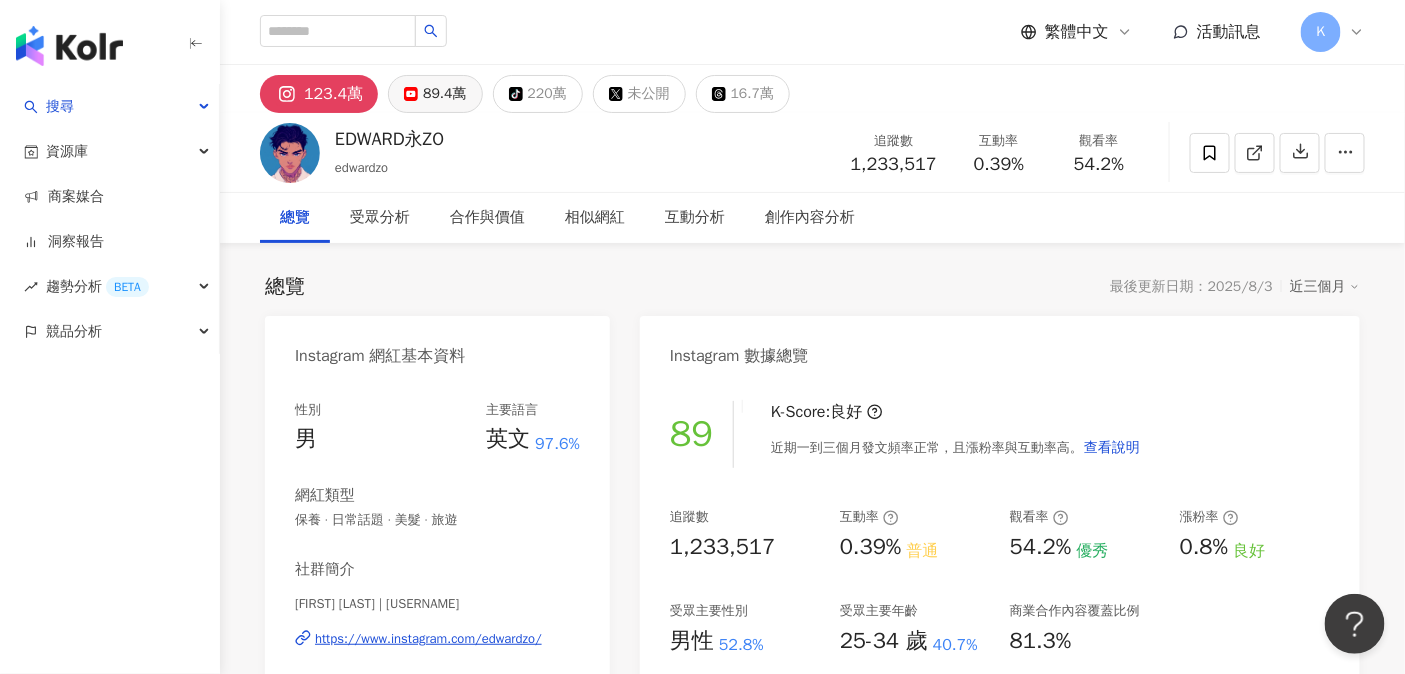 click on "89.4萬" at bounding box center [435, 94] 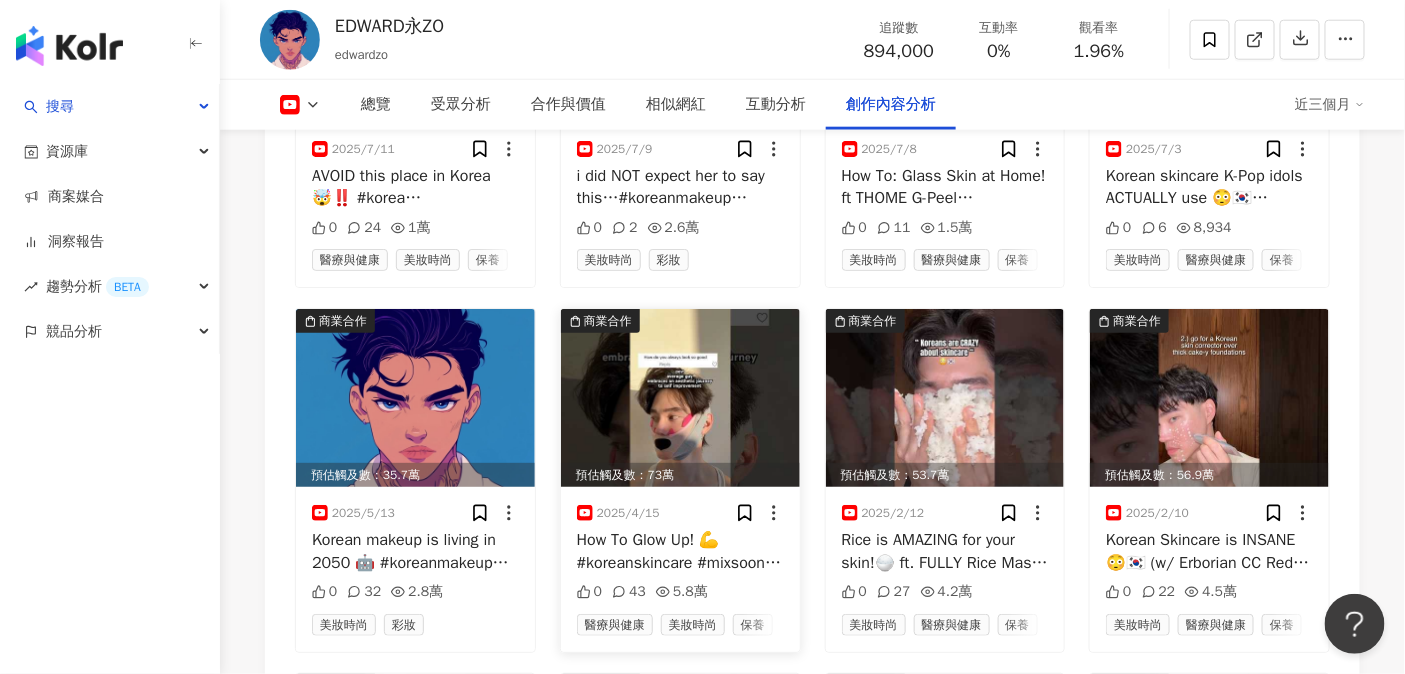 scroll, scrollTop: 5739, scrollLeft: 0, axis: vertical 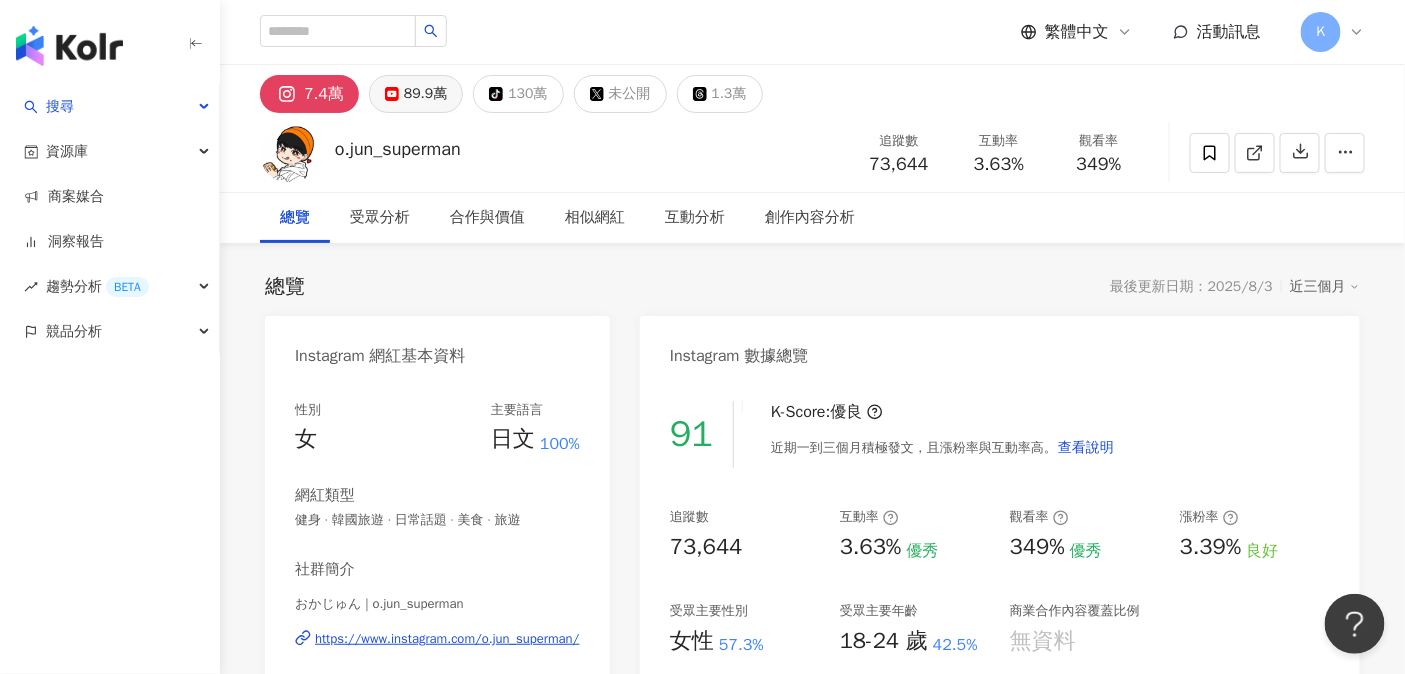 click on "89.9萬" at bounding box center [425, 94] 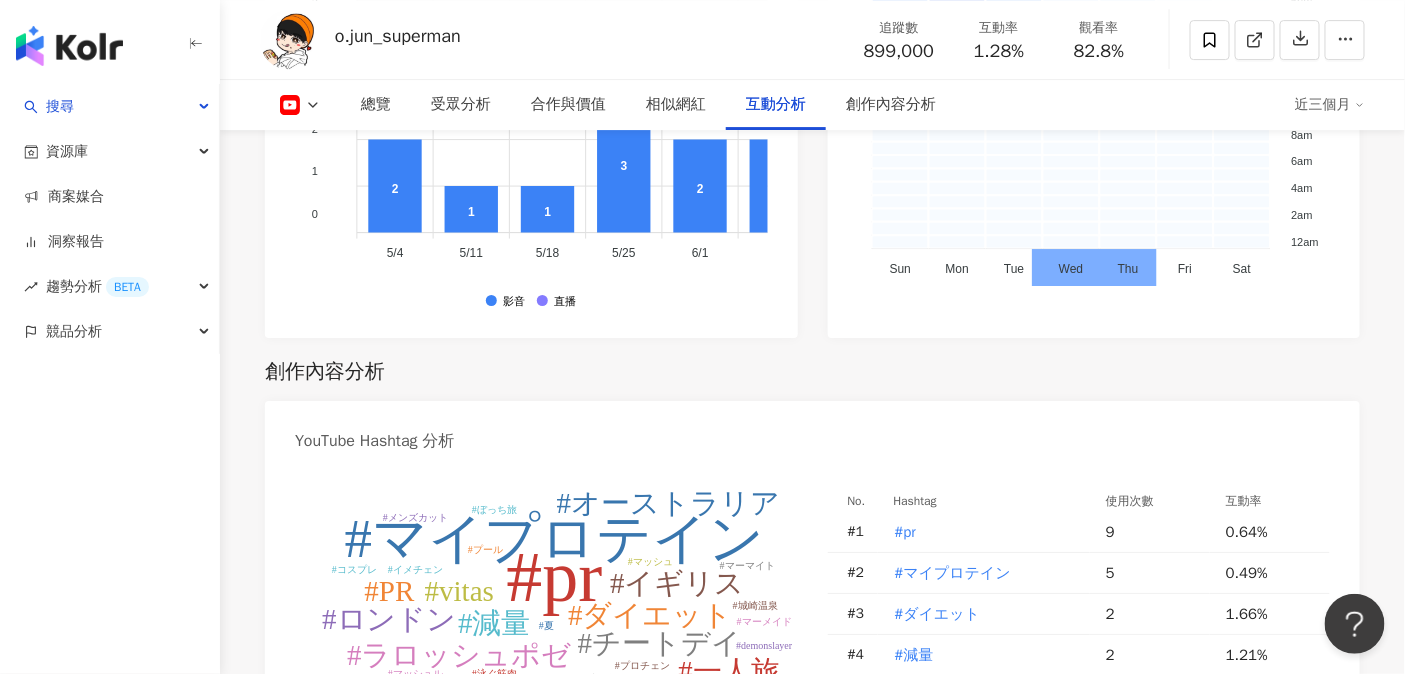 scroll, scrollTop: 5978, scrollLeft: 0, axis: vertical 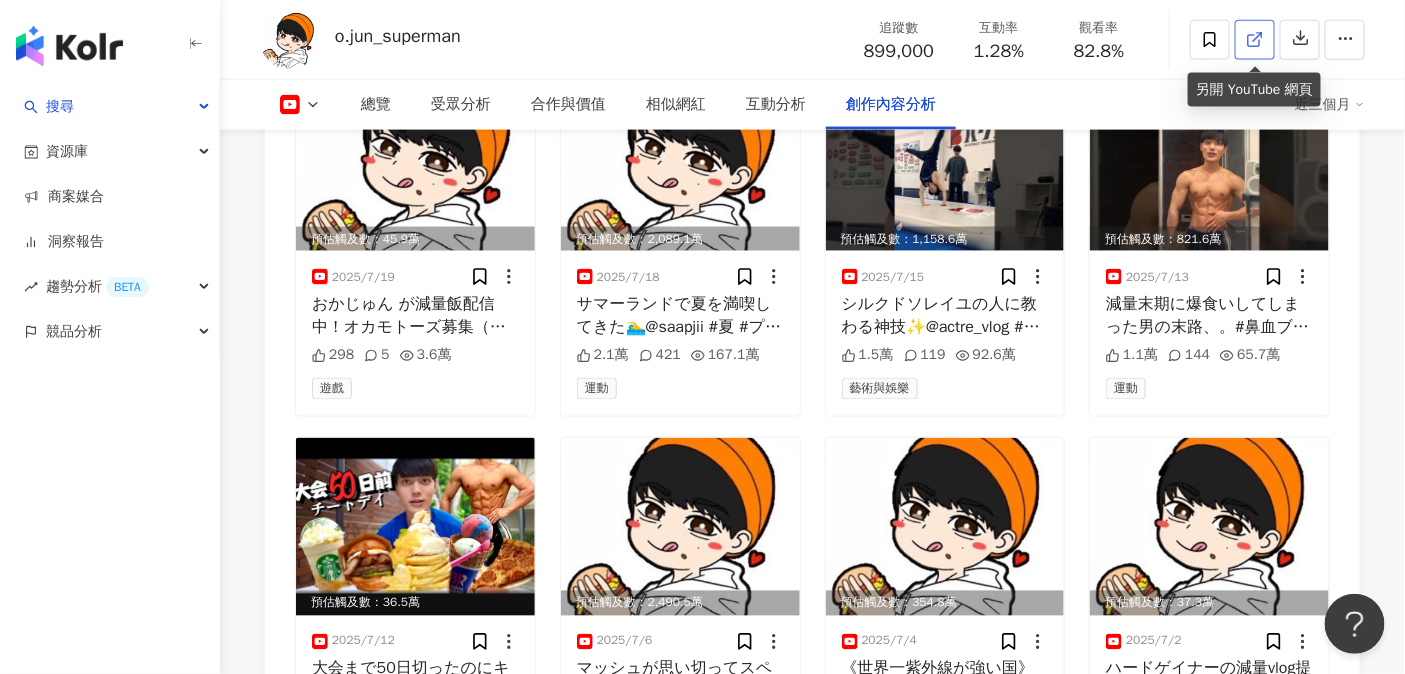 click 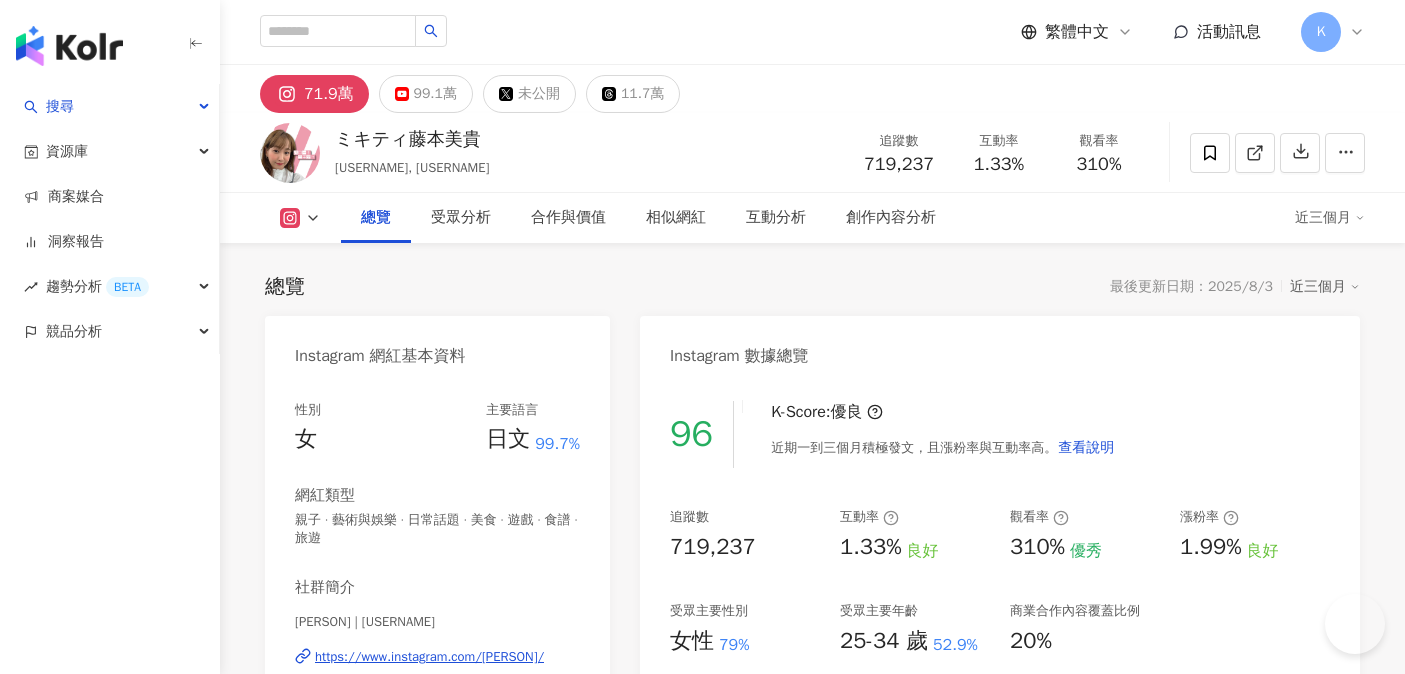 scroll, scrollTop: 0, scrollLeft: 0, axis: both 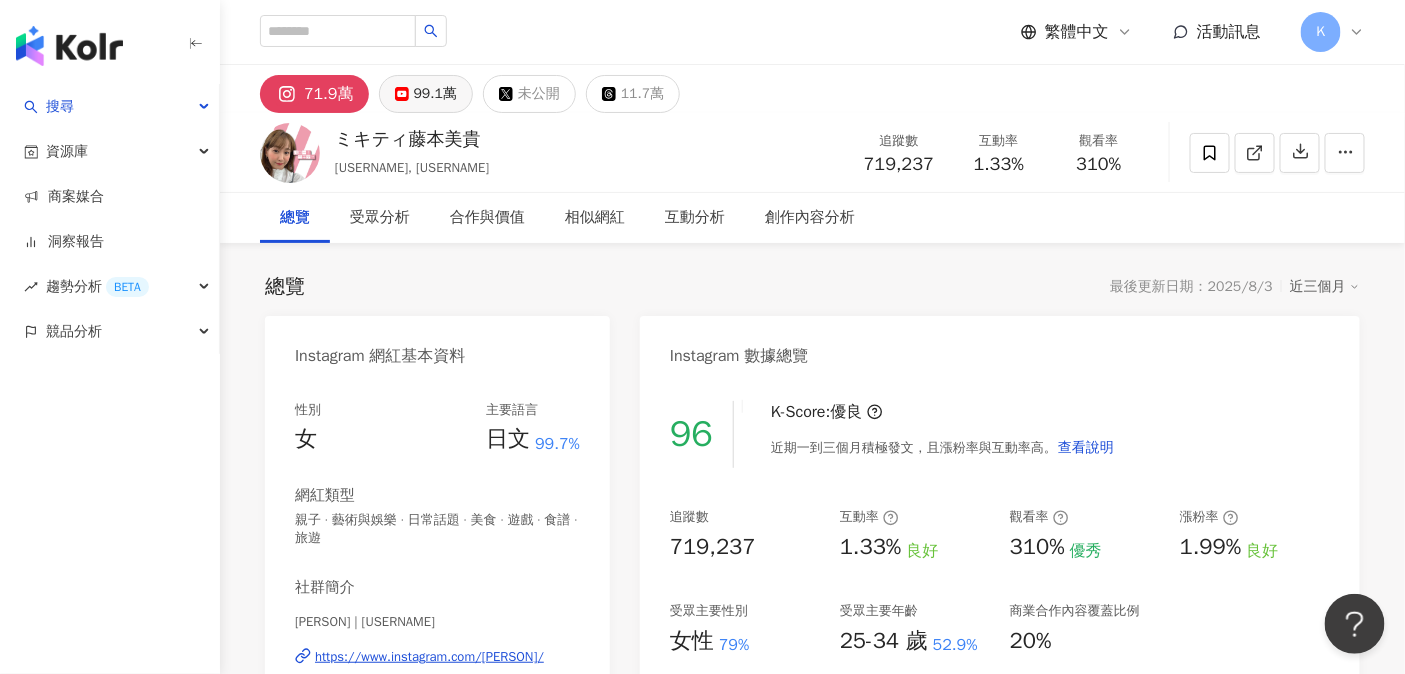 click on "99.1萬" at bounding box center [435, 94] 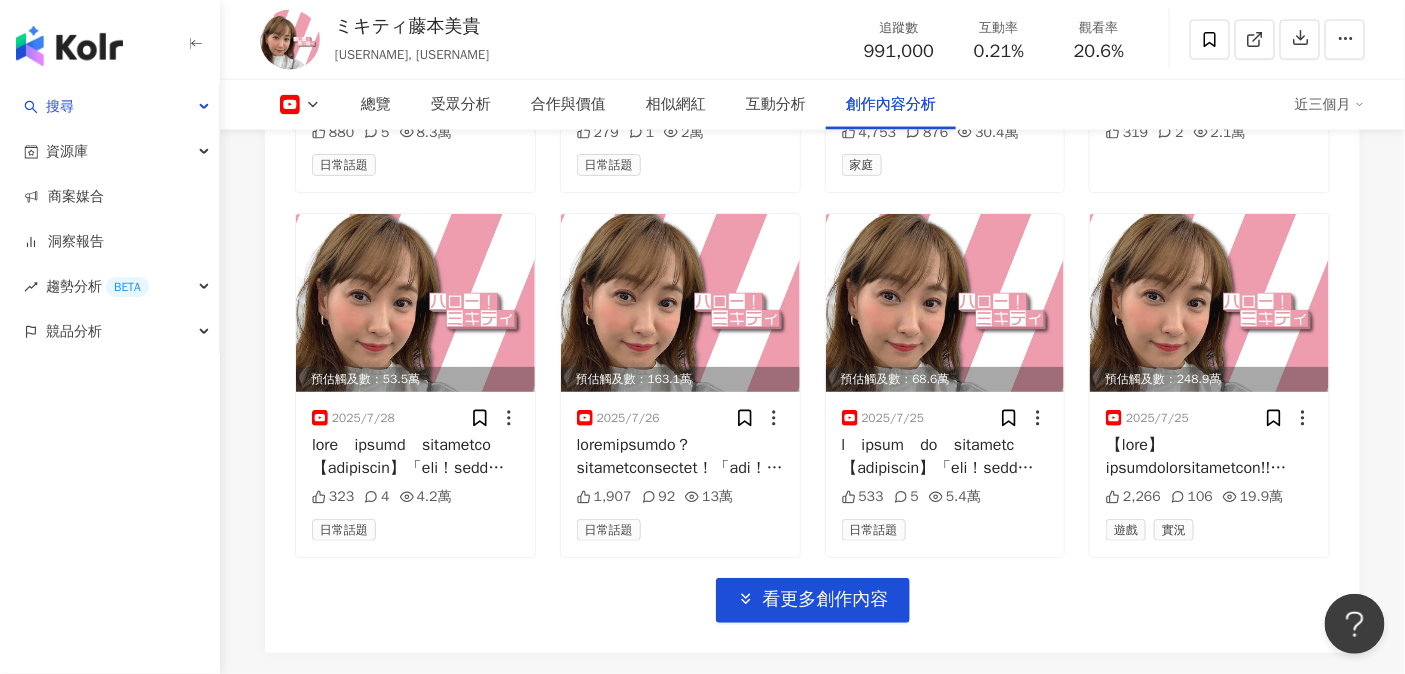 scroll, scrollTop: 5522, scrollLeft: 0, axis: vertical 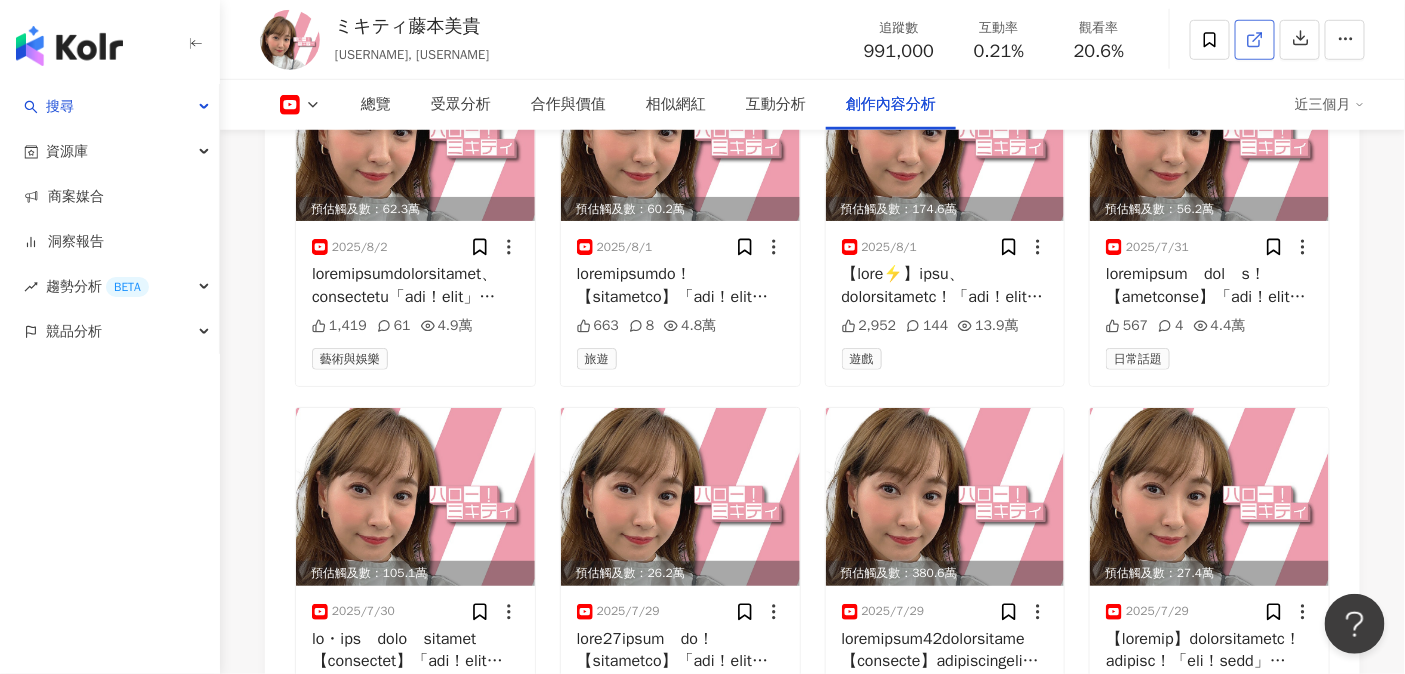 click 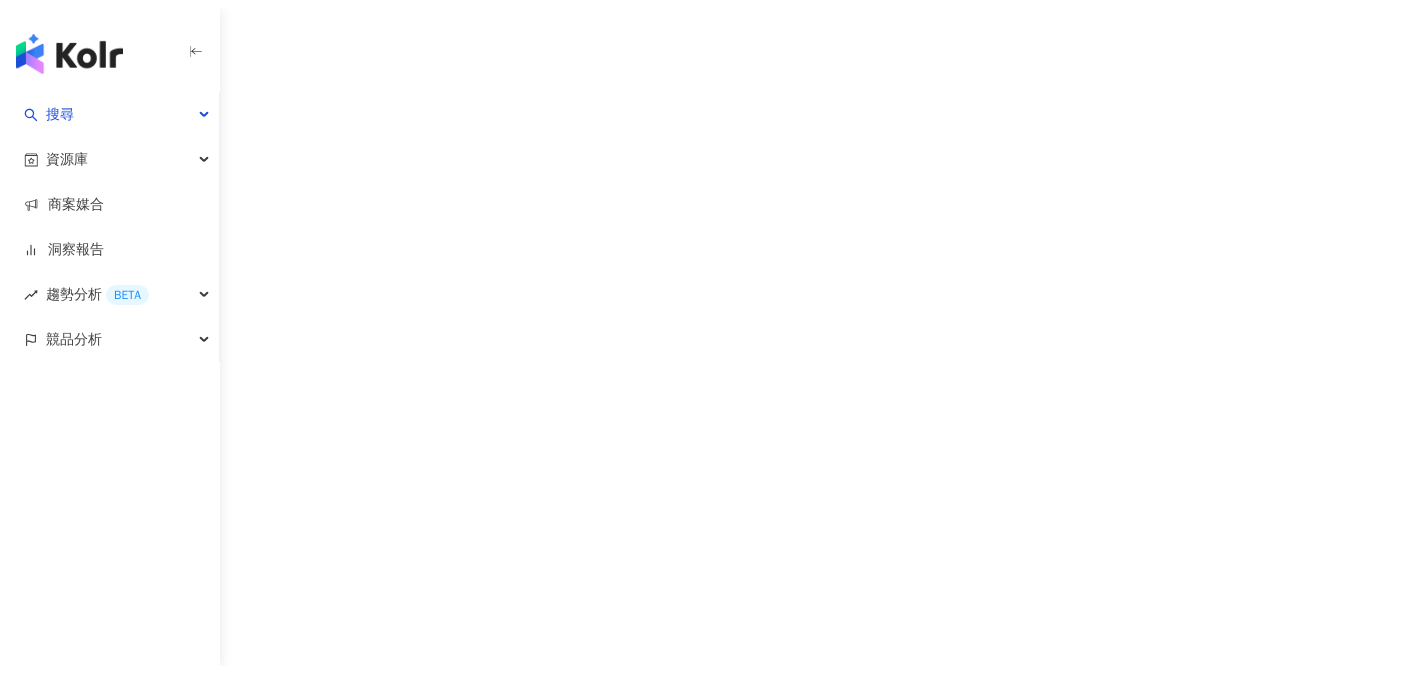 scroll, scrollTop: 0, scrollLeft: 0, axis: both 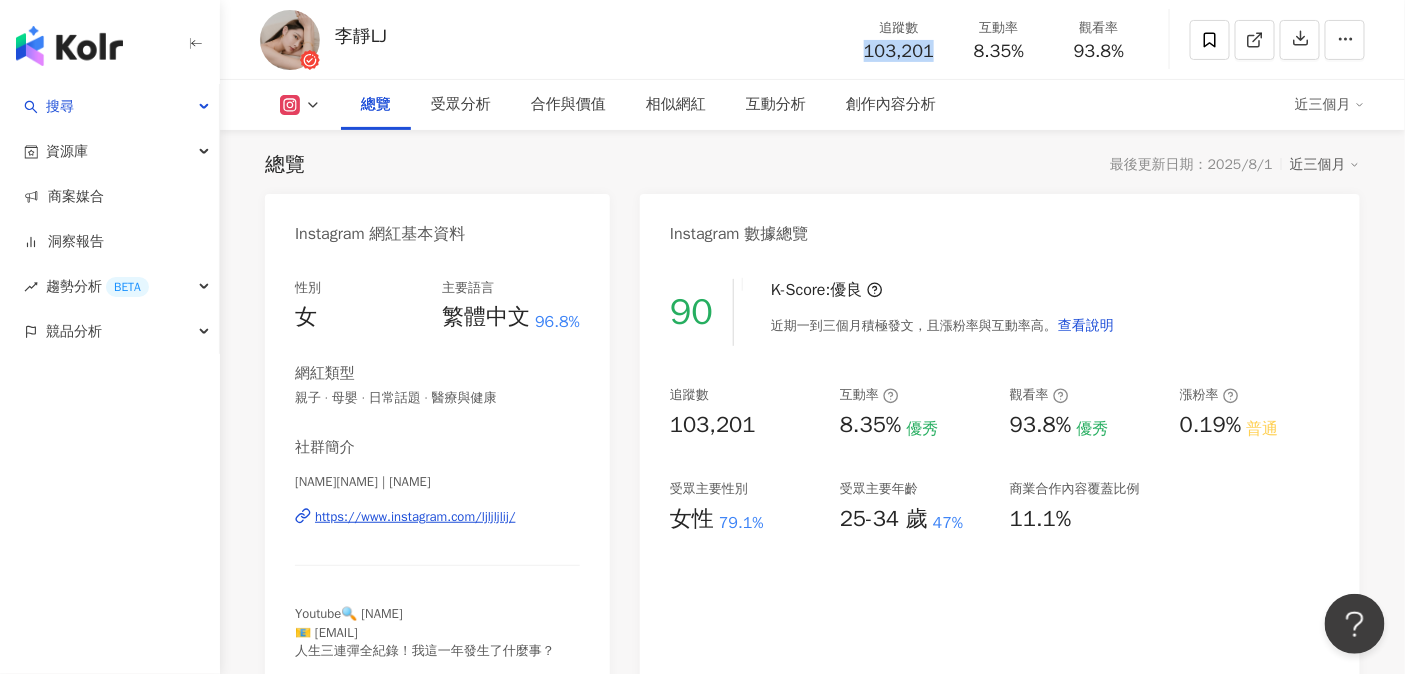 drag, startPoint x: 863, startPoint y: 49, endPoint x: 937, endPoint y: 51, distance: 74.02702 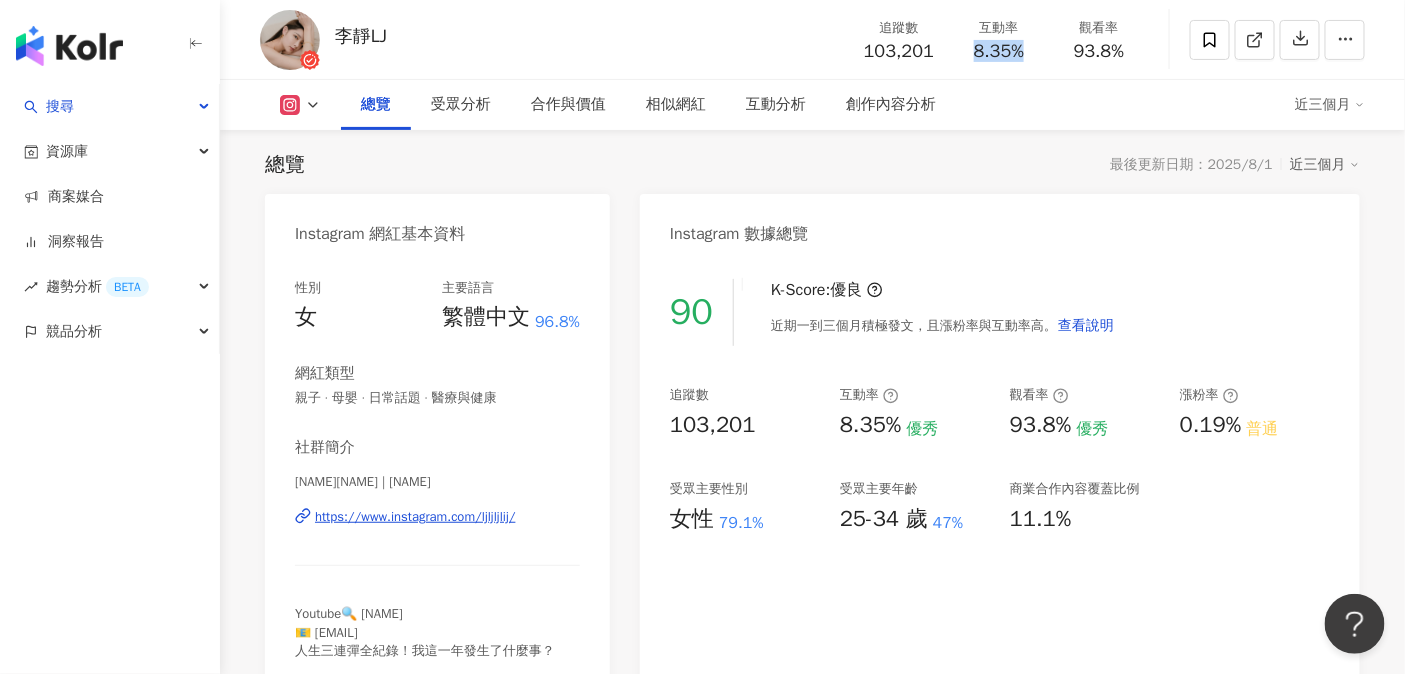drag, startPoint x: 977, startPoint y: 51, endPoint x: 1035, endPoint y: 49, distance: 58.034473 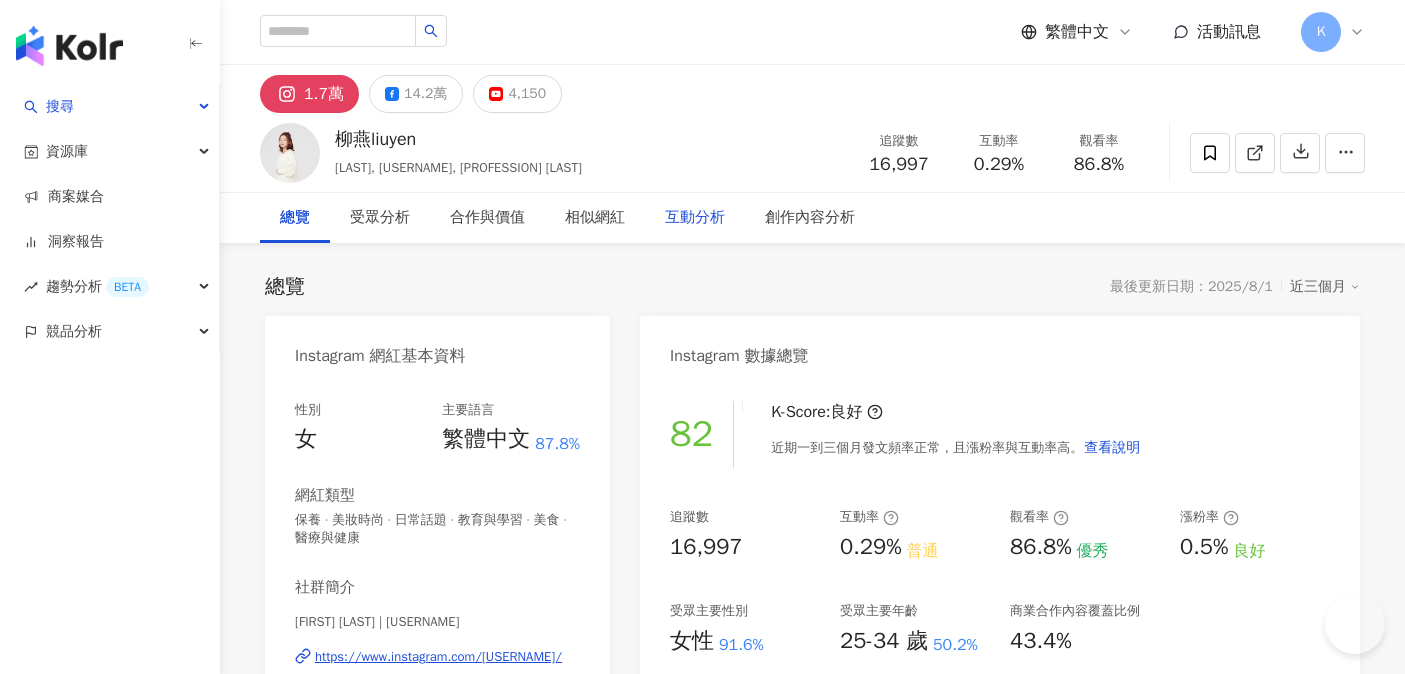 scroll, scrollTop: 0, scrollLeft: 0, axis: both 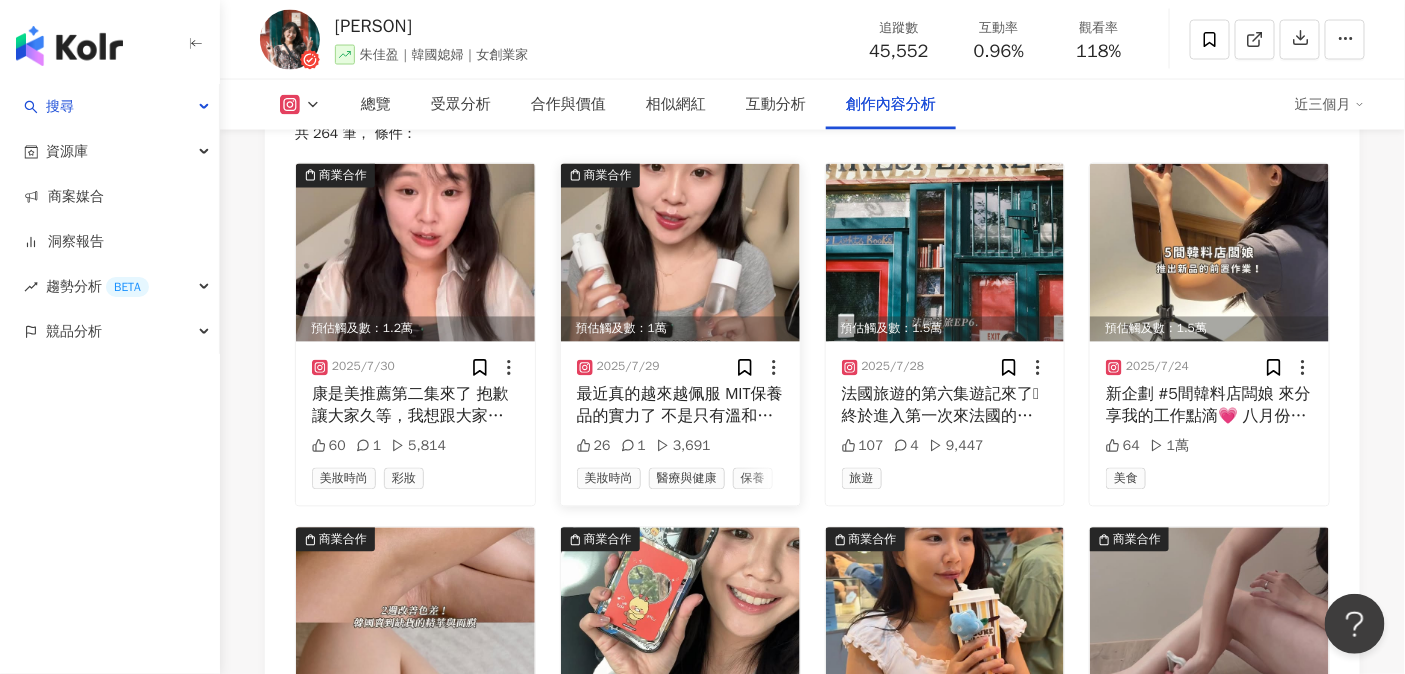 click at bounding box center [680, 253] 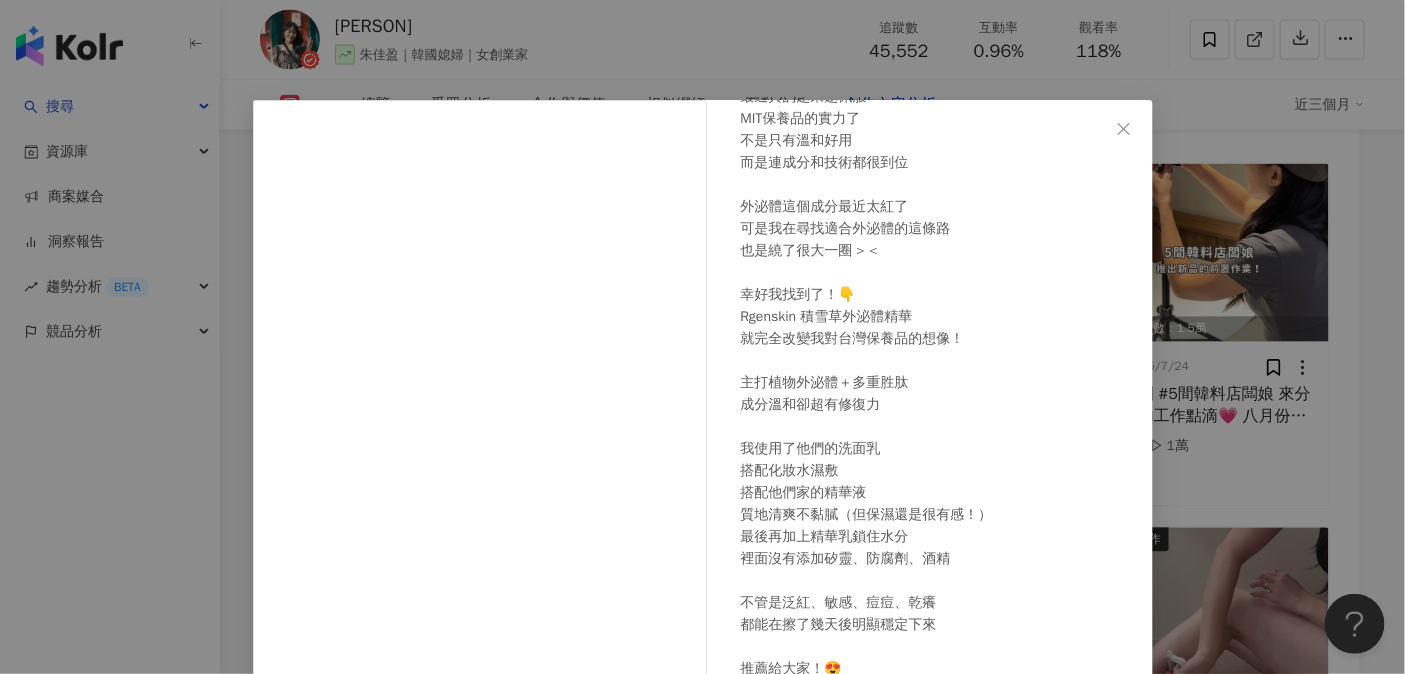 scroll, scrollTop: 123, scrollLeft: 0, axis: vertical 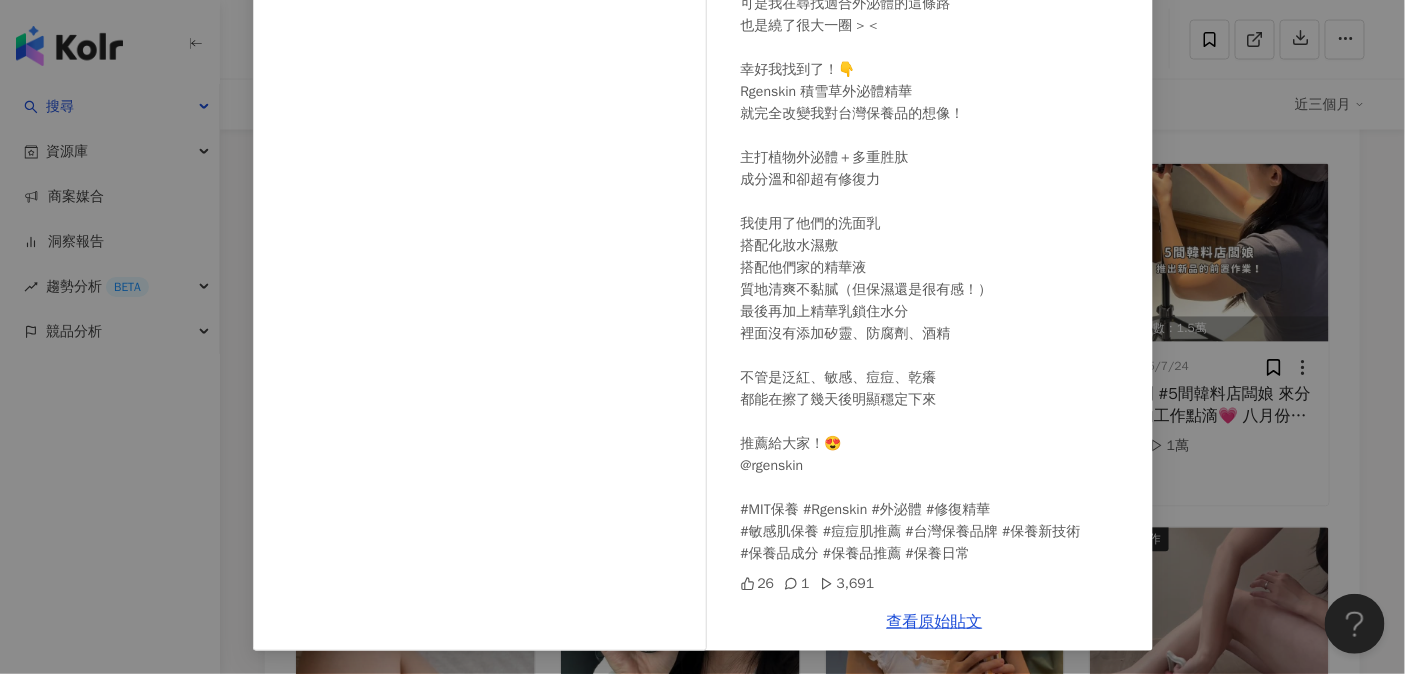 click on "가영이 2025/7/29 最近真的越來越佩服
MIT保養品的實力了
不是只有溫和好用
而是連成分和技術都很到位
外泌體這個成分最近太紅了
可是我在尋找適合外泌體的這條路
也是繞了很大一圈 > <
幸好我找到了！👇
Rgenskin 積雪草外泌體精華
就完全改變我對台灣保養品的想像！
主打植物外泌體＋多重胜肽
成分溫和卻超有修復力
我使用了他們的洗面乳
搭配化妝水濕敷
搭配他們家的精華液
質地清爽不黏膩（但保濕還是很有感！）
最後再加上精華乳鎖住水分
裡面沒有添加矽靈、防腐劑、酒精
不管是泛紅、敏感、痘痘、乾癢
都能在擦了幾天後明顯穩定下來
推薦給大家！😍
@rgenskin
#MIT保養 #Rgenskin #外泌體 #修復精華
#敏感肌保養 #痘痘肌推薦 #台灣保養品牌 #保養新技術
#保養品成分 #保養品推薦 #保養日常 26 1 3,691 查看原始貼文" at bounding box center (702, 337) 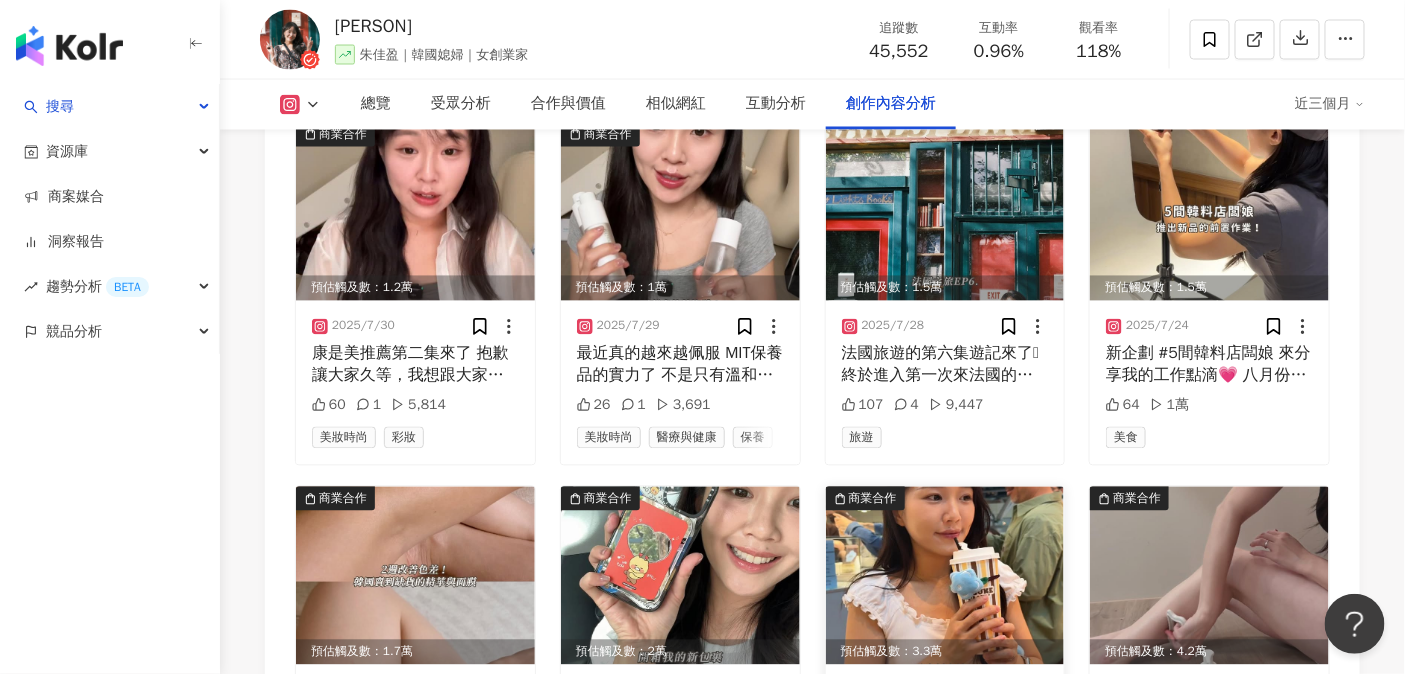 scroll, scrollTop: 6446, scrollLeft: 0, axis: vertical 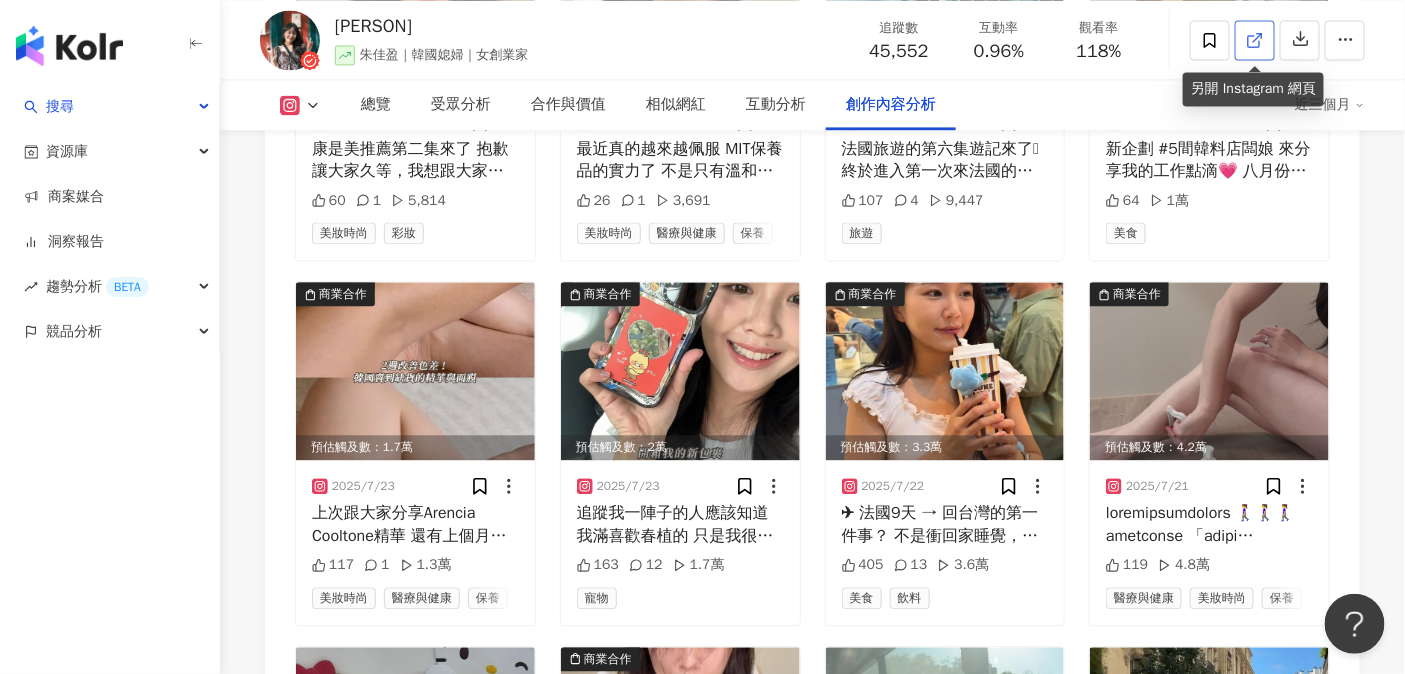 click 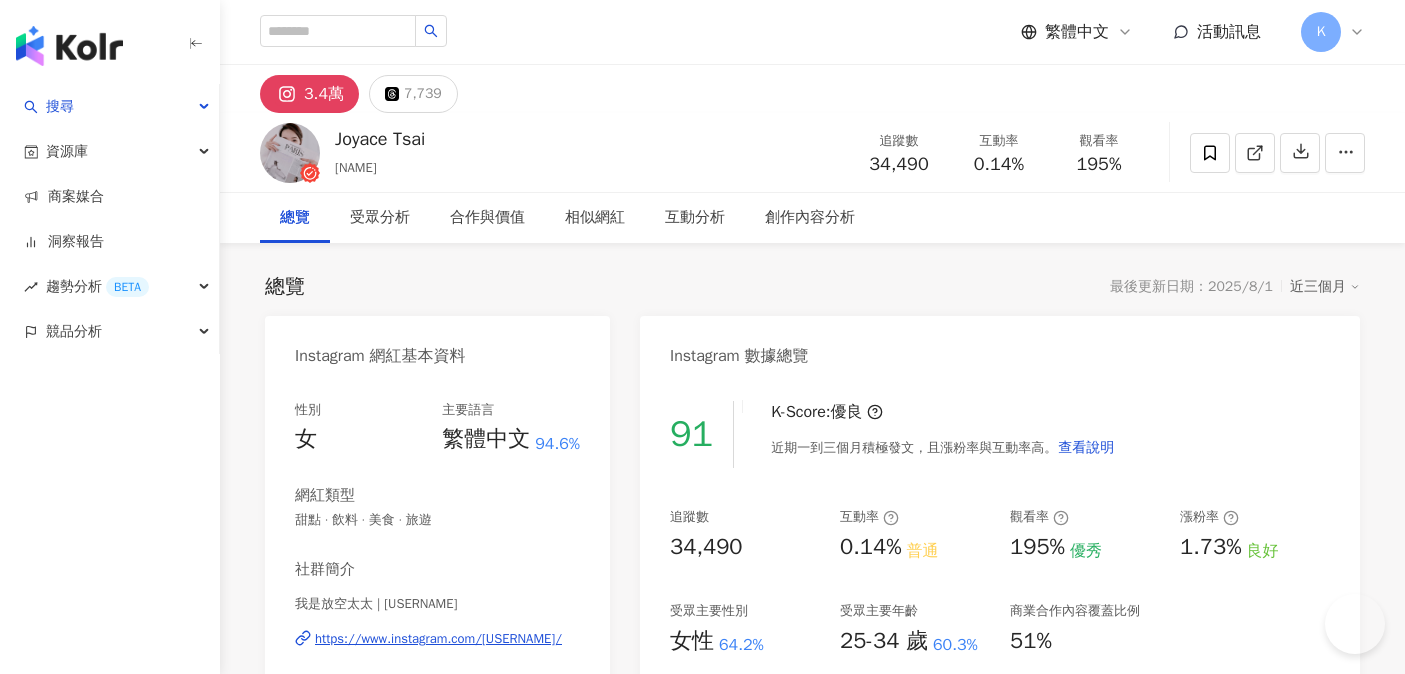 scroll, scrollTop: 0, scrollLeft: 0, axis: both 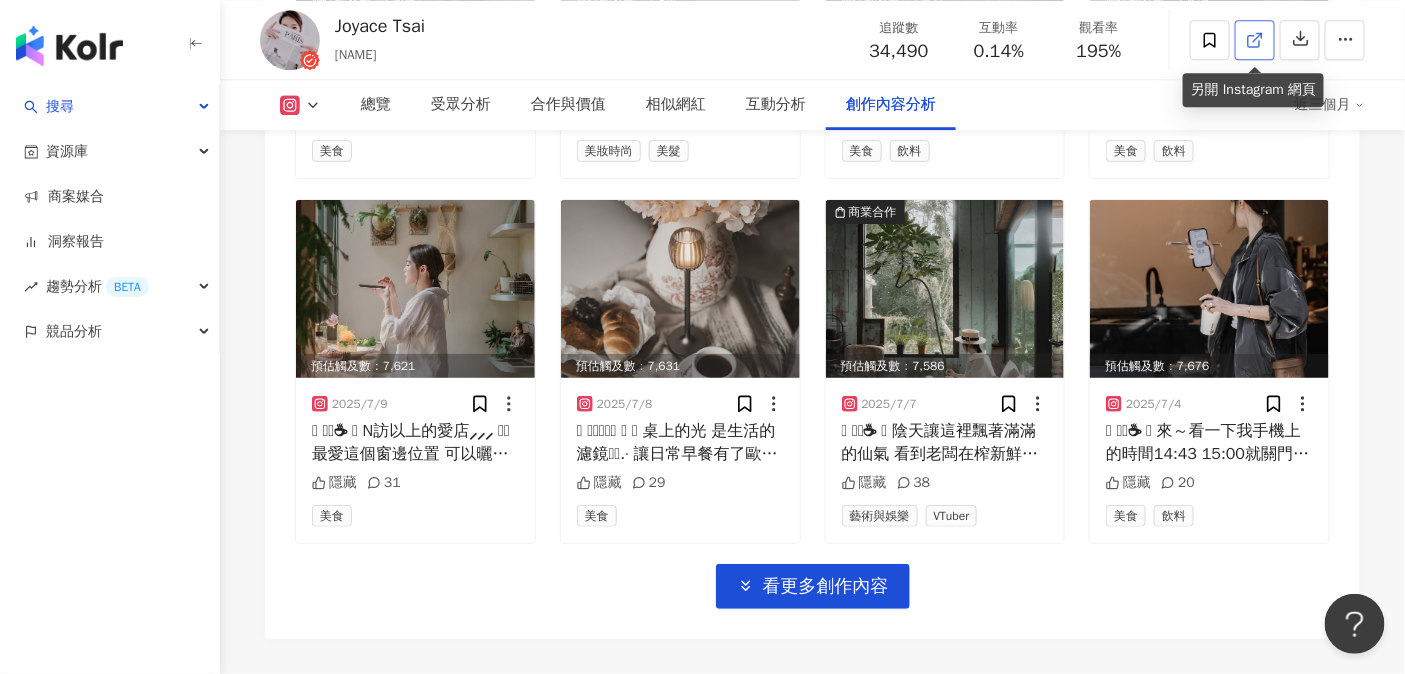 click 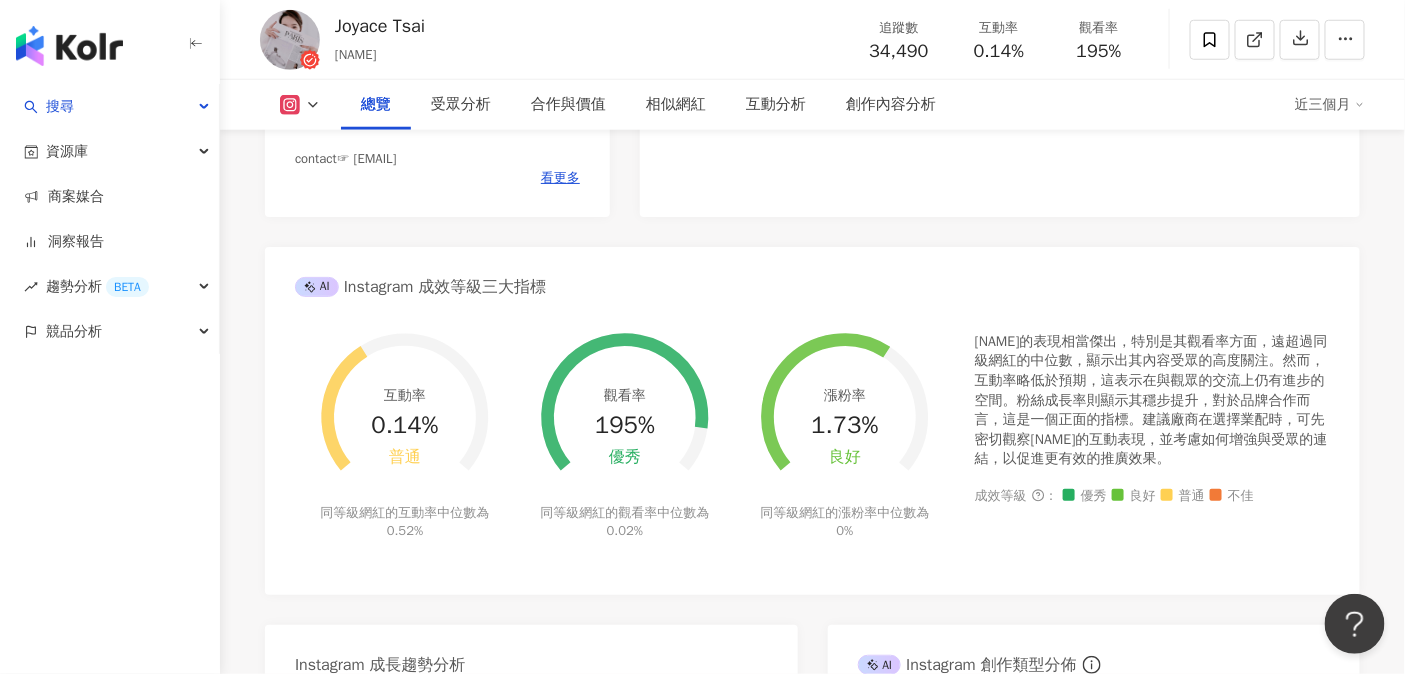scroll, scrollTop: 111, scrollLeft: 0, axis: vertical 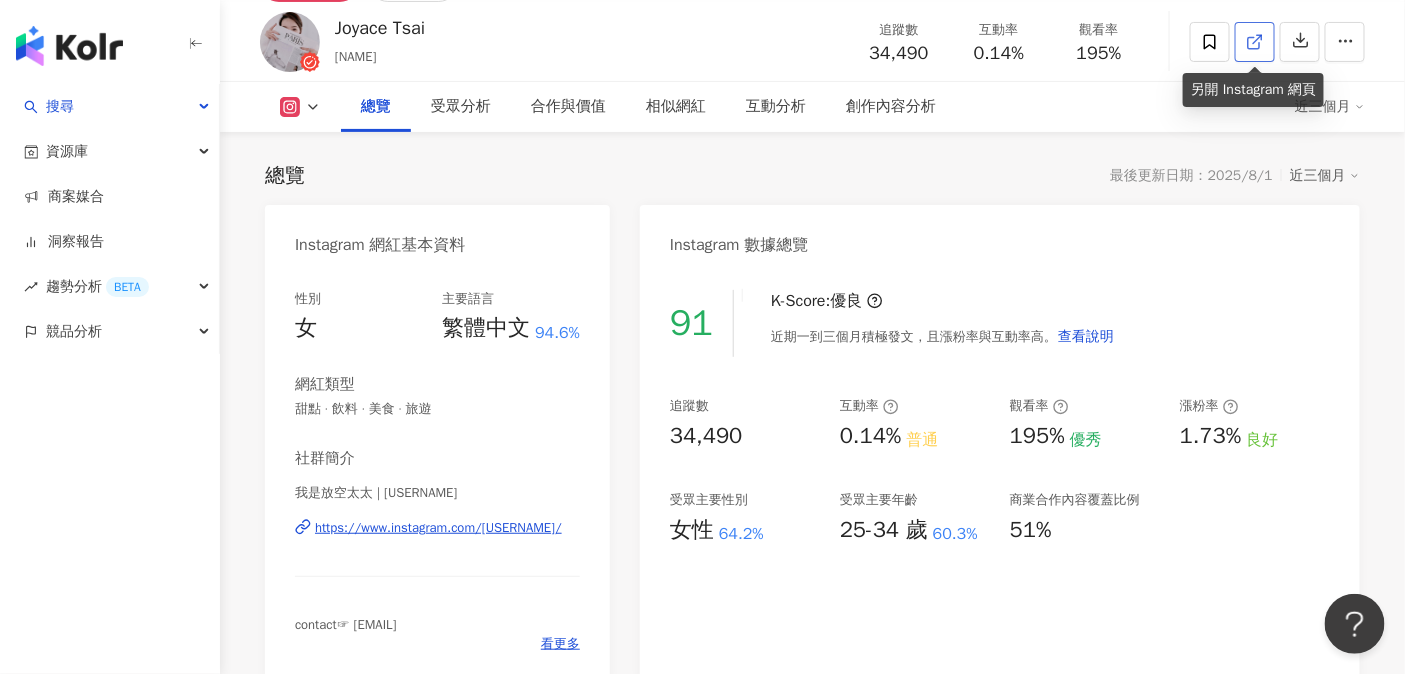 click at bounding box center [1255, 42] 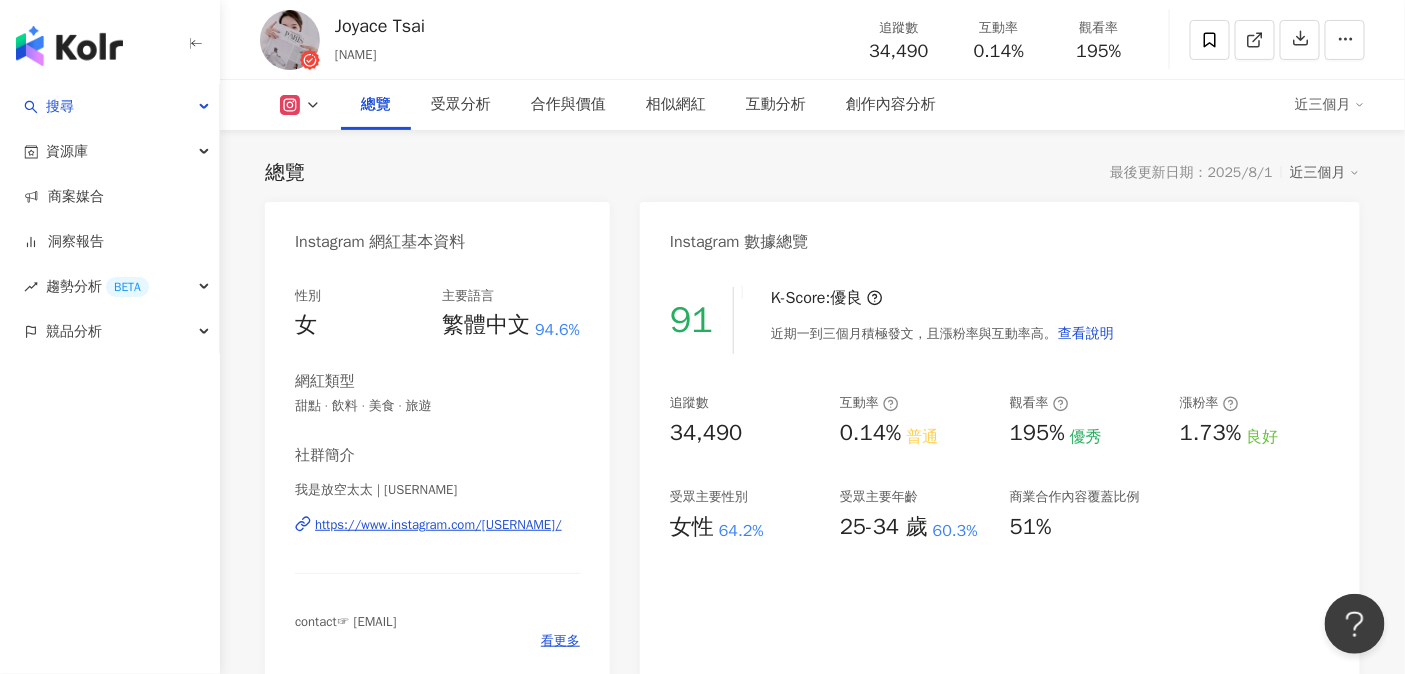 scroll, scrollTop: 0, scrollLeft: 0, axis: both 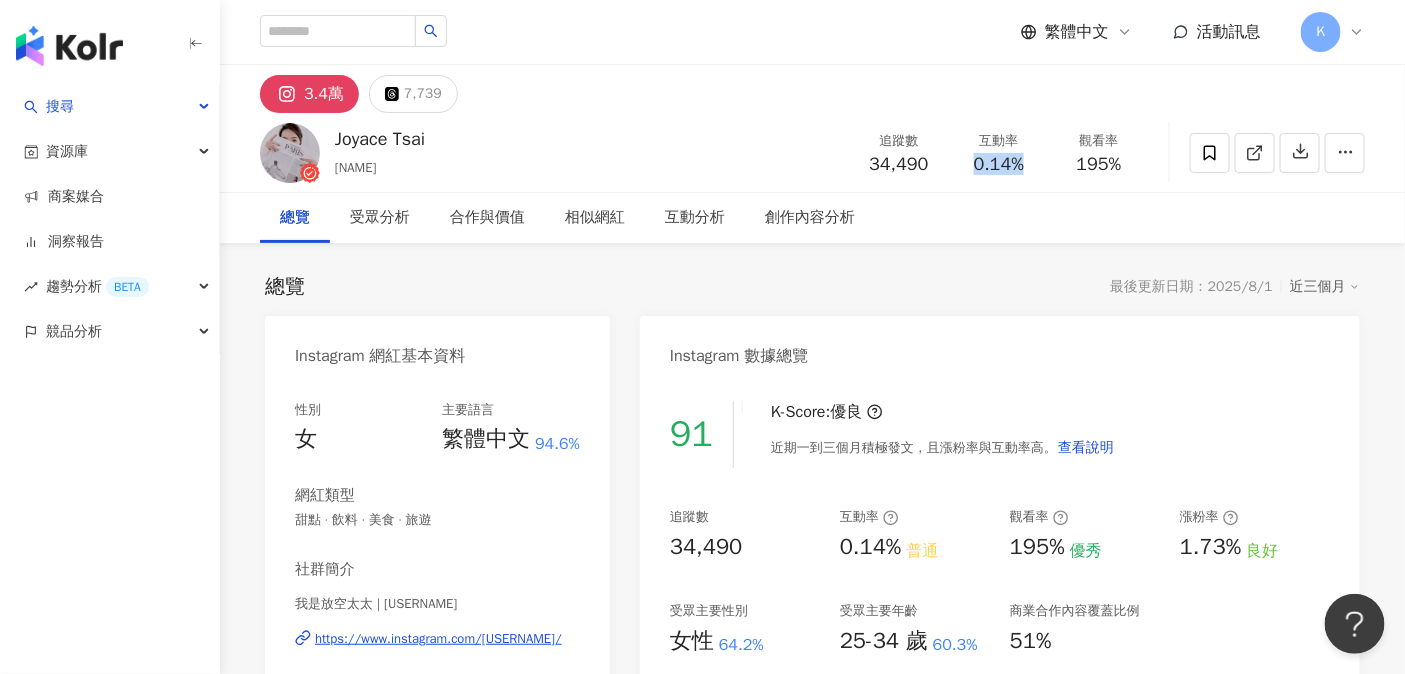 drag, startPoint x: 973, startPoint y: 165, endPoint x: 1024, endPoint y: 167, distance: 51.0392 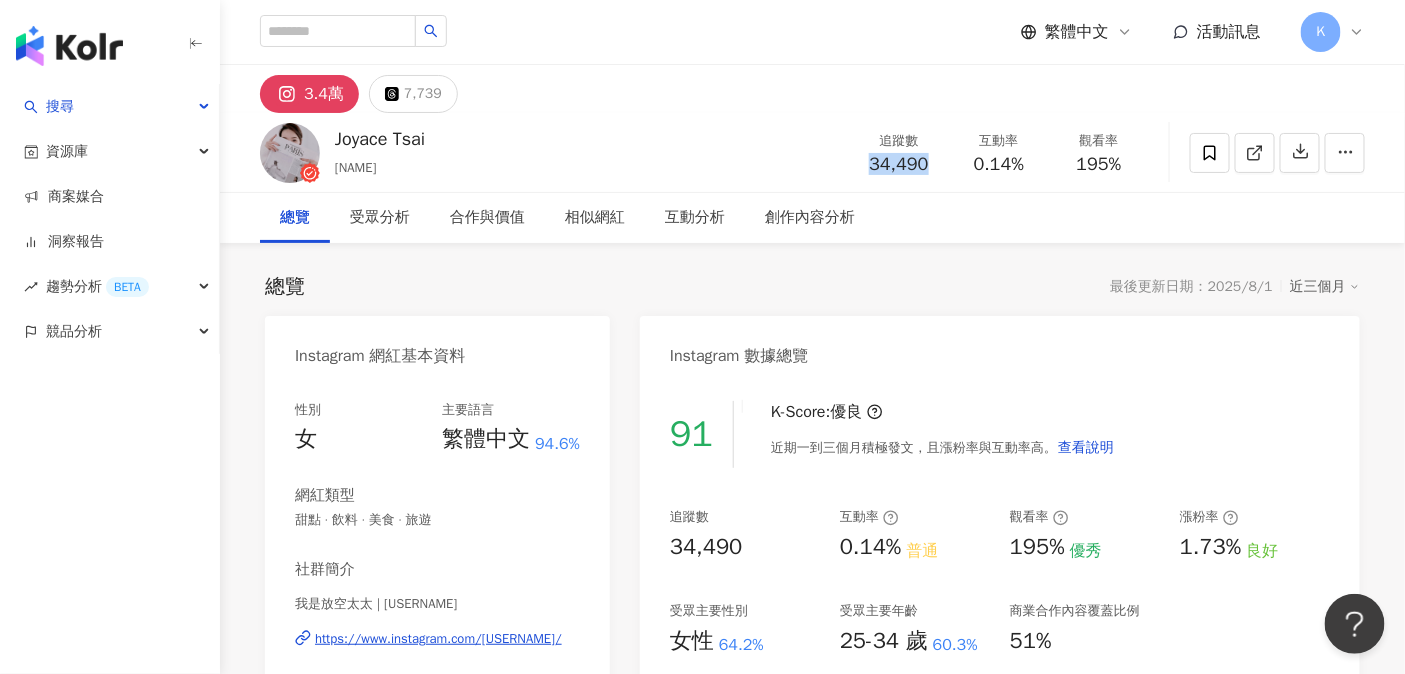 drag, startPoint x: 898, startPoint y: 162, endPoint x: 936, endPoint y: 164, distance: 38.052597 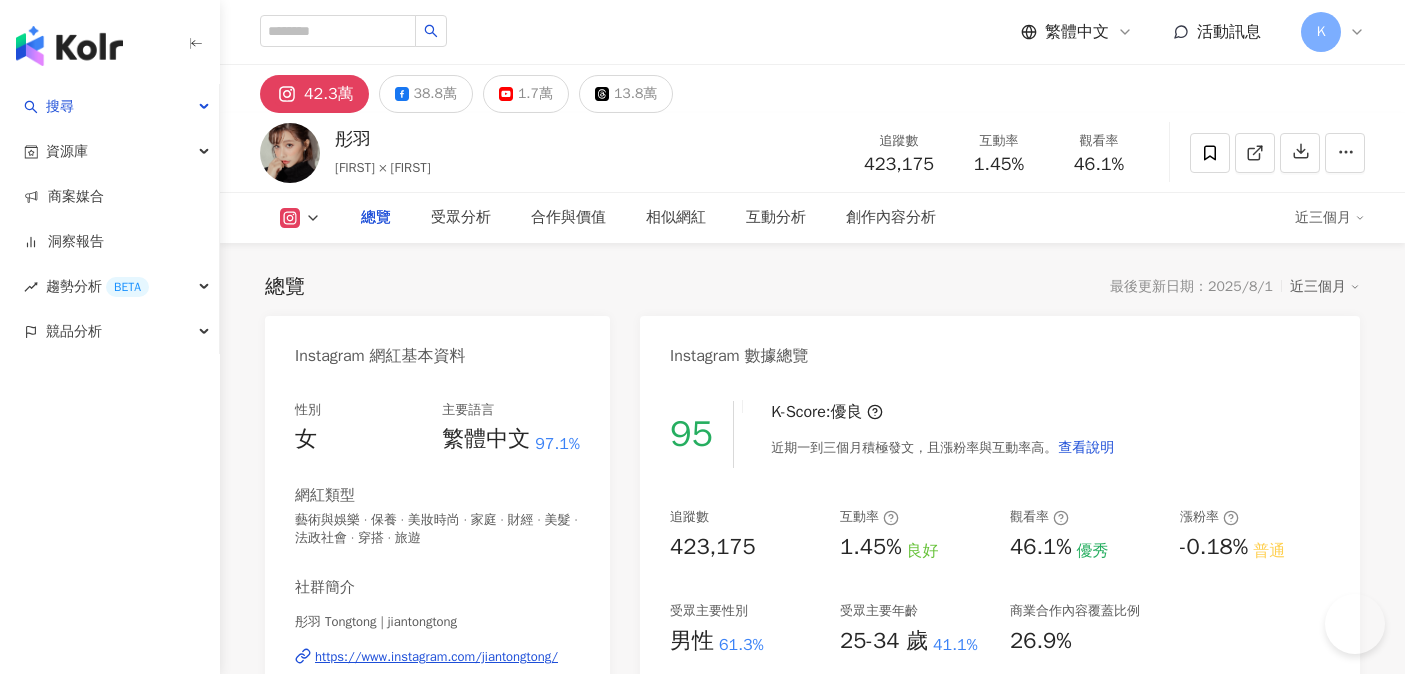 scroll, scrollTop: 0, scrollLeft: 0, axis: both 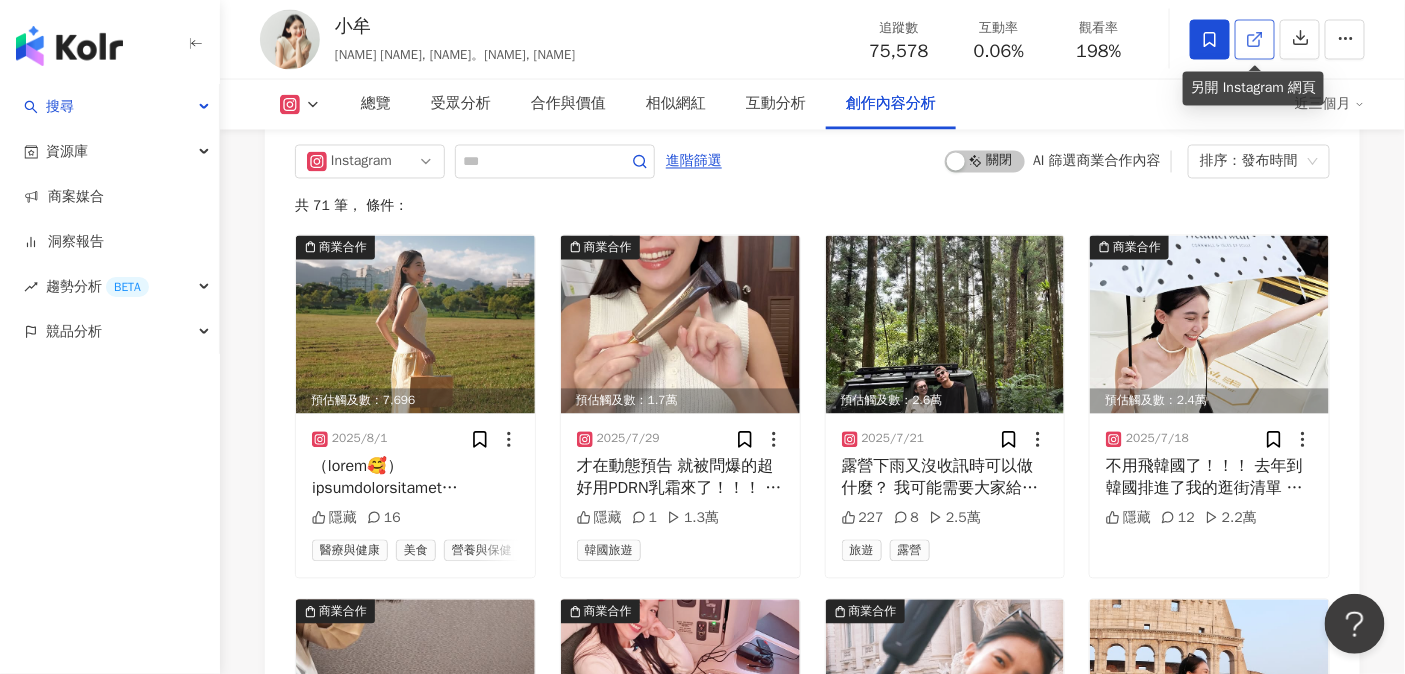 click 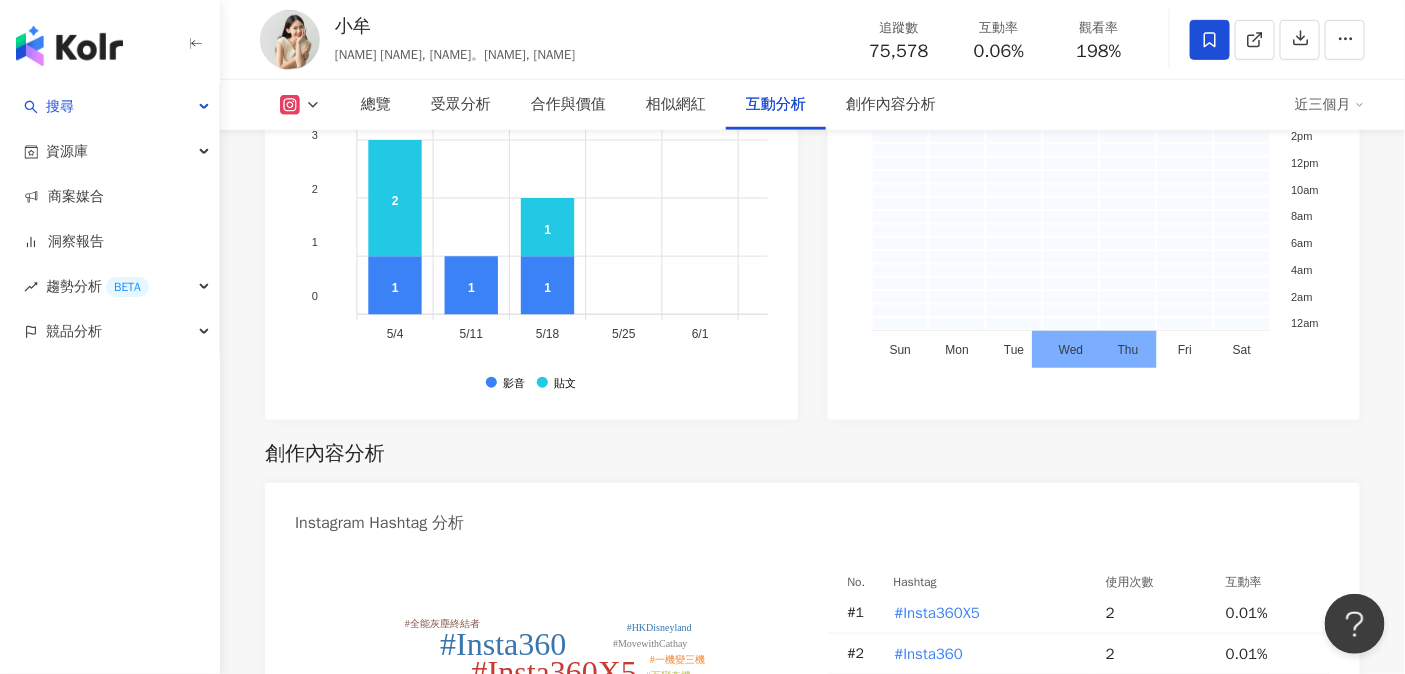 scroll, scrollTop: 5170, scrollLeft: 0, axis: vertical 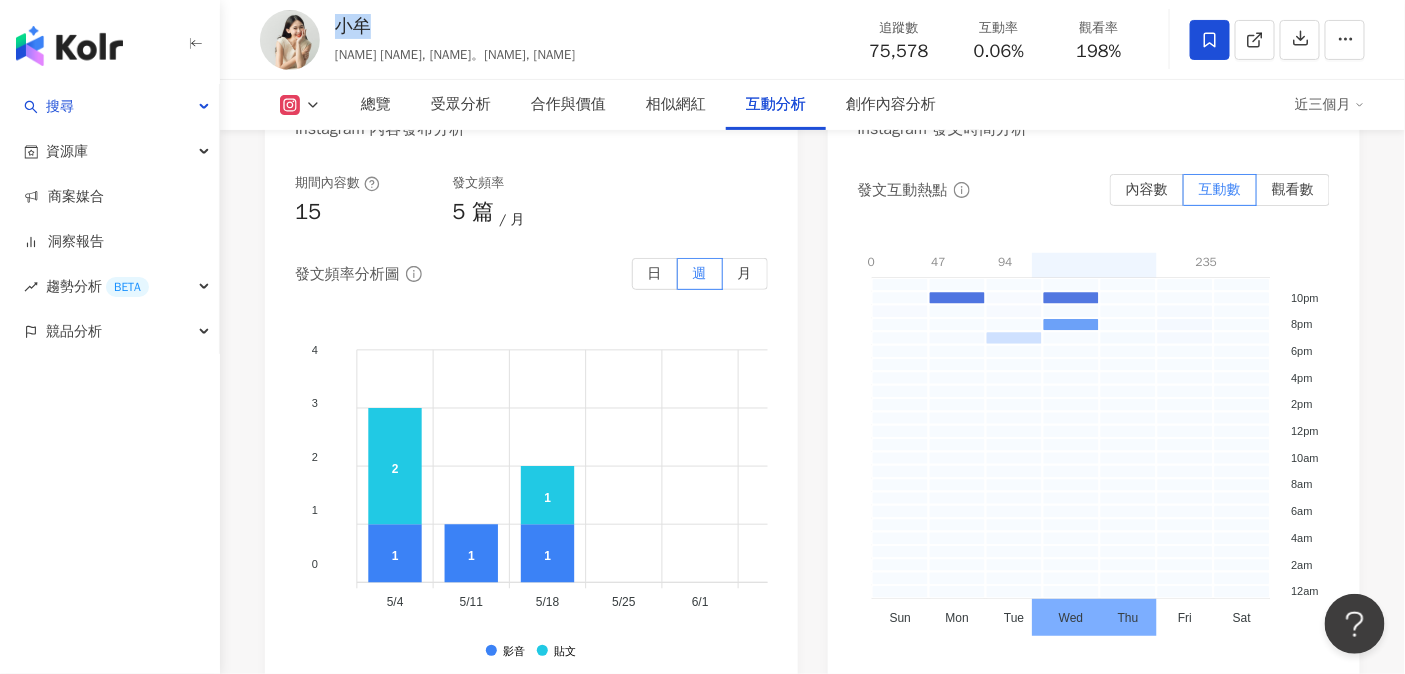 drag, startPoint x: 338, startPoint y: 24, endPoint x: 378, endPoint y: 27, distance: 40.112343 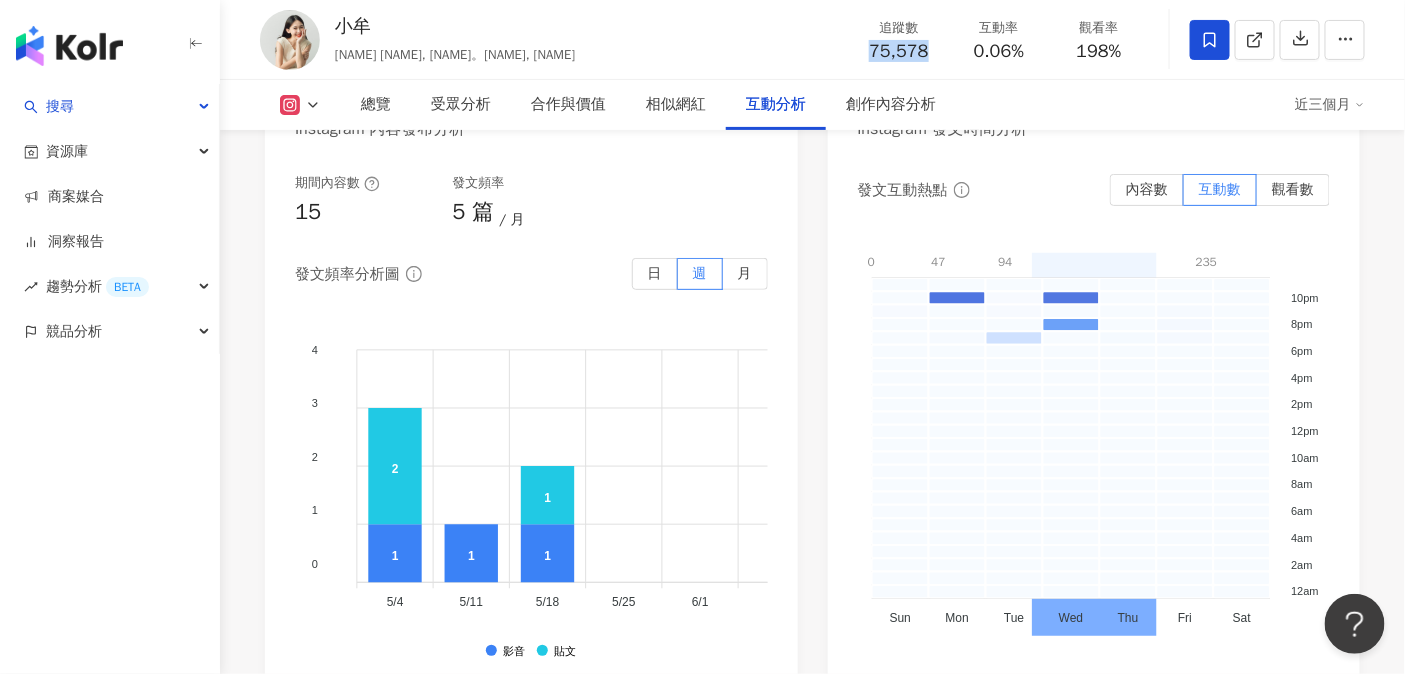drag, startPoint x: 870, startPoint y: 48, endPoint x: 932, endPoint y: 61, distance: 63.348244 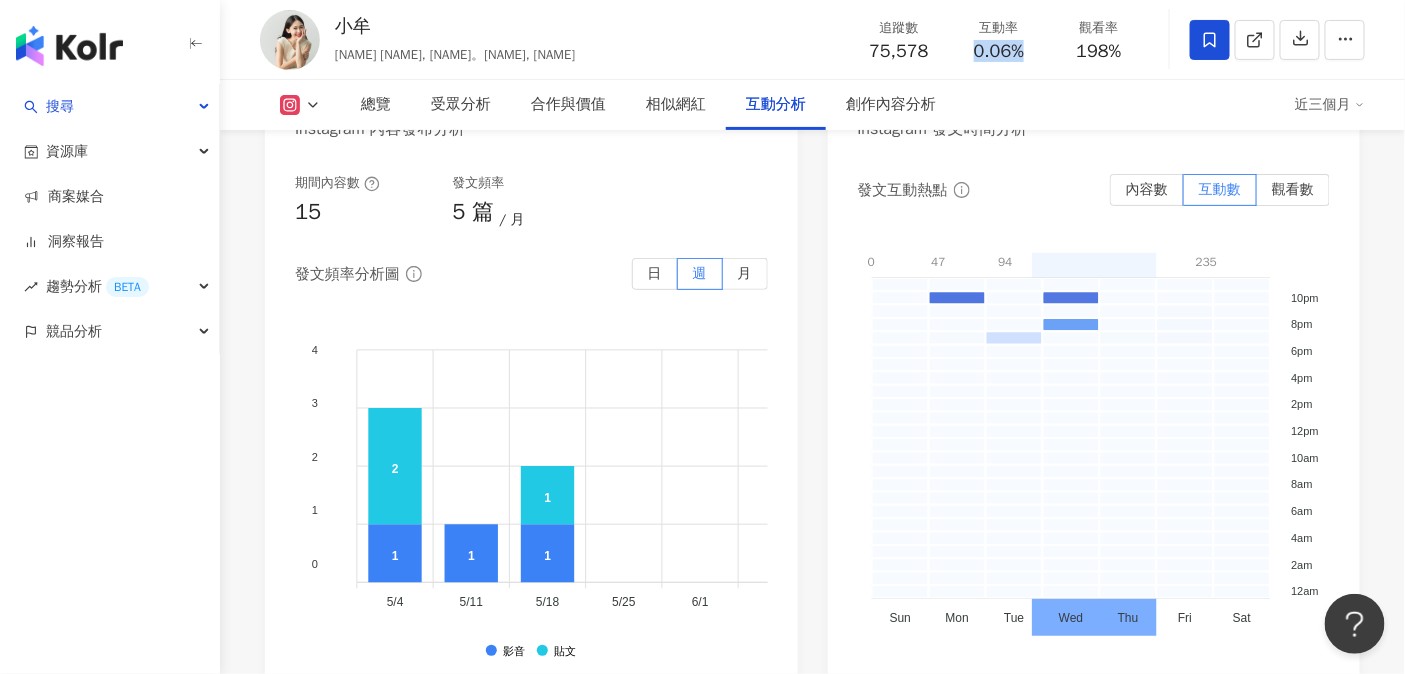 drag, startPoint x: 975, startPoint y: 53, endPoint x: 1032, endPoint y: 55, distance: 57.035076 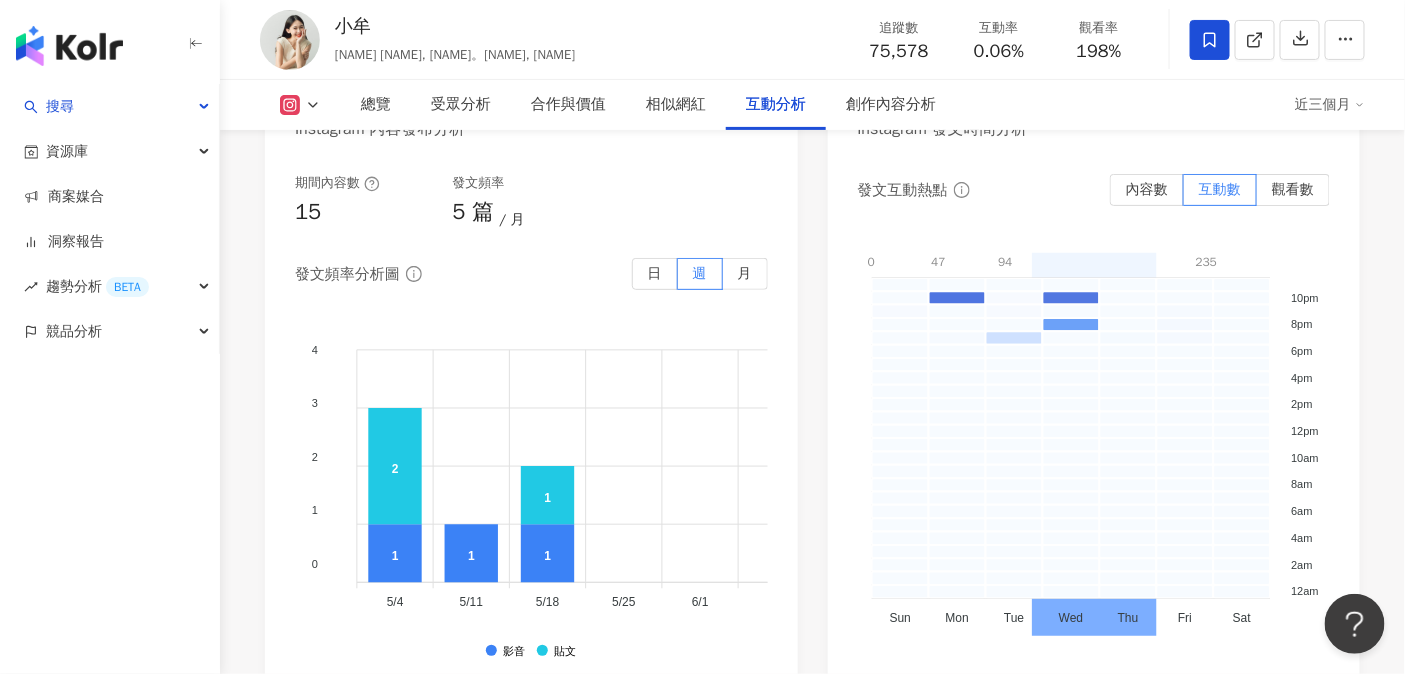 click on "小牟 牟韻潔, 小牛。牟韻潔, nioumo 追蹤數 75,578 互動率 0.06% 觀看率 198%" at bounding box center (812, 39) 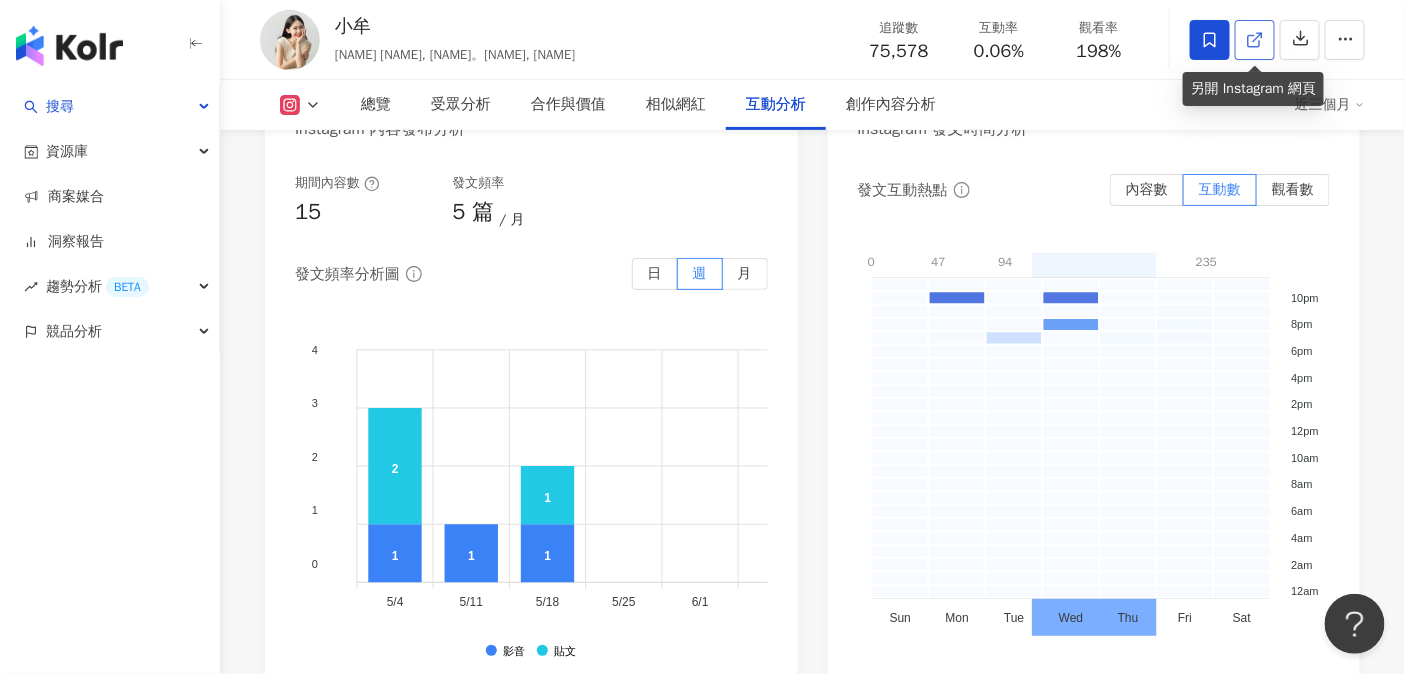 click 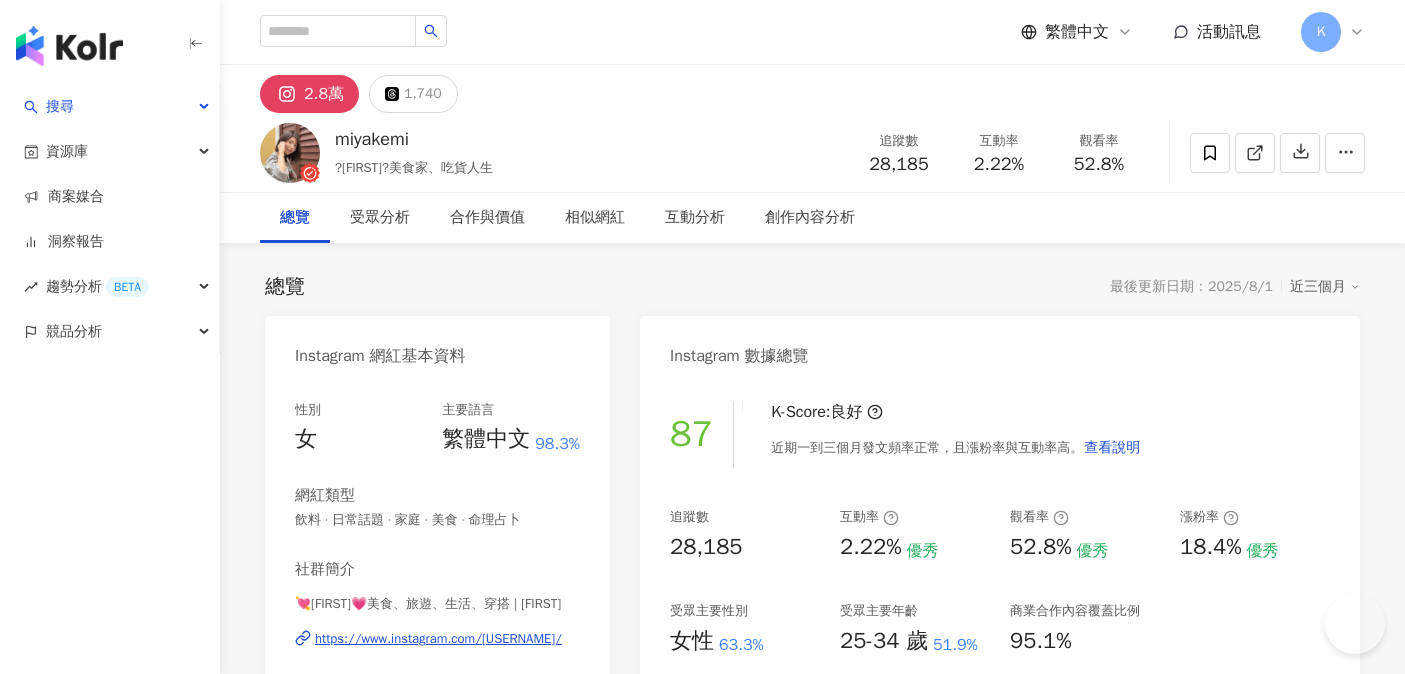 scroll, scrollTop: 0, scrollLeft: 0, axis: both 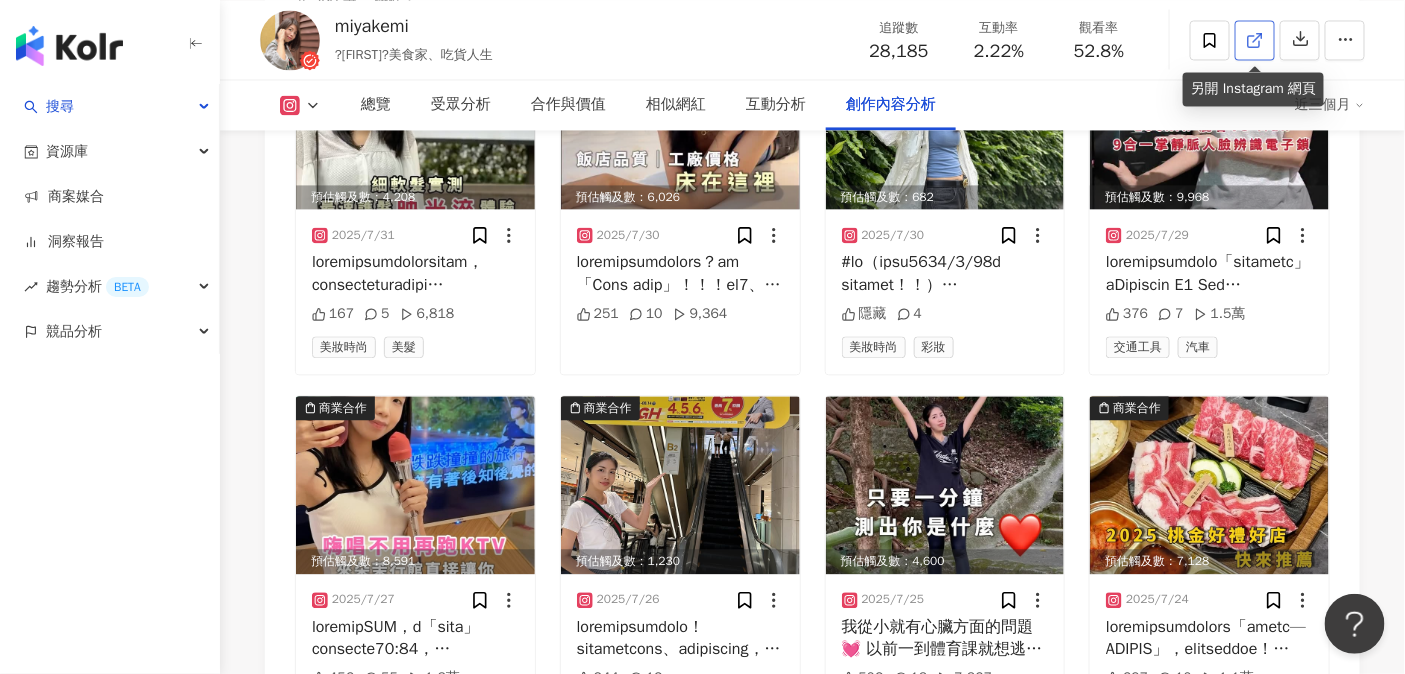 click 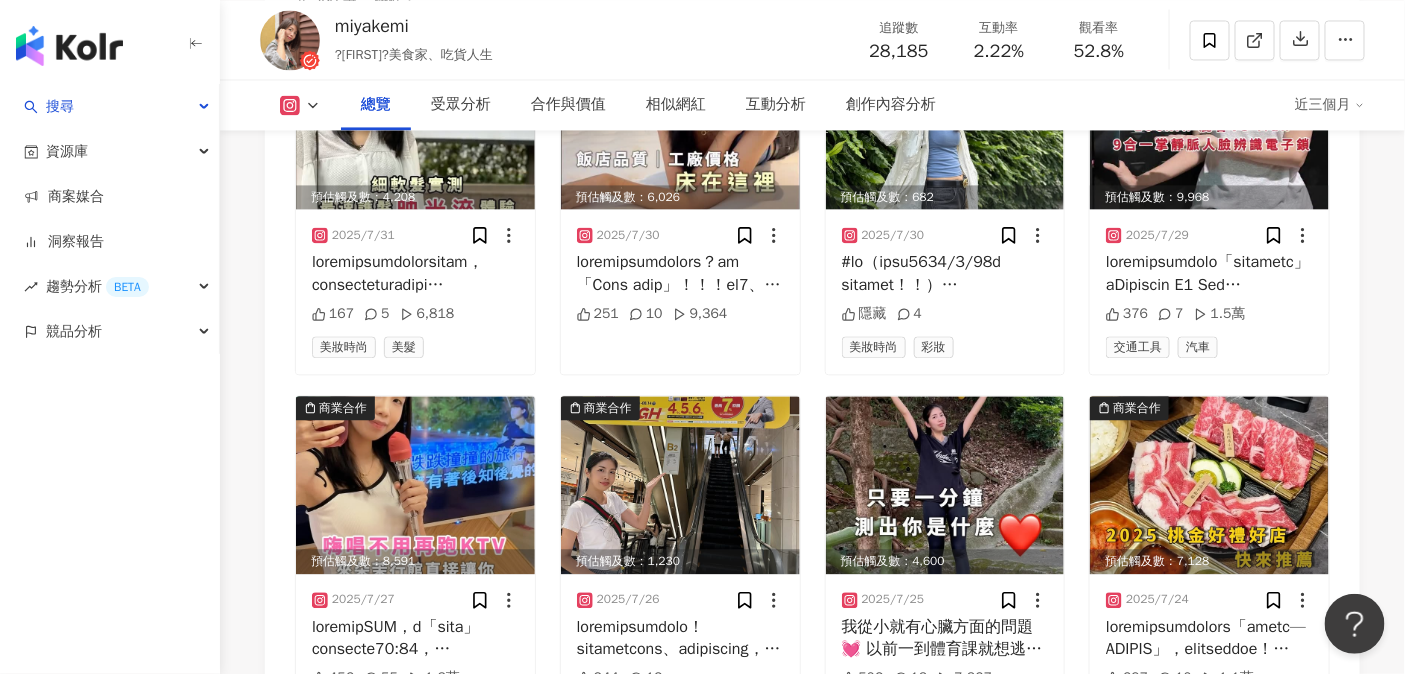 scroll, scrollTop: 0, scrollLeft: 0, axis: both 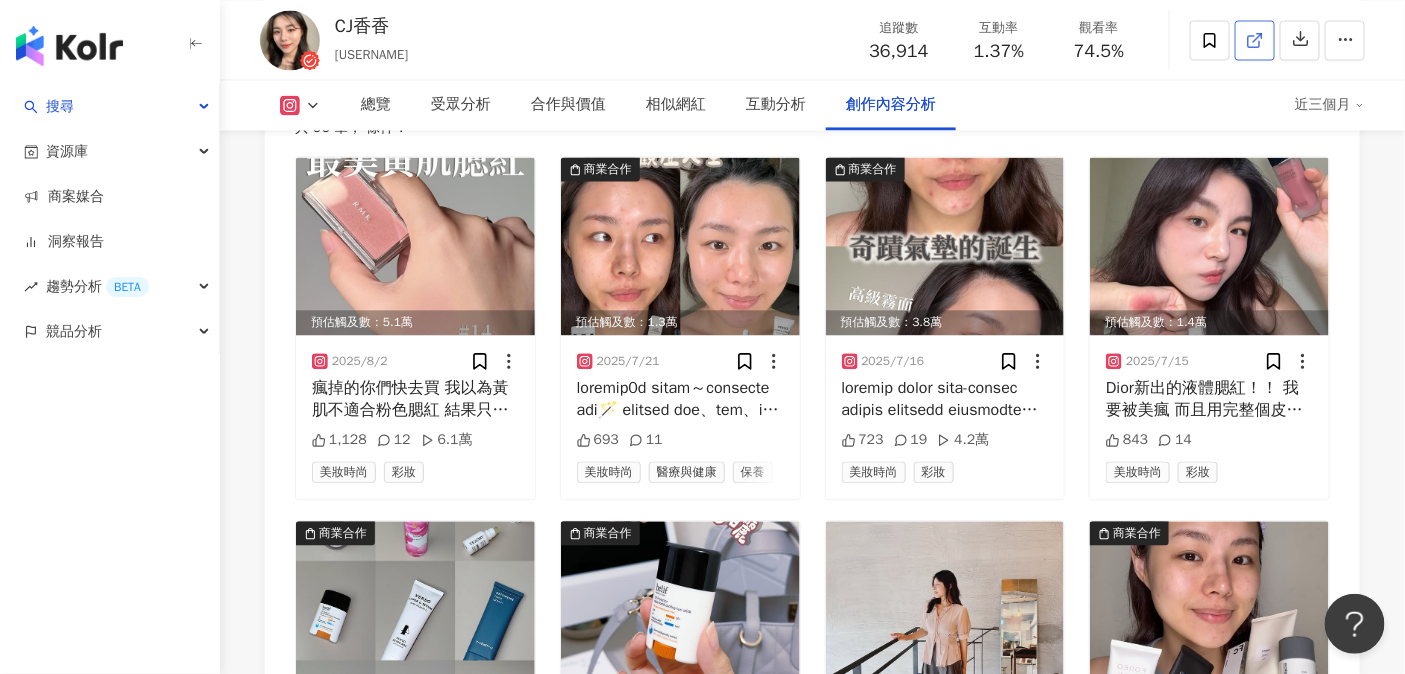 click 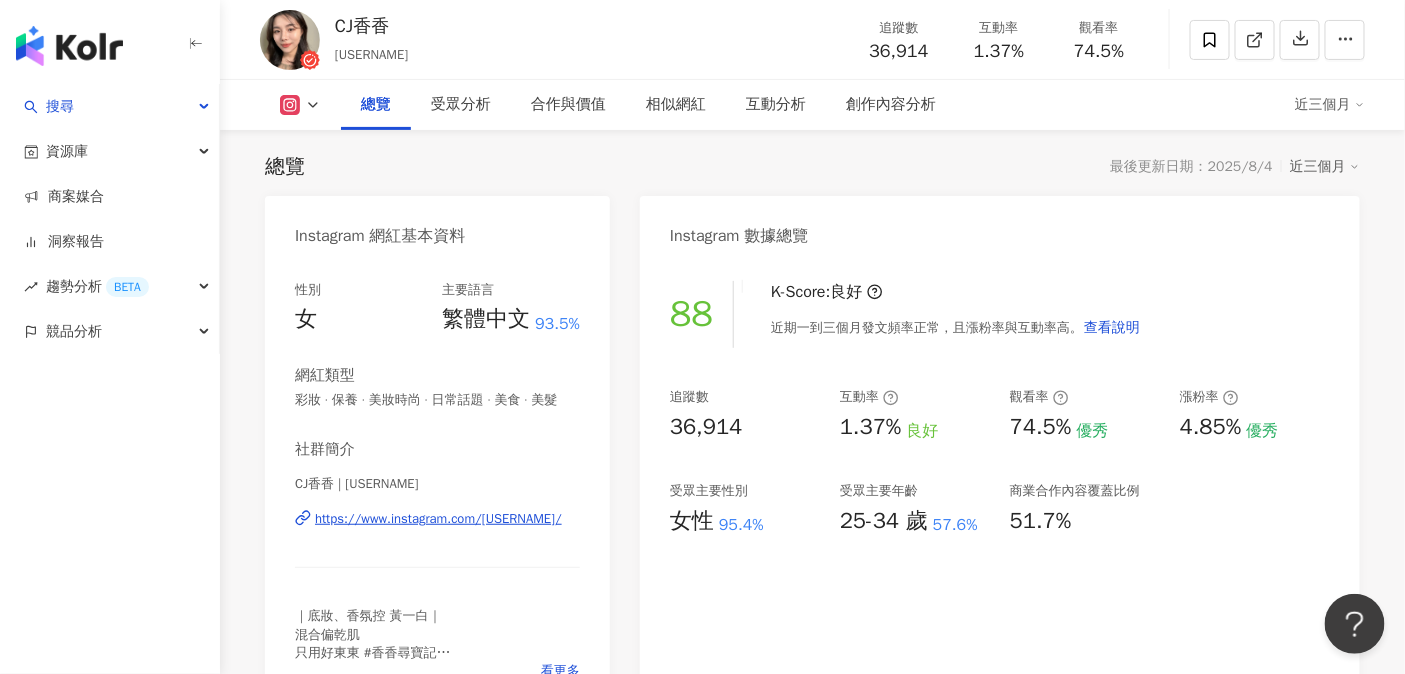 scroll, scrollTop: 128, scrollLeft: 0, axis: vertical 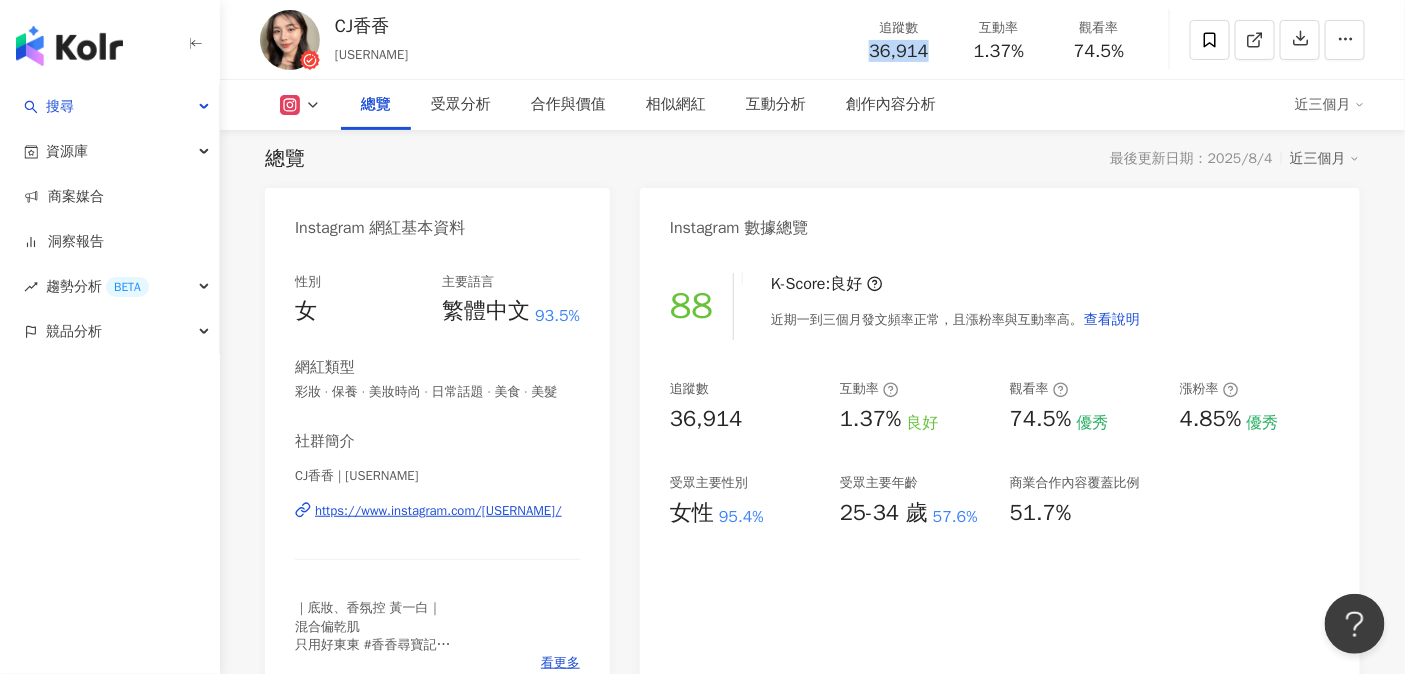 drag, startPoint x: 867, startPoint y: 47, endPoint x: 931, endPoint y: 55, distance: 64.49806 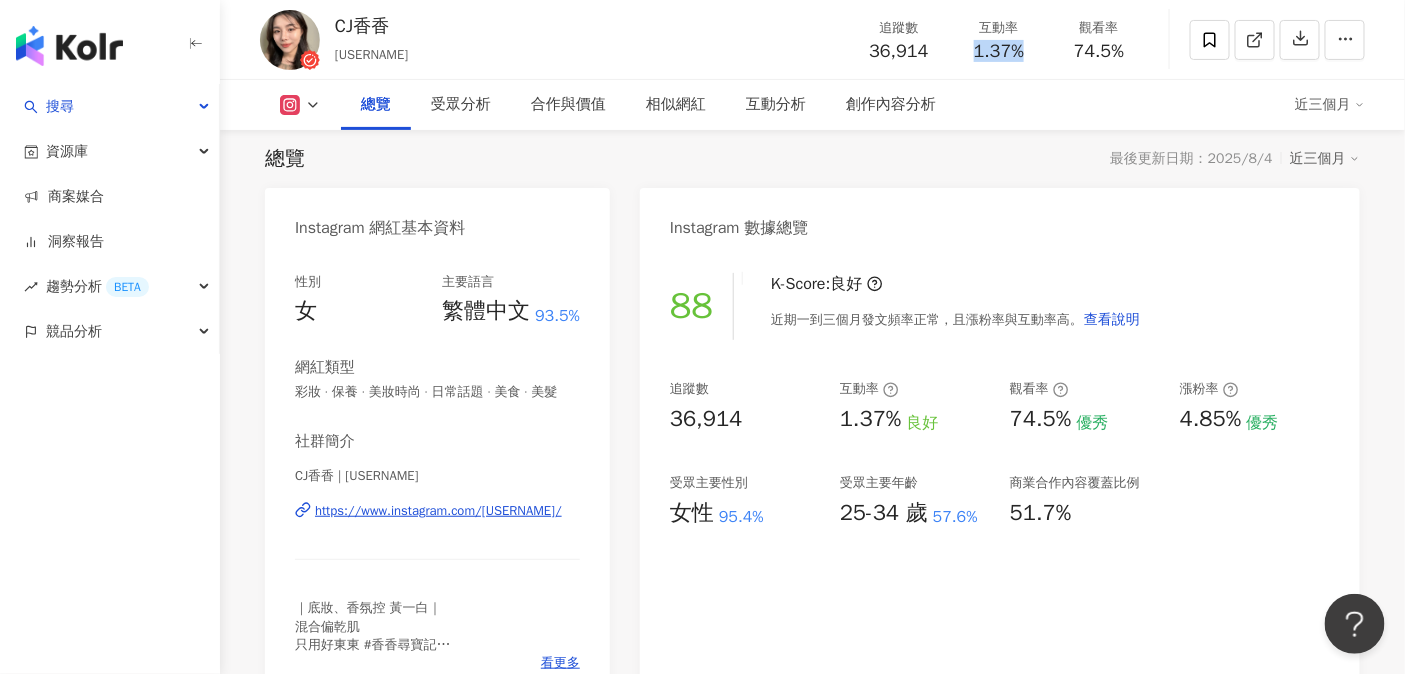 drag, startPoint x: 969, startPoint y: 45, endPoint x: 1036, endPoint y: 55, distance: 67.74216 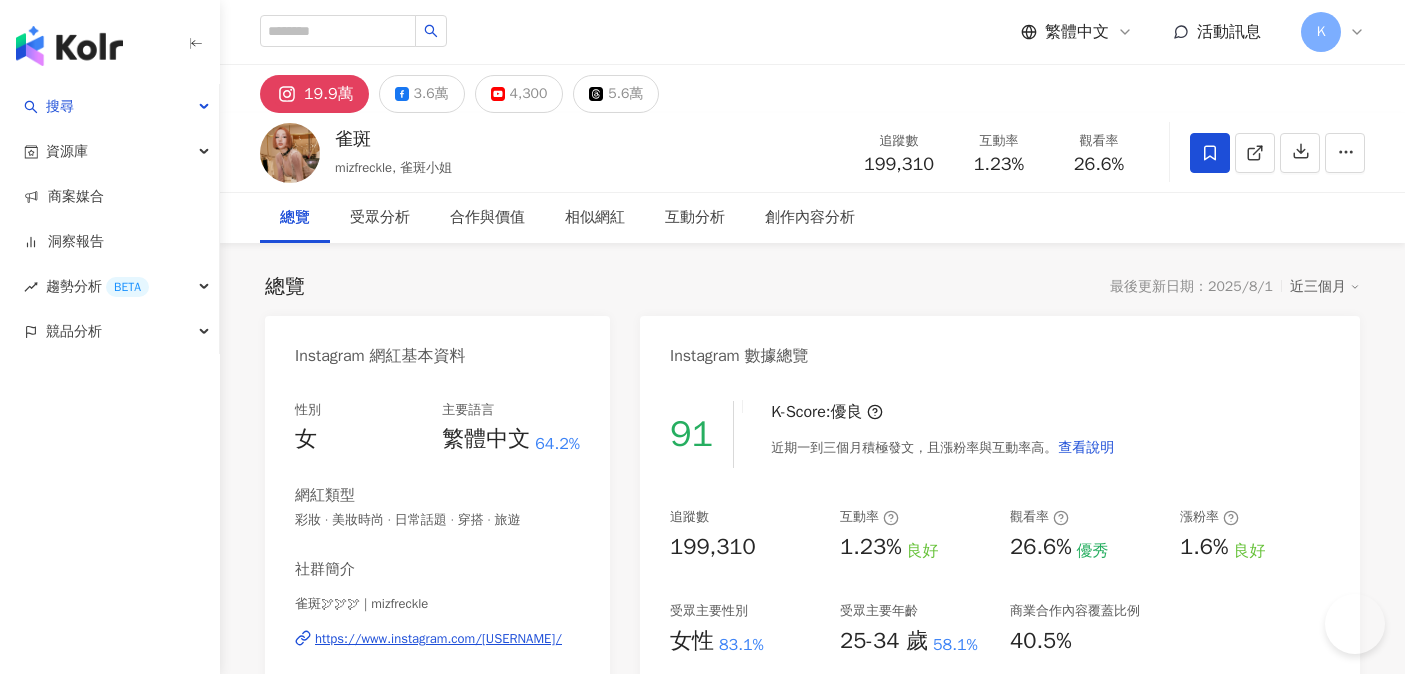 scroll, scrollTop: 0, scrollLeft: 0, axis: both 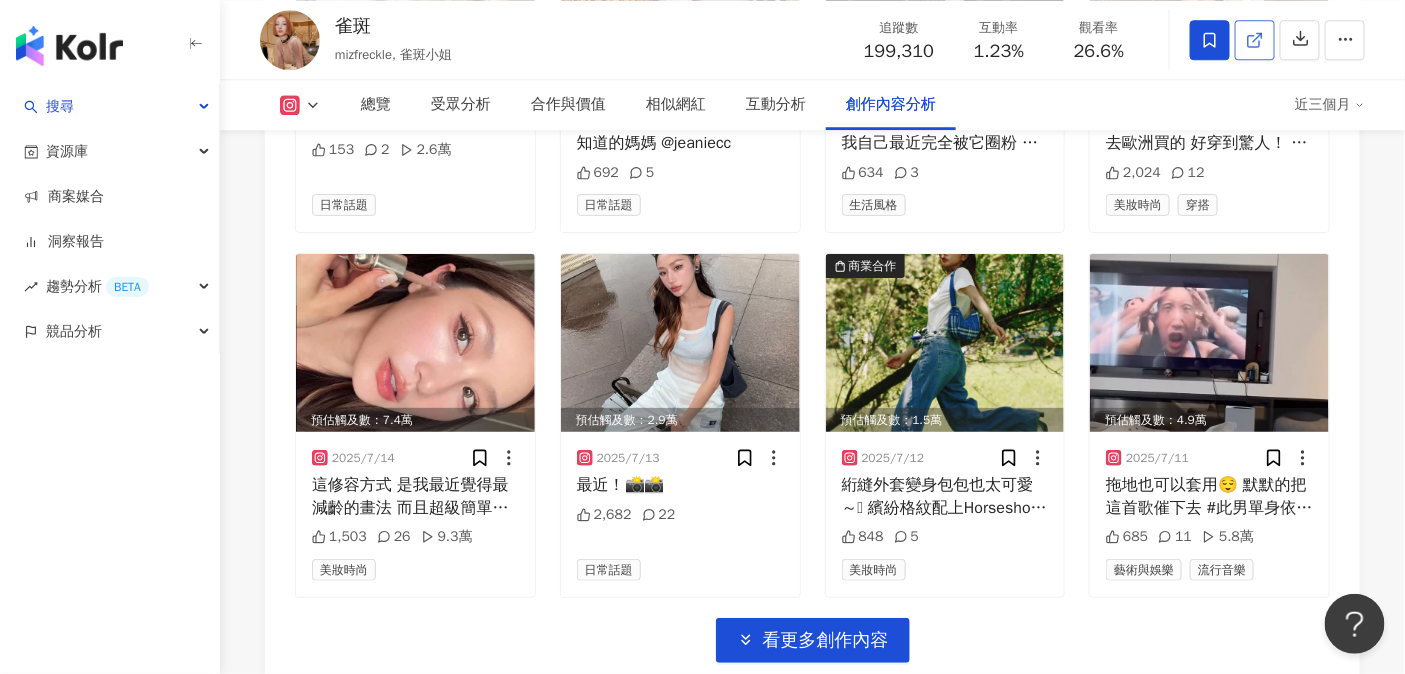 click 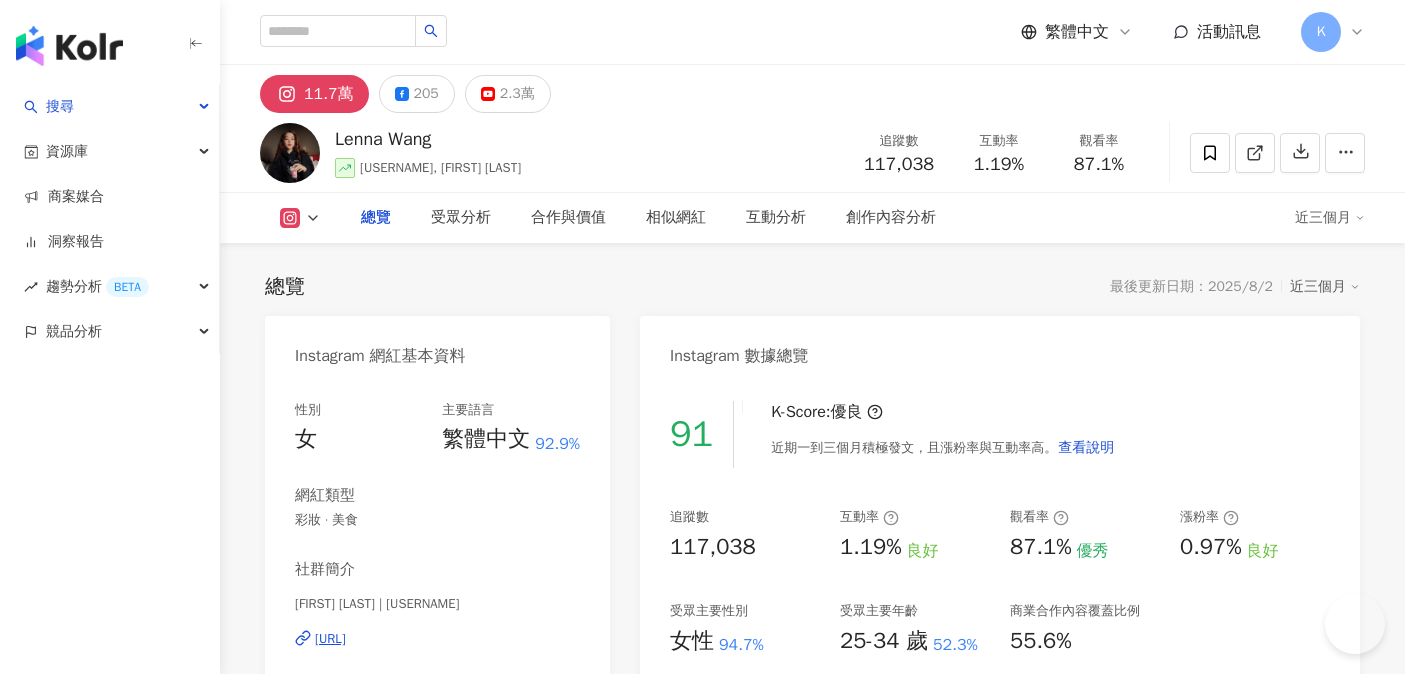 scroll, scrollTop: 0, scrollLeft: 0, axis: both 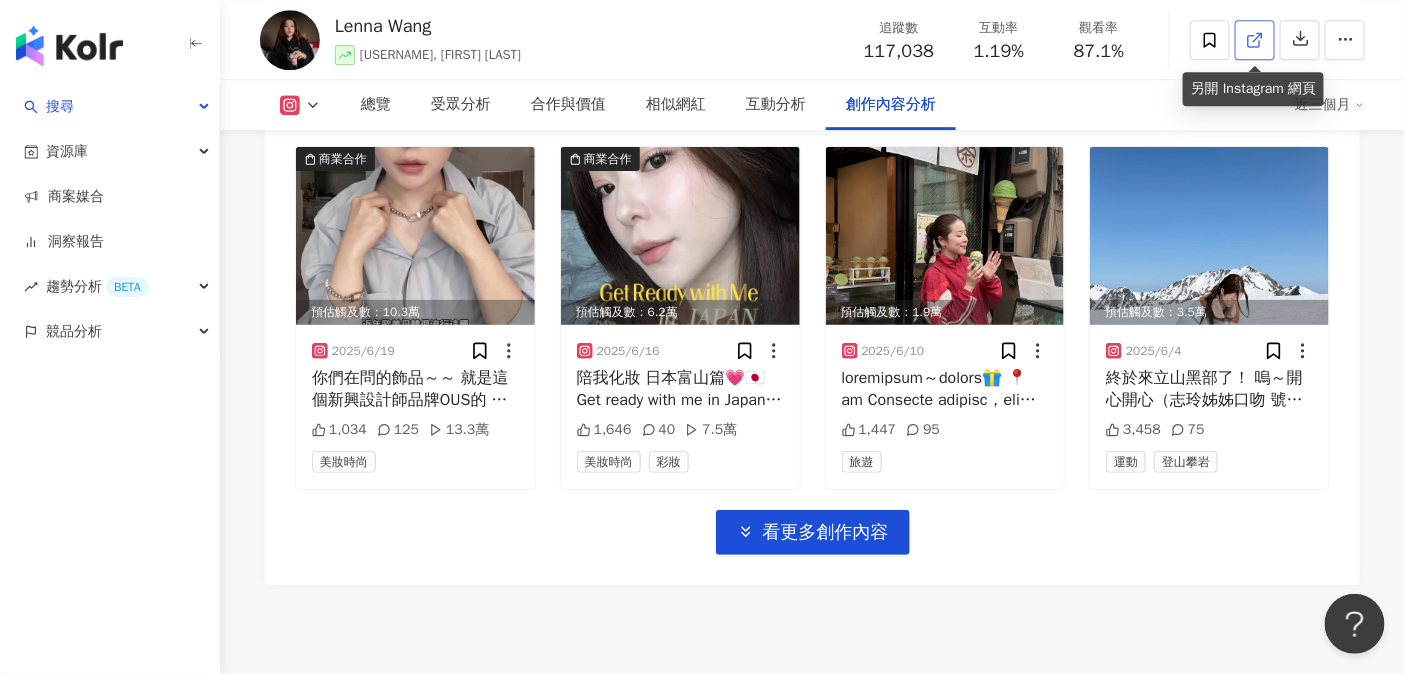 click 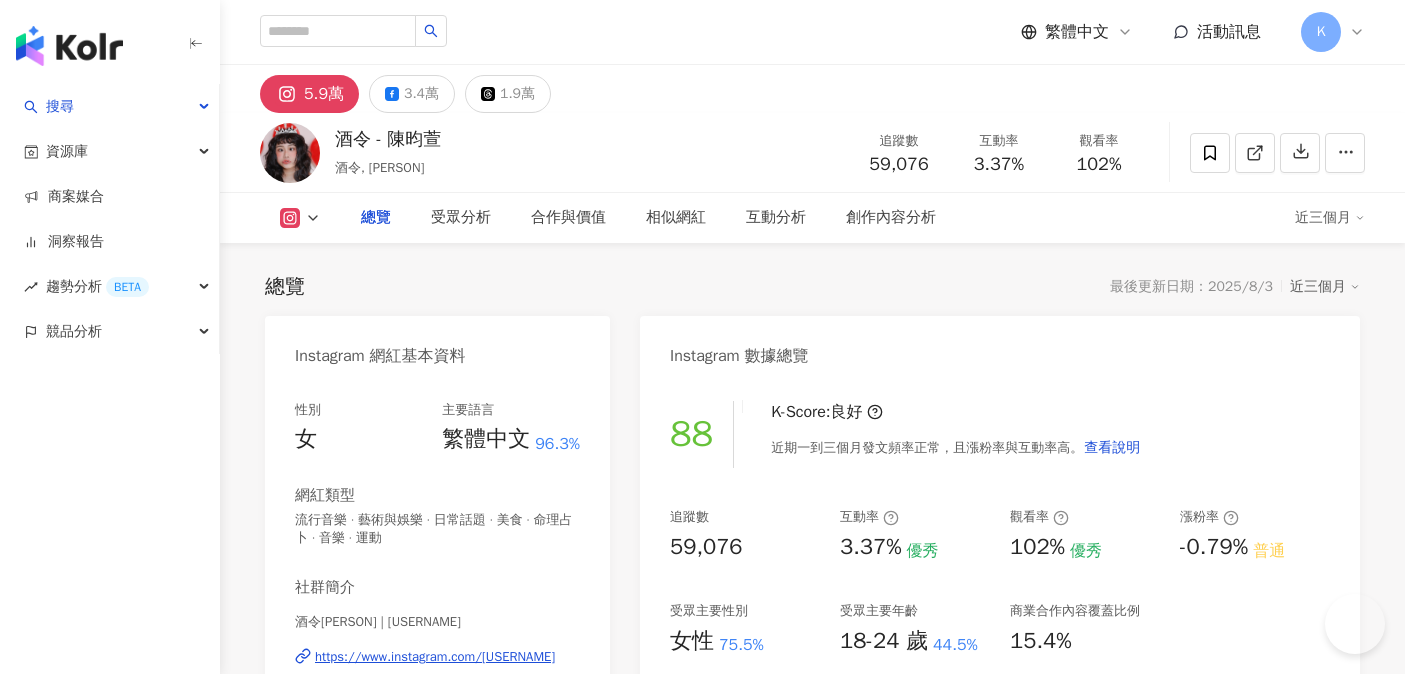 scroll, scrollTop: 0, scrollLeft: 0, axis: both 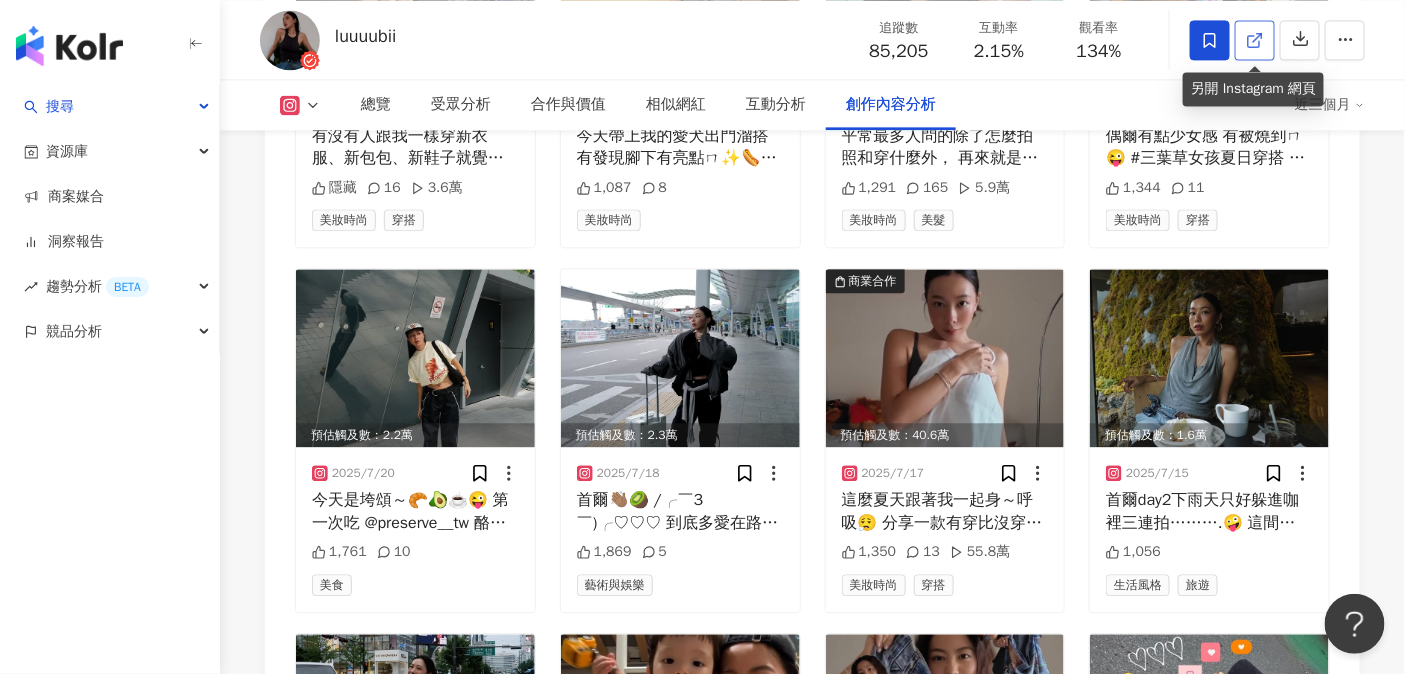 click at bounding box center [1255, 40] 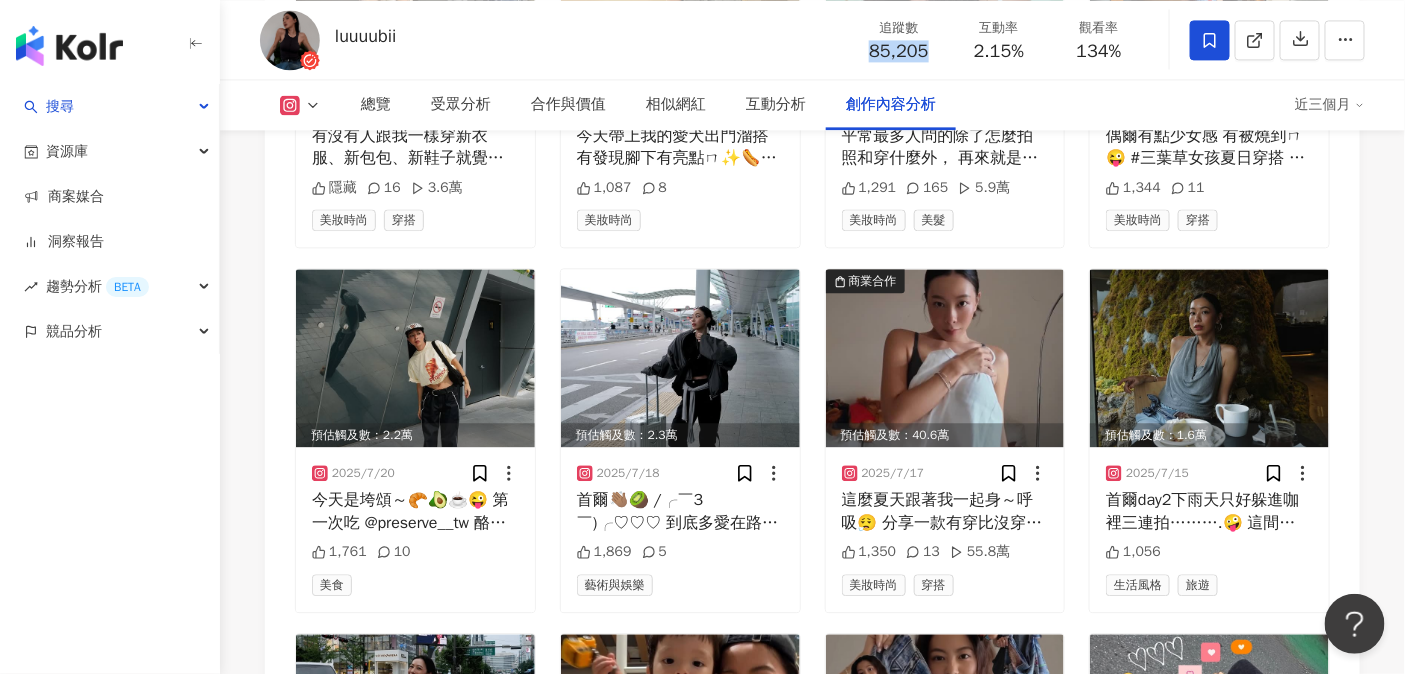 drag, startPoint x: 868, startPoint y: 50, endPoint x: 944, endPoint y: 51, distance: 76.00658 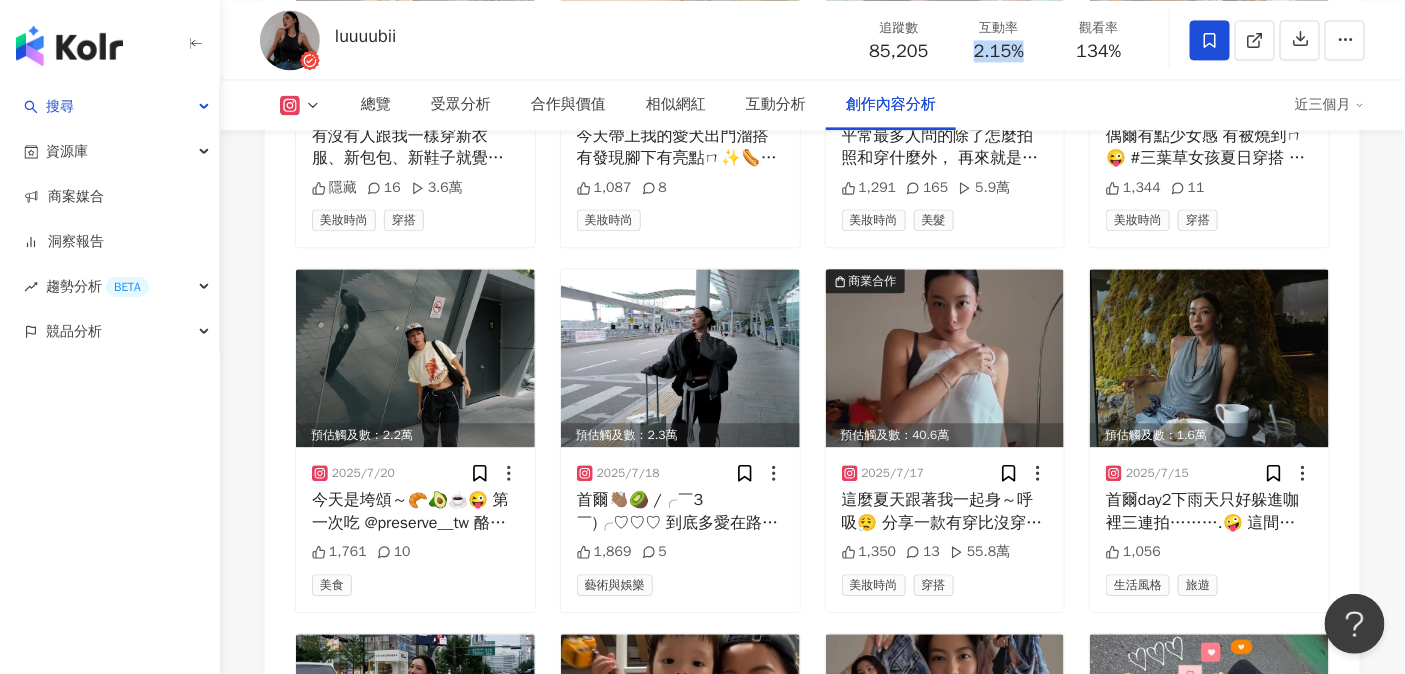 drag, startPoint x: 965, startPoint y: 49, endPoint x: 1029, endPoint y: 50, distance: 64.00781 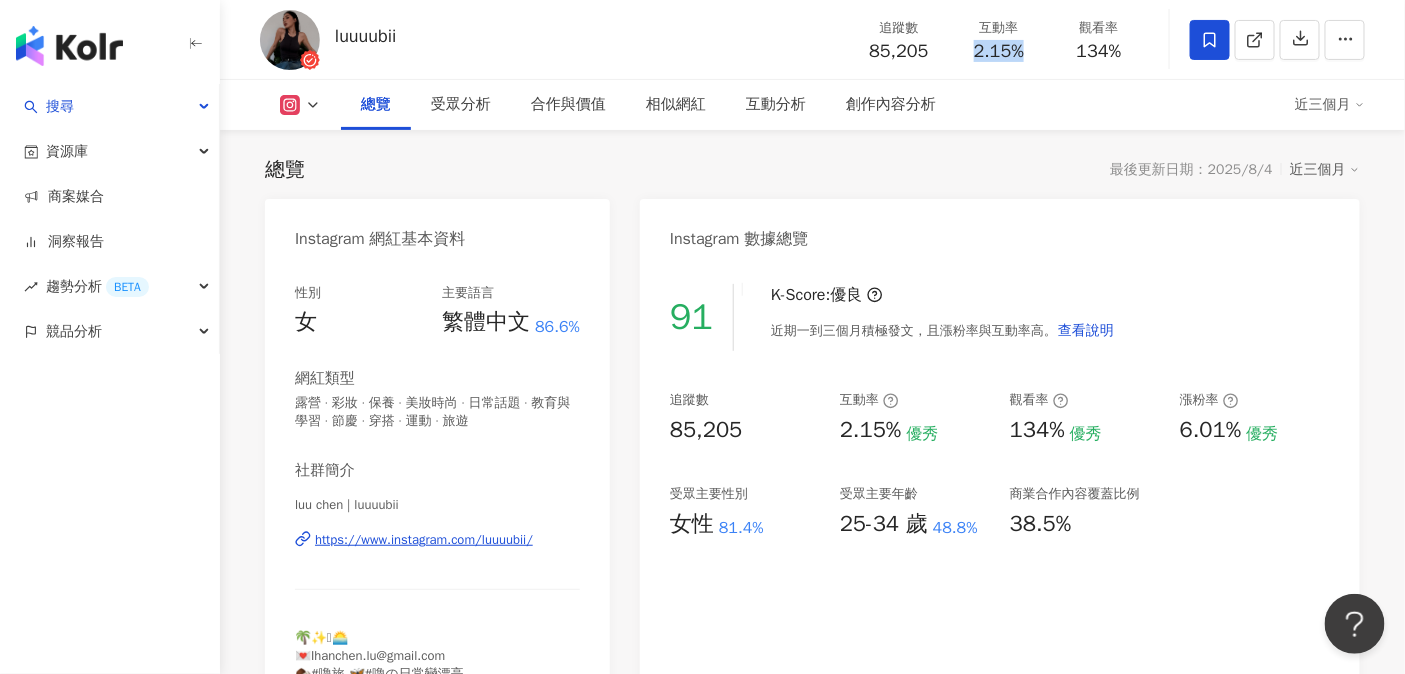 scroll, scrollTop: 0, scrollLeft: 0, axis: both 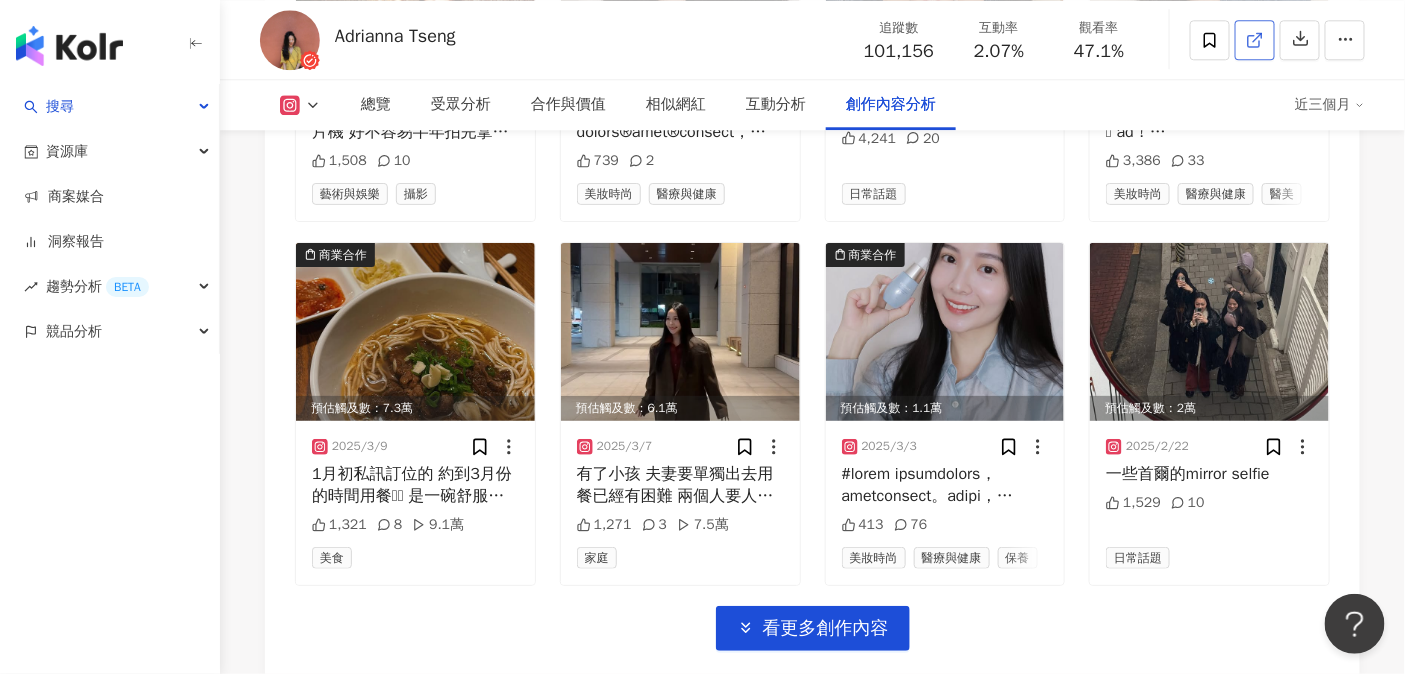 click at bounding box center (1255, 40) 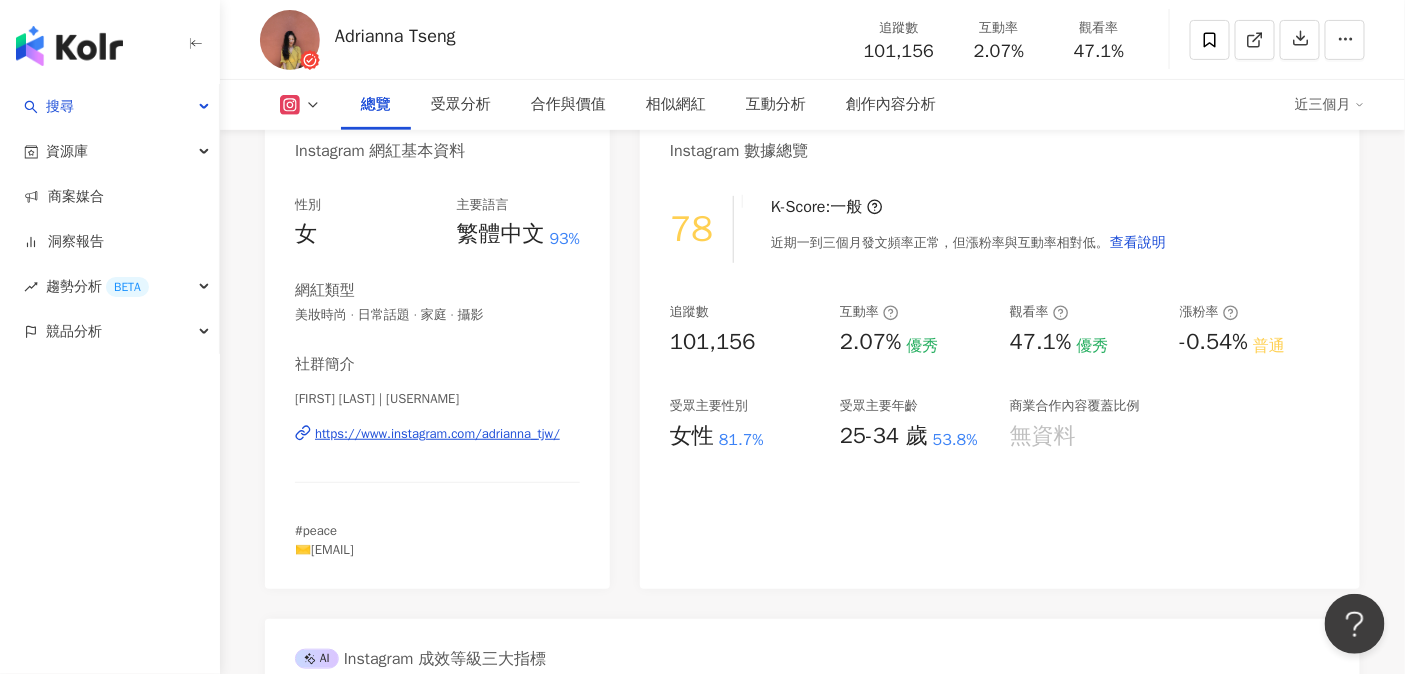 scroll, scrollTop: 26, scrollLeft: 0, axis: vertical 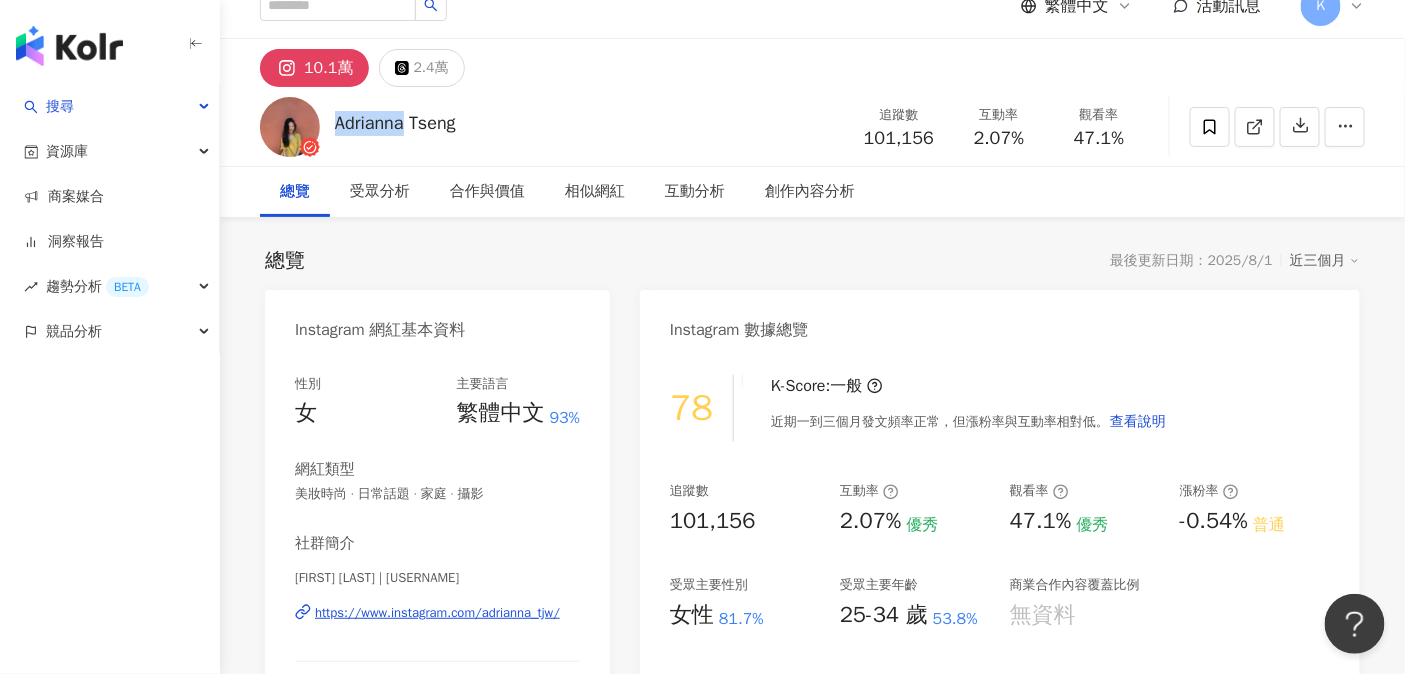 drag, startPoint x: 334, startPoint y: 126, endPoint x: 411, endPoint y: 130, distance: 77.10383 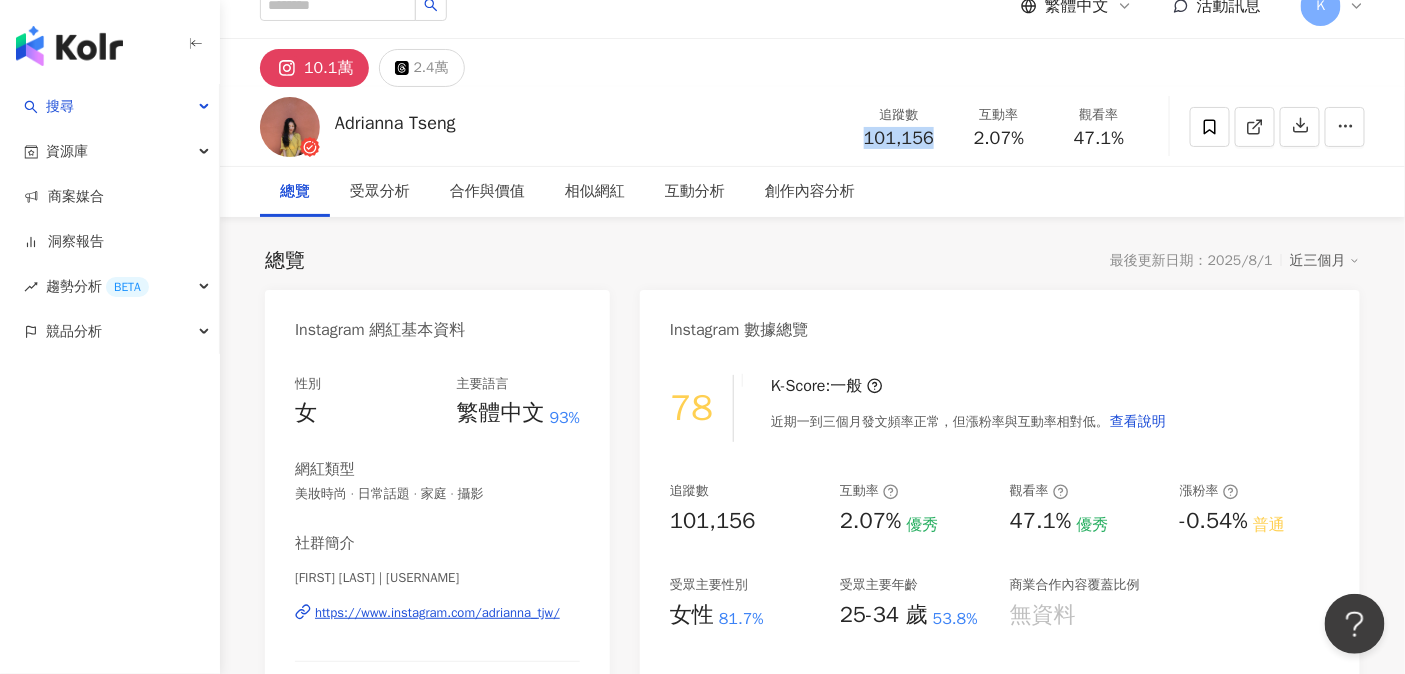 drag, startPoint x: 861, startPoint y: 143, endPoint x: 930, endPoint y: 144, distance: 69.00725 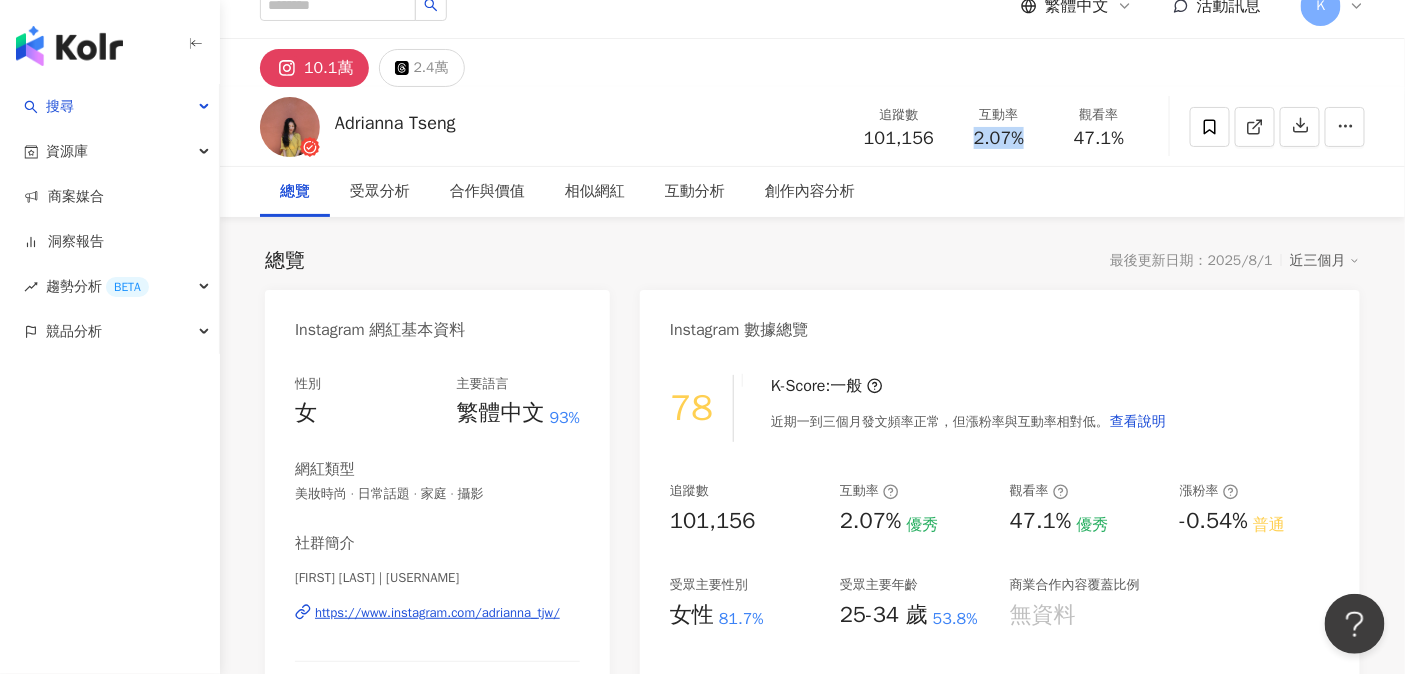 drag, startPoint x: 977, startPoint y: 136, endPoint x: 1033, endPoint y: 141, distance: 56.22277 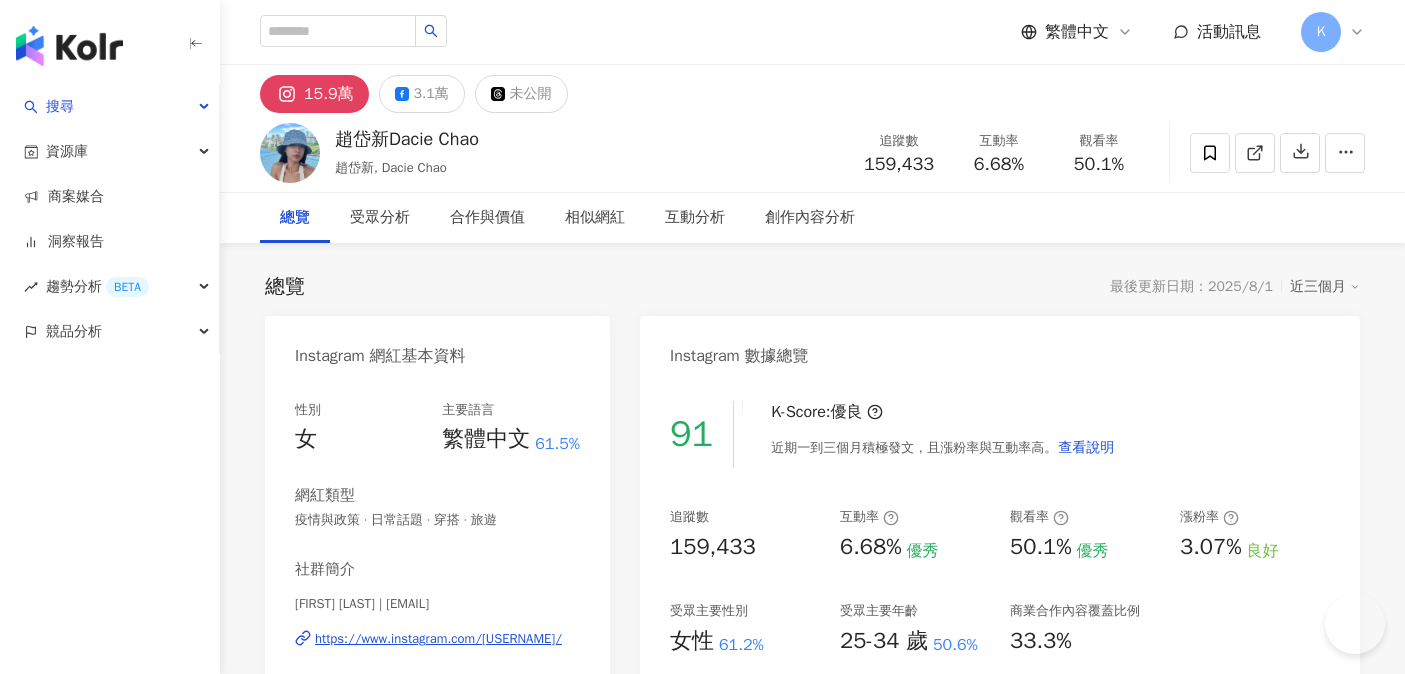 scroll, scrollTop: 0, scrollLeft: 0, axis: both 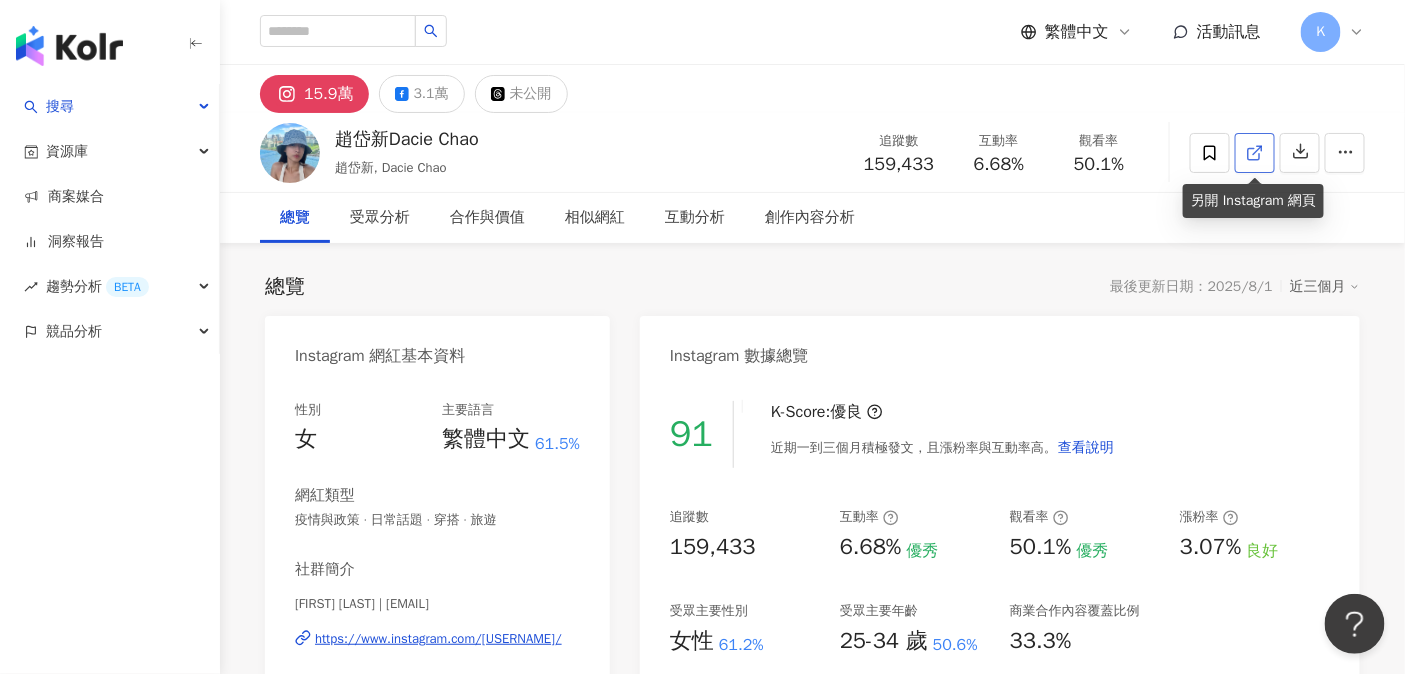 click 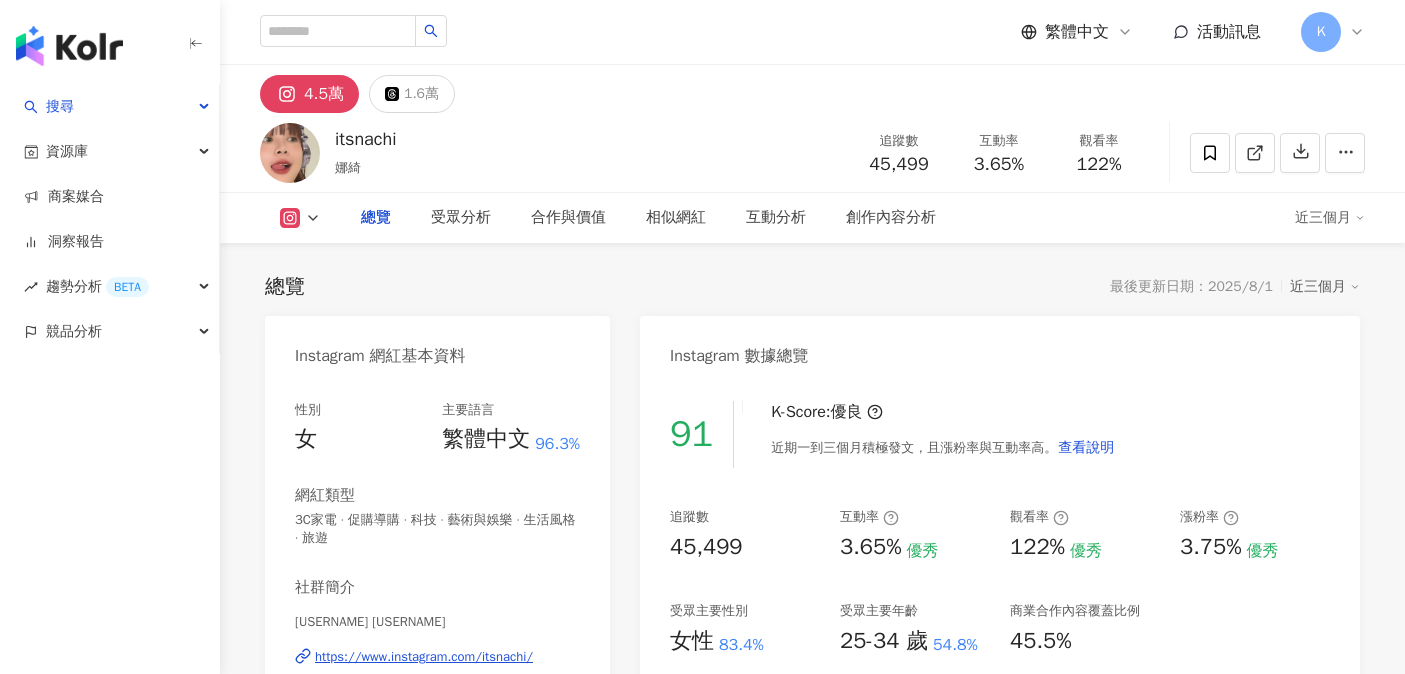 scroll, scrollTop: 0, scrollLeft: 0, axis: both 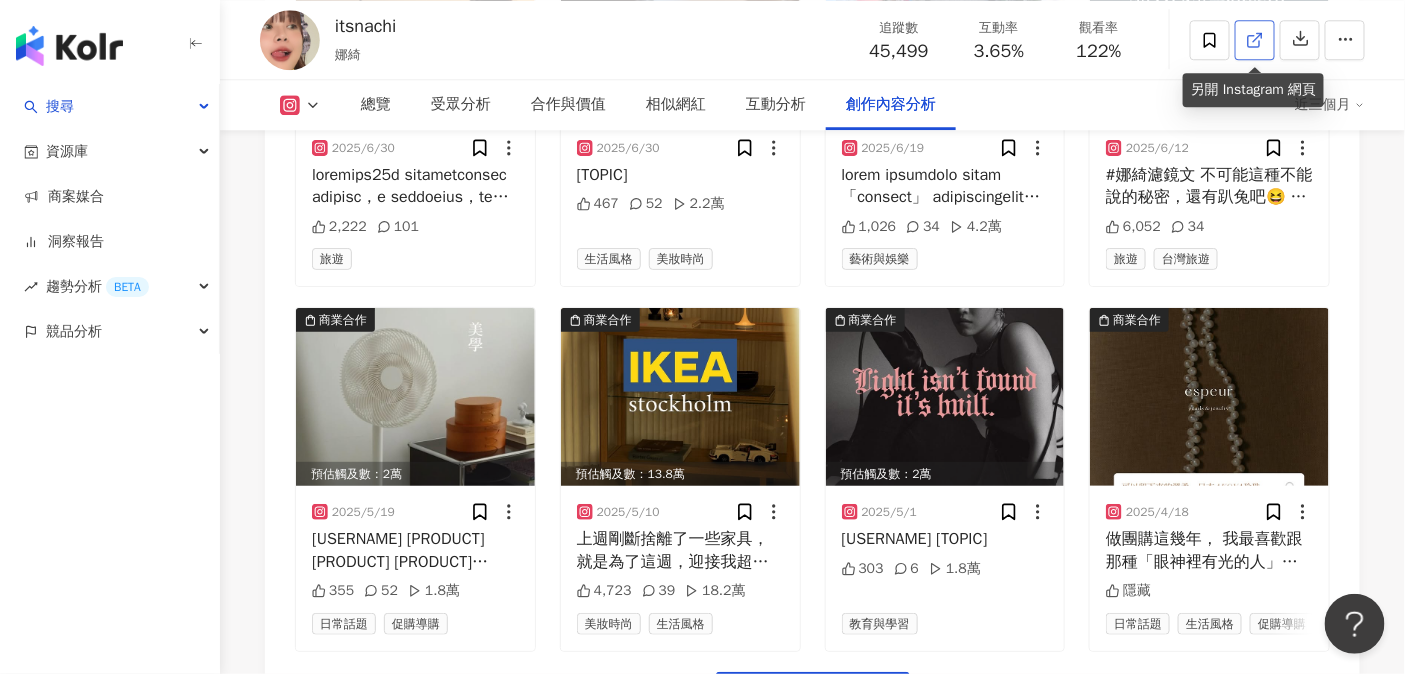click 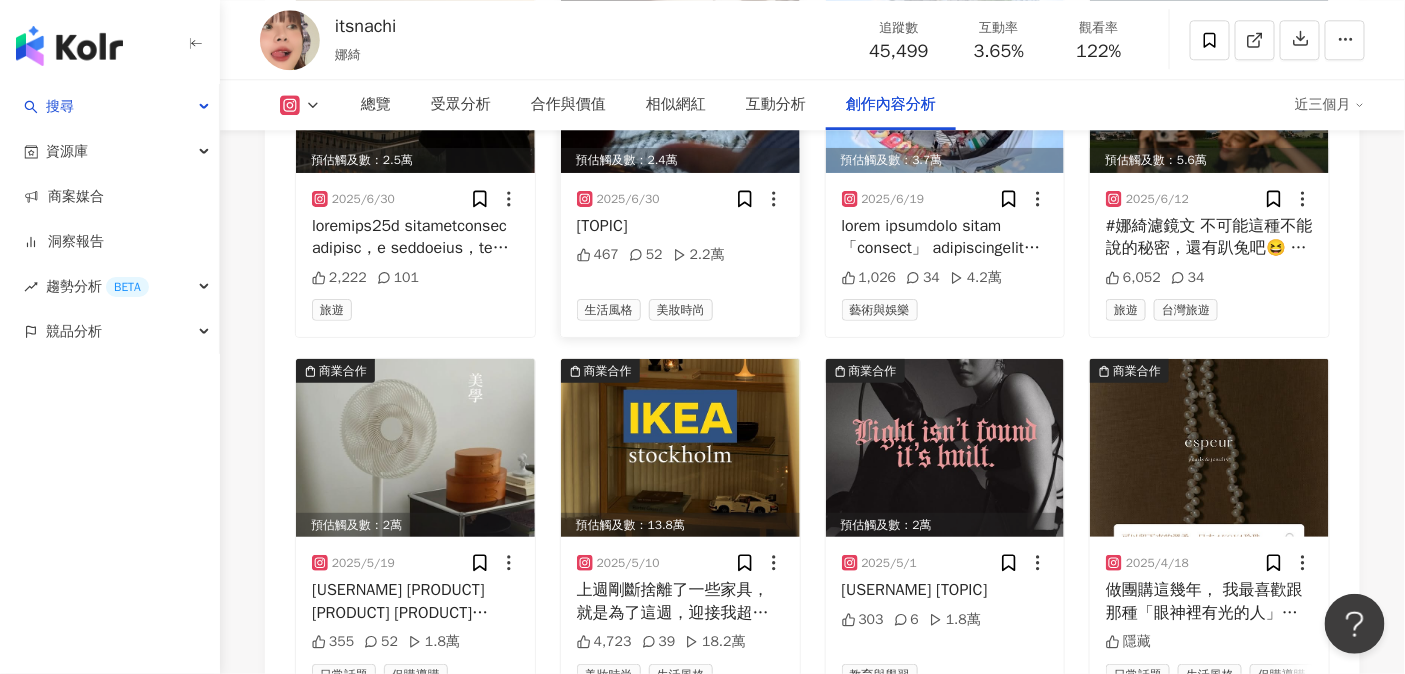 scroll, scrollTop: 6806, scrollLeft: 0, axis: vertical 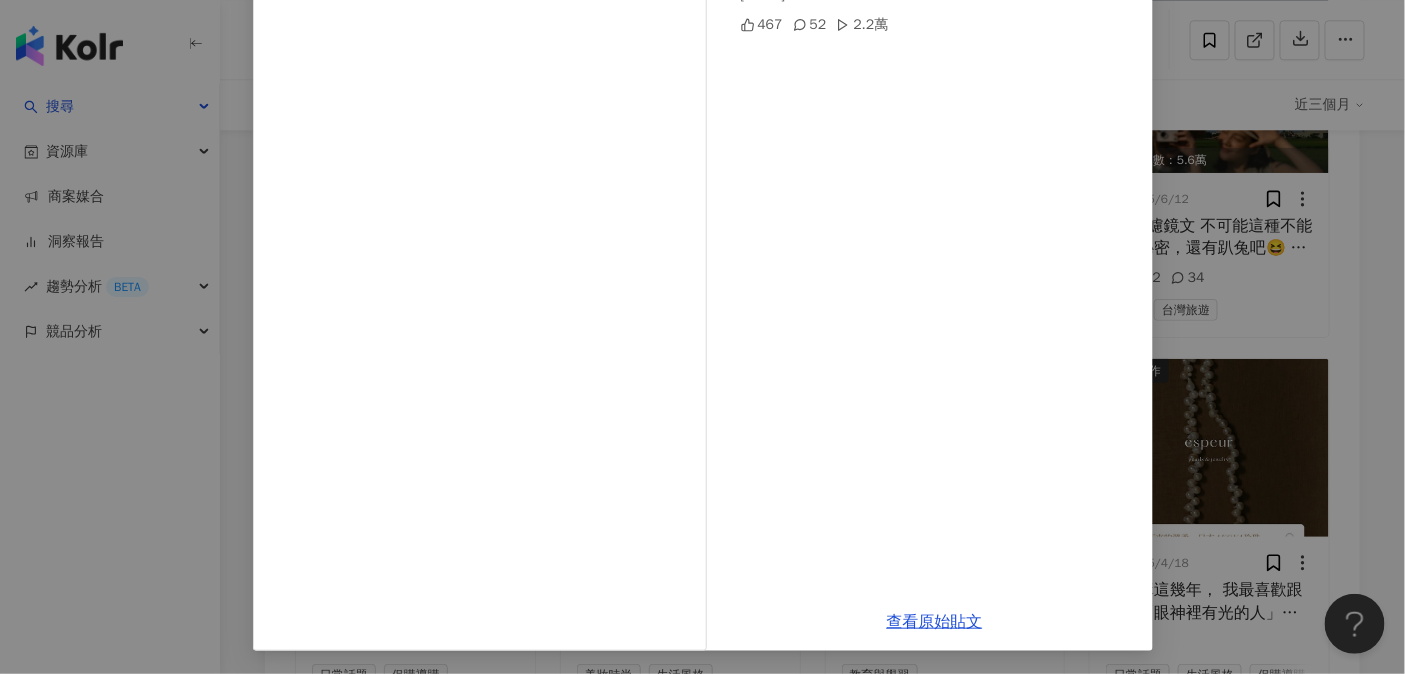 click on "itsnachi 2025/6/30 自律的小秘密：你有屬於自己的氣味模式嗎？
踏入自由業不難，難的是一直有案接
開始自律也不難，難的是長期穩定地維持
進入 WFH 時代後，
我們更常在同一個空間裡切換不同身份
而我切換工作模式的方式，是香味🤎
香味是我維持多年自律的秘密，
也是居家工作最安靜卻最有力的開關
像在空氣中劃下一道界線，提醒自己：從現在開始，進入創作狀態
我會依照不同氣味，提醒自己當下的任務節奏：
清新提神、內斂沉靜，甚至只是單純的專注。
如果你也想打造屬於自己的氣味氣場，
可以在 @hearth.tw 體驗多款香氛，找到專屬你的工作節奏。
📷🤎 467 52 2.2萬 查看原始貼文" at bounding box center (702, 337) 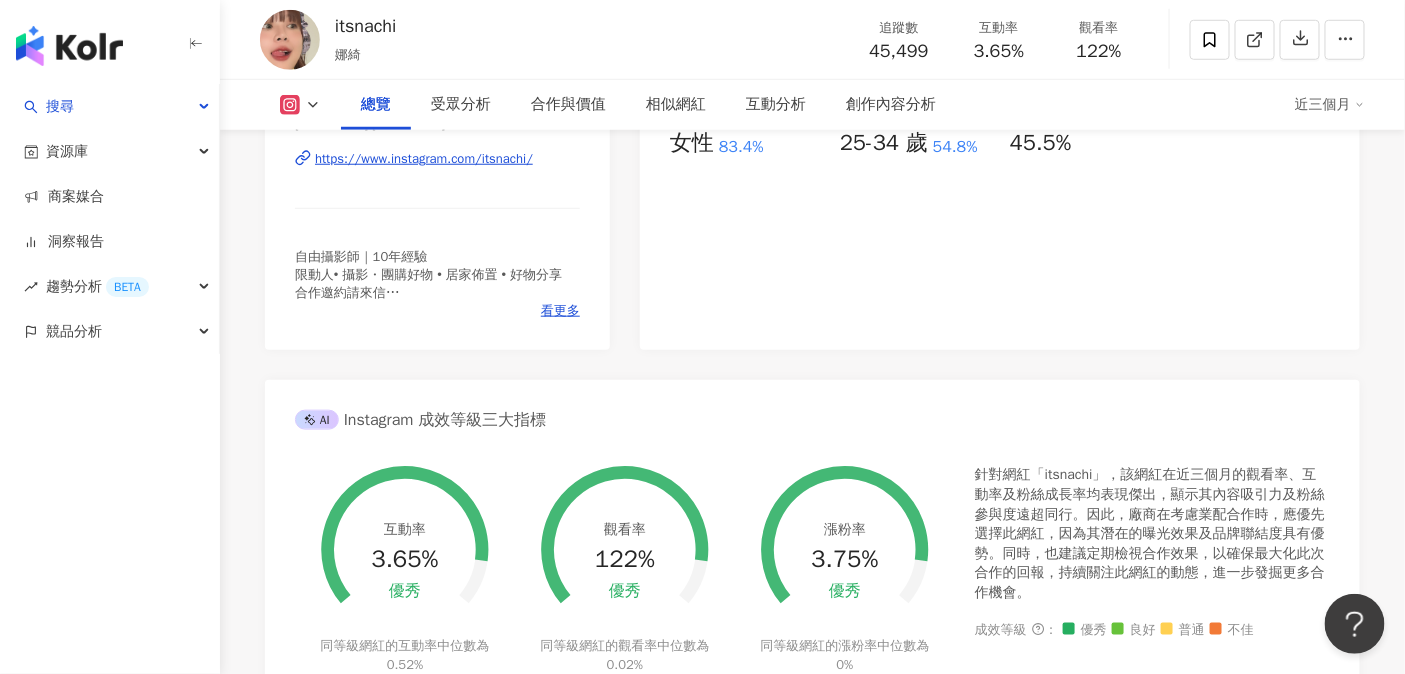 scroll, scrollTop: 0, scrollLeft: 0, axis: both 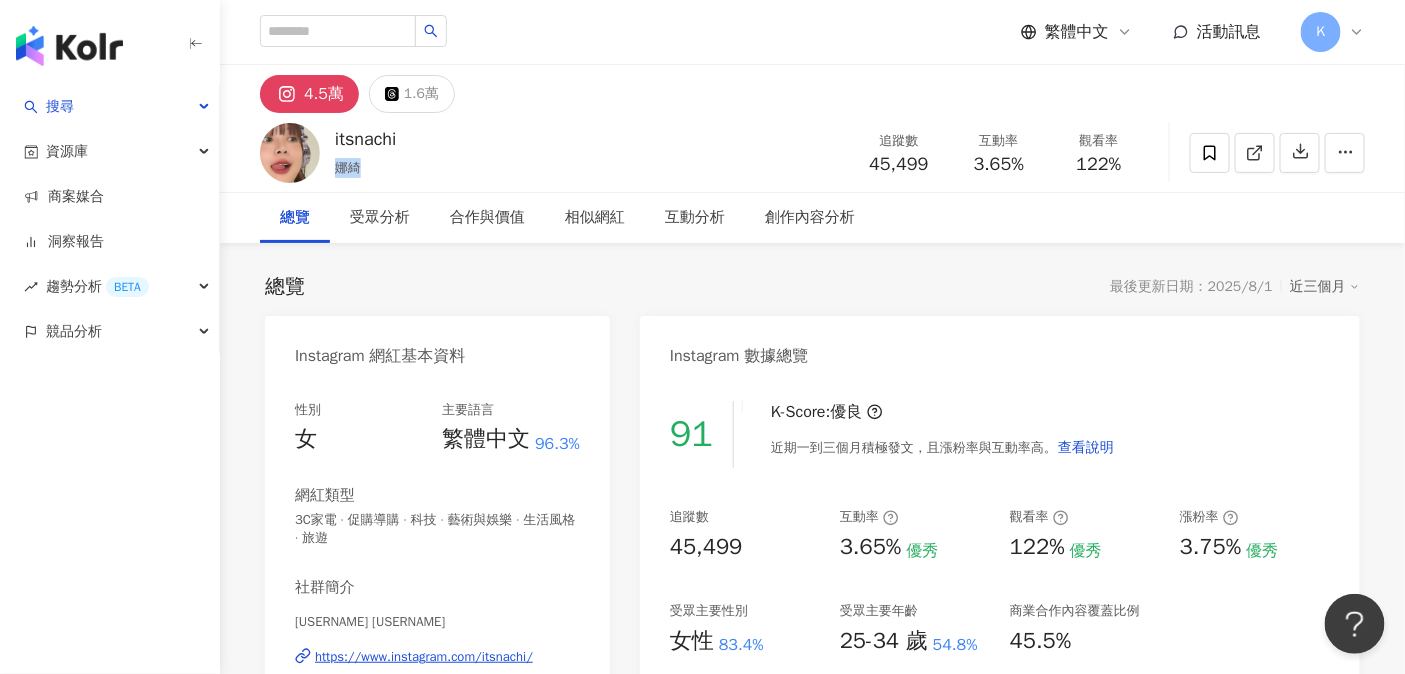 drag, startPoint x: 364, startPoint y: 168, endPoint x: 328, endPoint y: 169, distance: 36.013885 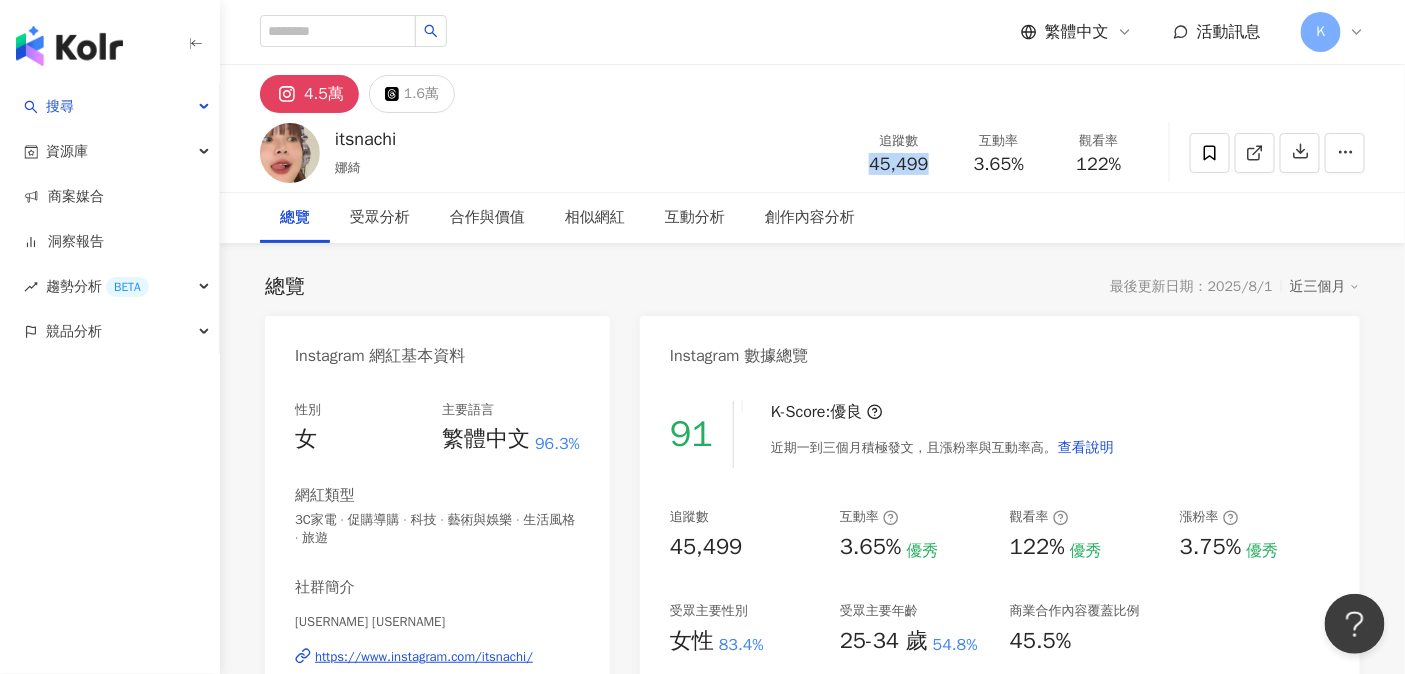 drag, startPoint x: 872, startPoint y: 162, endPoint x: 936, endPoint y: 165, distance: 64.070274 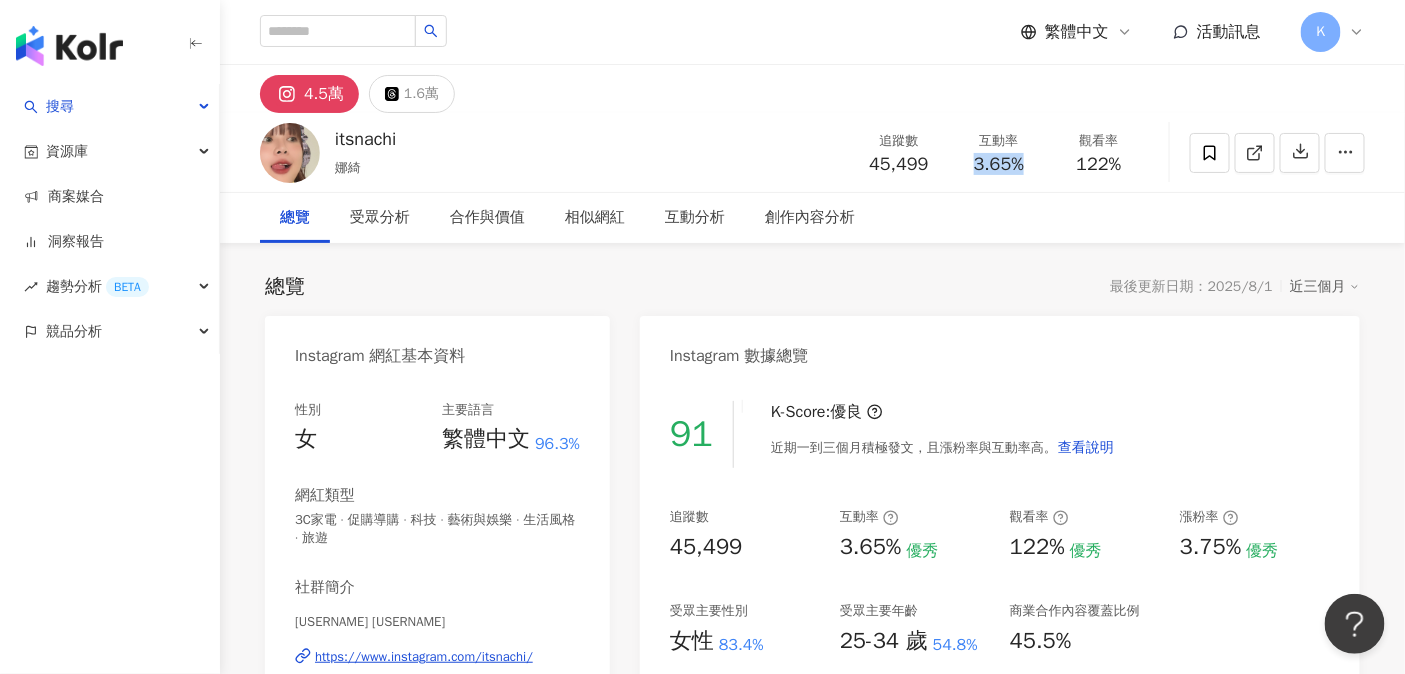 drag, startPoint x: 977, startPoint y: 165, endPoint x: 1029, endPoint y: 165, distance: 52 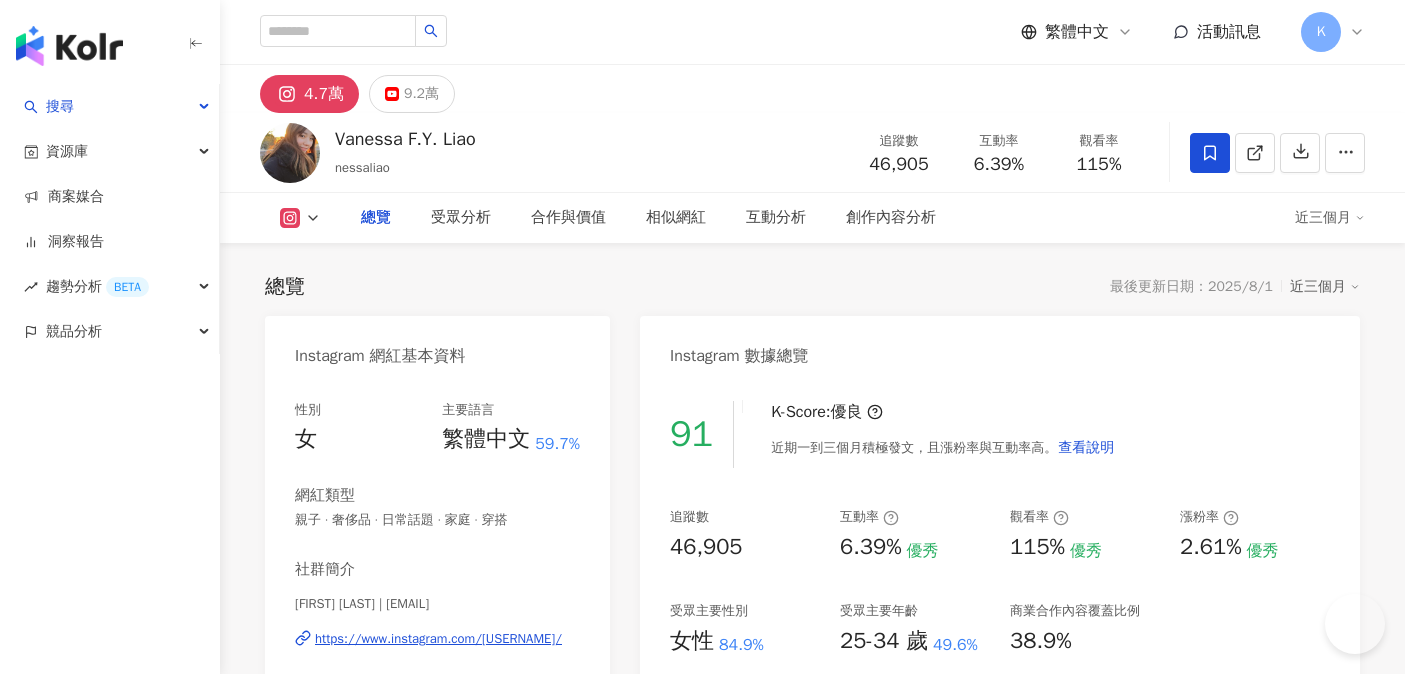 scroll, scrollTop: 0, scrollLeft: 0, axis: both 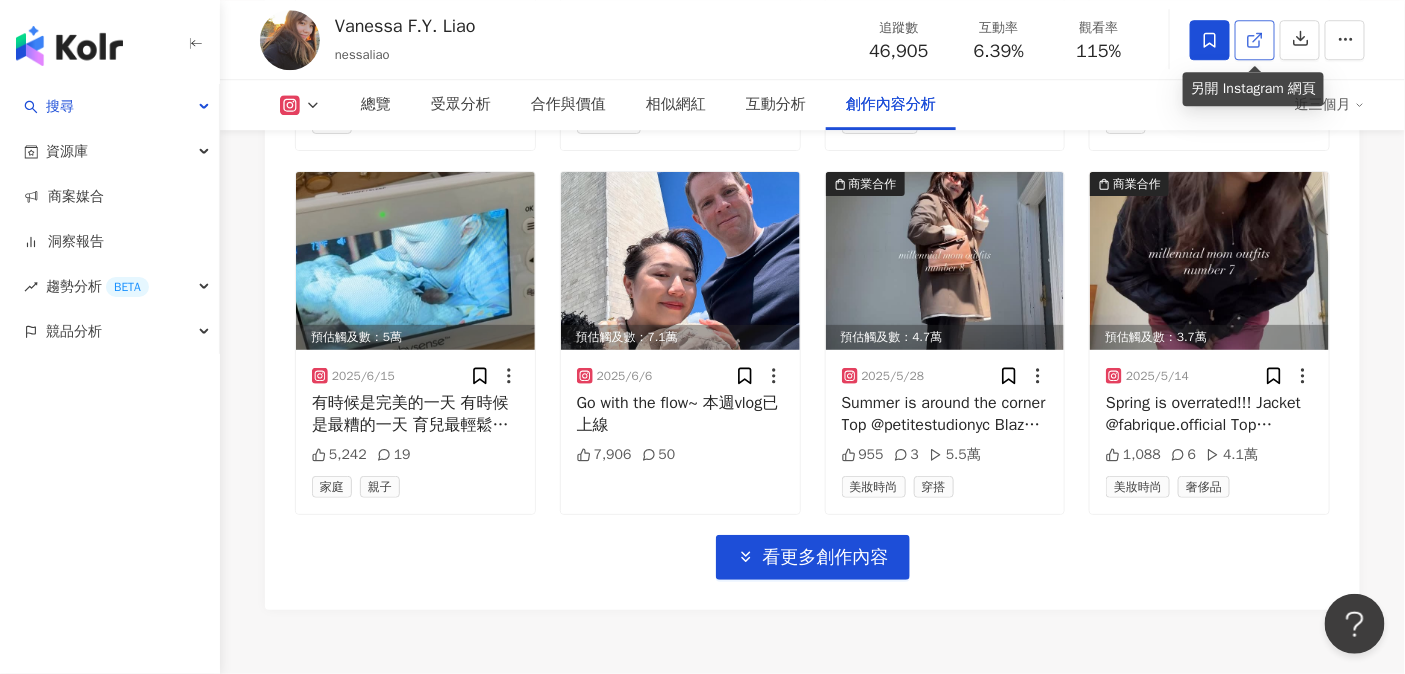 click 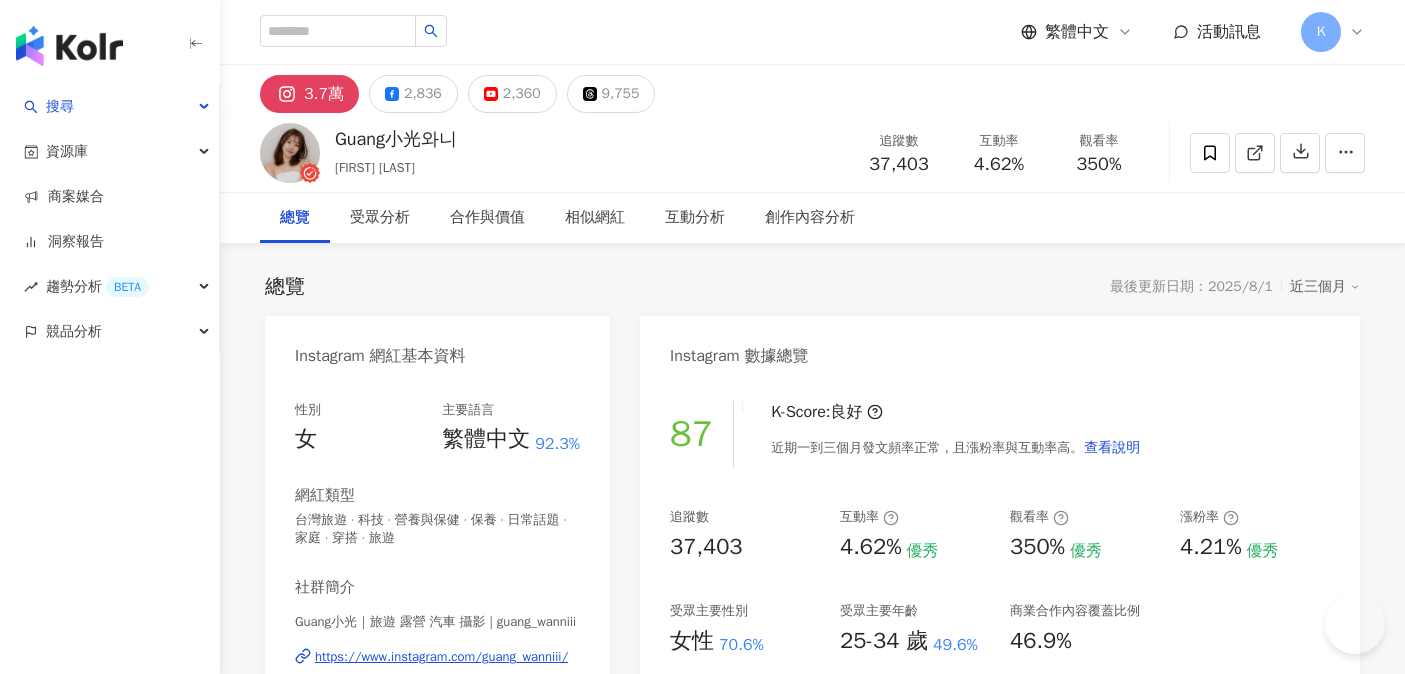 scroll, scrollTop: 0, scrollLeft: 0, axis: both 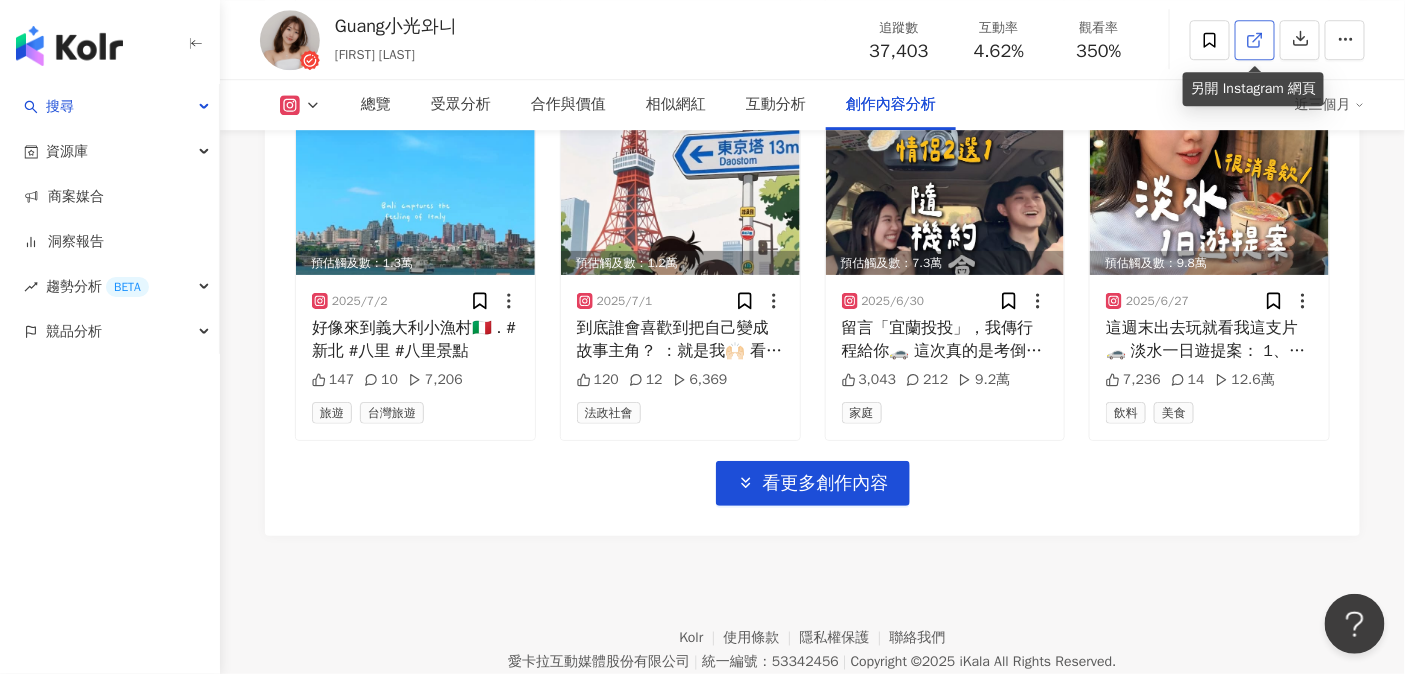 click 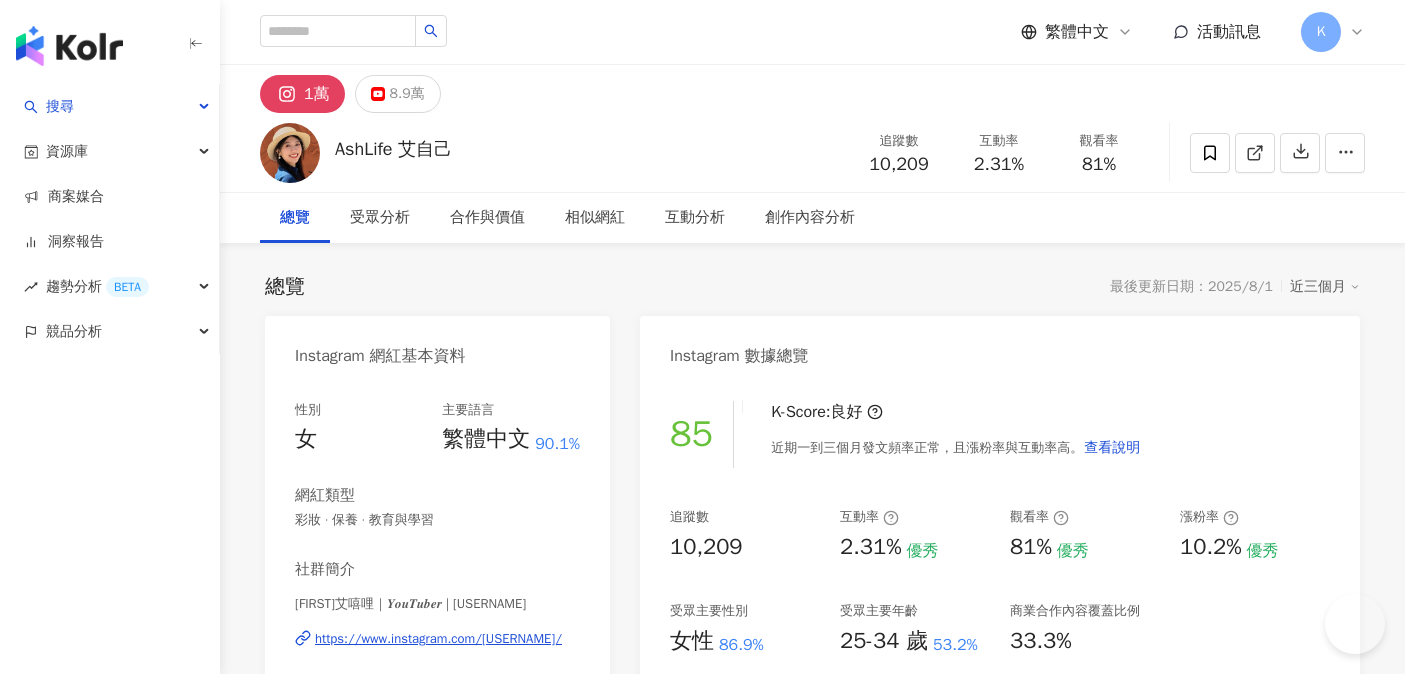scroll, scrollTop: 0, scrollLeft: 0, axis: both 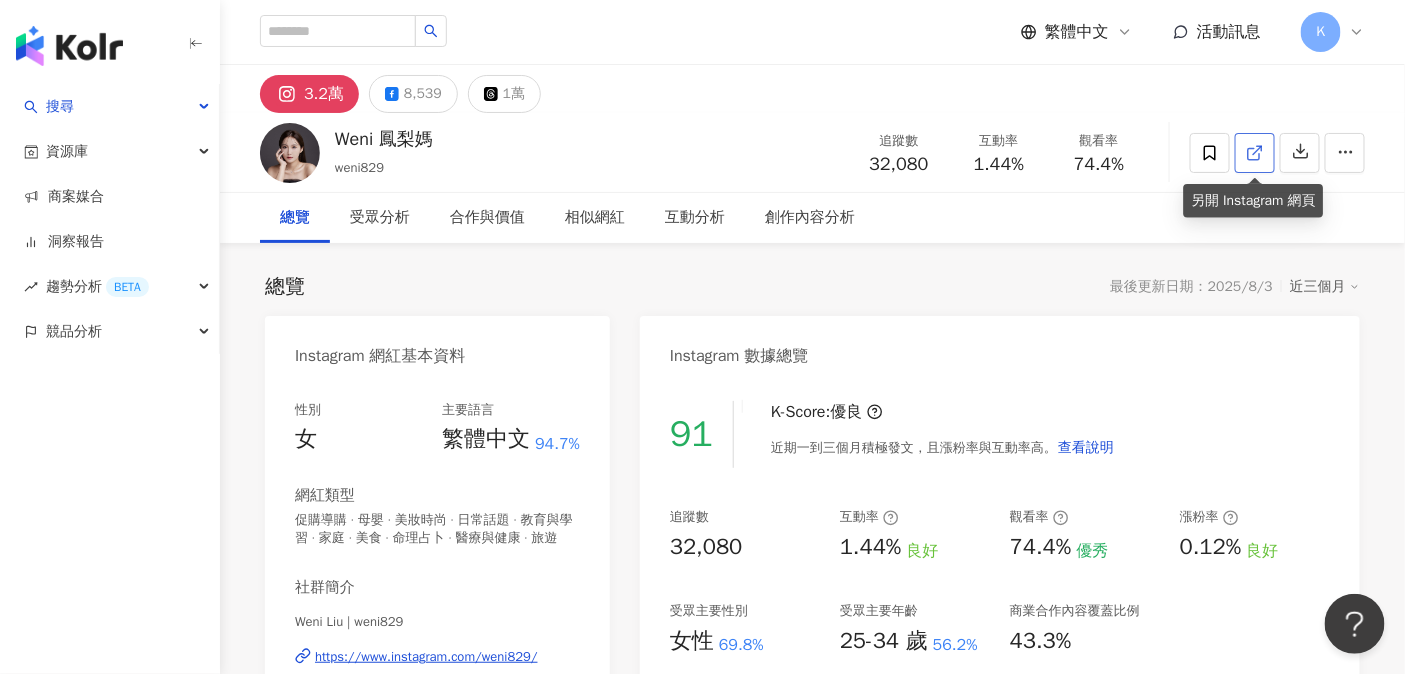 click at bounding box center [1255, 153] 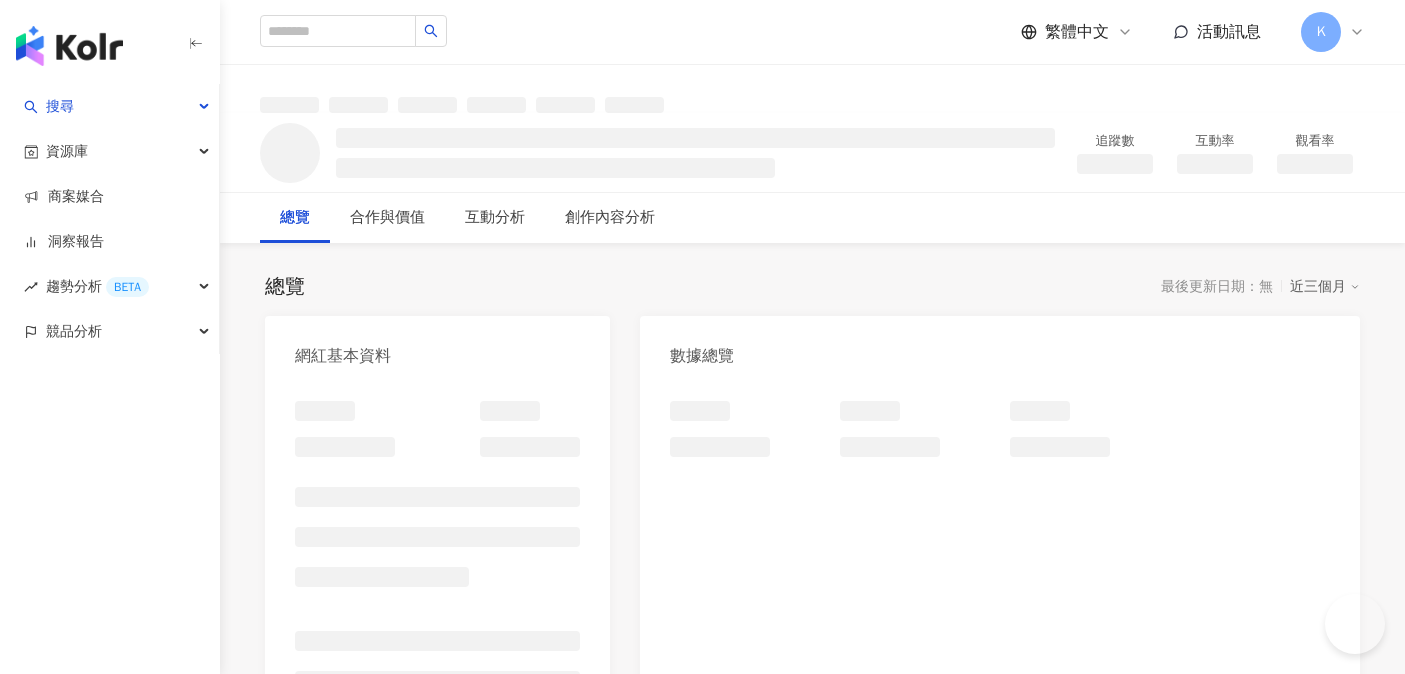scroll, scrollTop: 0, scrollLeft: 0, axis: both 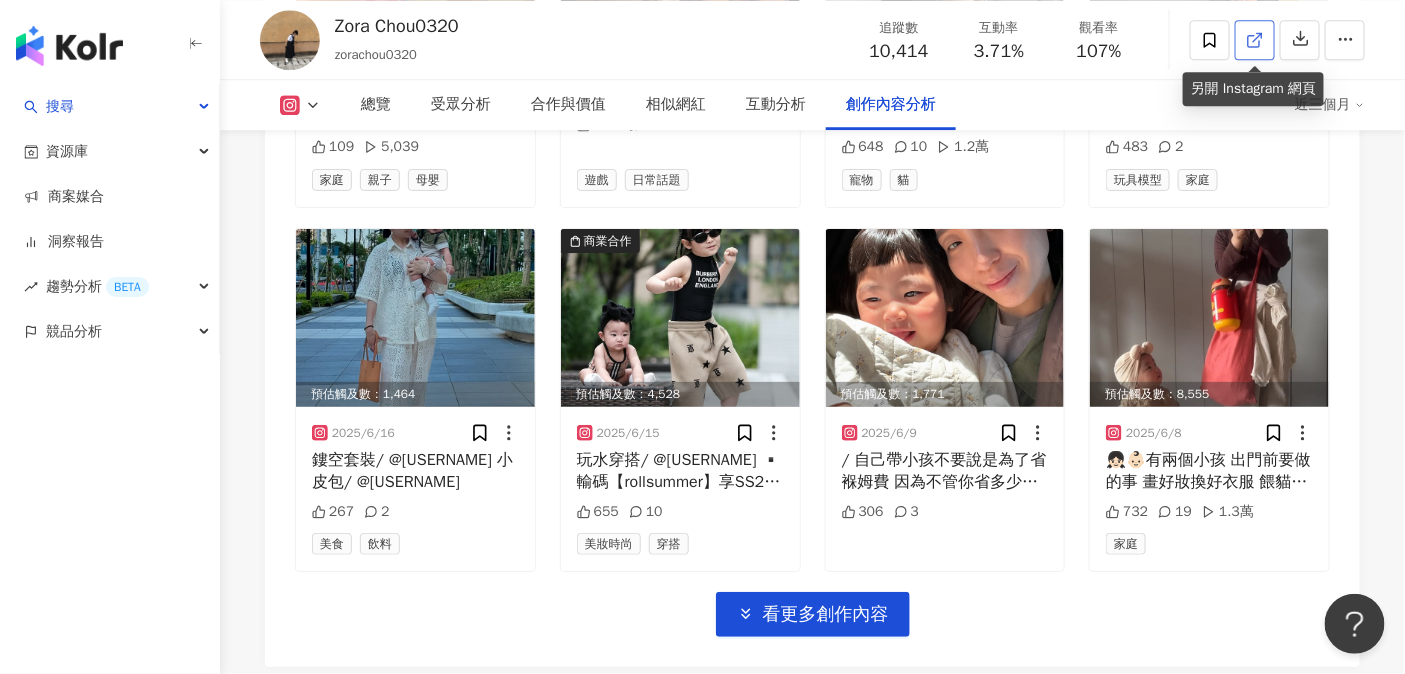 click at bounding box center [1255, 40] 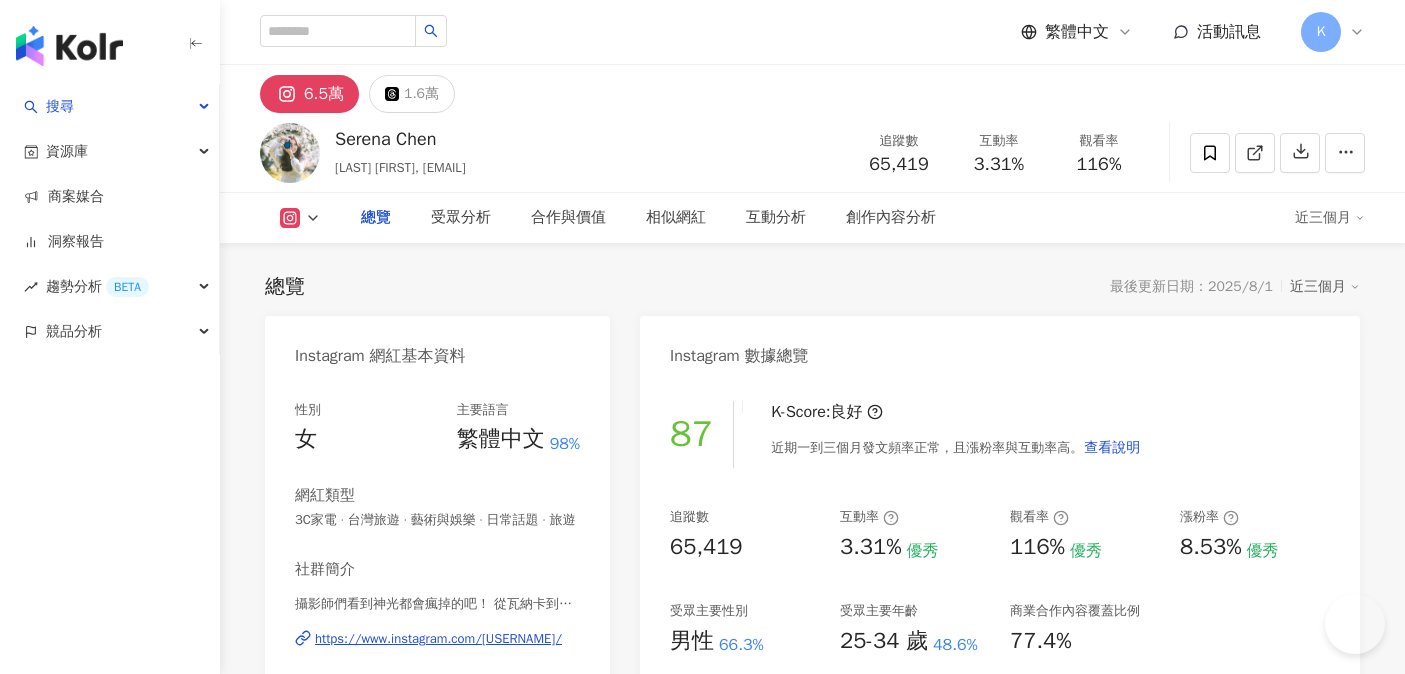 scroll, scrollTop: 0, scrollLeft: 0, axis: both 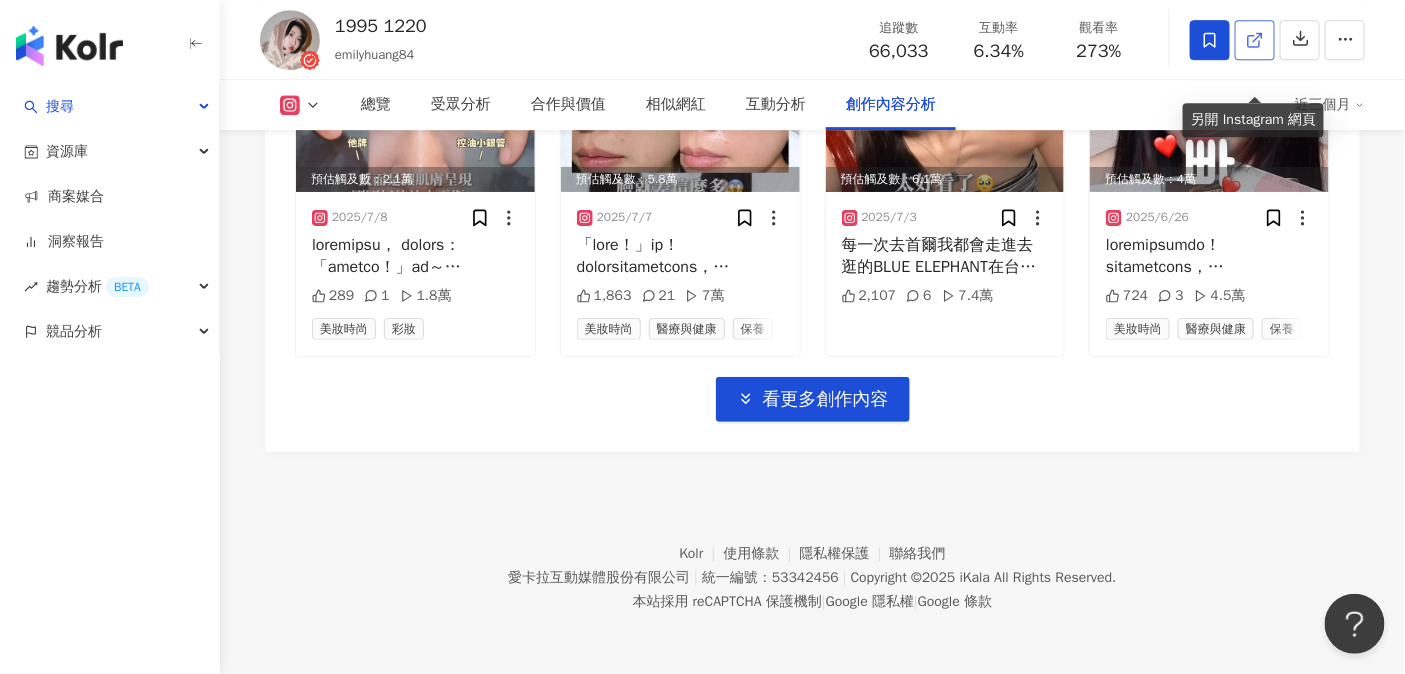 click at bounding box center (1255, 40) 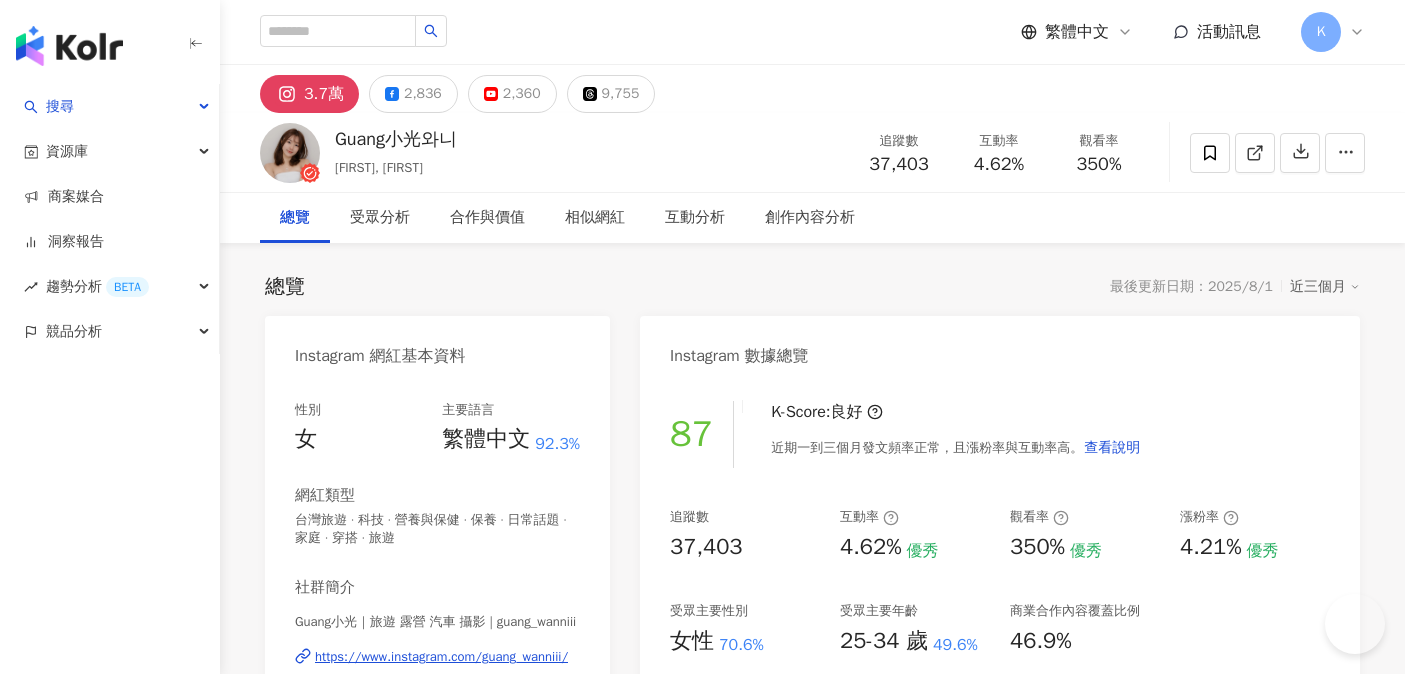 scroll, scrollTop: 0, scrollLeft: 0, axis: both 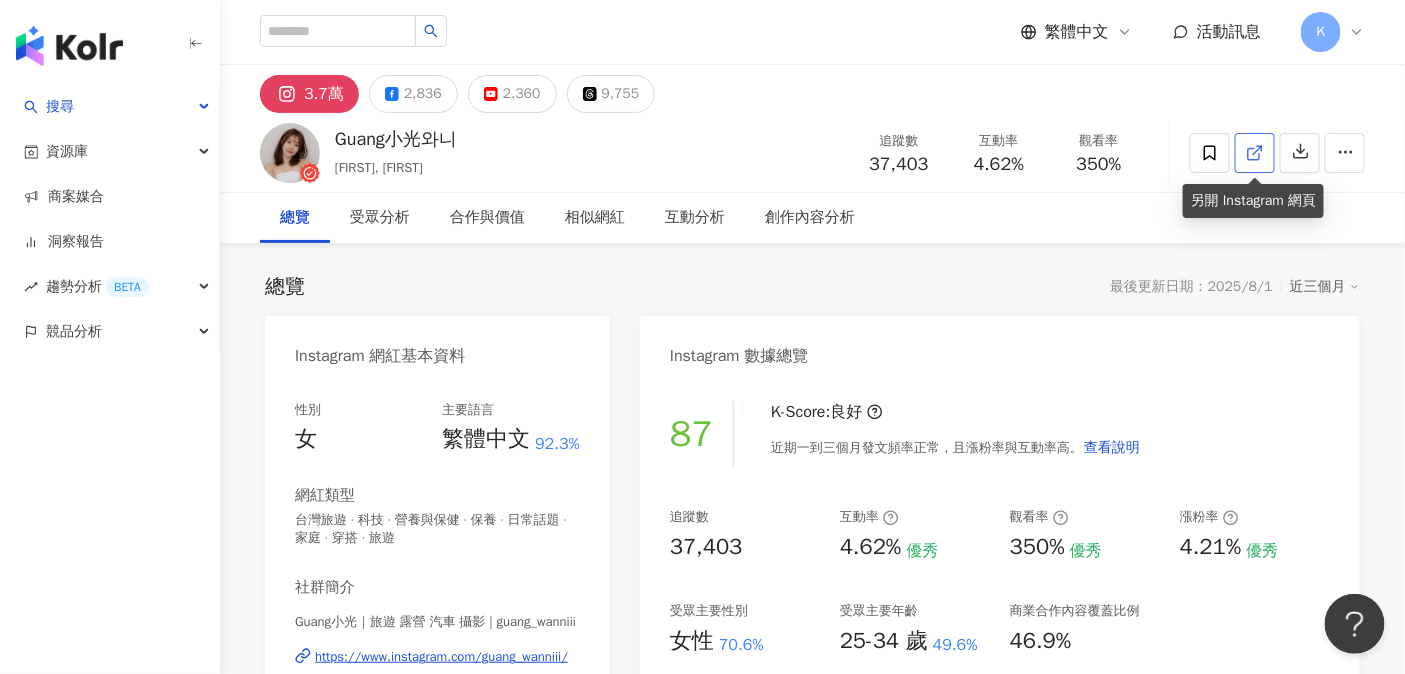 click 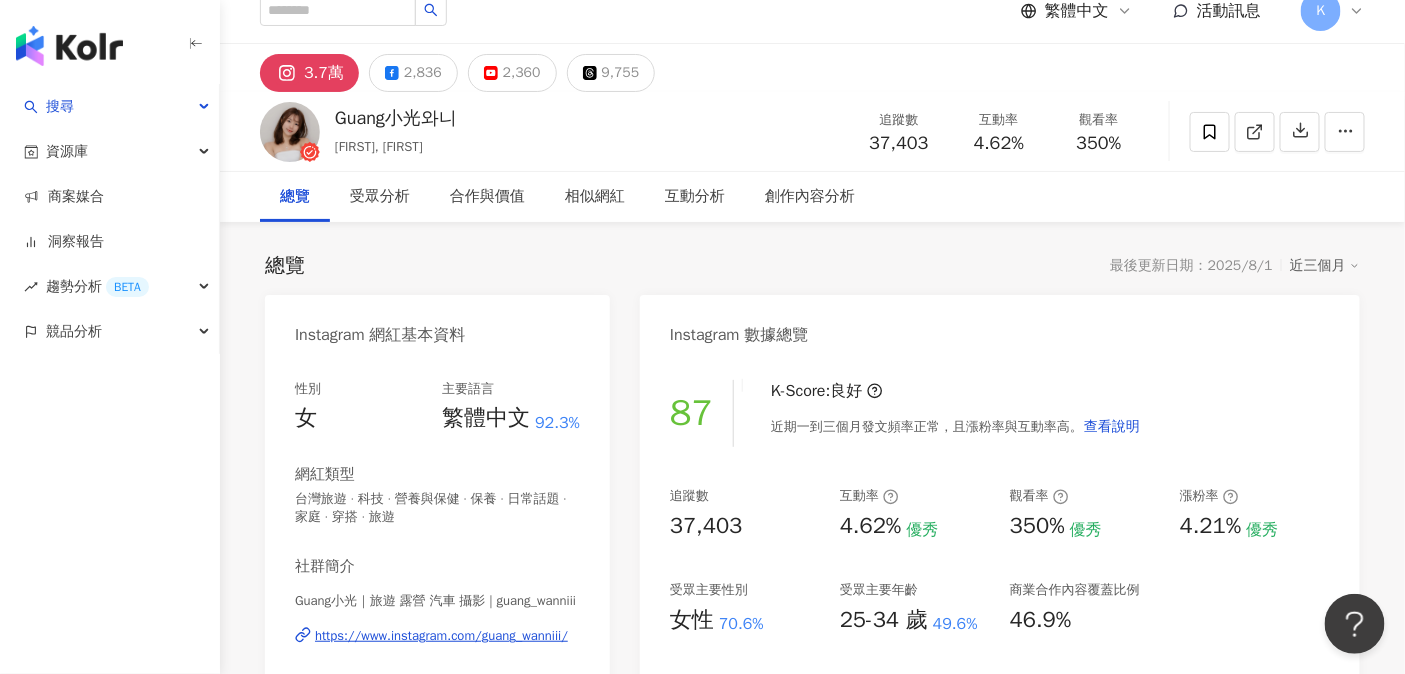 scroll, scrollTop: 36, scrollLeft: 0, axis: vertical 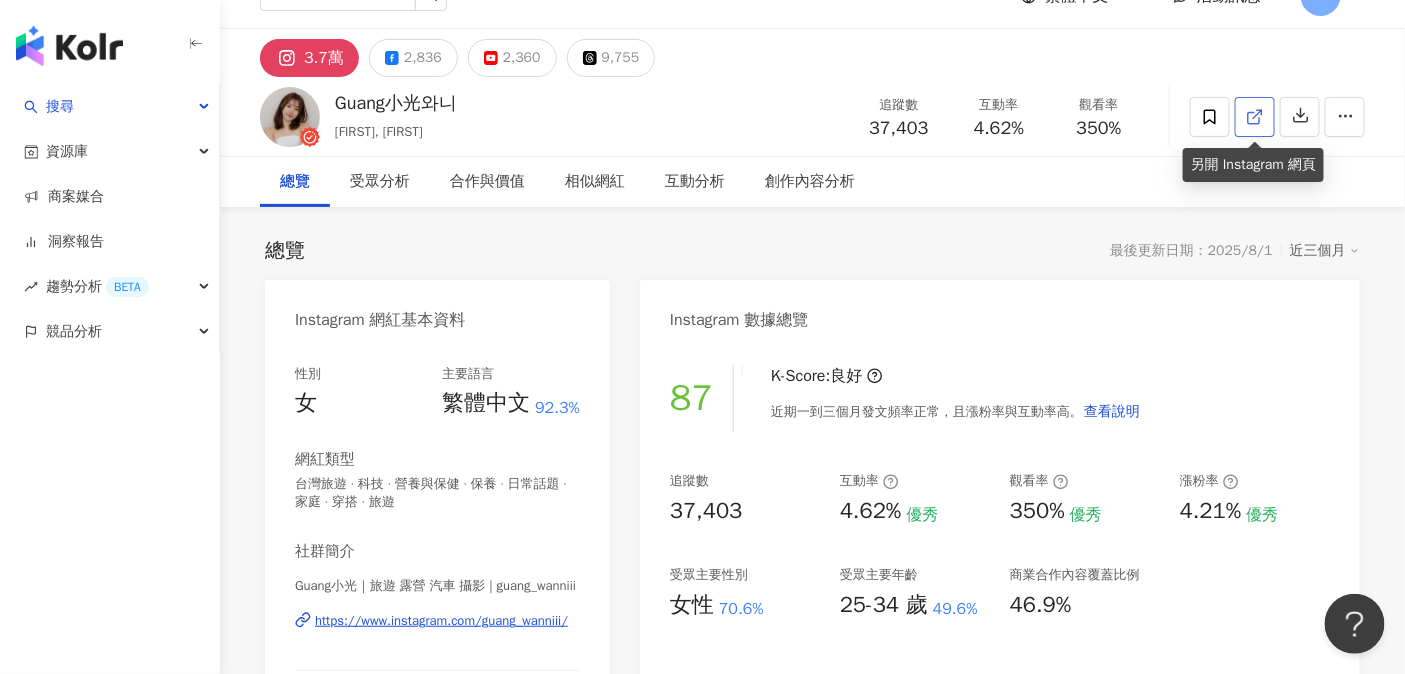 click 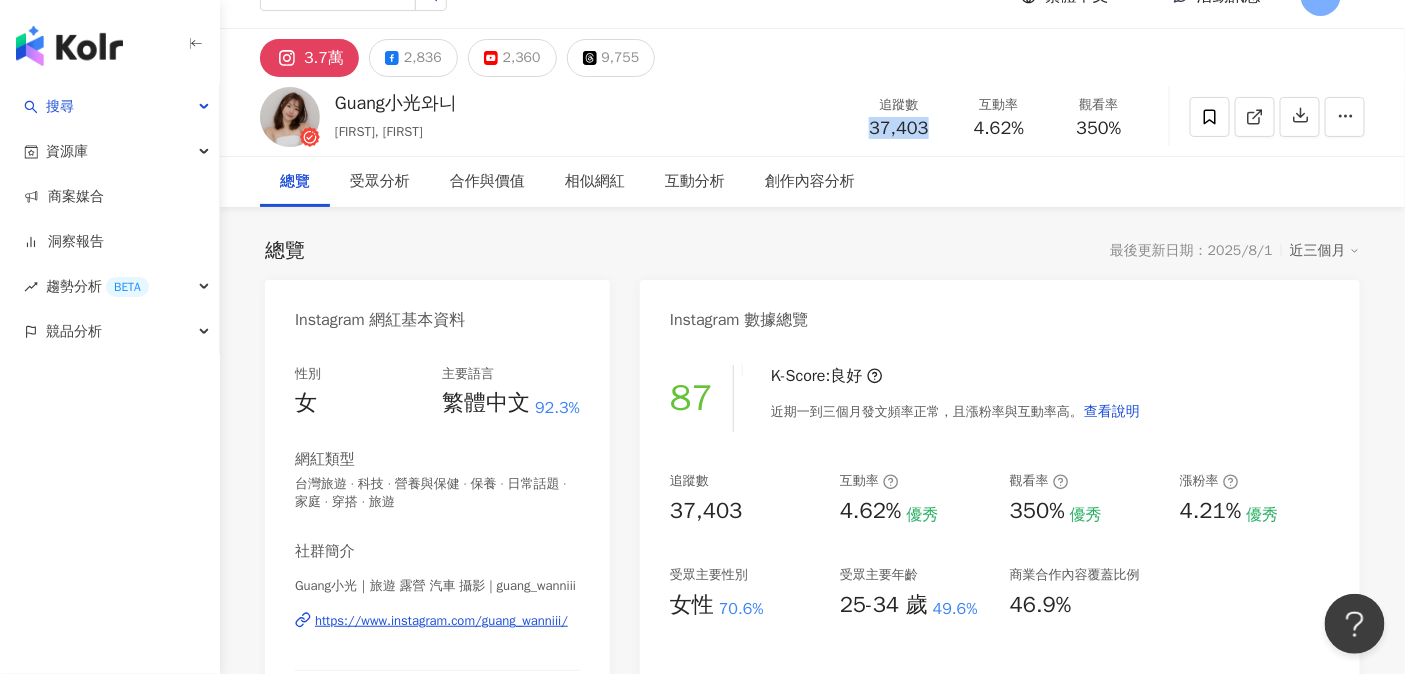 drag, startPoint x: 871, startPoint y: 129, endPoint x: 930, endPoint y: 132, distance: 59.07622 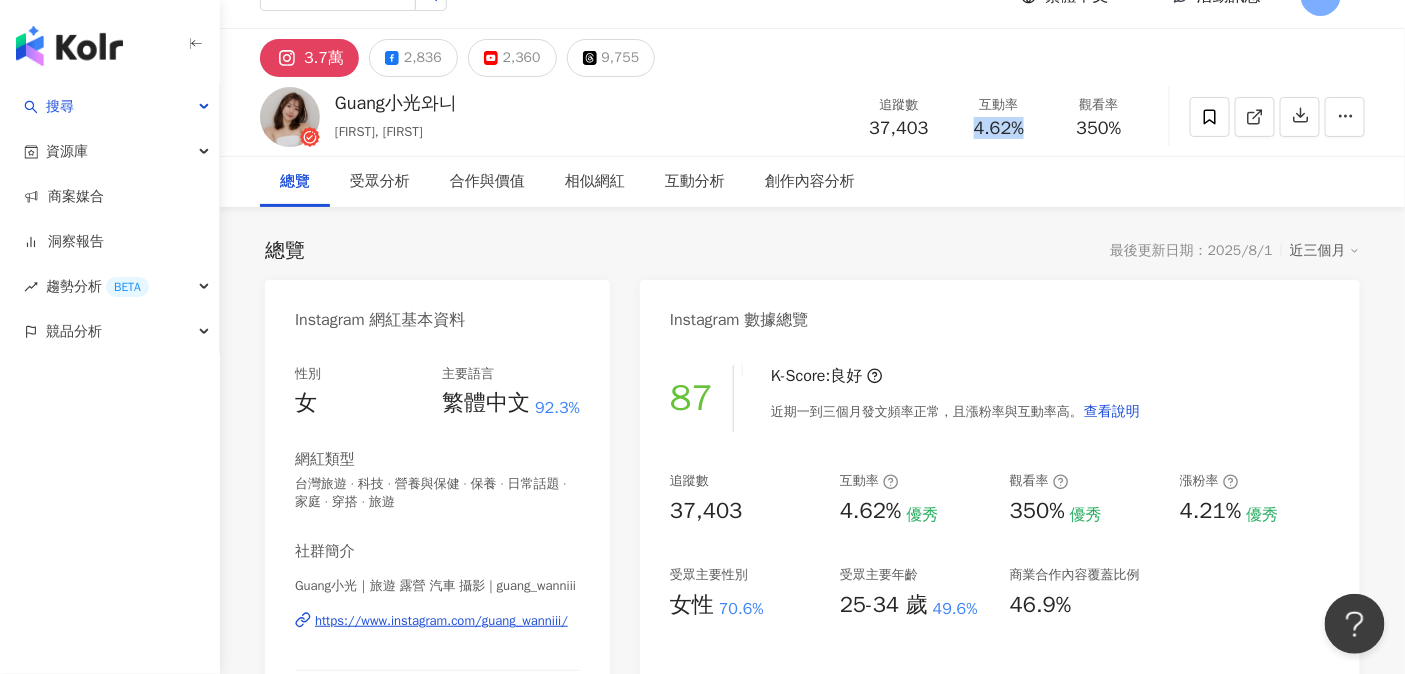 drag, startPoint x: 975, startPoint y: 133, endPoint x: 1036, endPoint y: 133, distance: 61 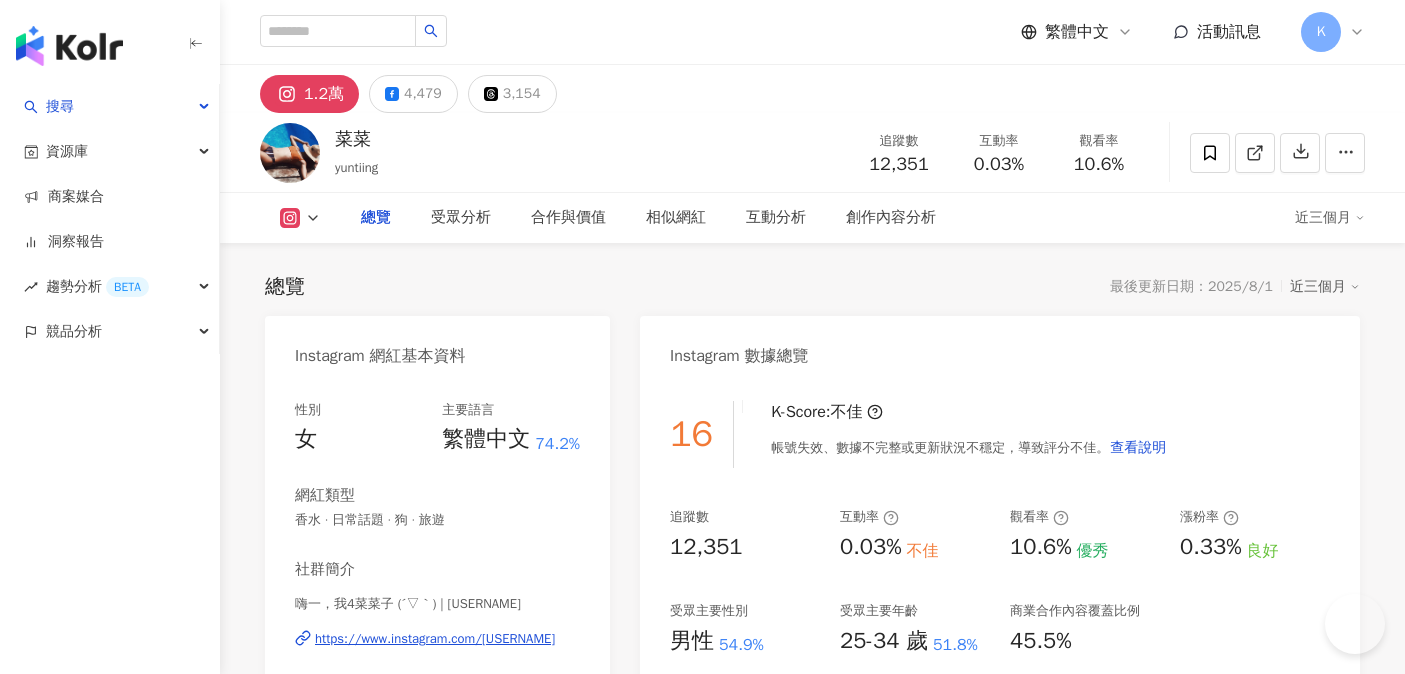 scroll, scrollTop: 0, scrollLeft: 0, axis: both 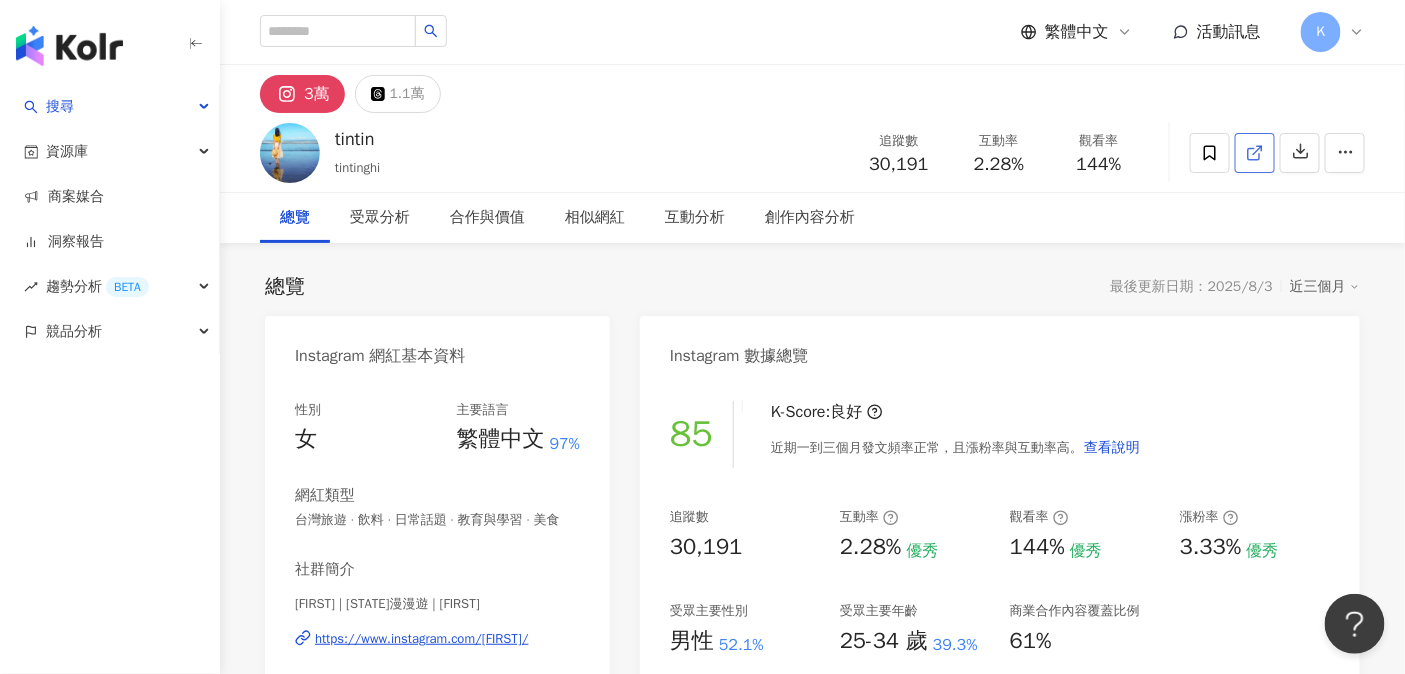 click 